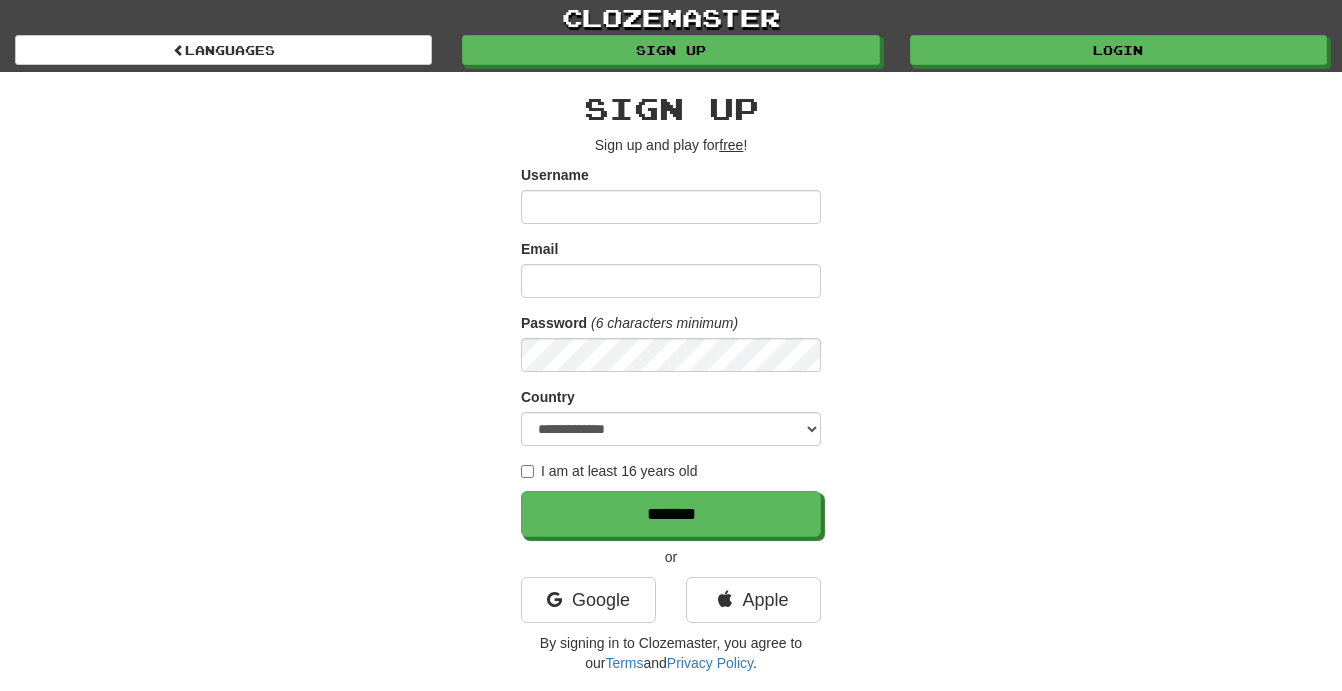 scroll, scrollTop: 0, scrollLeft: 0, axis: both 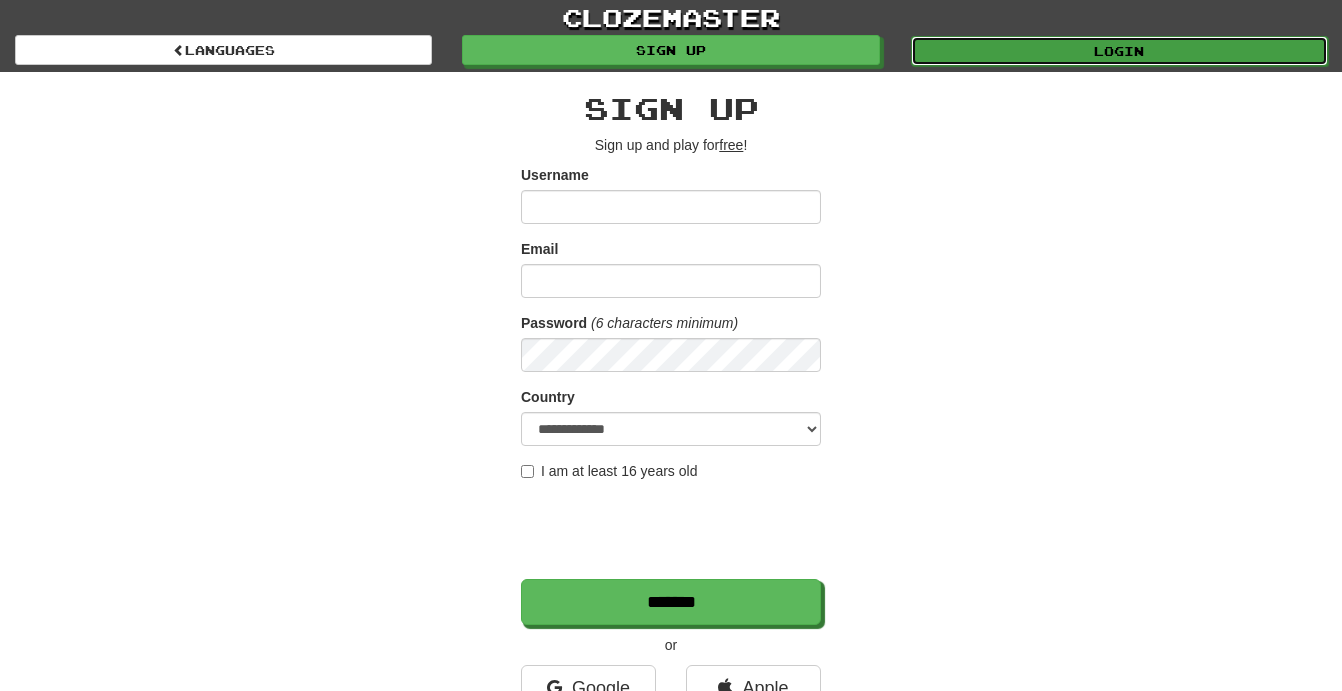 click on "Login" at bounding box center (1119, 51) 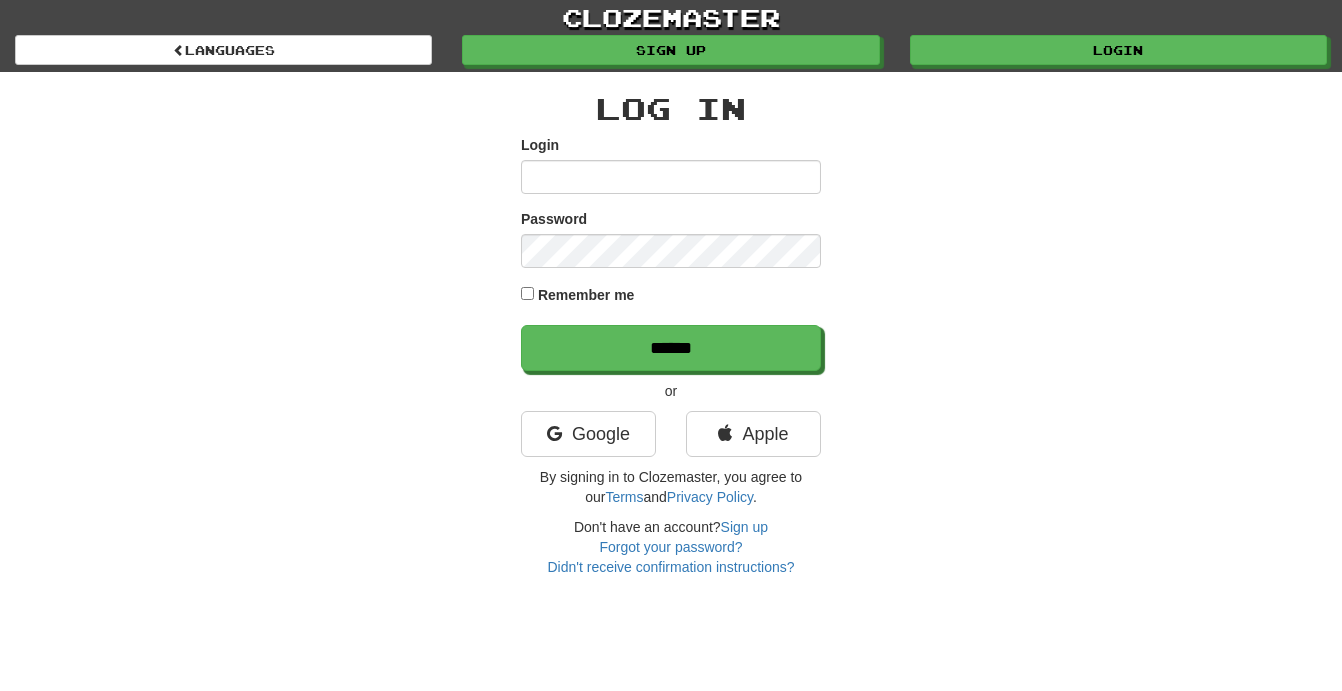 scroll, scrollTop: 0, scrollLeft: 0, axis: both 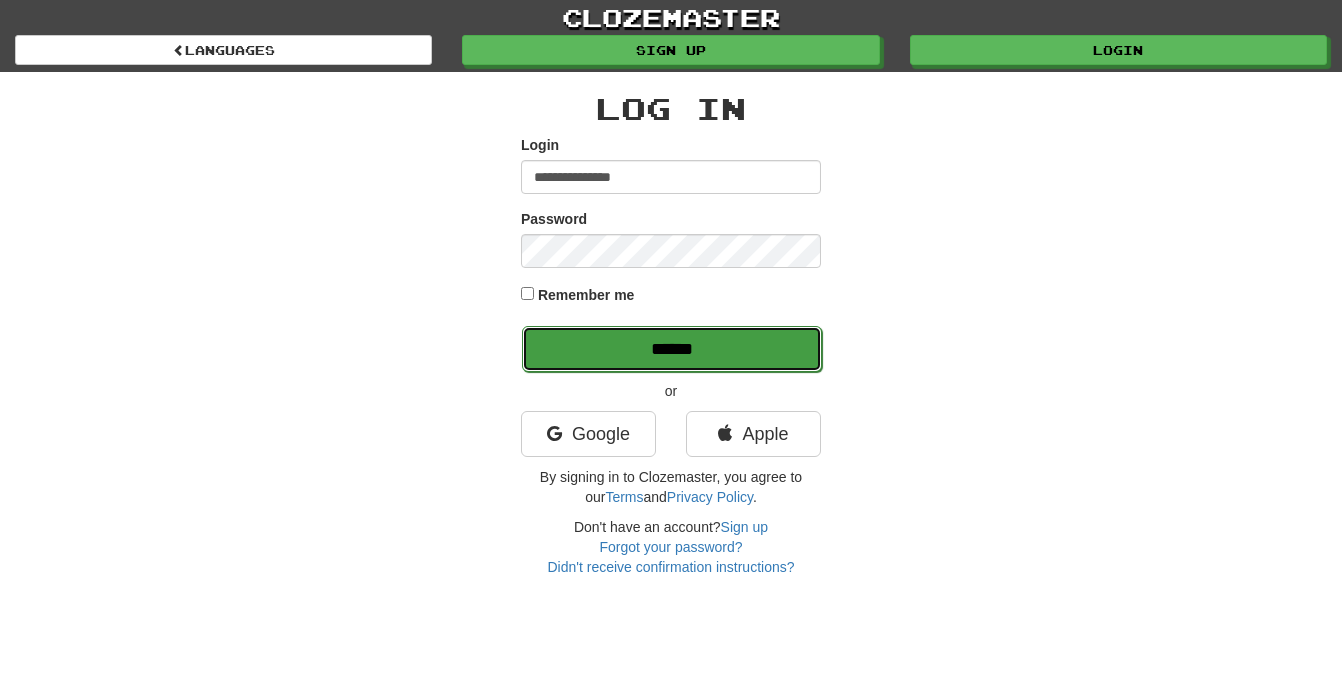 click on "******" at bounding box center (672, 349) 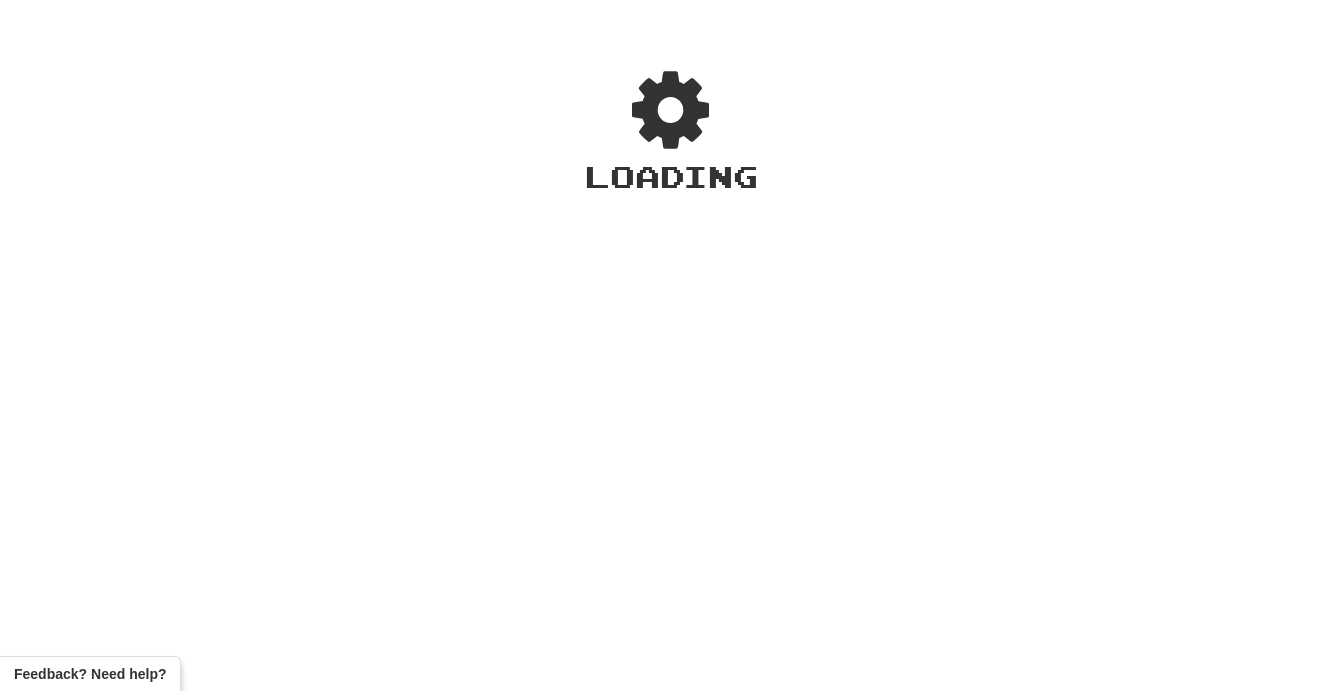 scroll, scrollTop: 0, scrollLeft: 0, axis: both 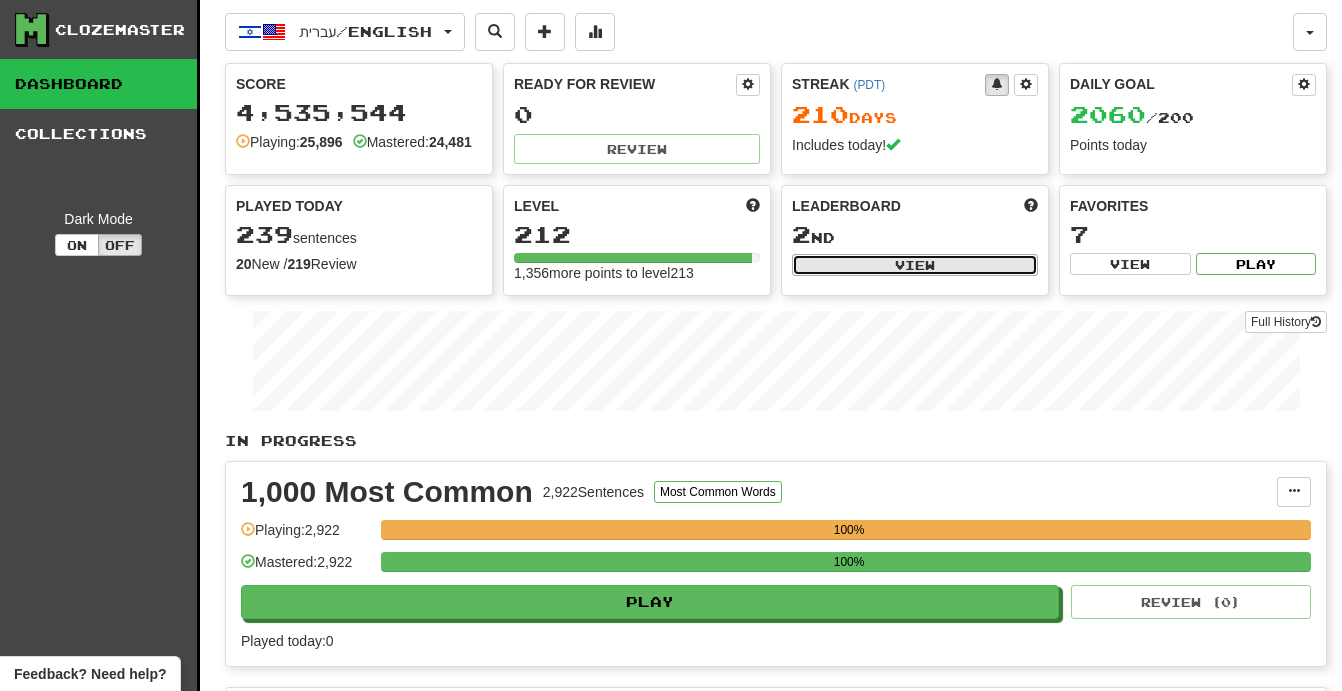 click on "View" at bounding box center (915, 265) 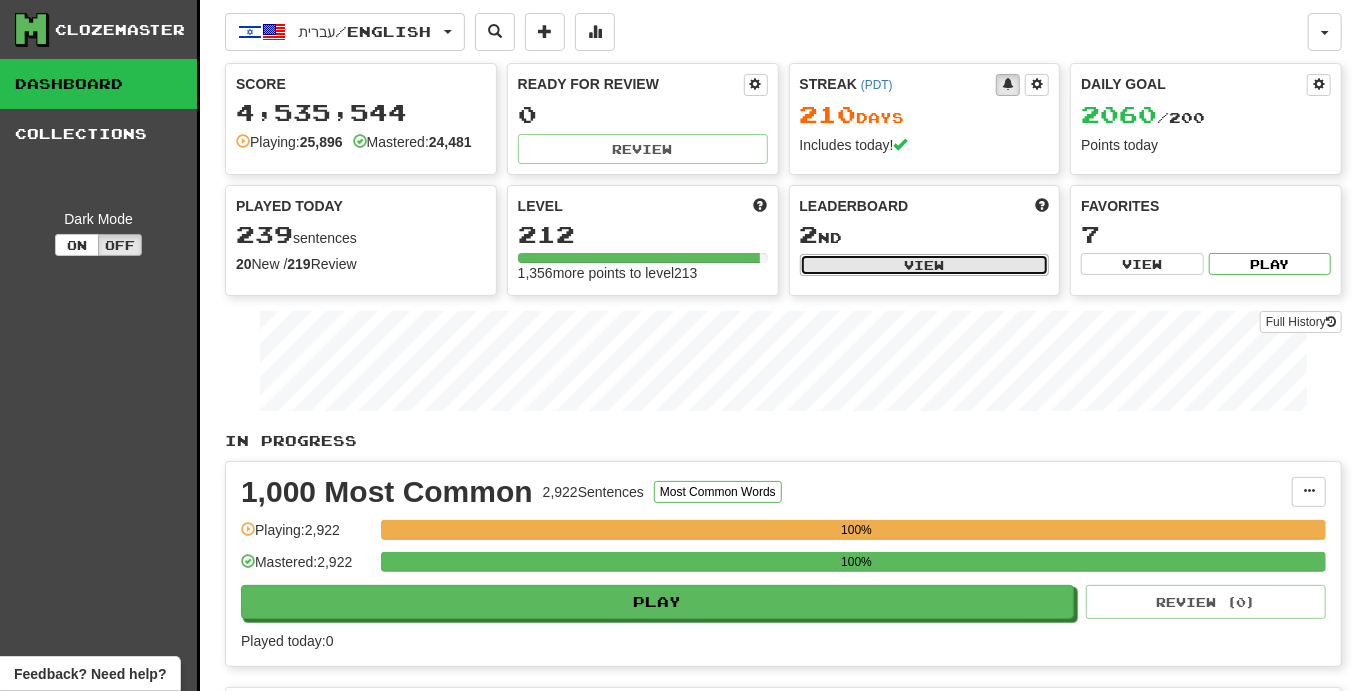 select on "**********" 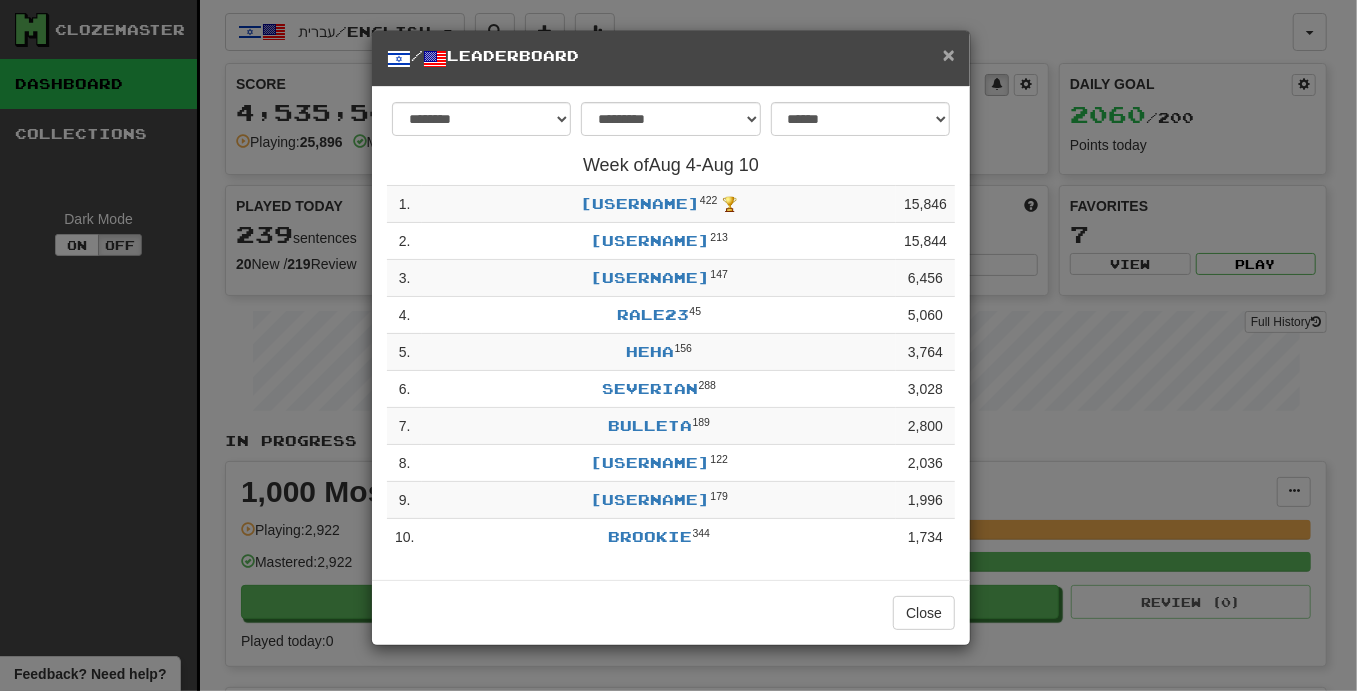 click on "×" at bounding box center [949, 54] 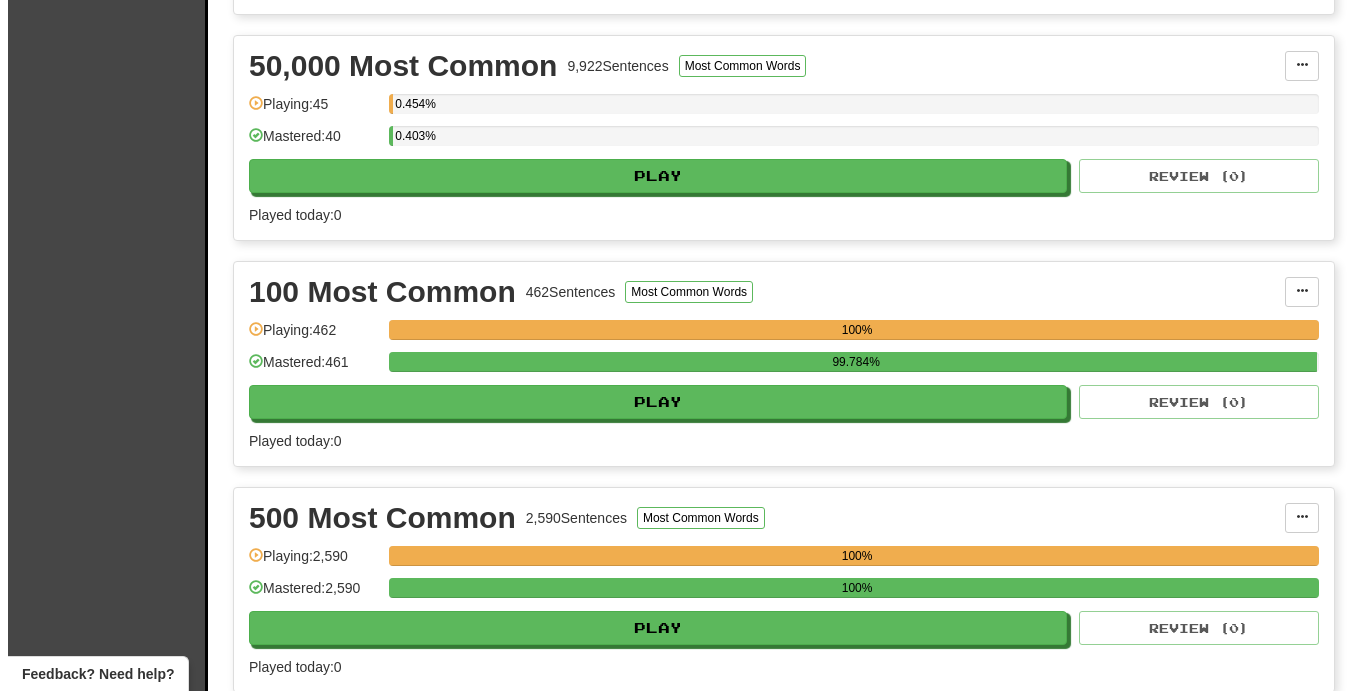scroll, scrollTop: 2100, scrollLeft: 0, axis: vertical 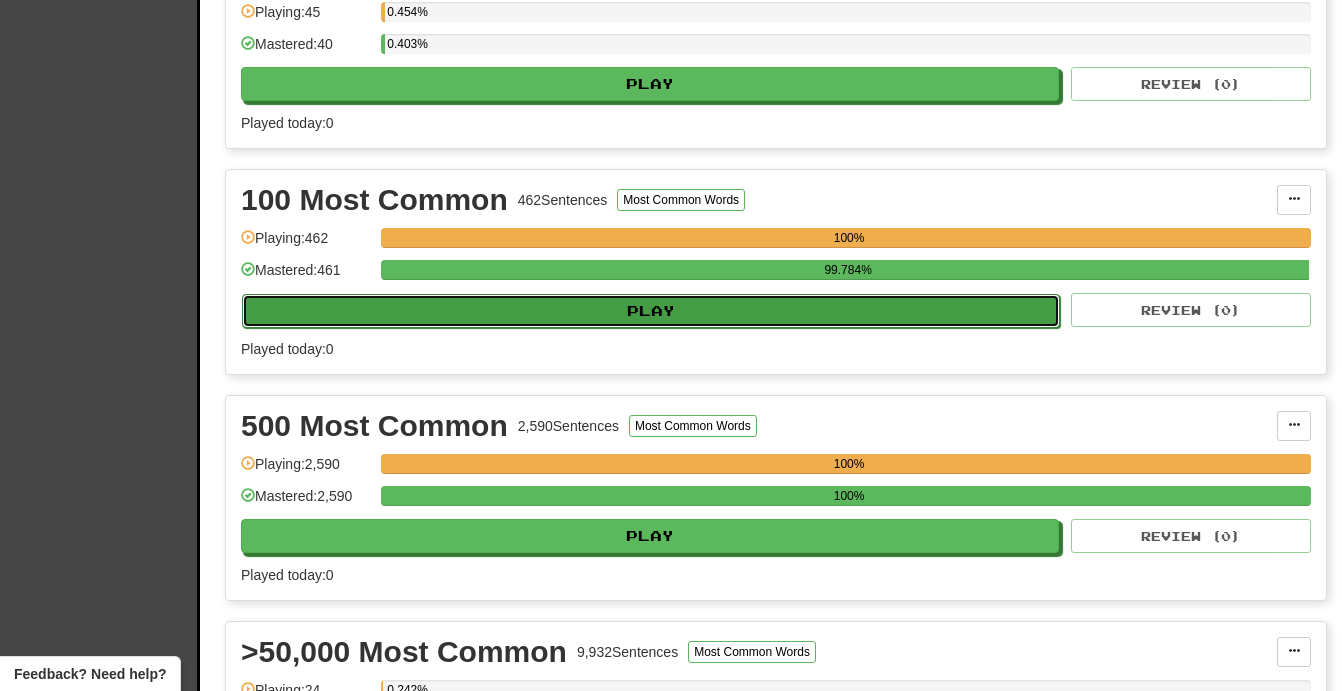 click on "Play" at bounding box center [651, 311] 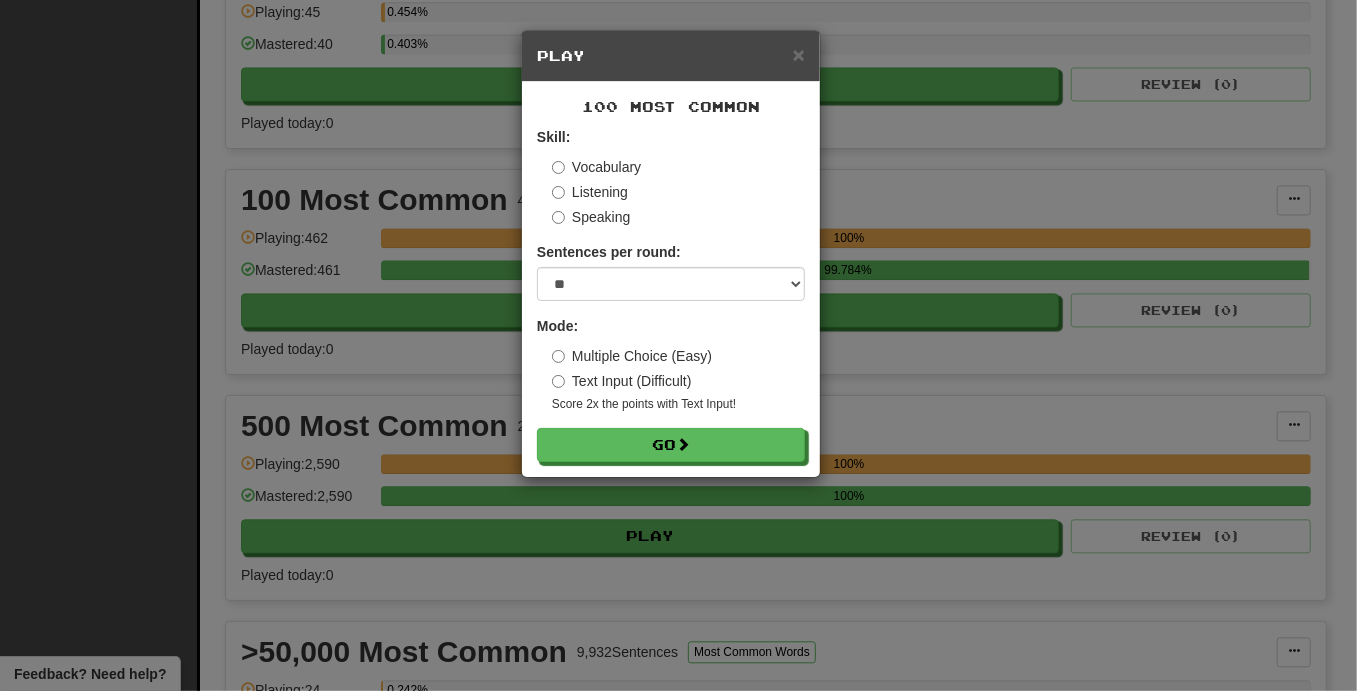 click on "Text Input (Difficult)" at bounding box center [622, 381] 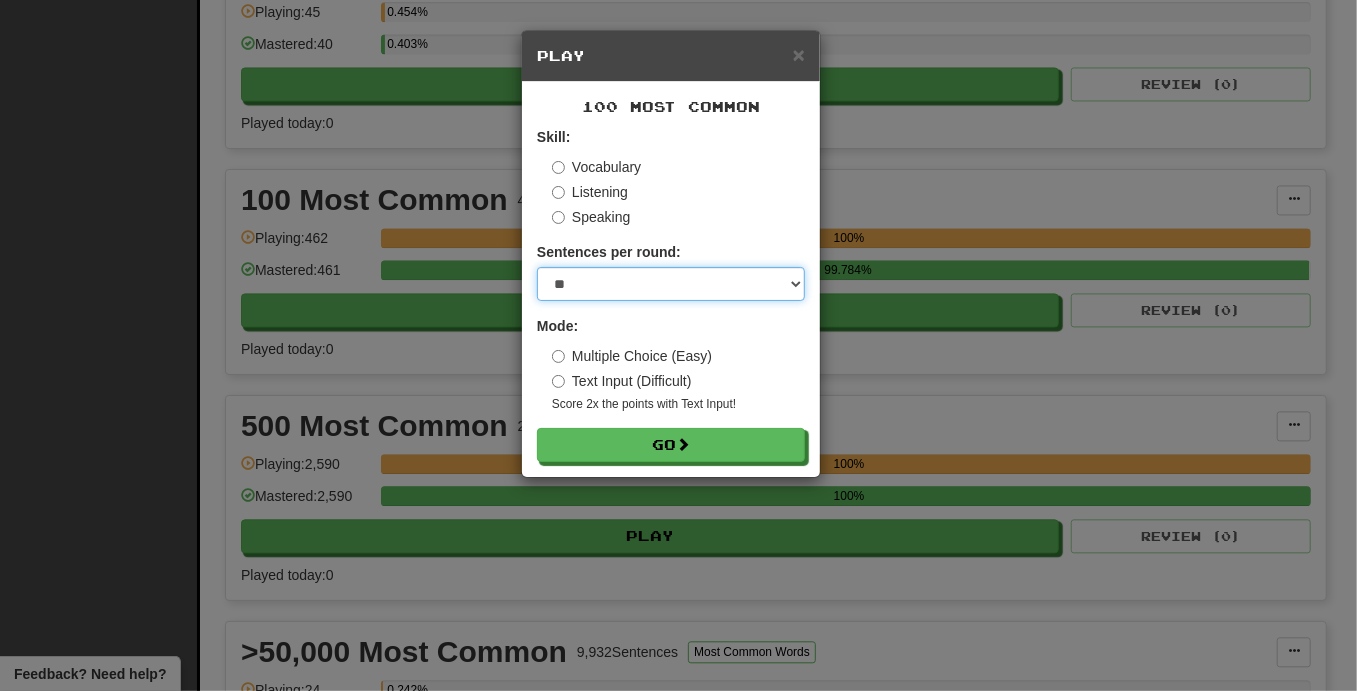 click on "* ** ** ** ** ** *** ********" at bounding box center [671, 284] 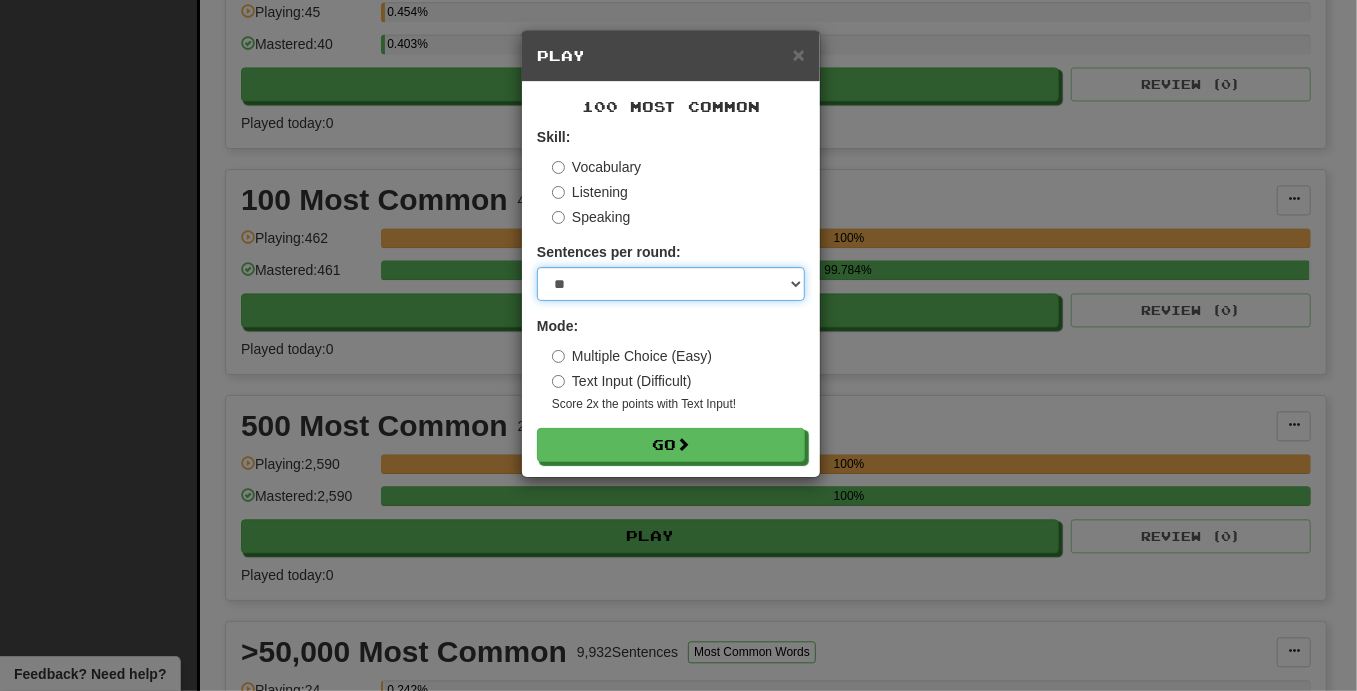 select on "***" 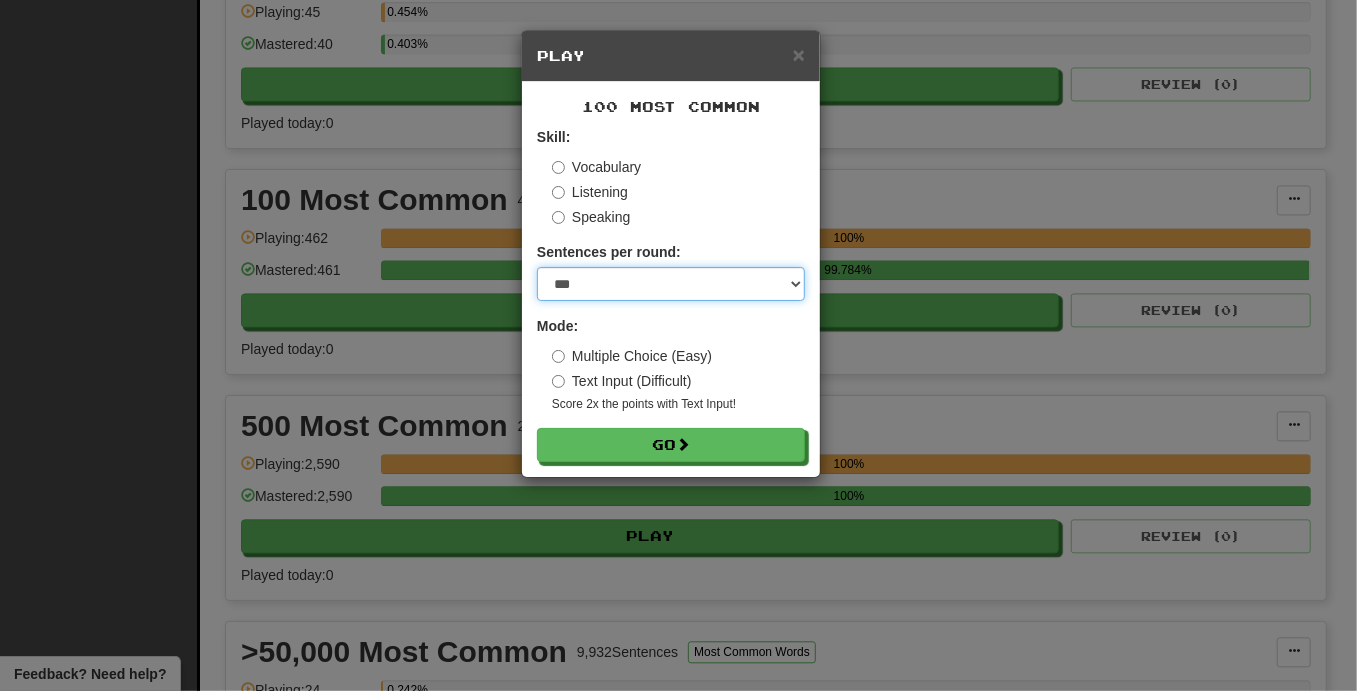 click on "* ** ** ** ** ** *** ********" at bounding box center [671, 284] 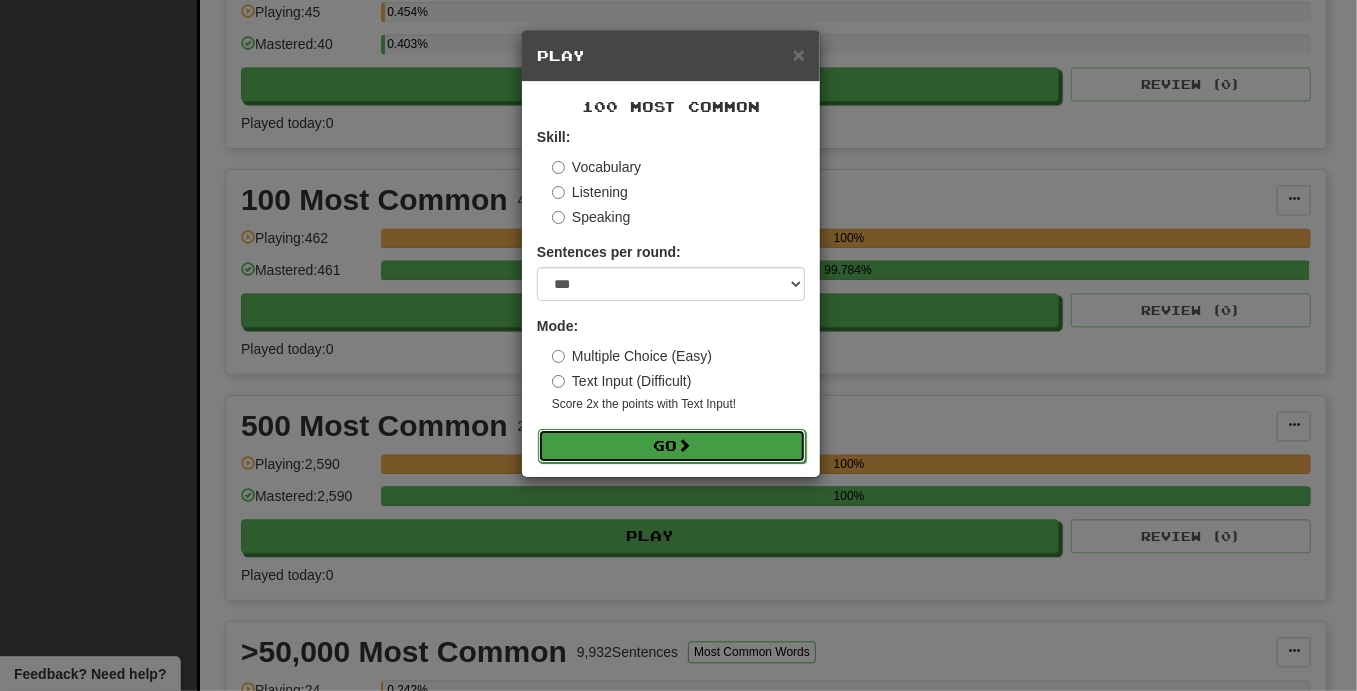 click on "Go" at bounding box center [672, 446] 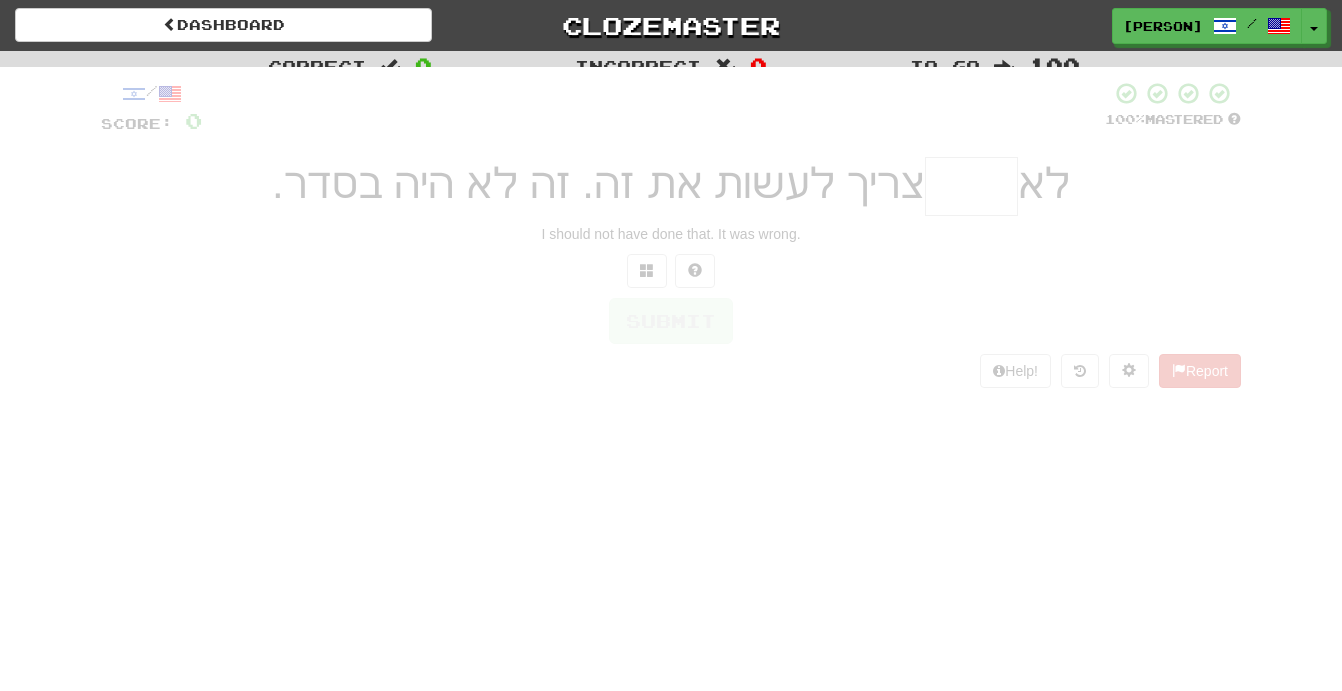 scroll, scrollTop: 0, scrollLeft: 0, axis: both 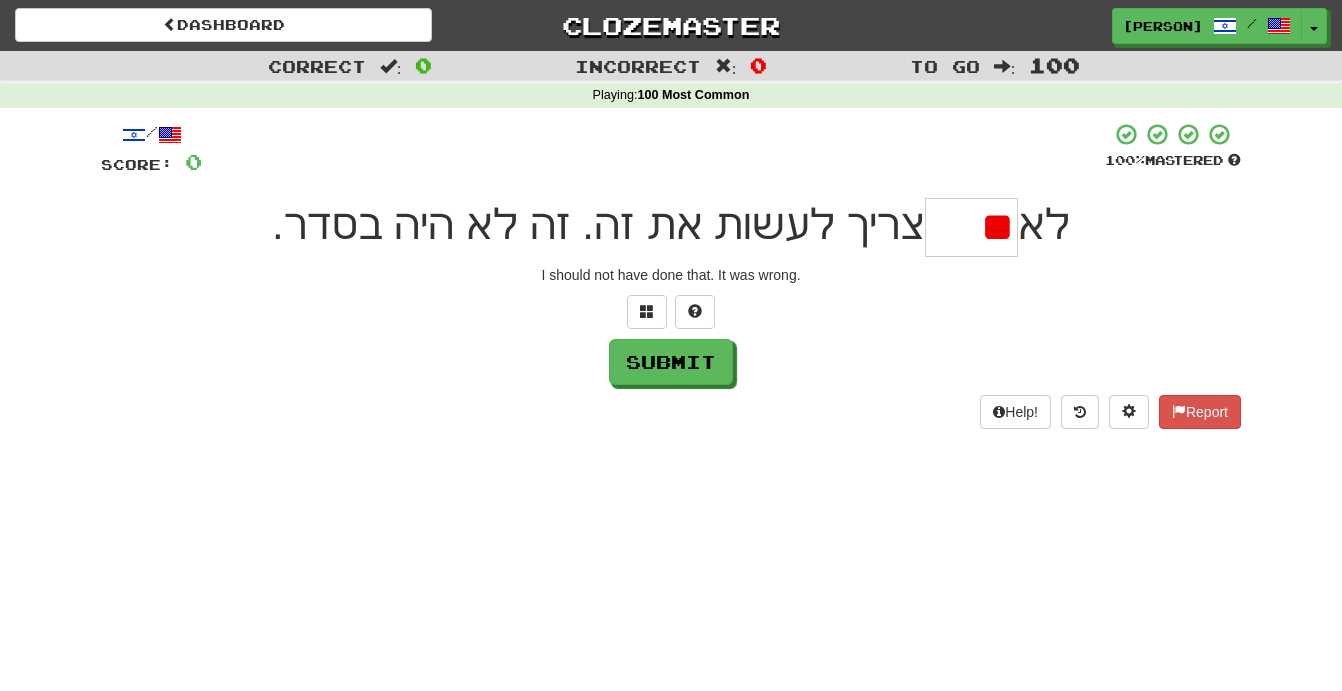 type on "*" 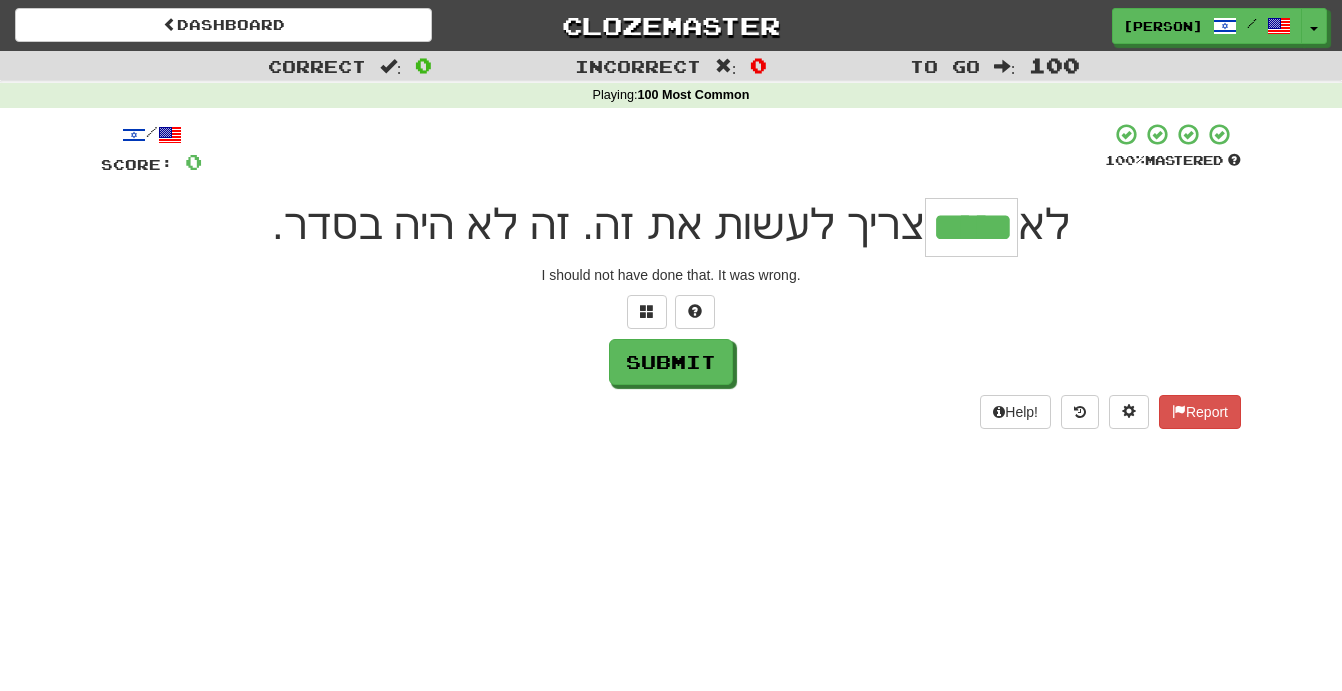 type on "*****" 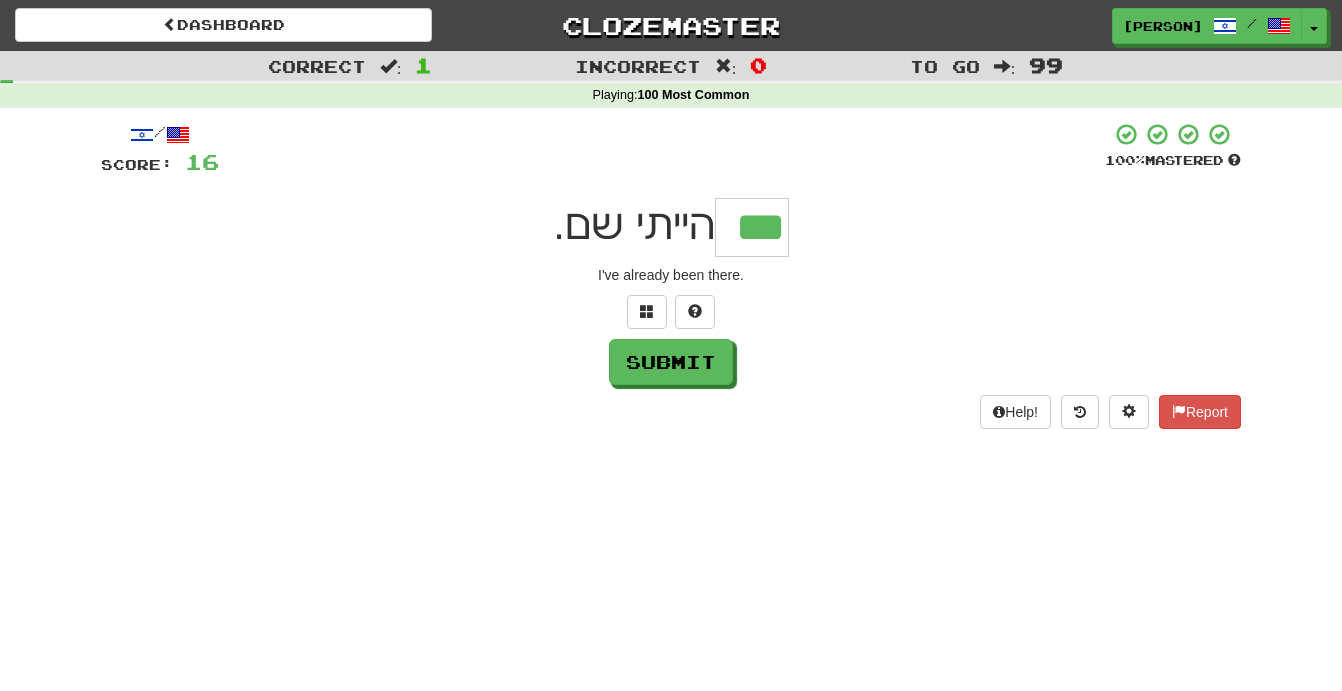 type on "***" 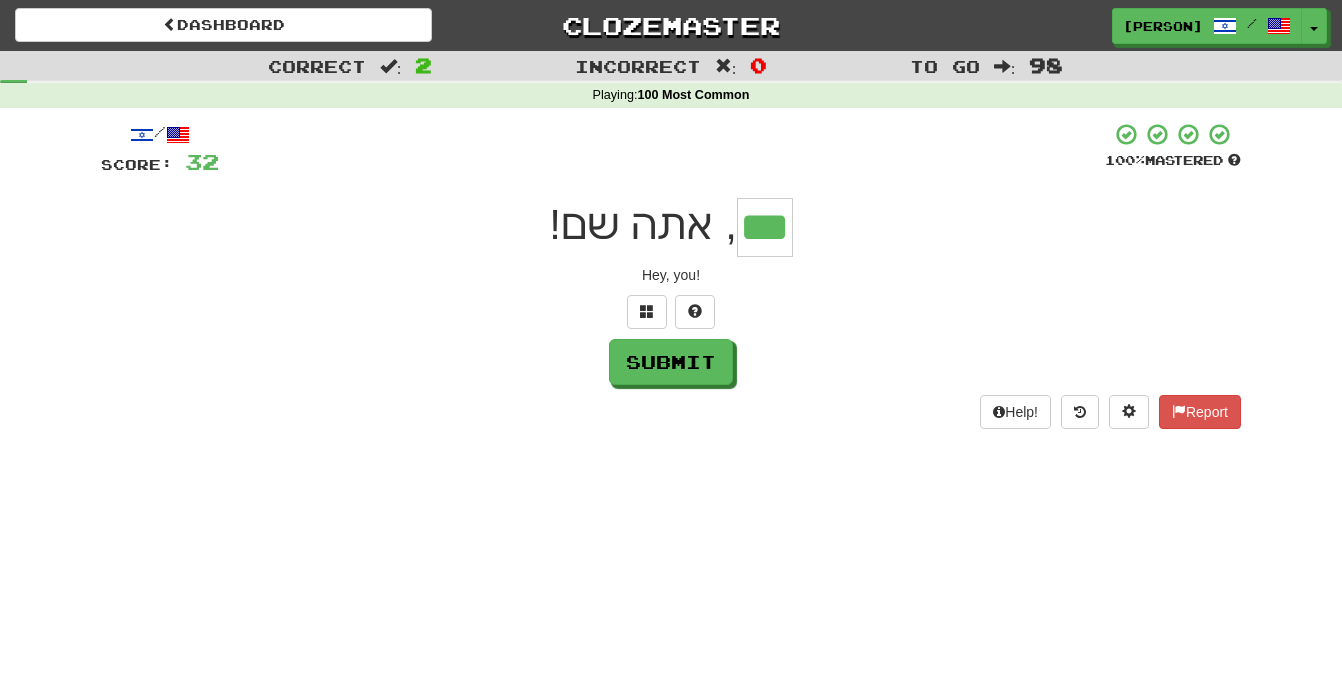 type on "***" 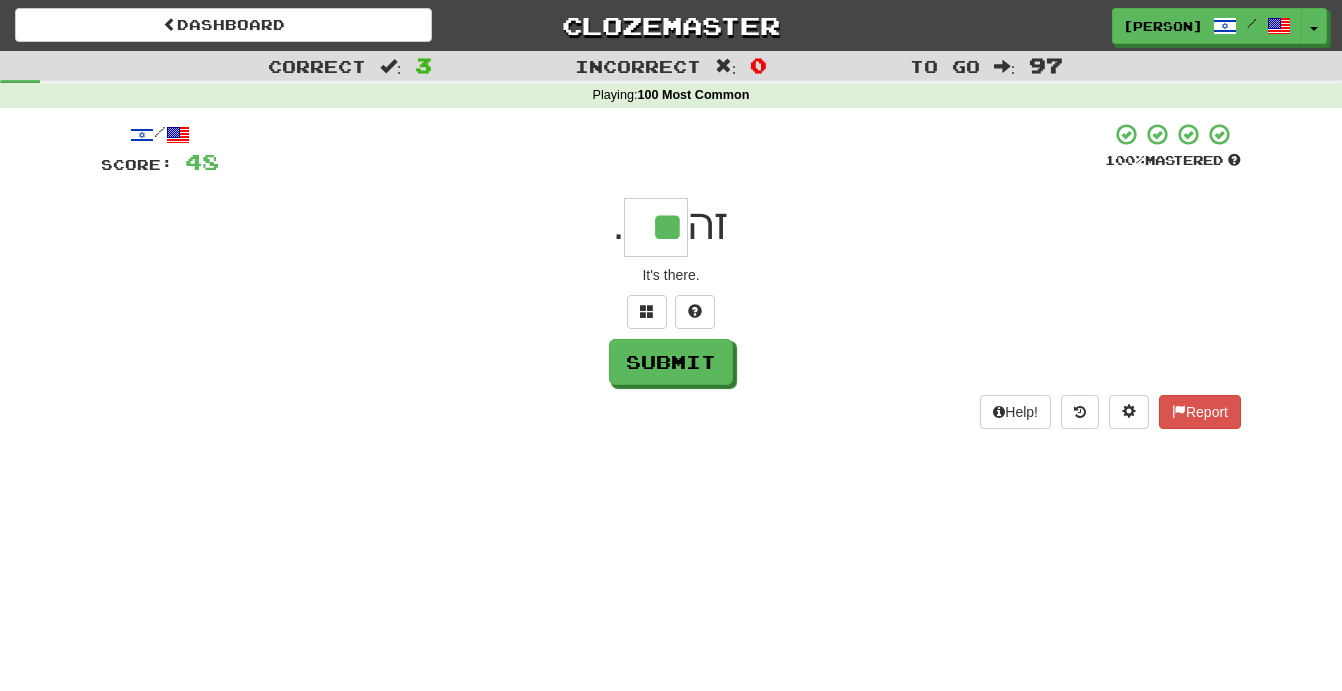 type on "**" 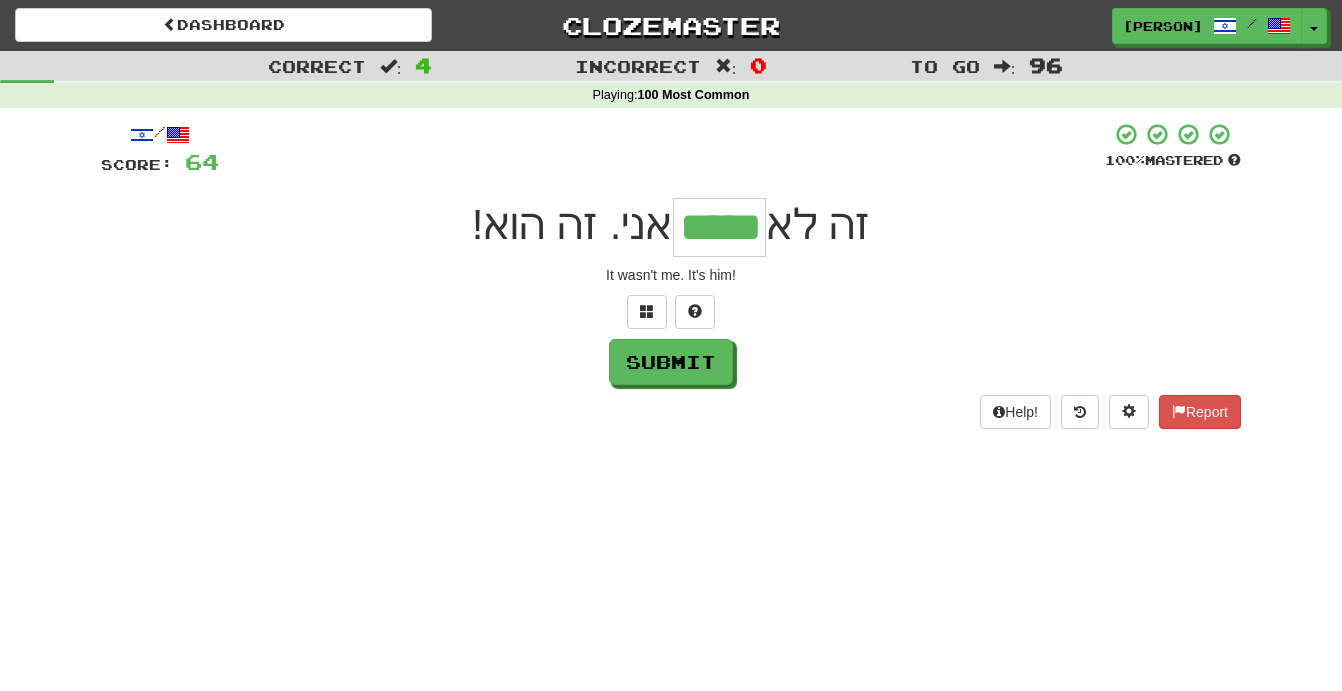 type on "*****" 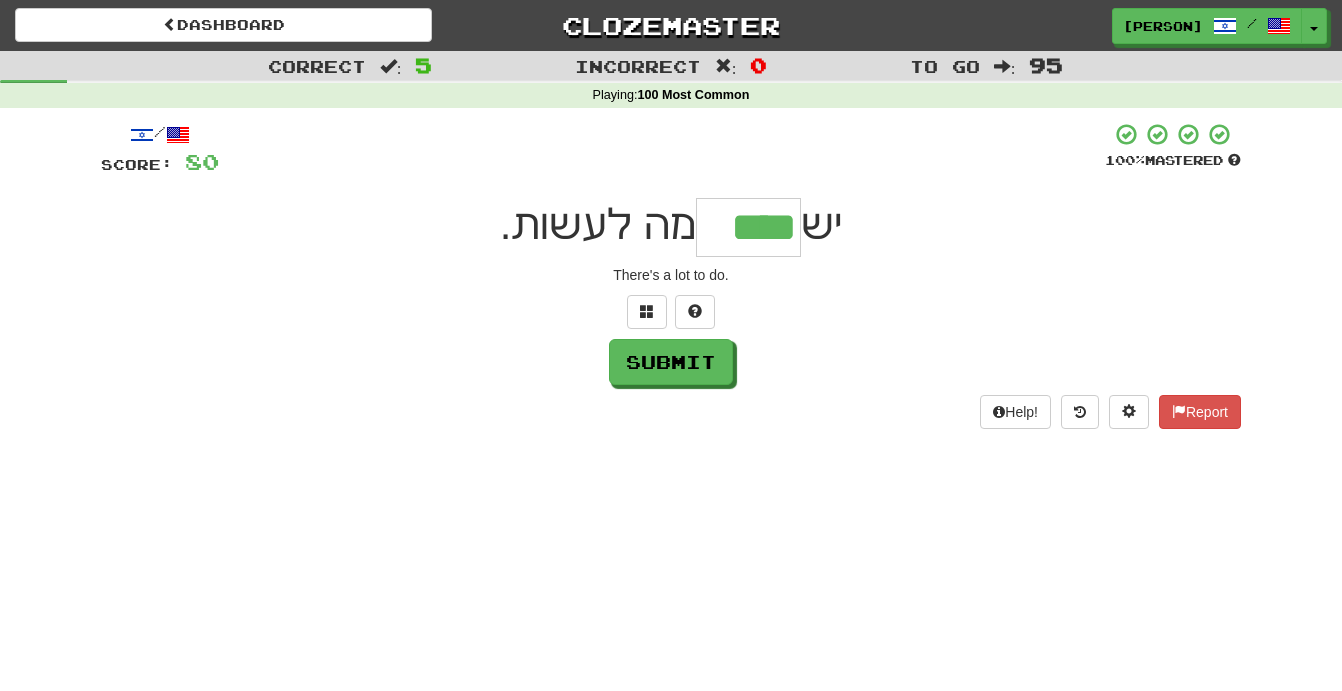 type on "****" 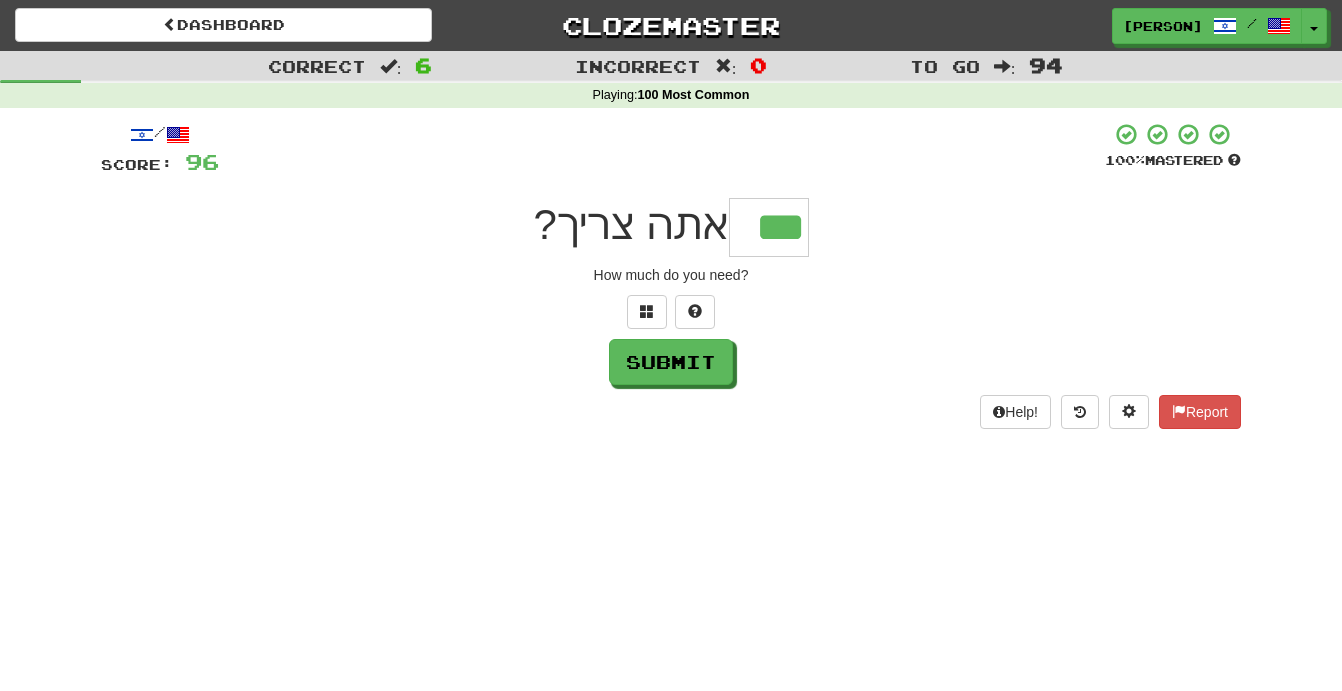 type on "***" 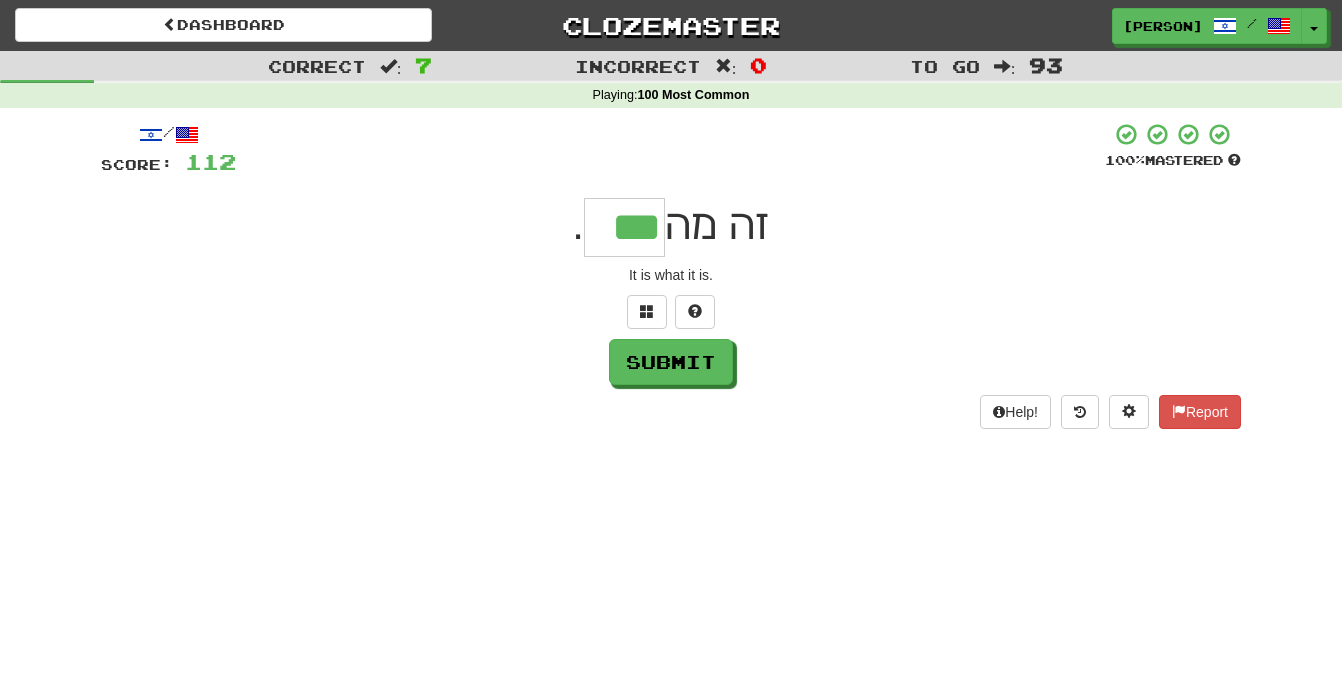 type on "***" 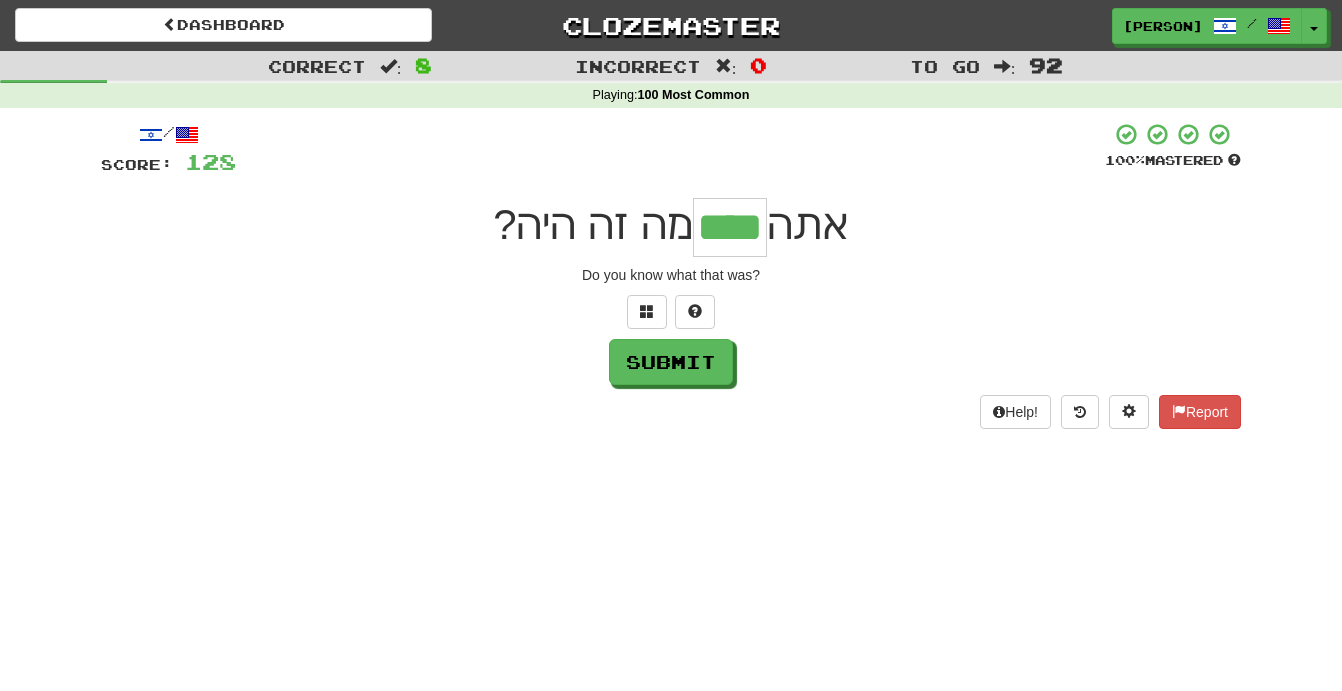 type on "****" 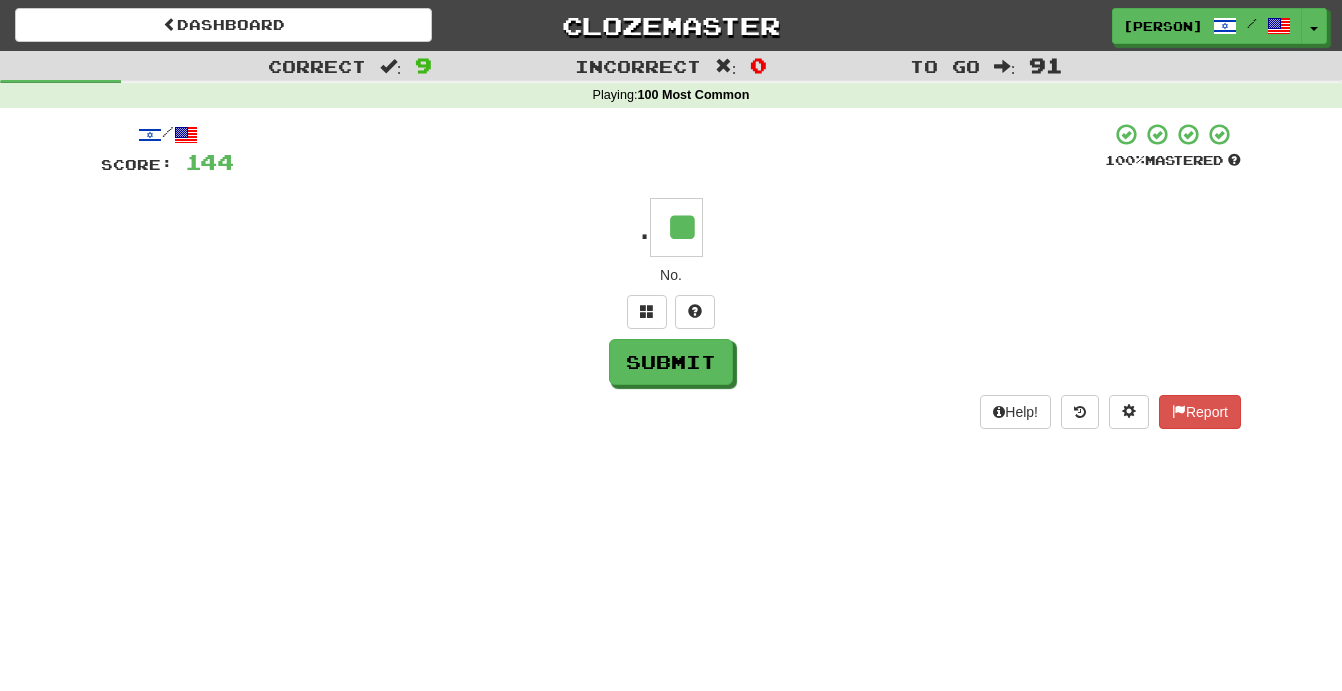 type on "**" 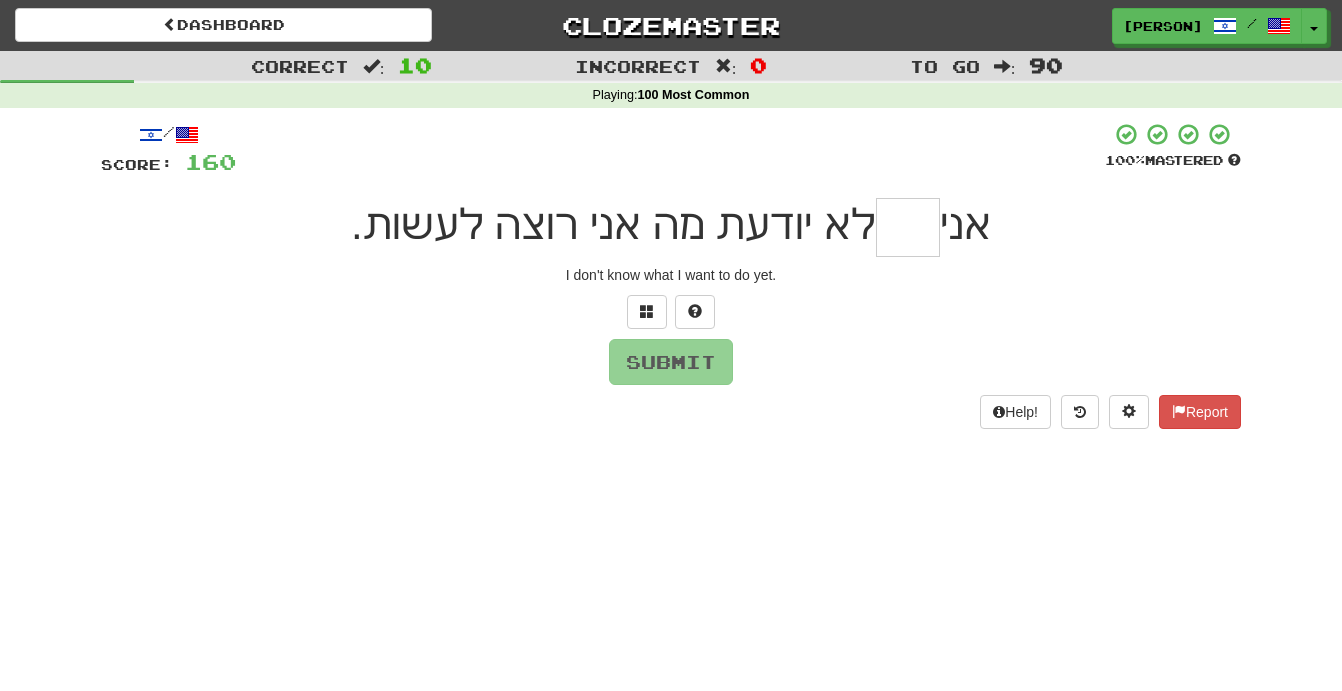 type on "*" 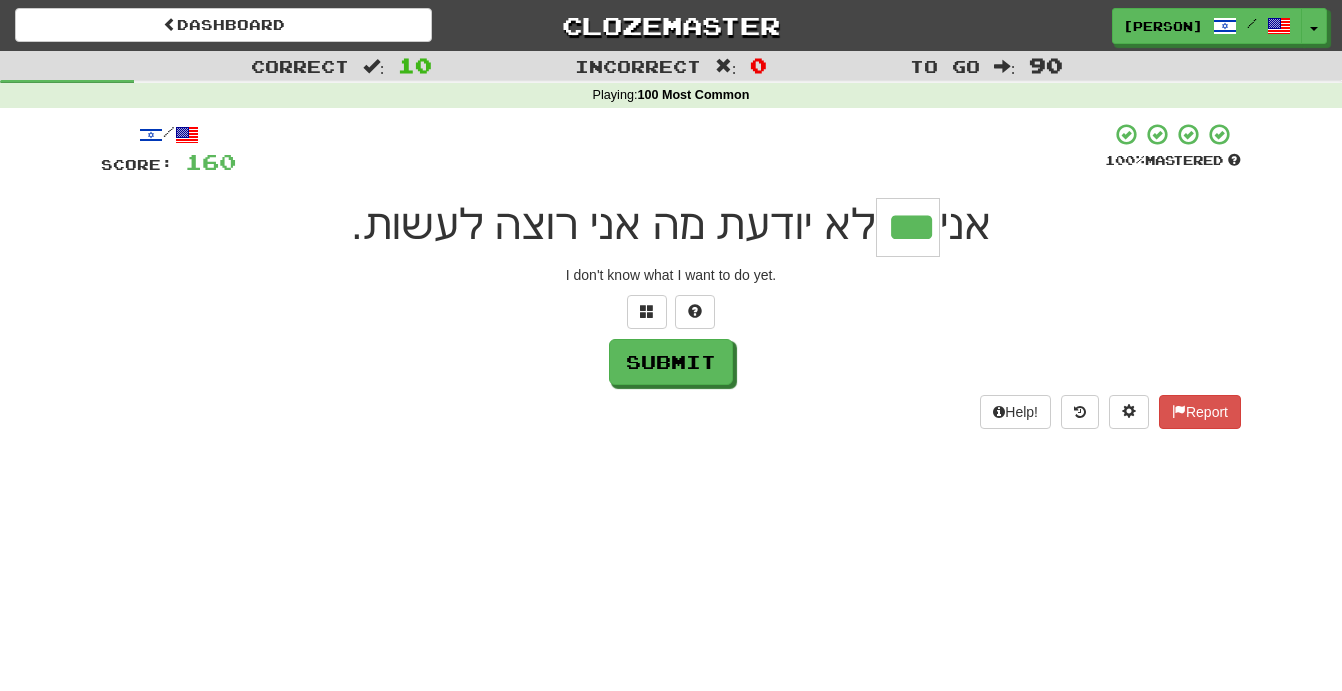 type on "***" 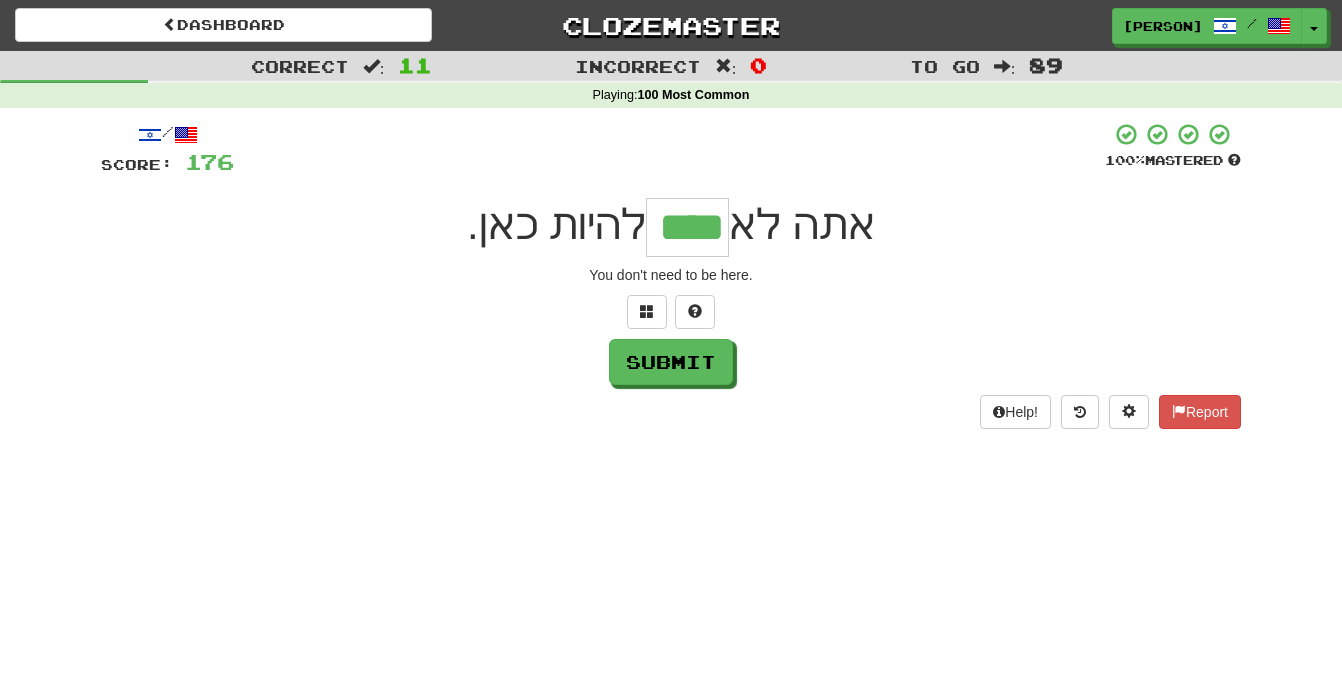 type on "****" 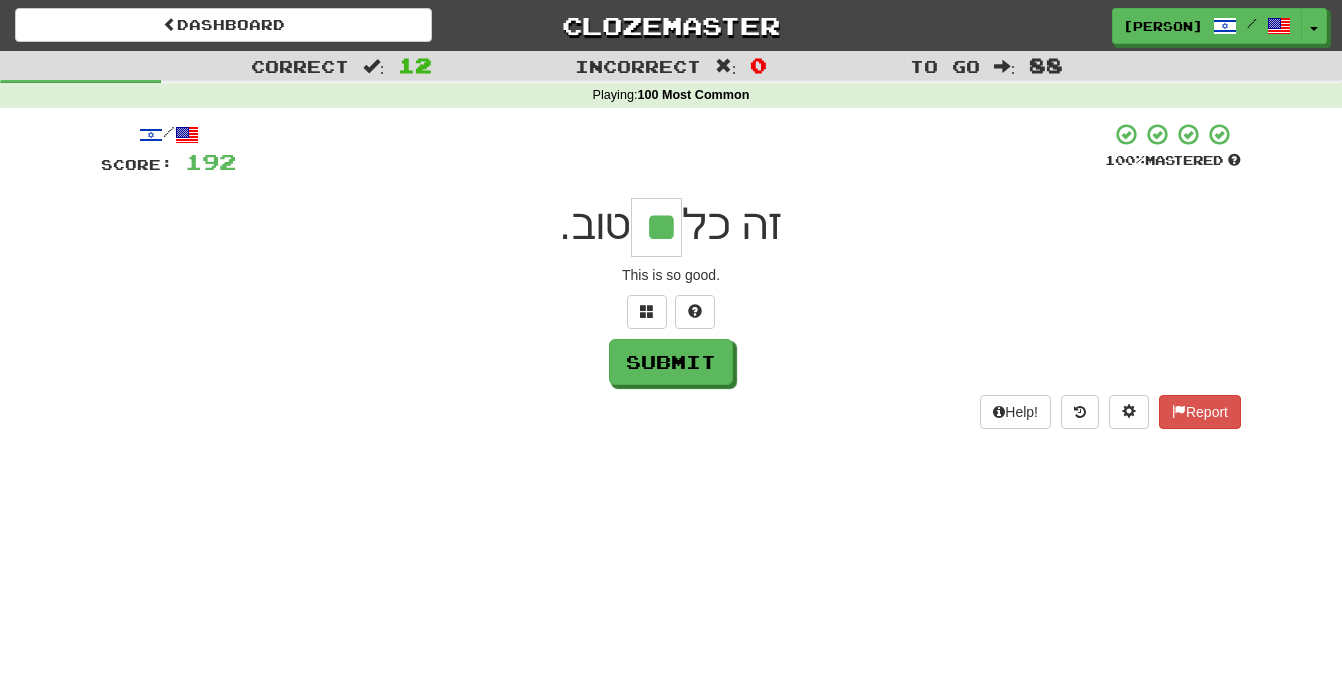 type on "**" 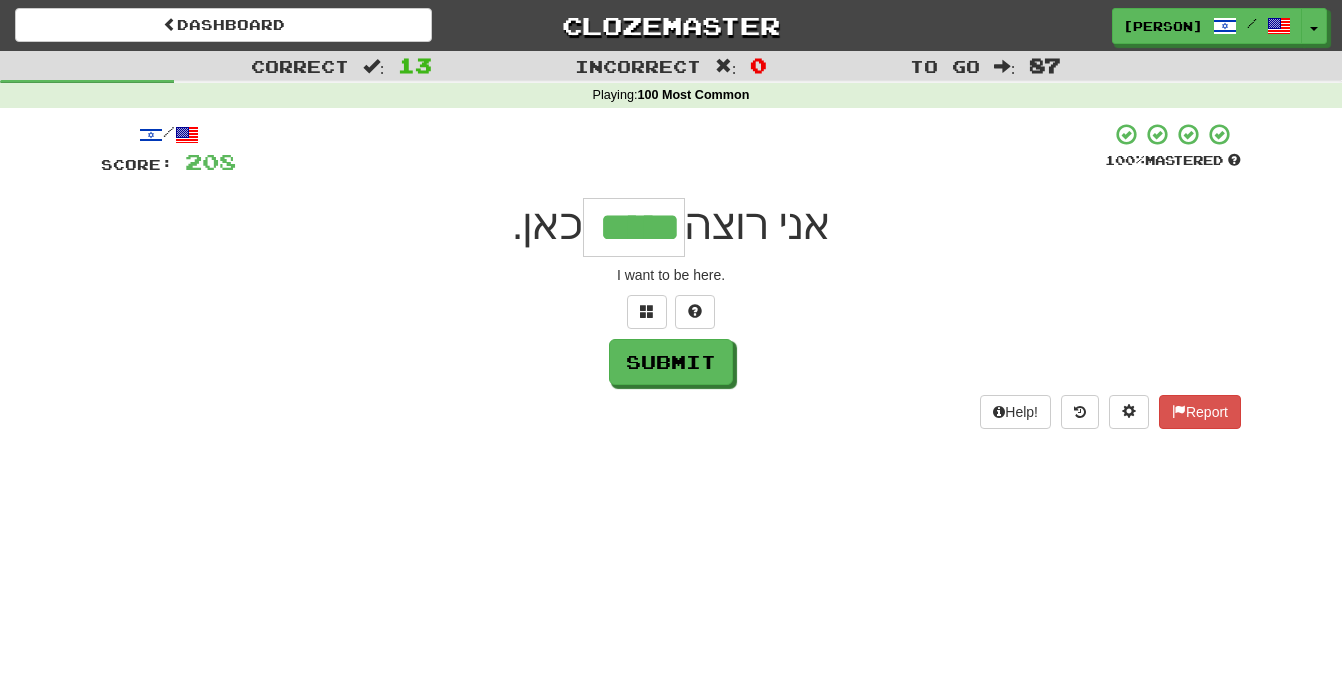 type on "*****" 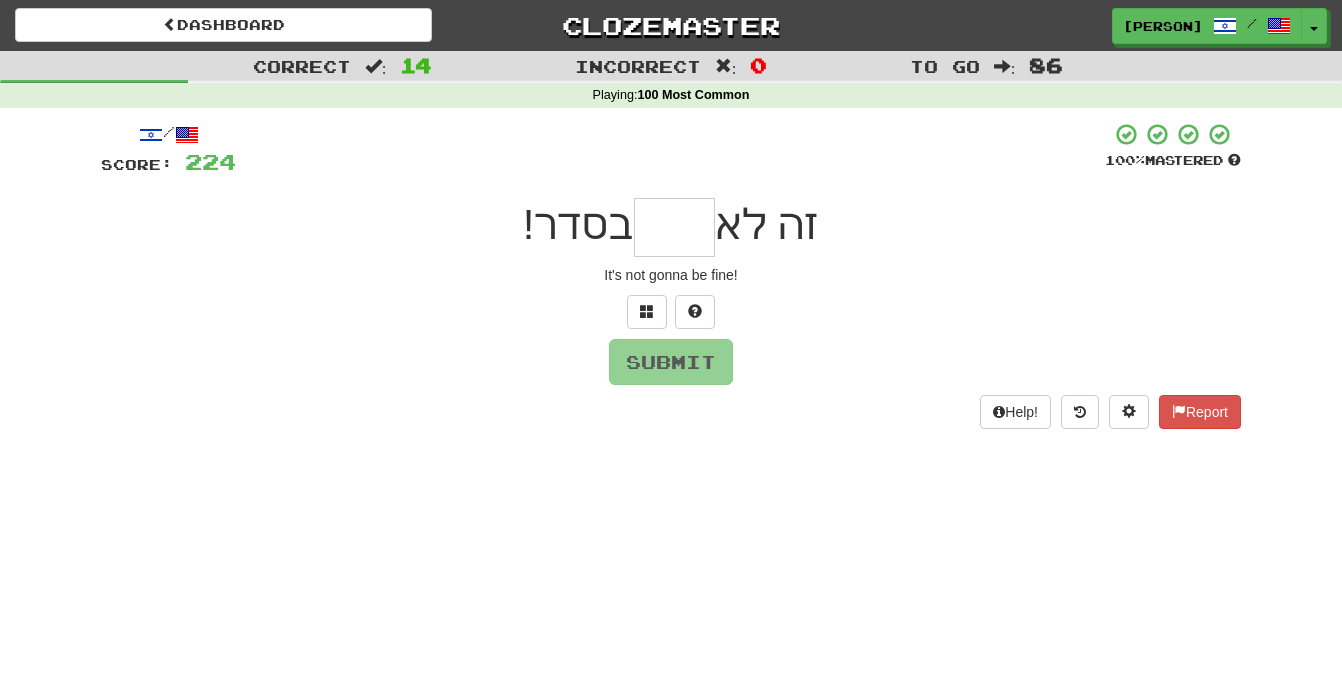 type on "*" 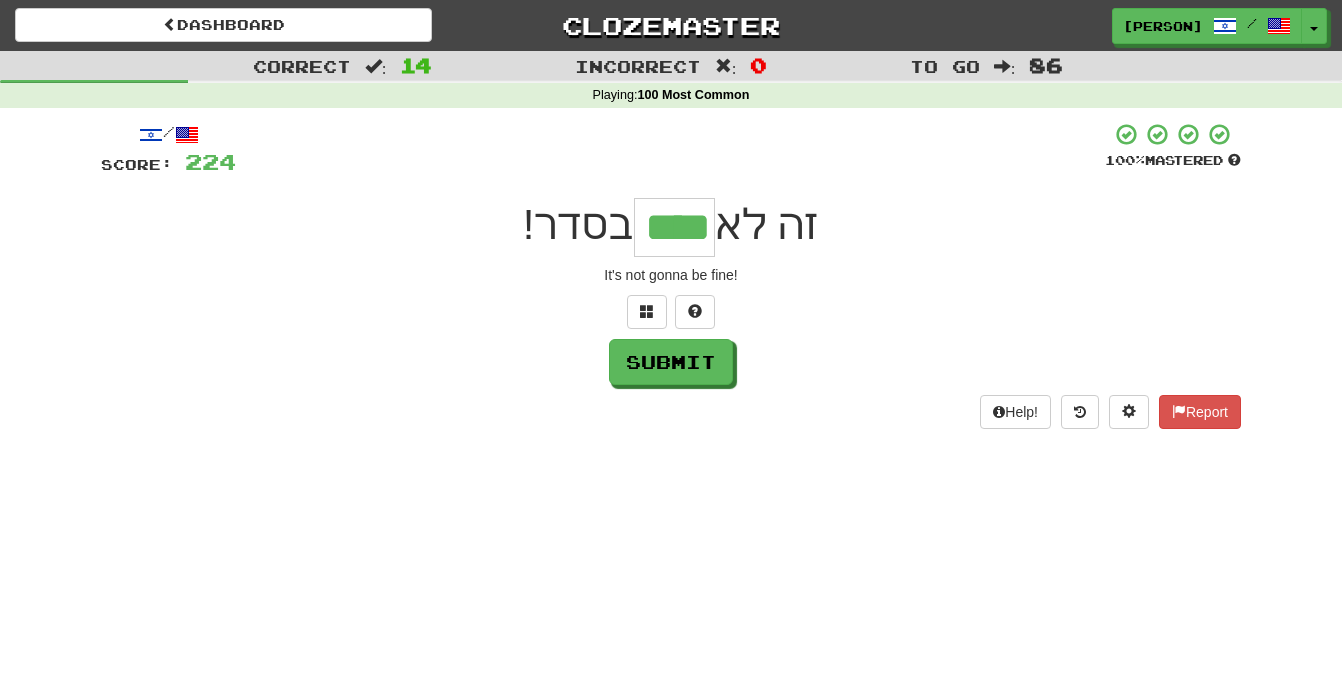 type on "****" 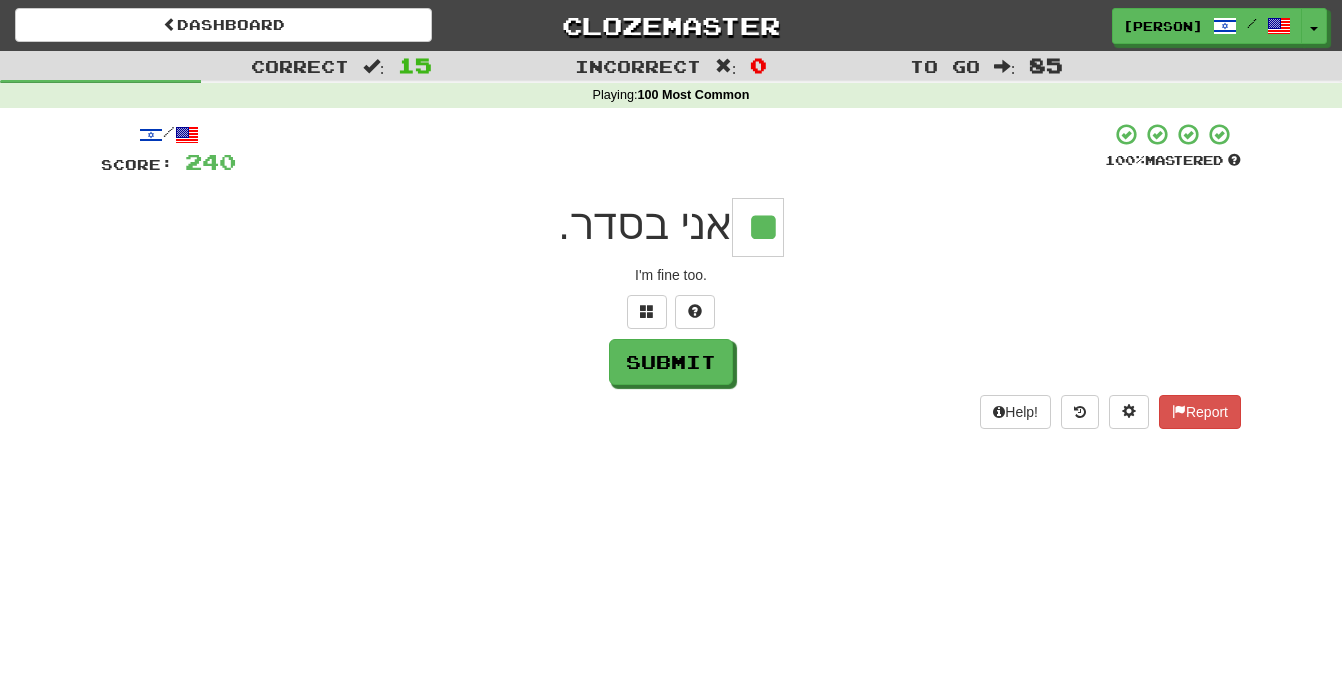 type on "**" 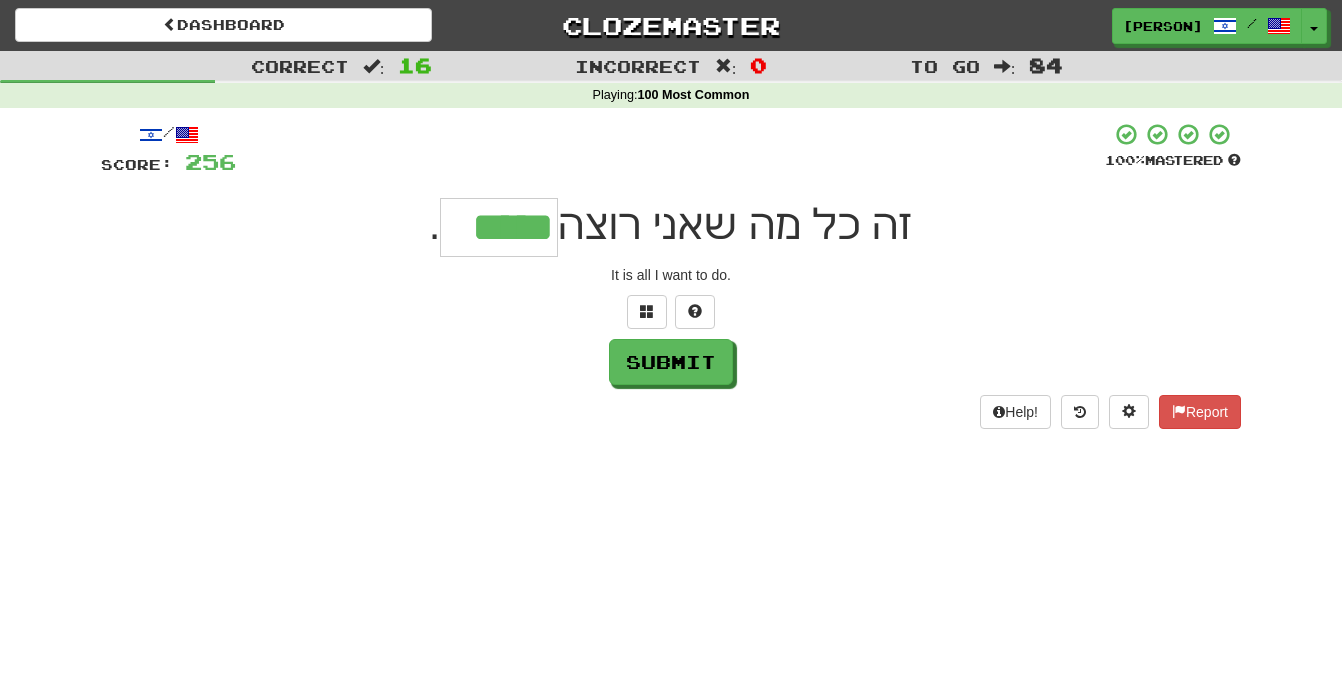 type on "*****" 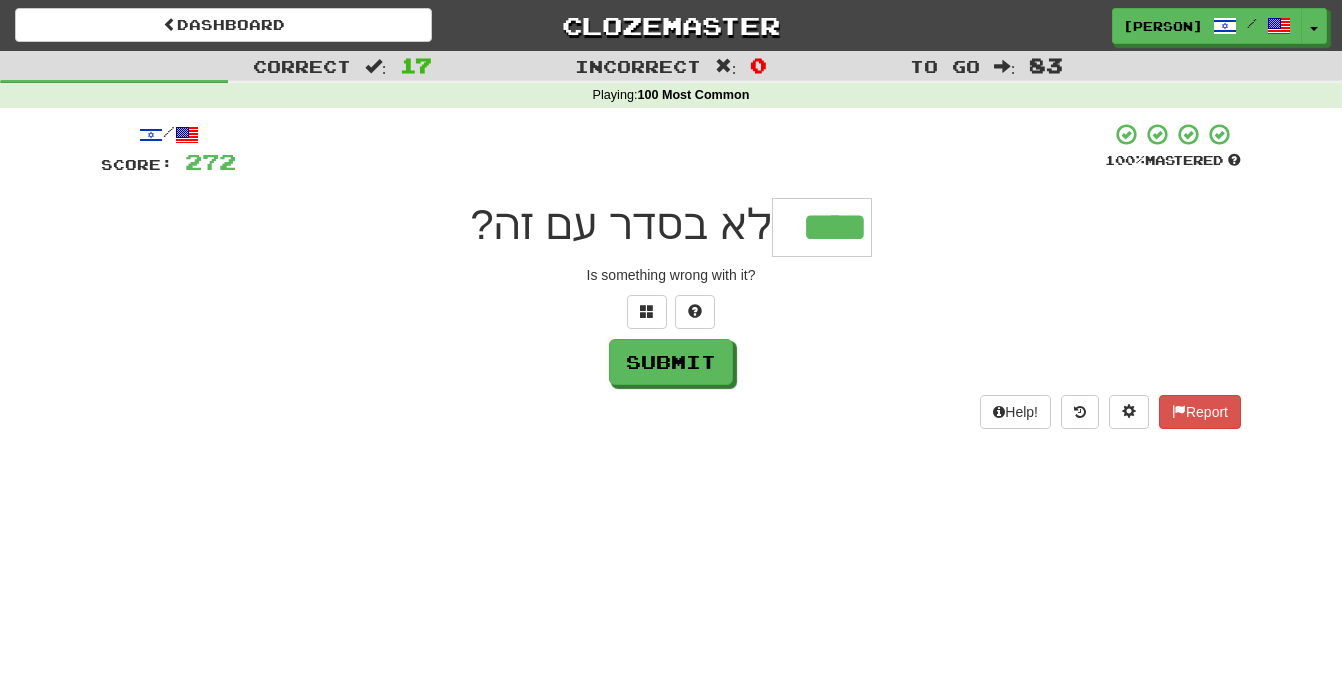 type on "****" 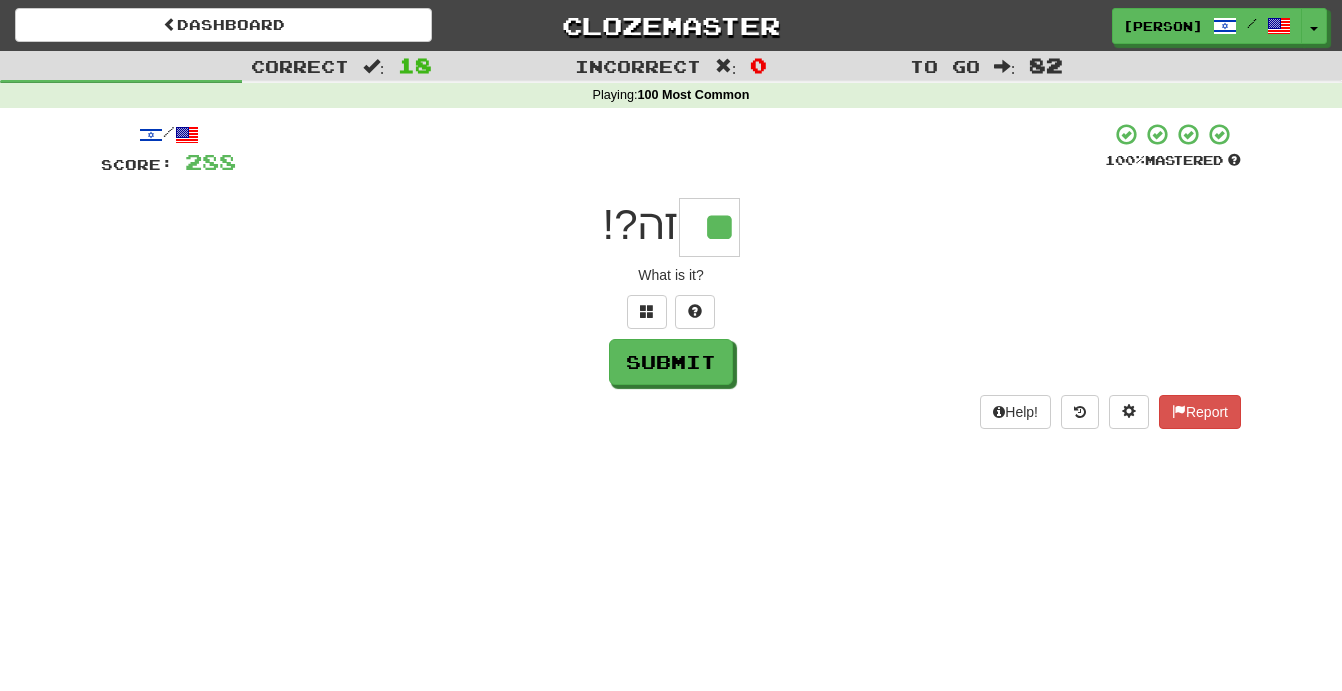 type on "**" 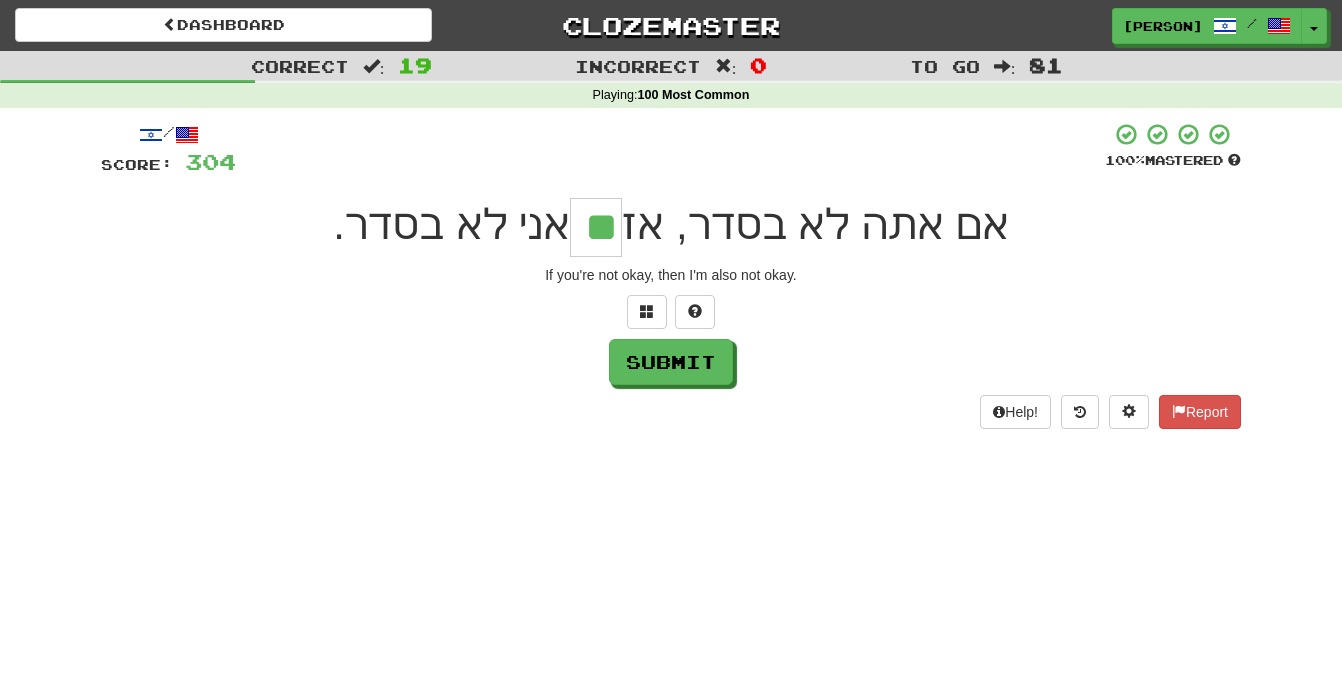 type on "**" 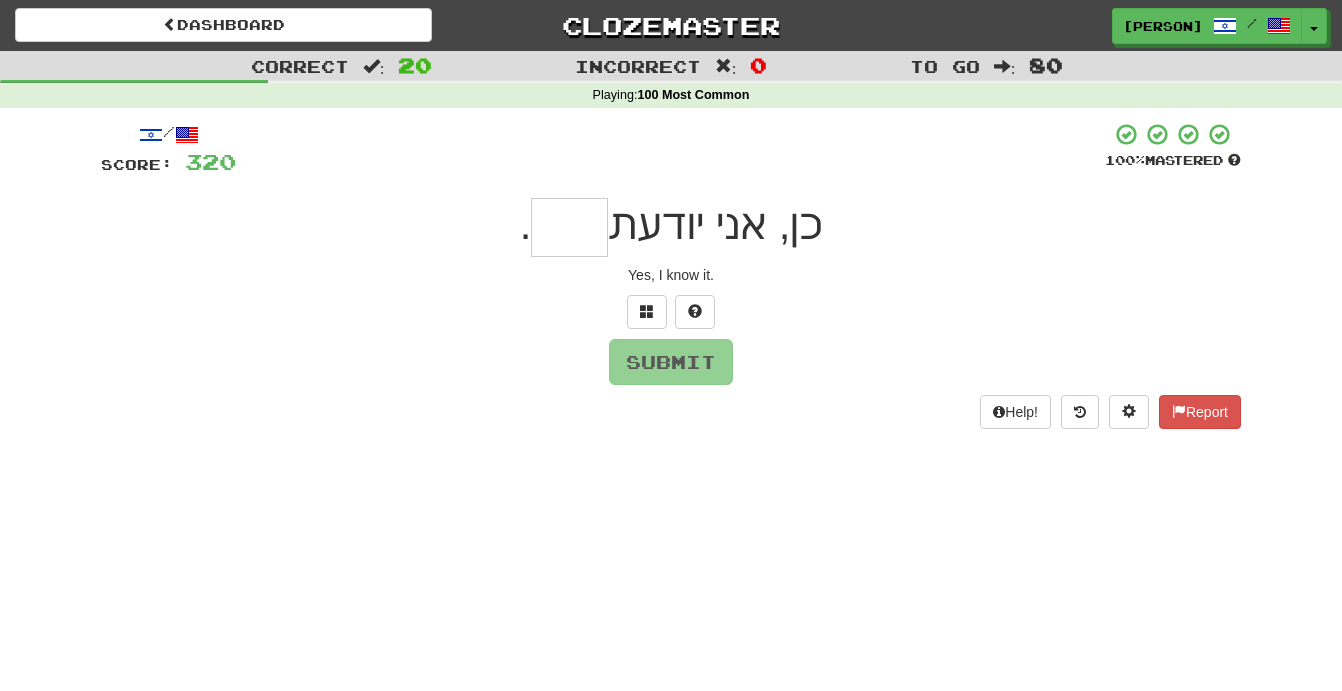 type on "*" 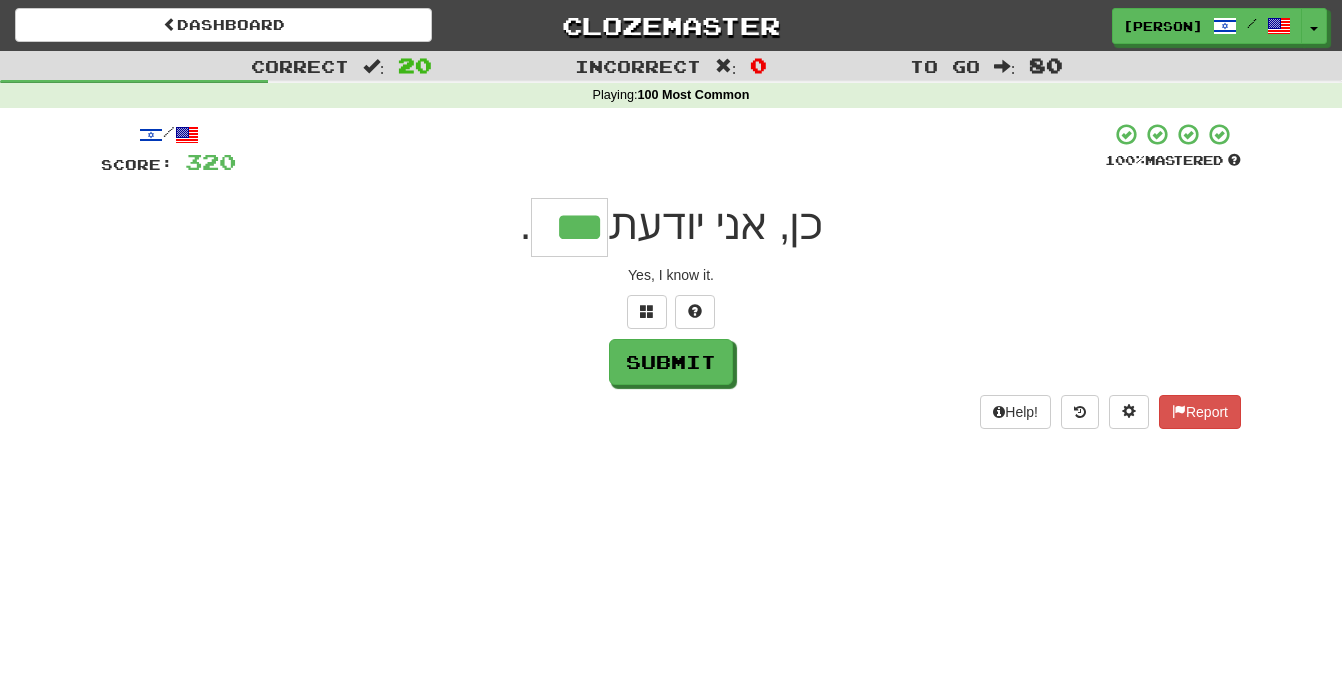 type on "***" 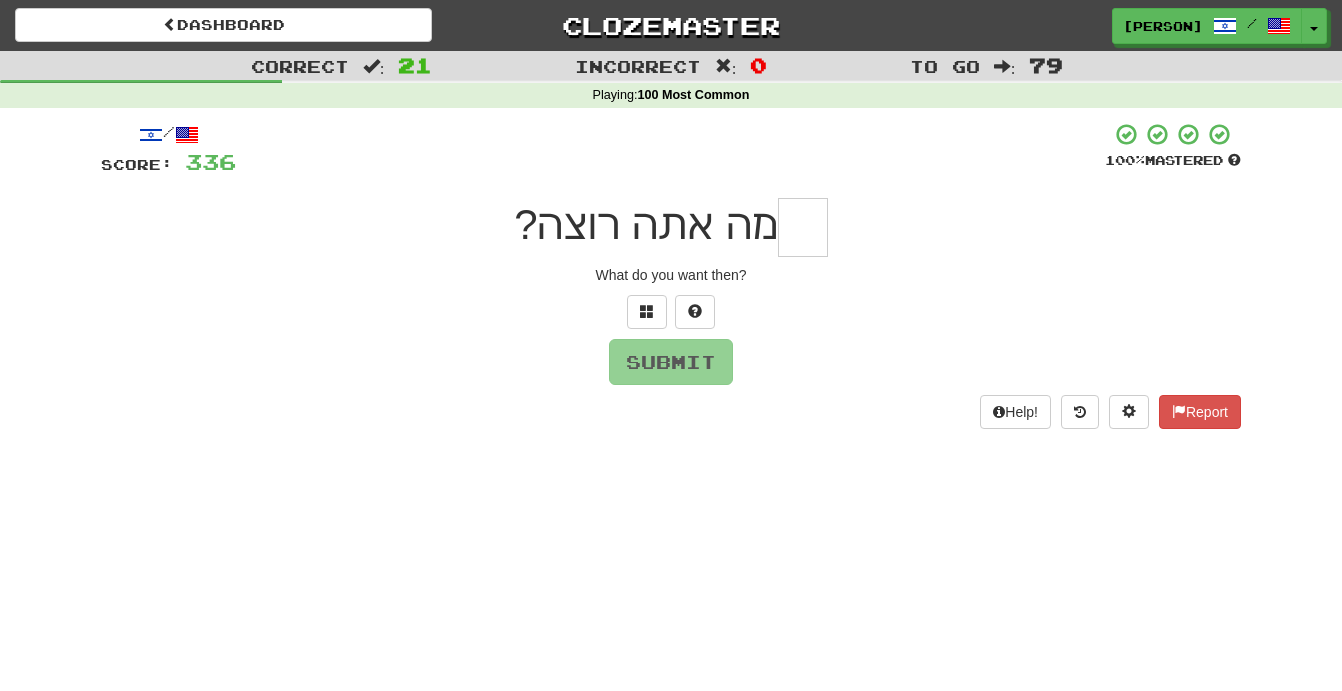 type on "*" 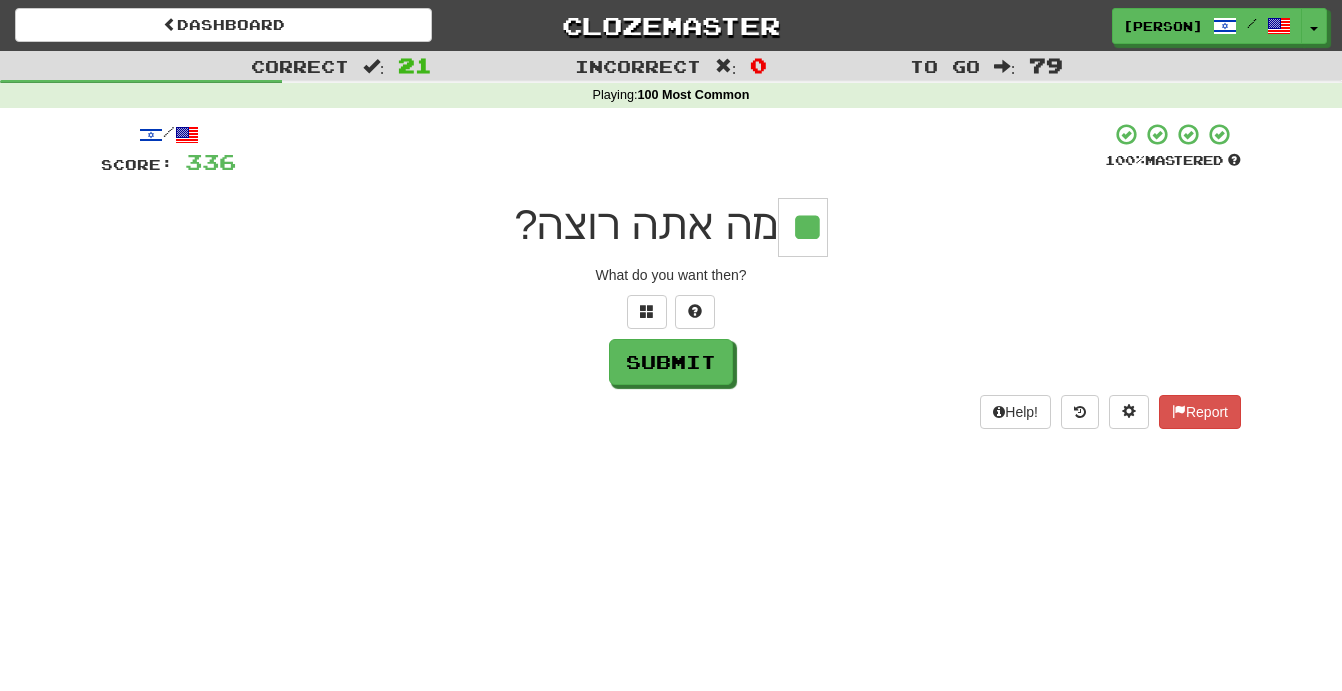 type on "**" 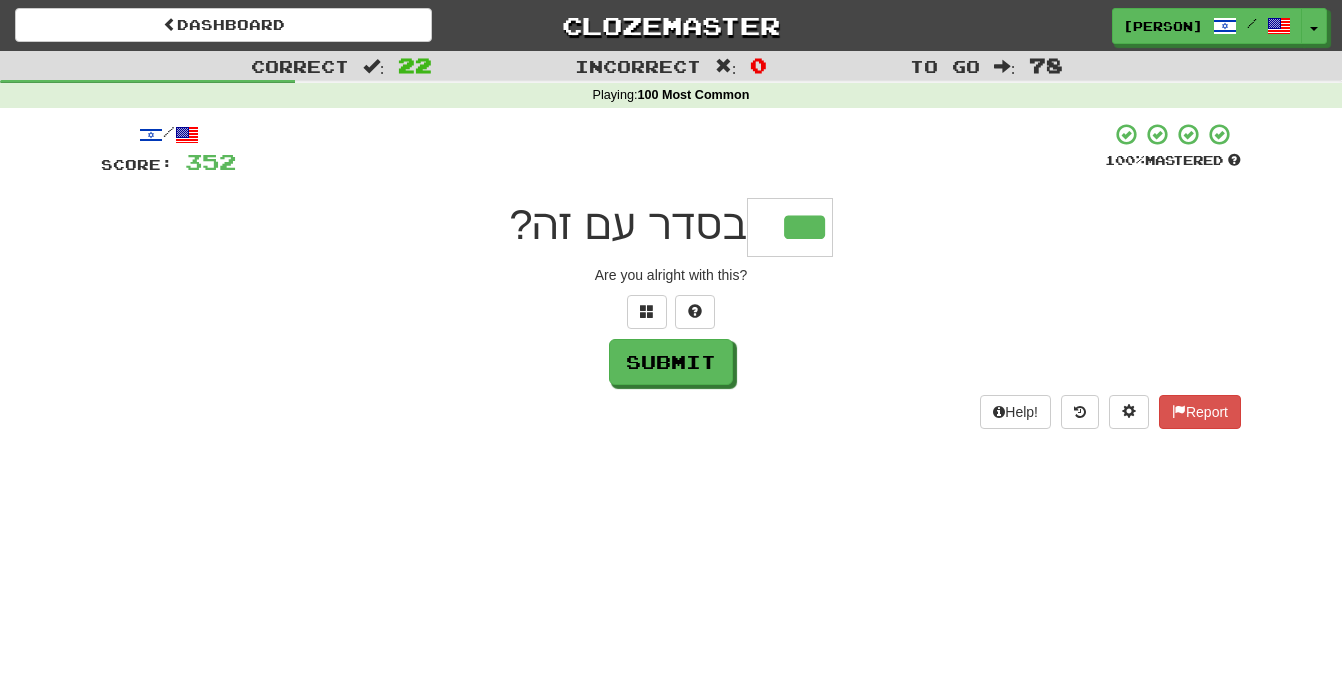 type on "***" 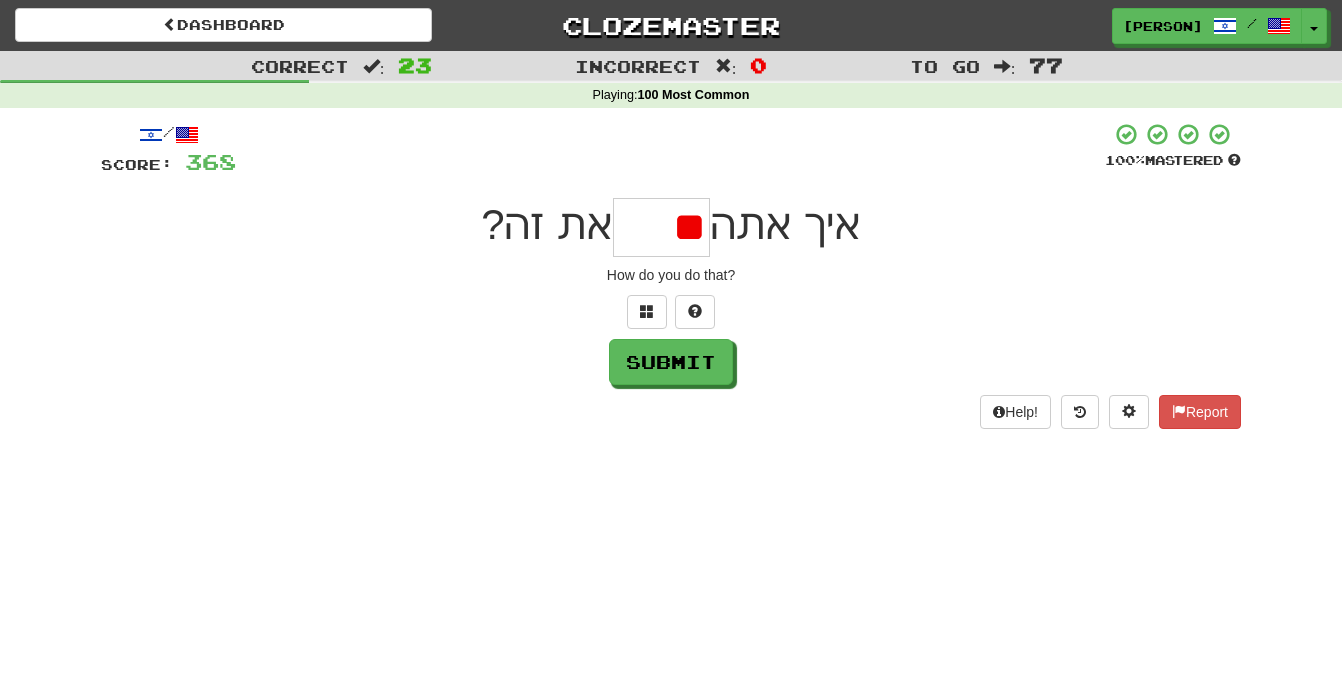 type on "*" 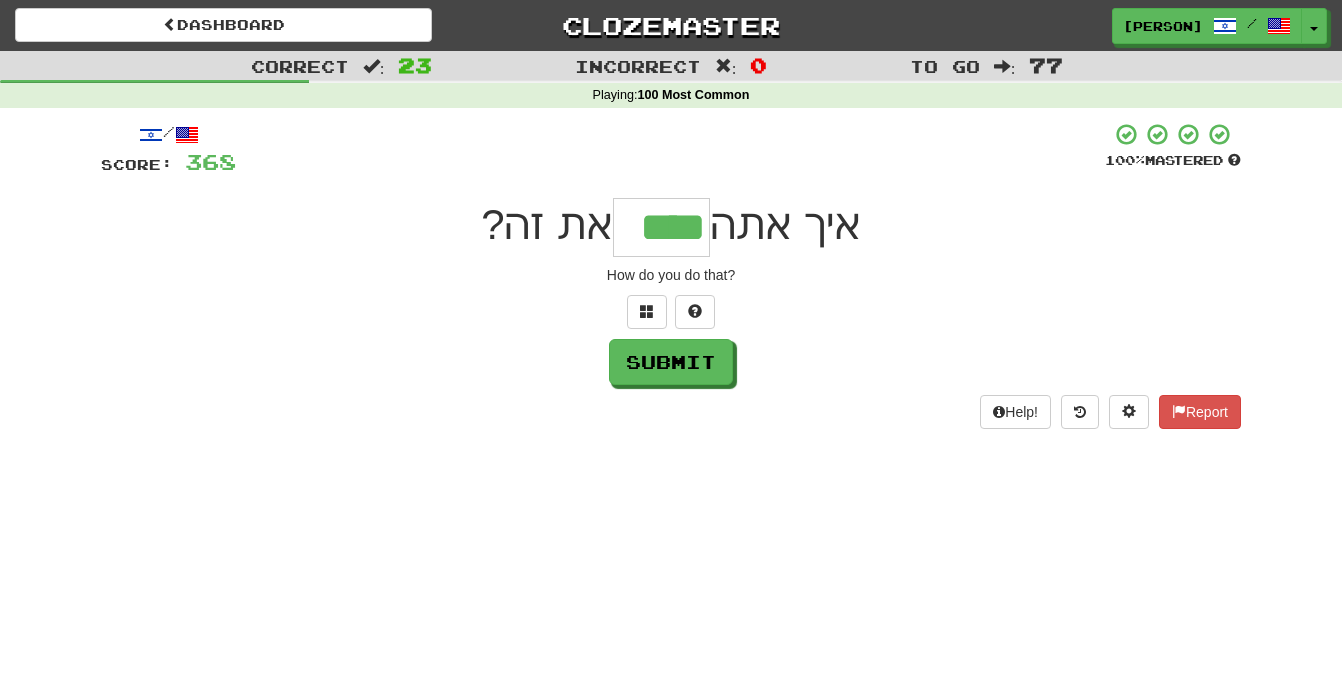 type on "****" 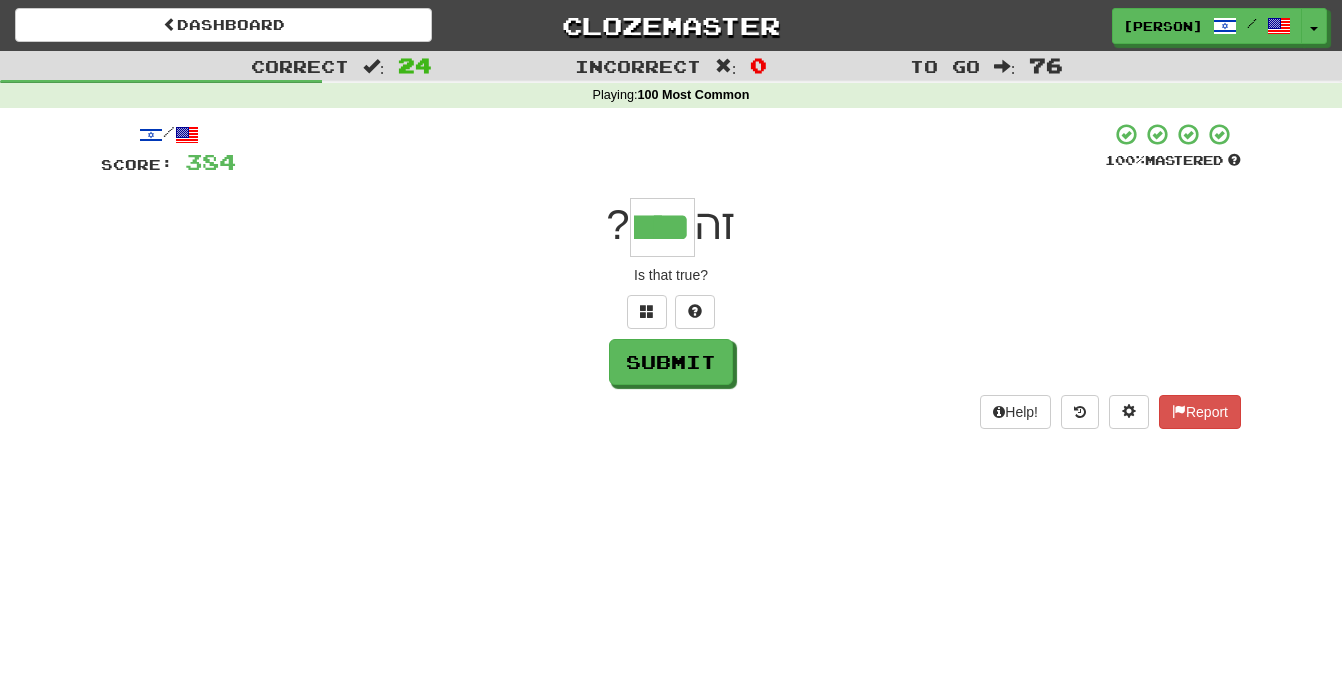 type on "****" 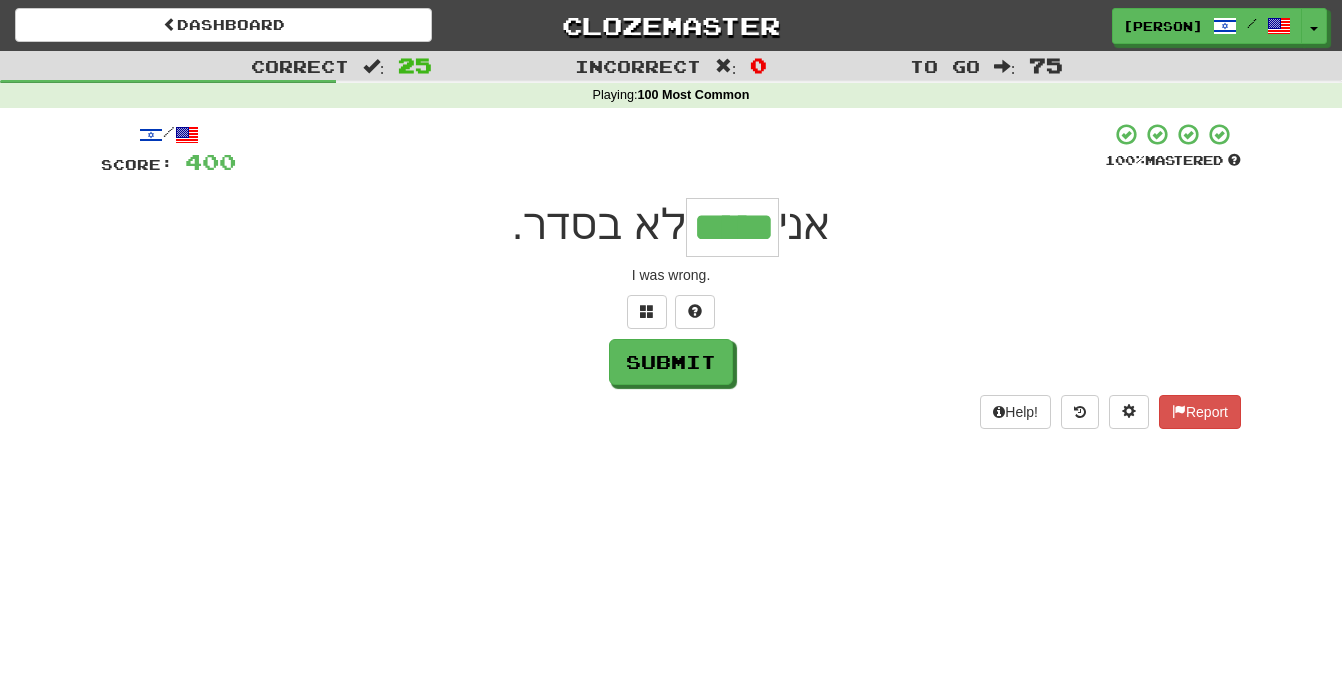 type on "*****" 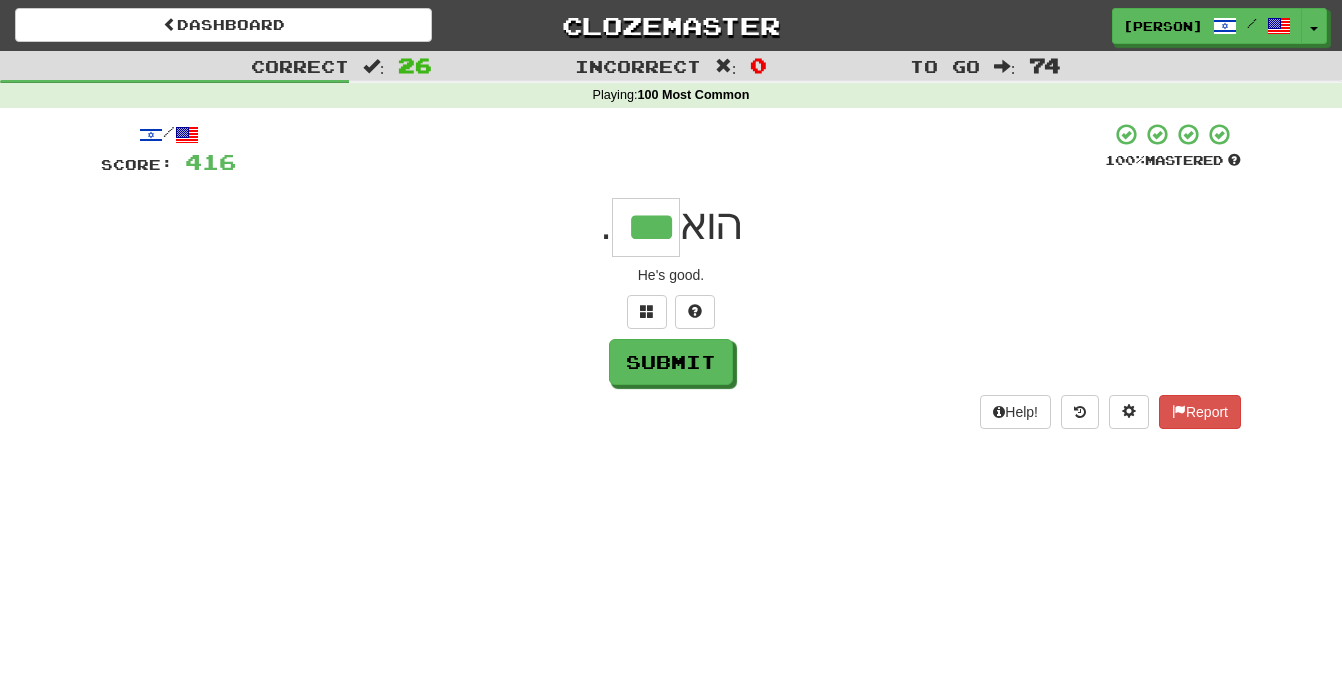 type on "***" 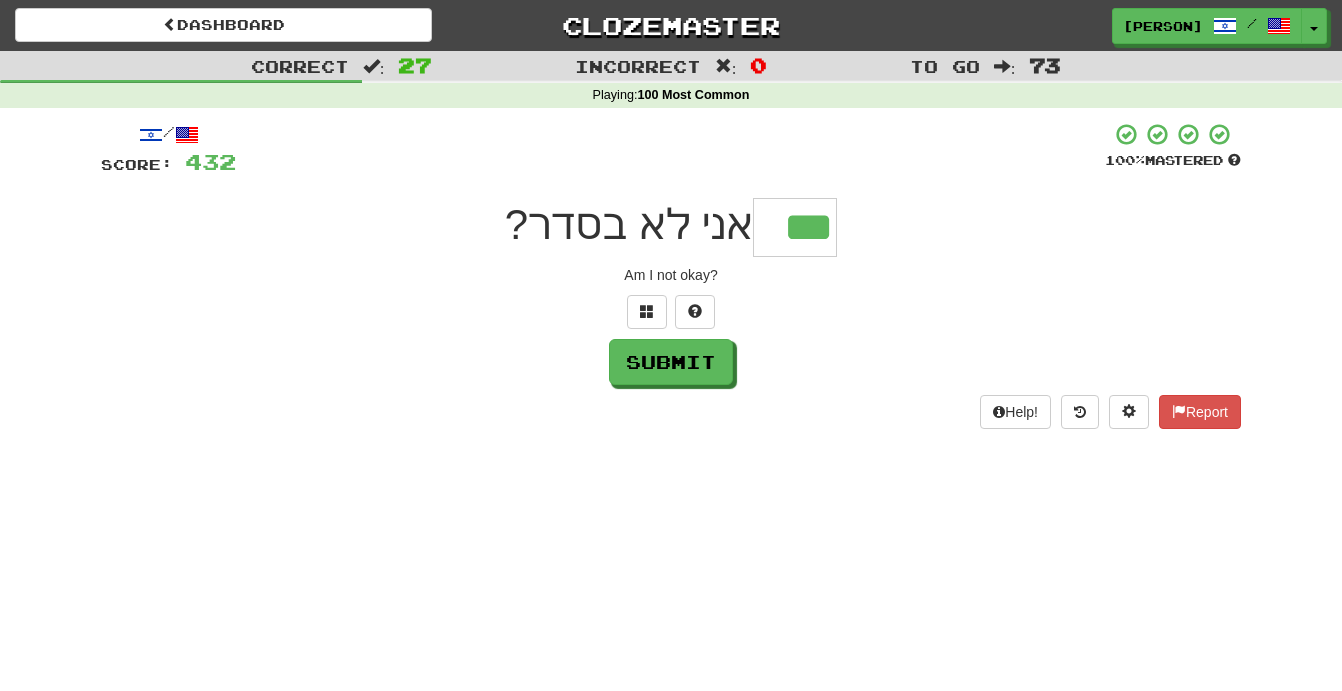 type on "***" 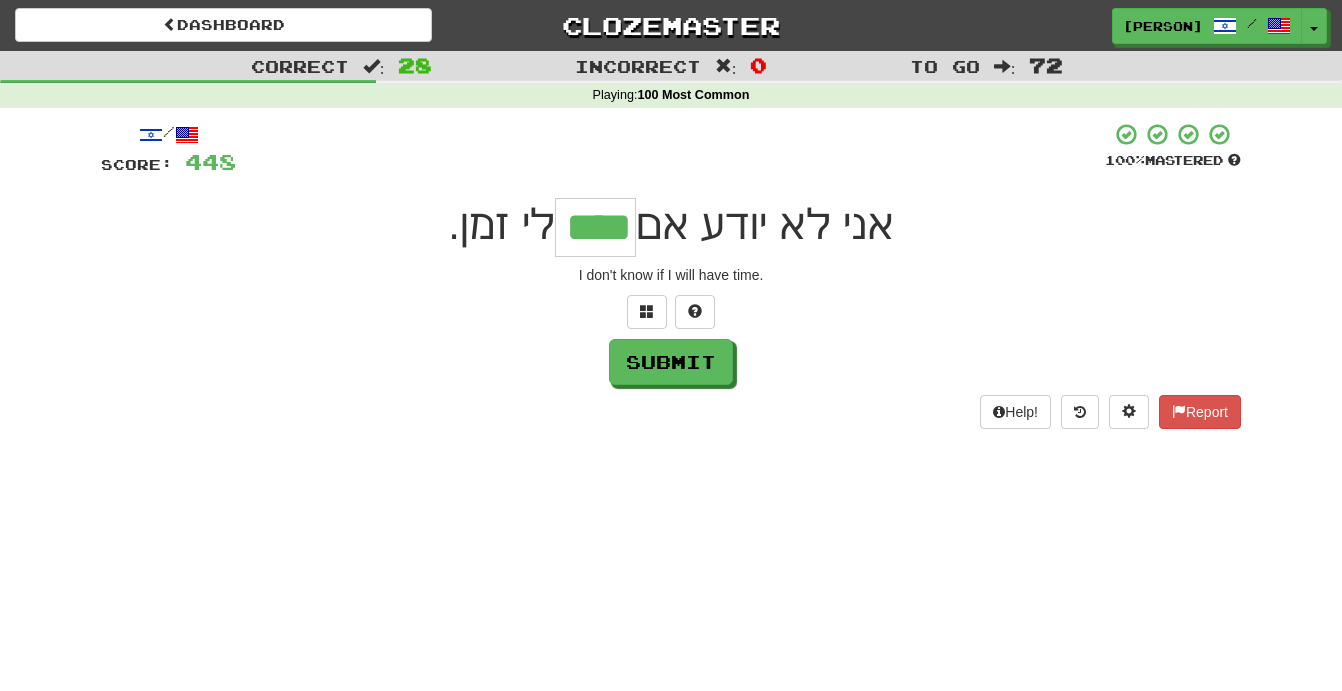 type on "****" 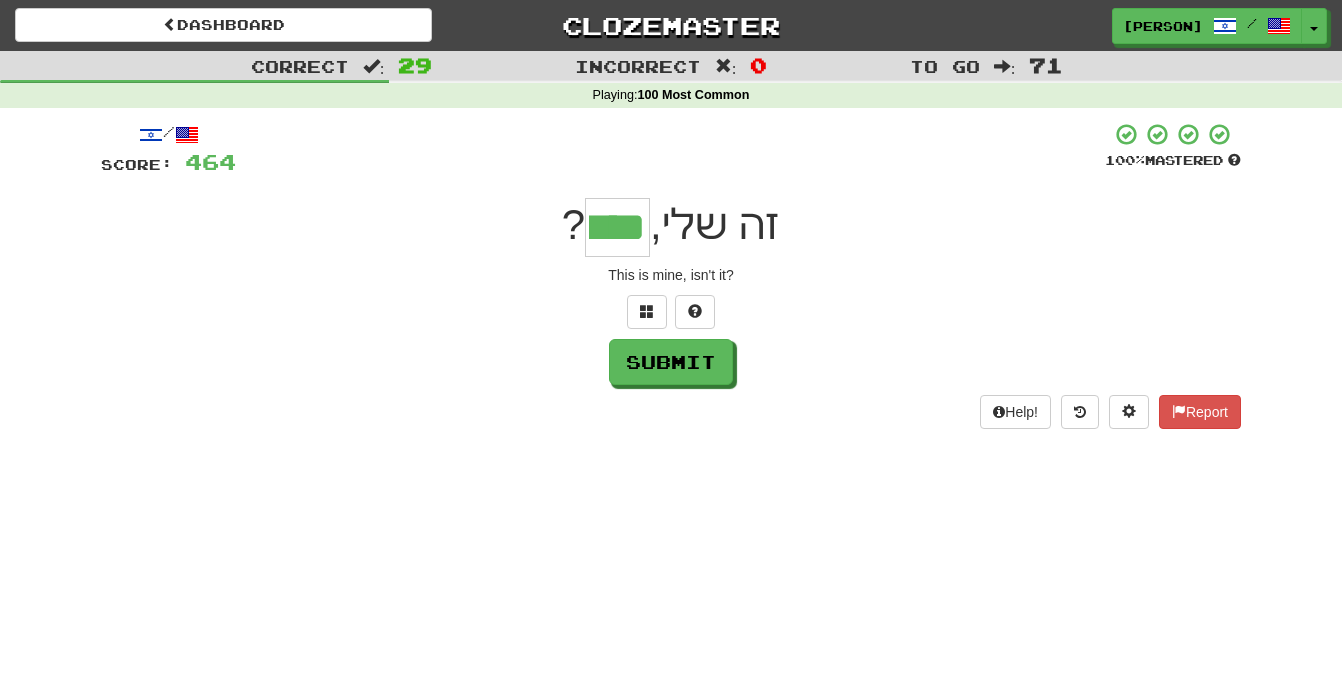 type on "****" 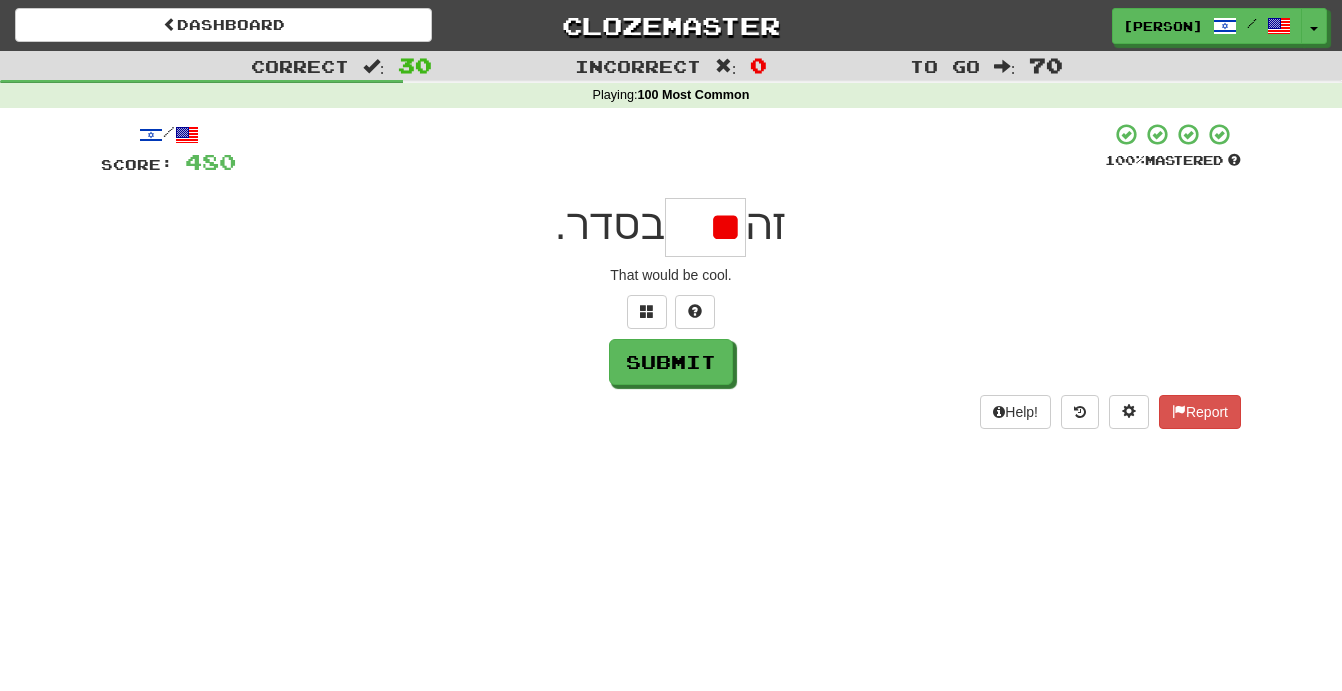 type on "*" 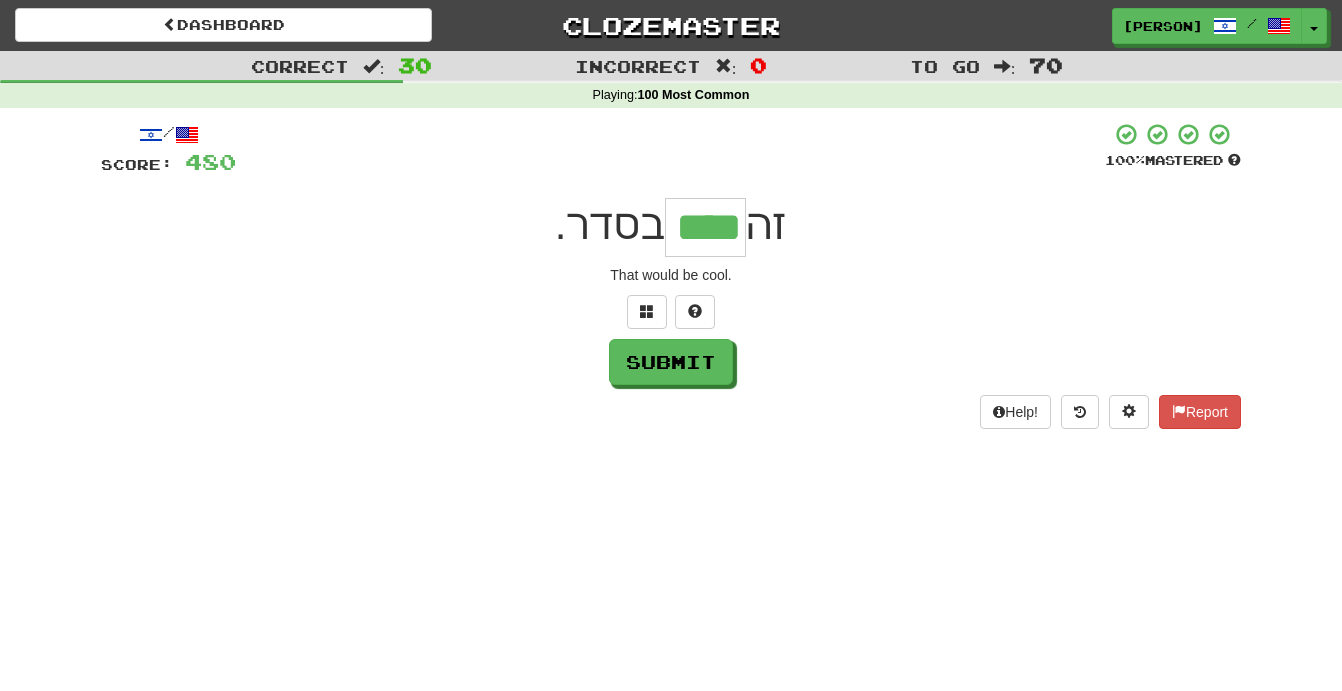 type on "****" 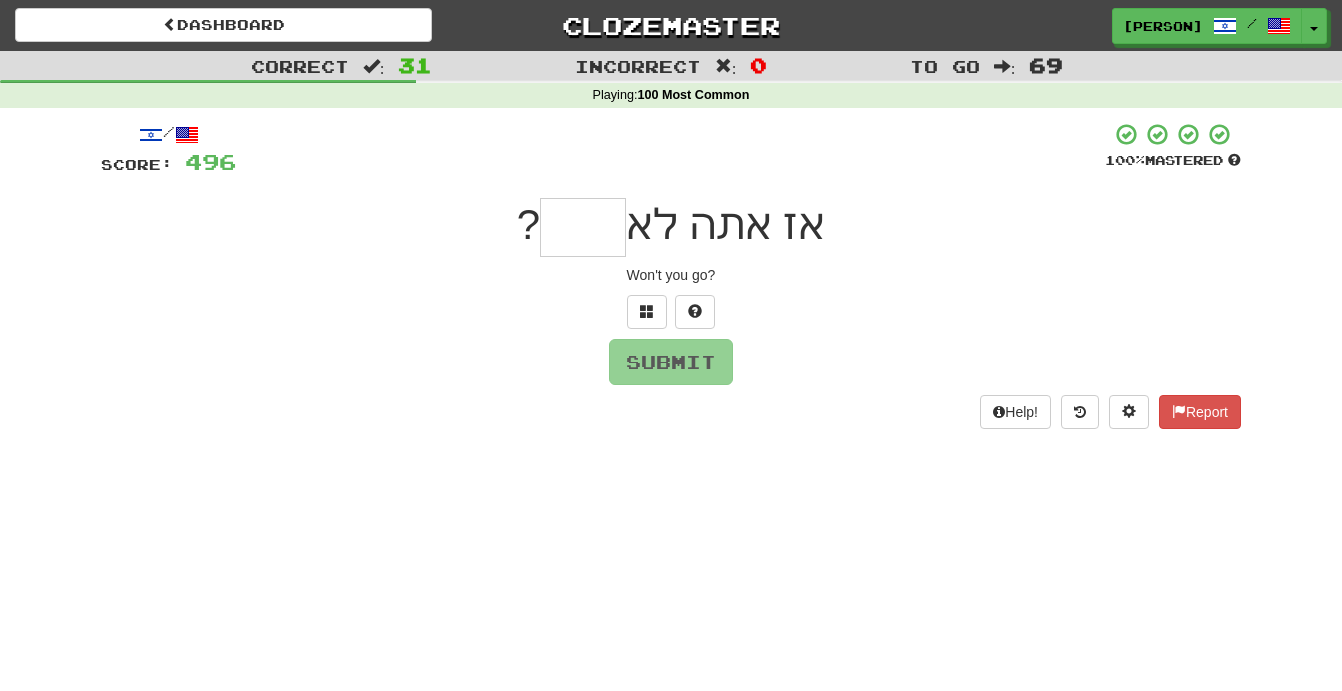 type on "*" 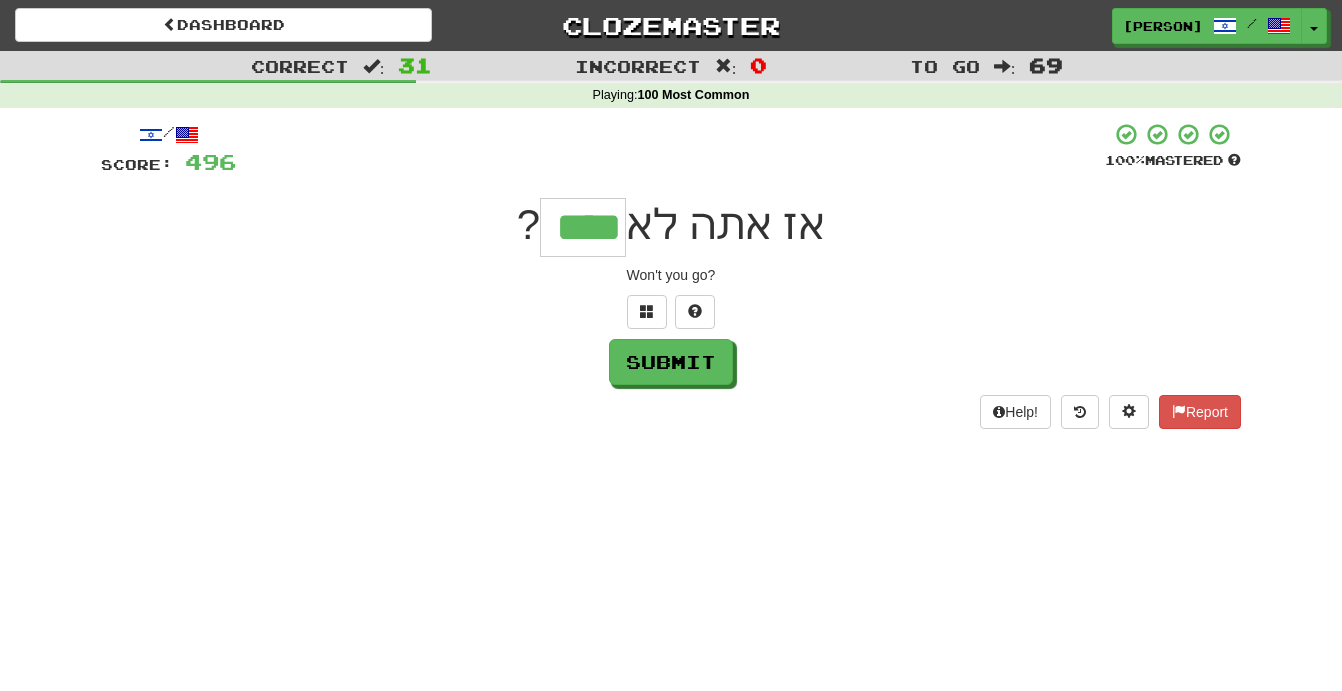 type on "****" 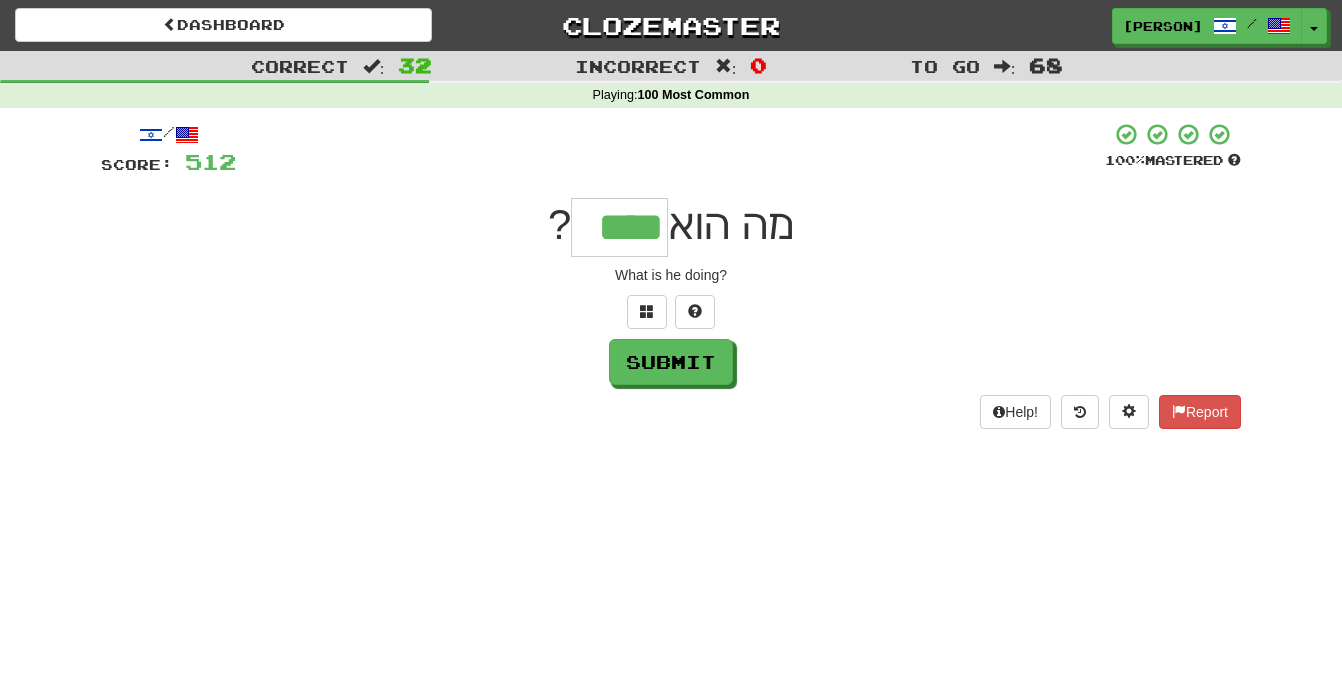 type on "****" 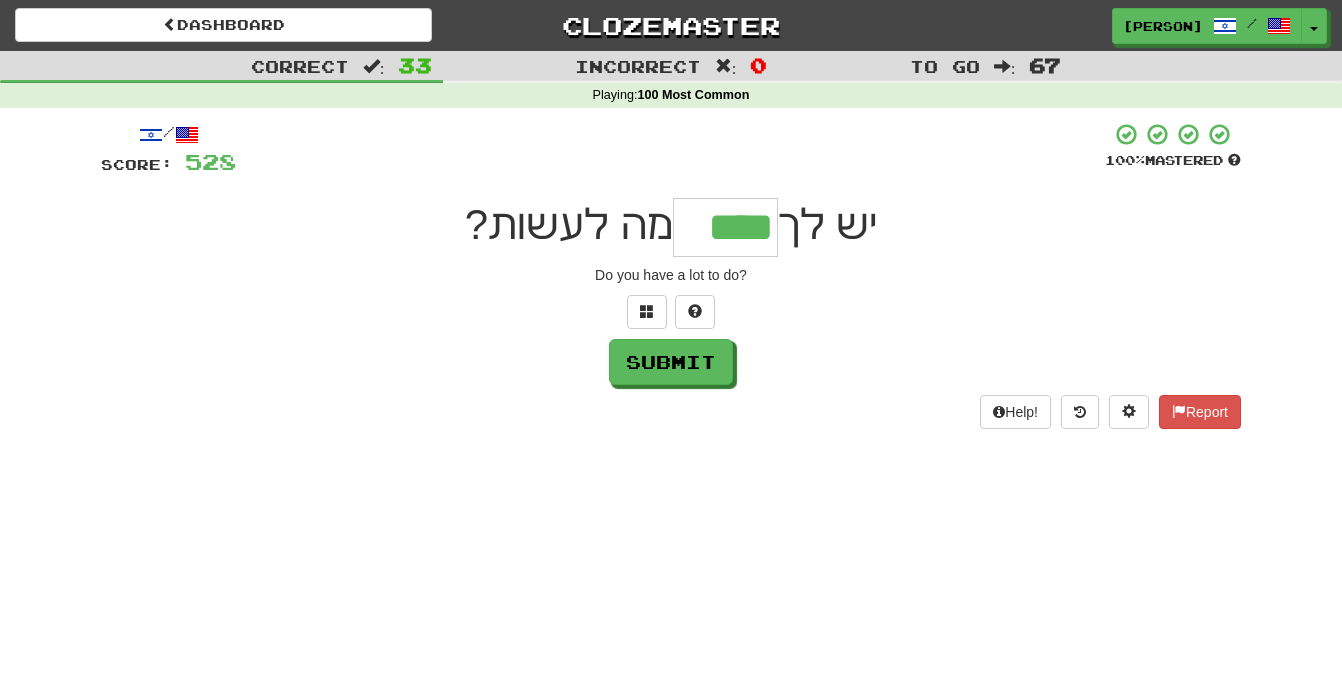 type on "****" 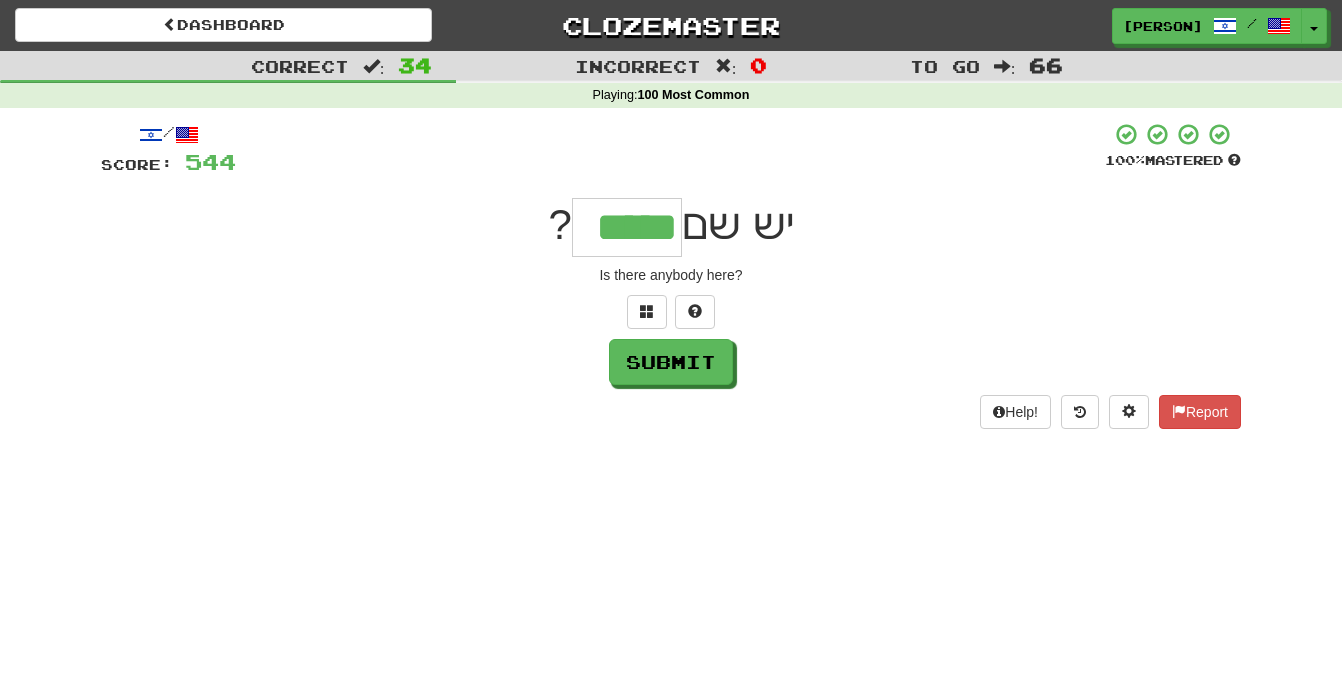 type on "*****" 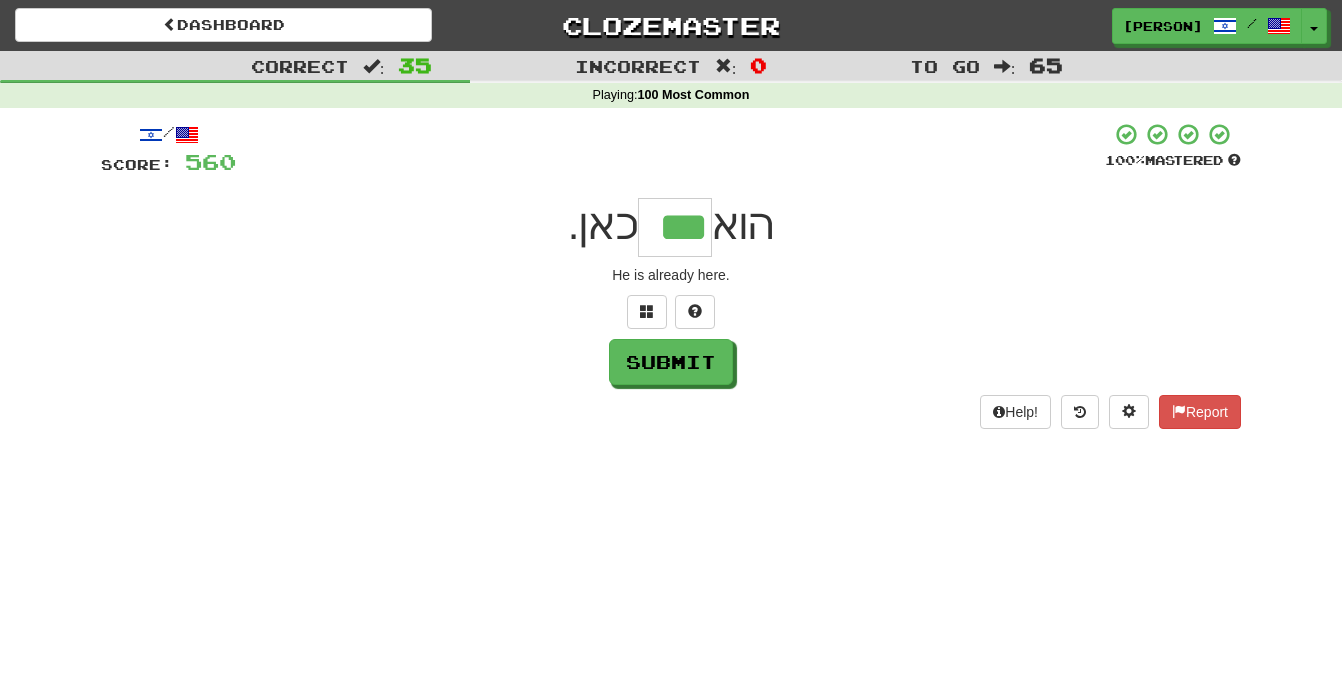 type on "***" 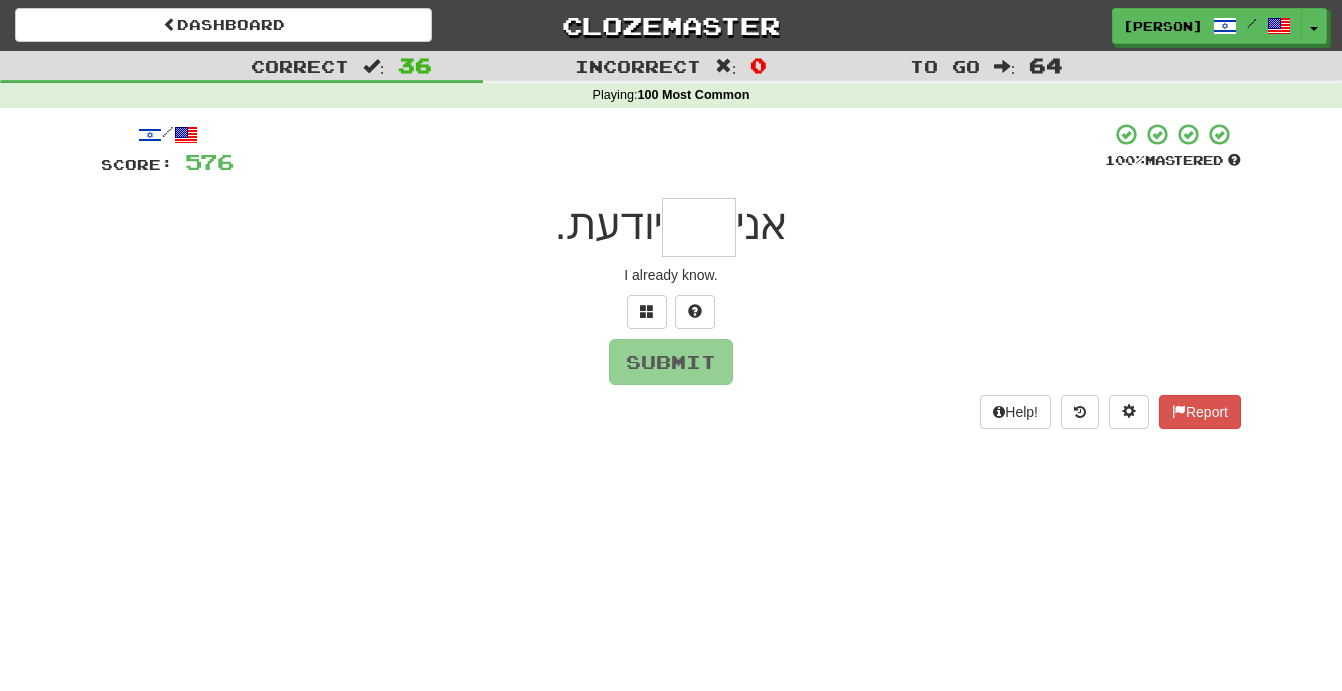 type on "*" 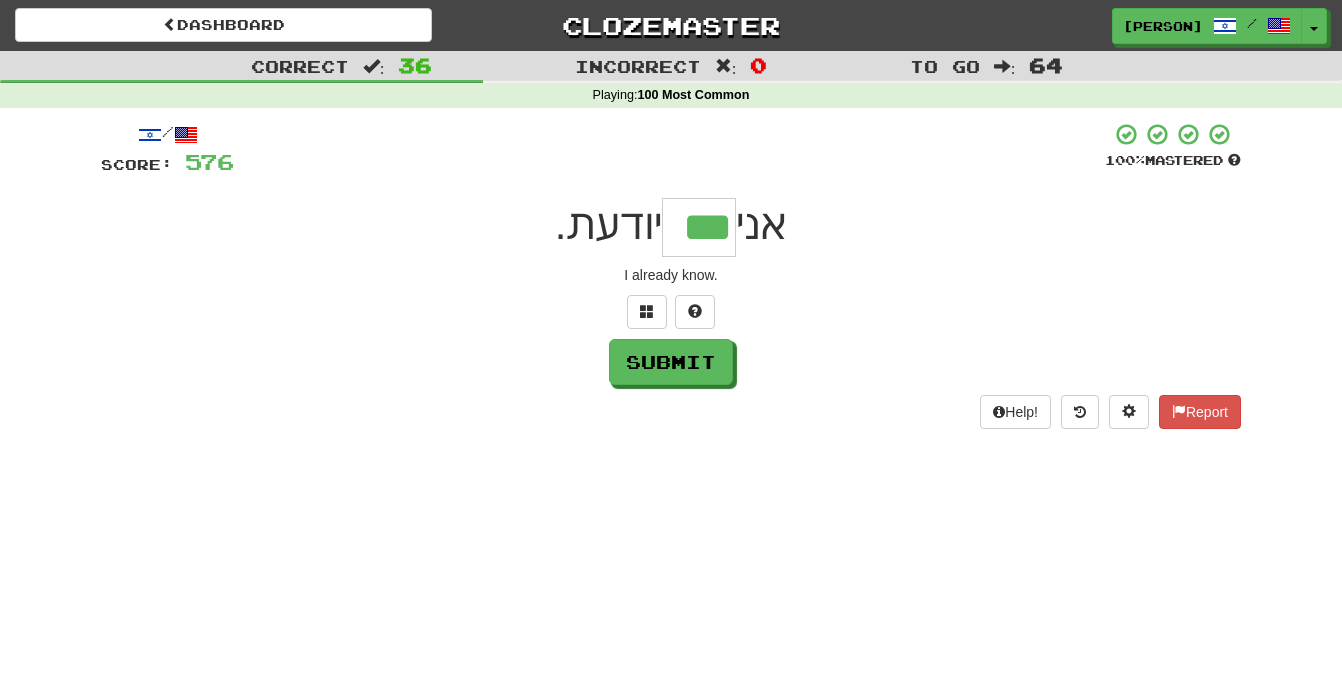 type on "***" 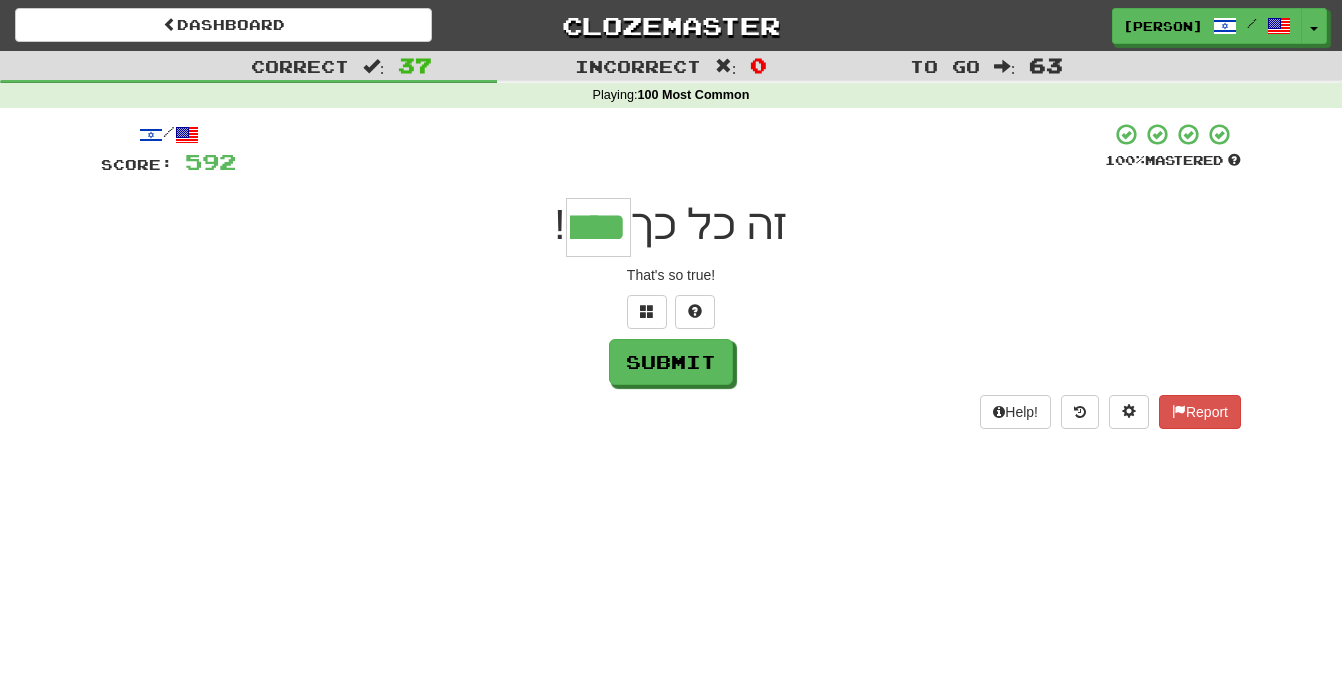 type on "****" 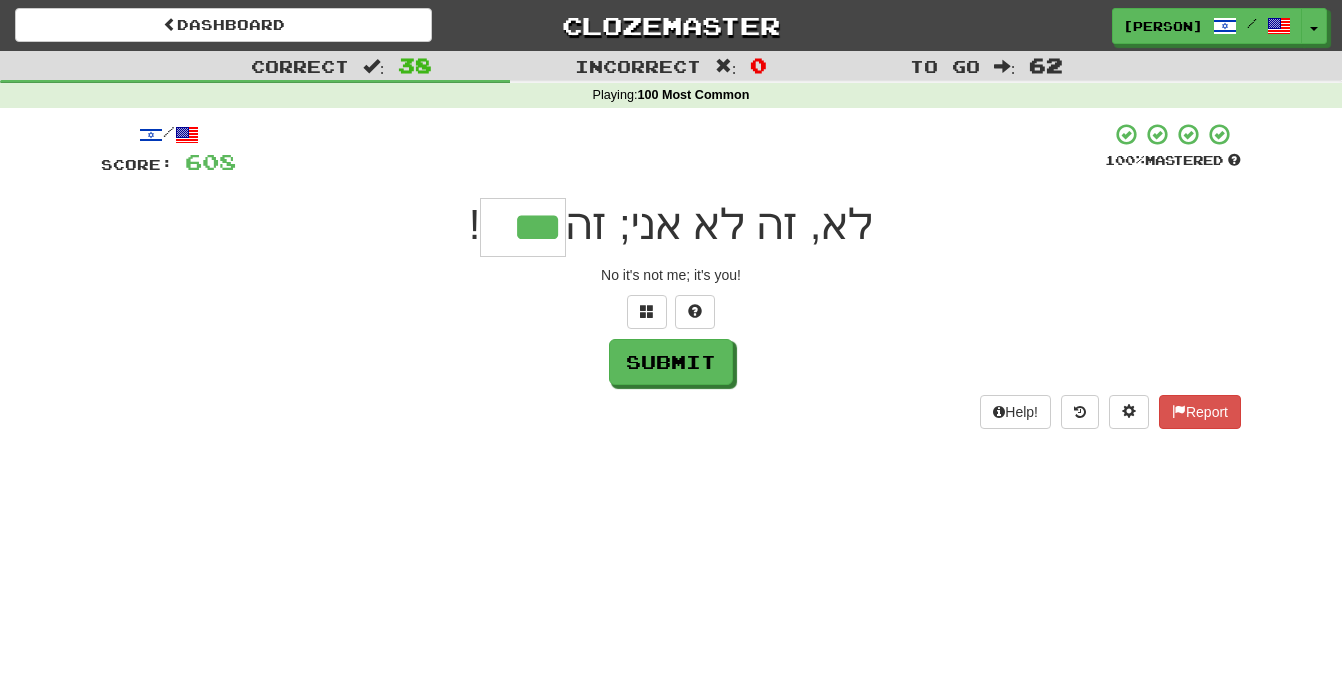 type on "***" 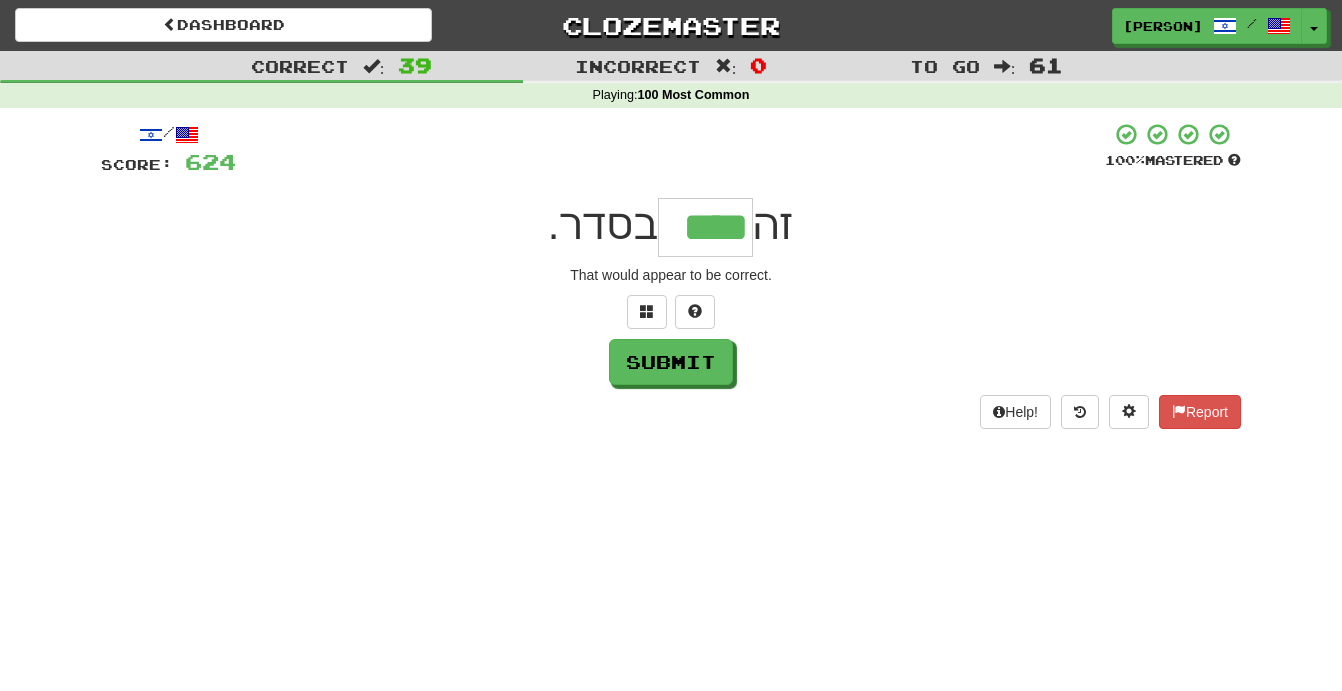 type on "****" 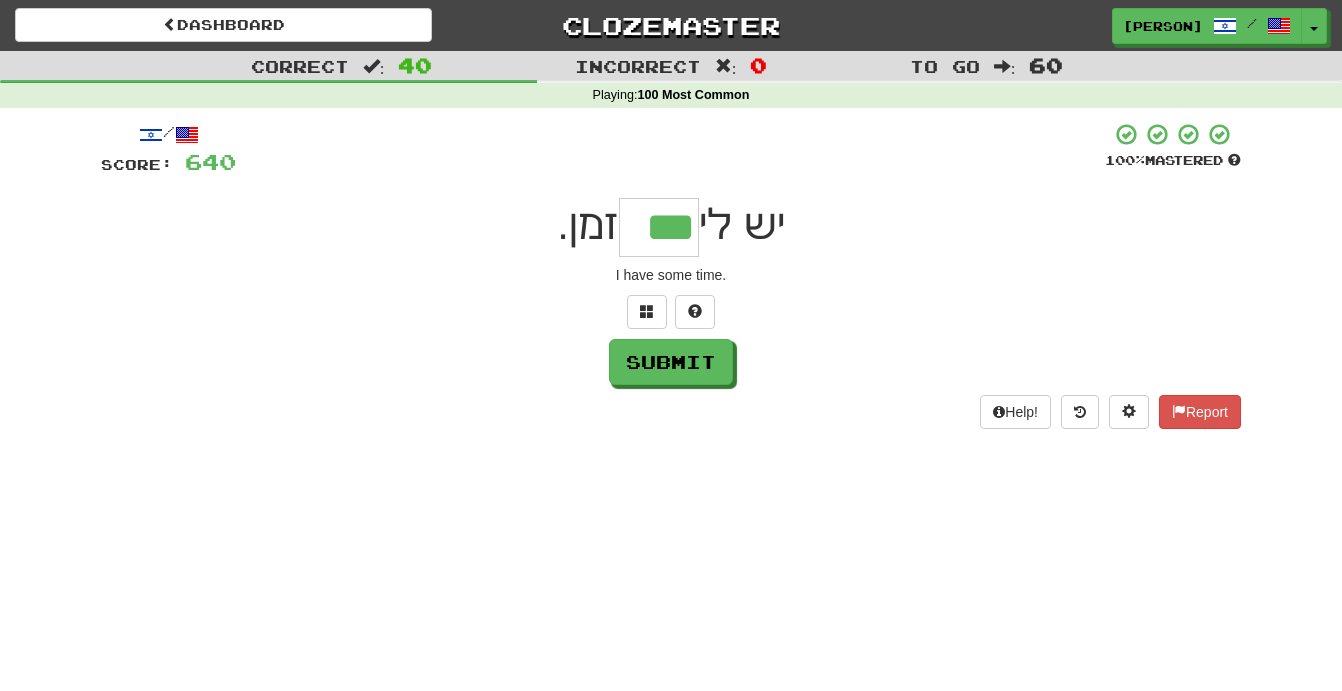 type on "***" 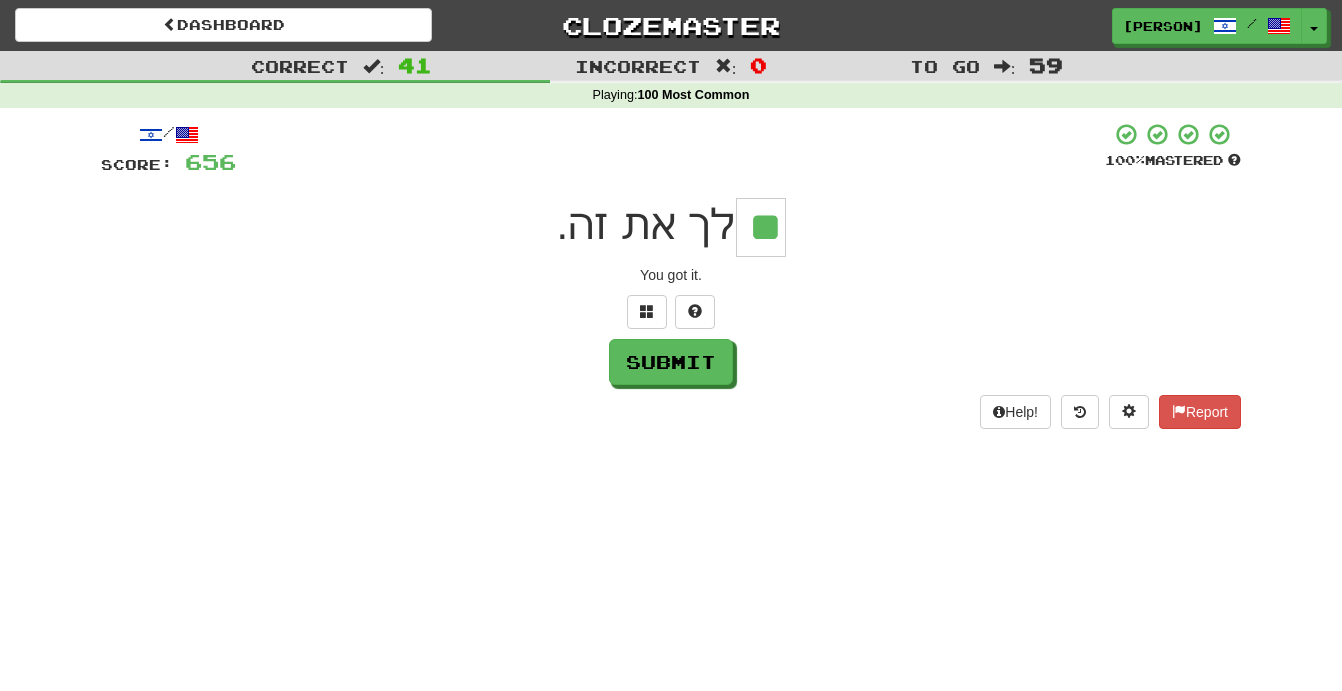 type on "**" 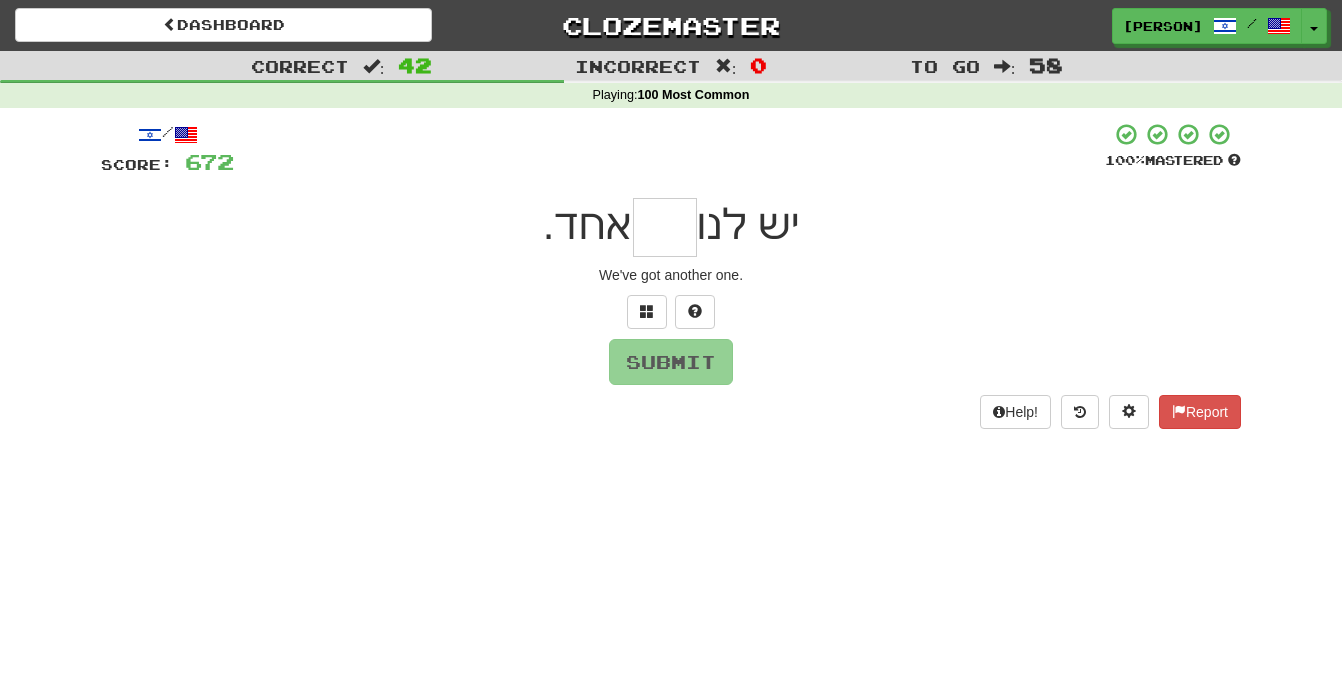 type on "*" 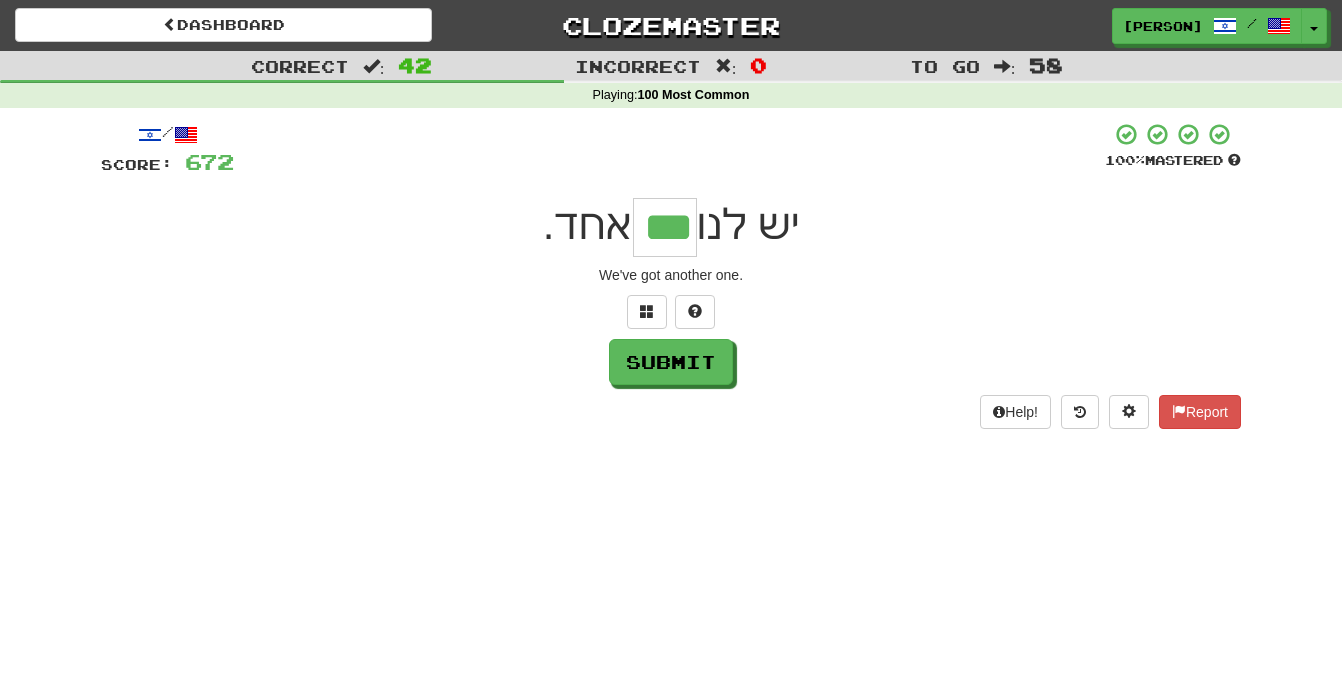 type on "***" 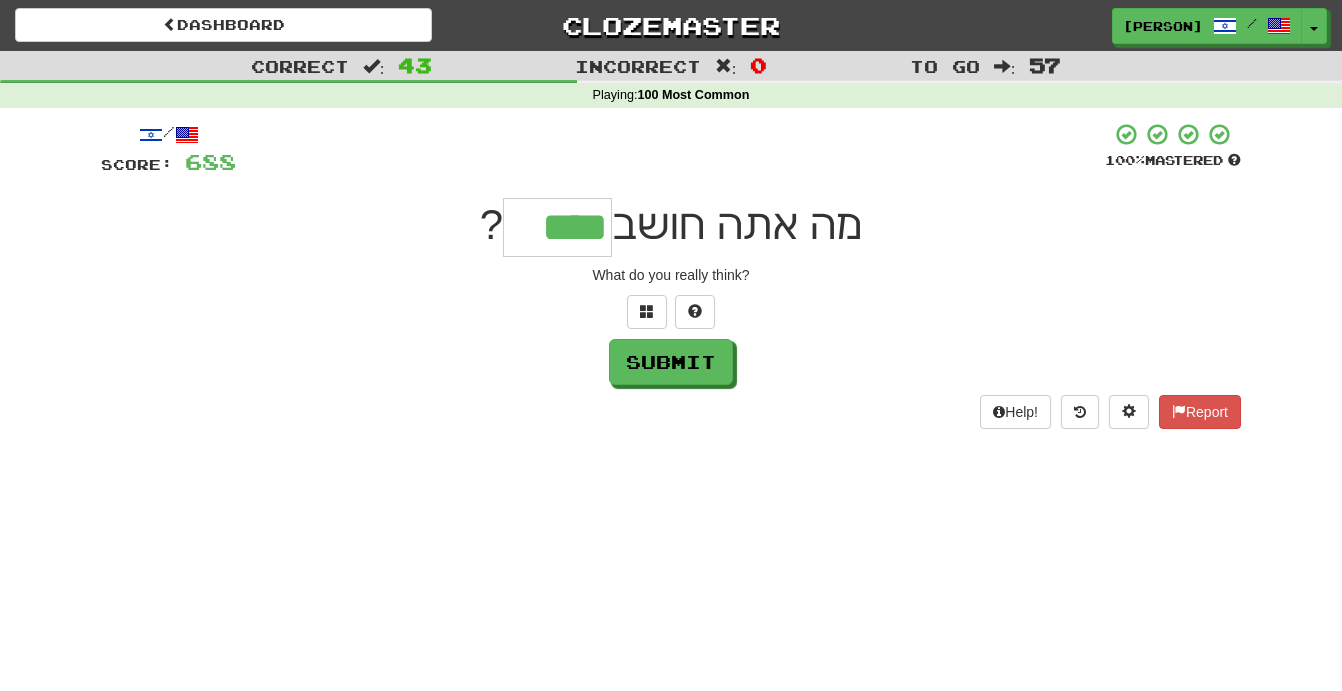 type on "****" 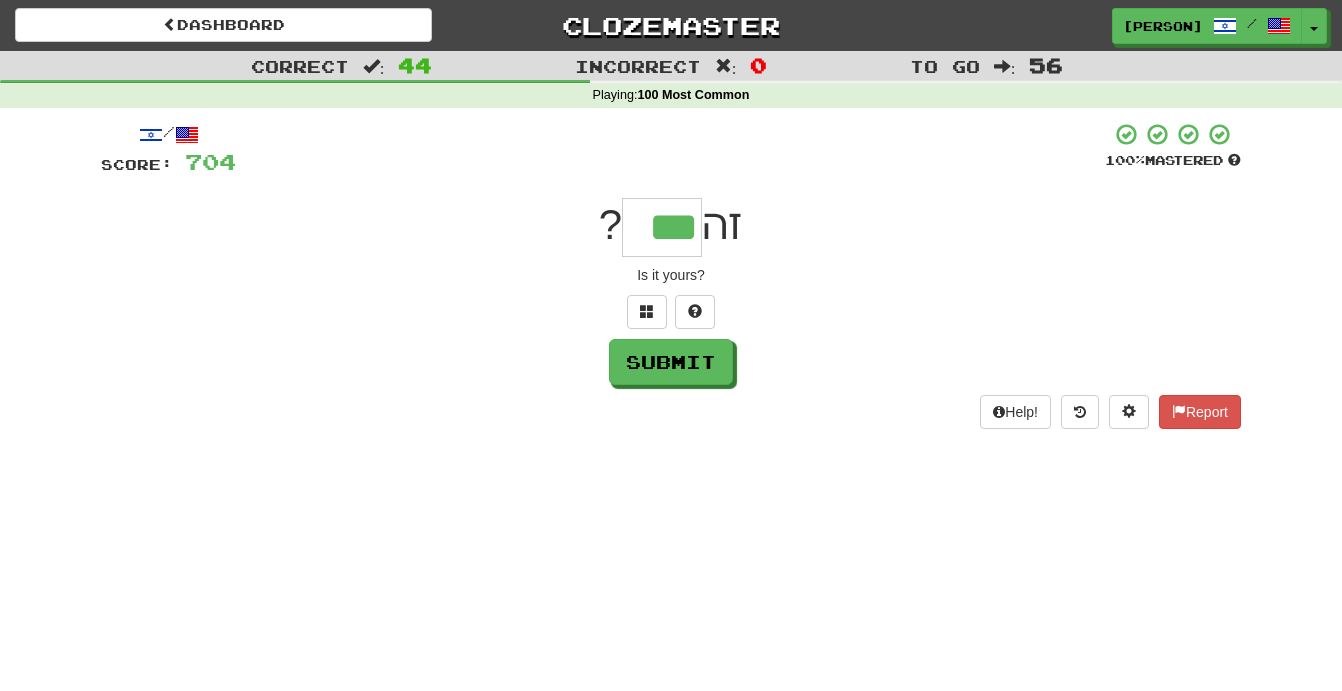 type on "***" 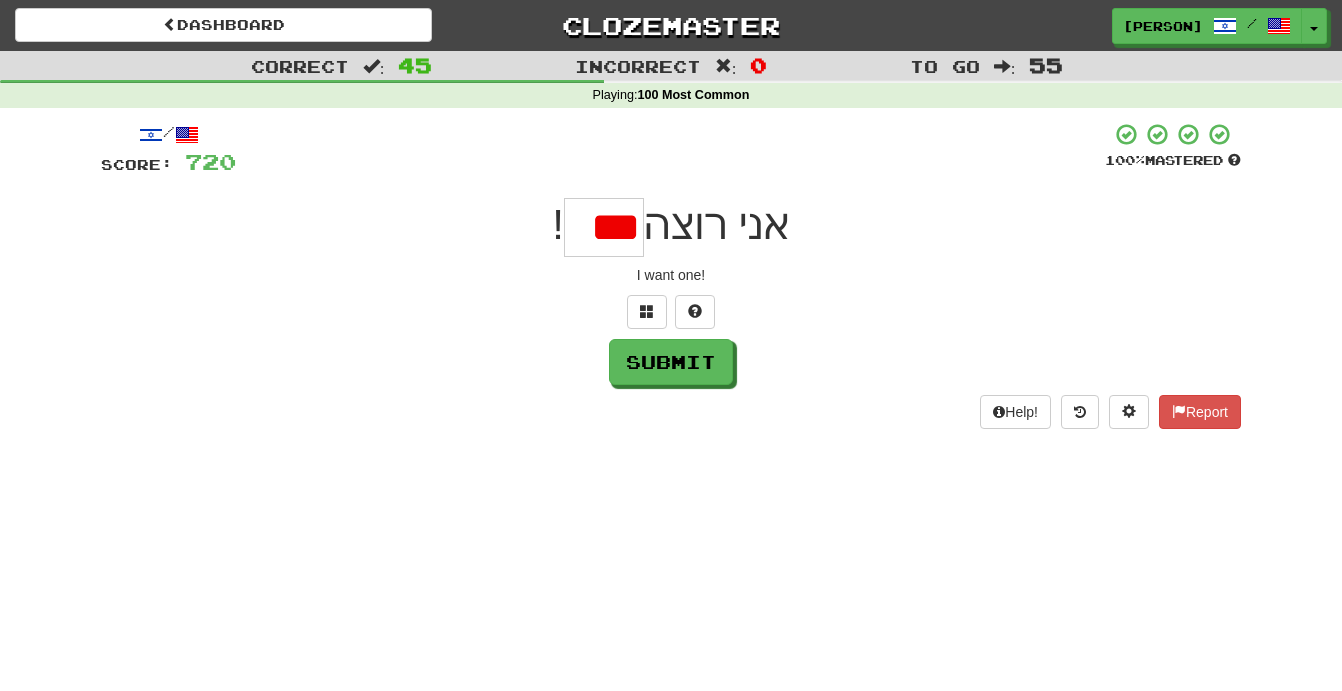 scroll, scrollTop: 0, scrollLeft: -2, axis: horizontal 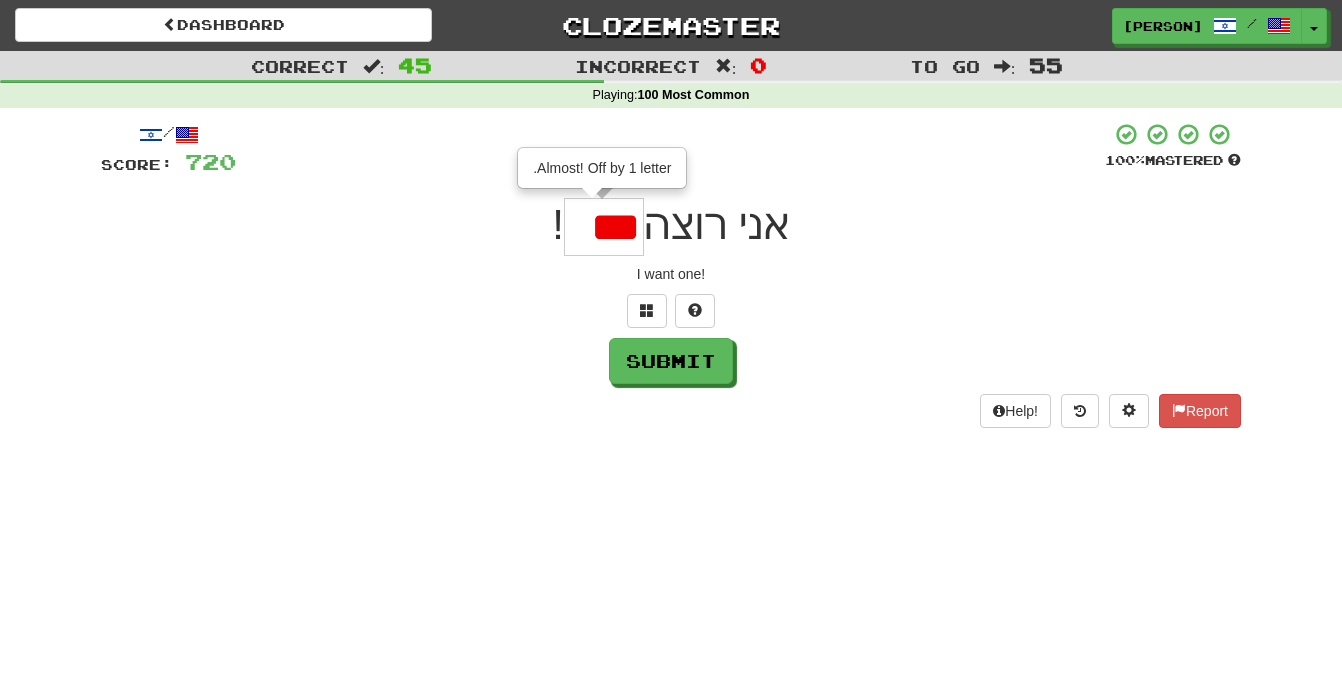 type on "***" 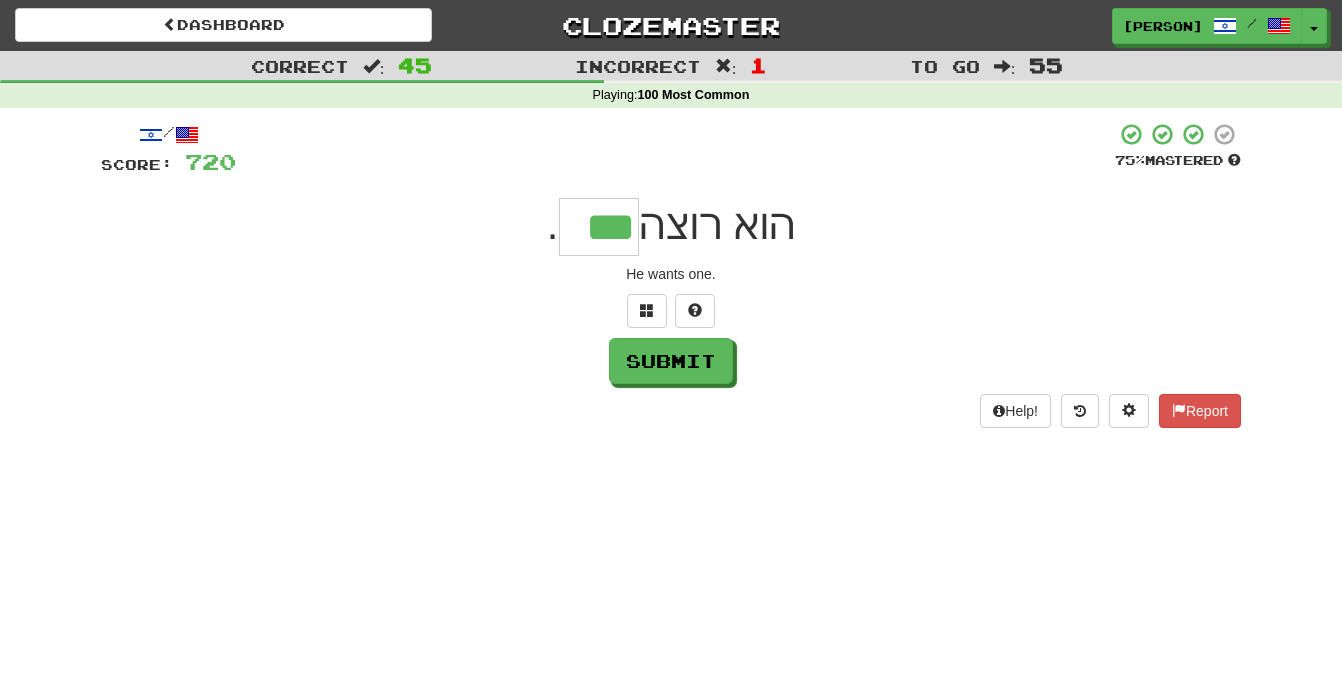 type on "***" 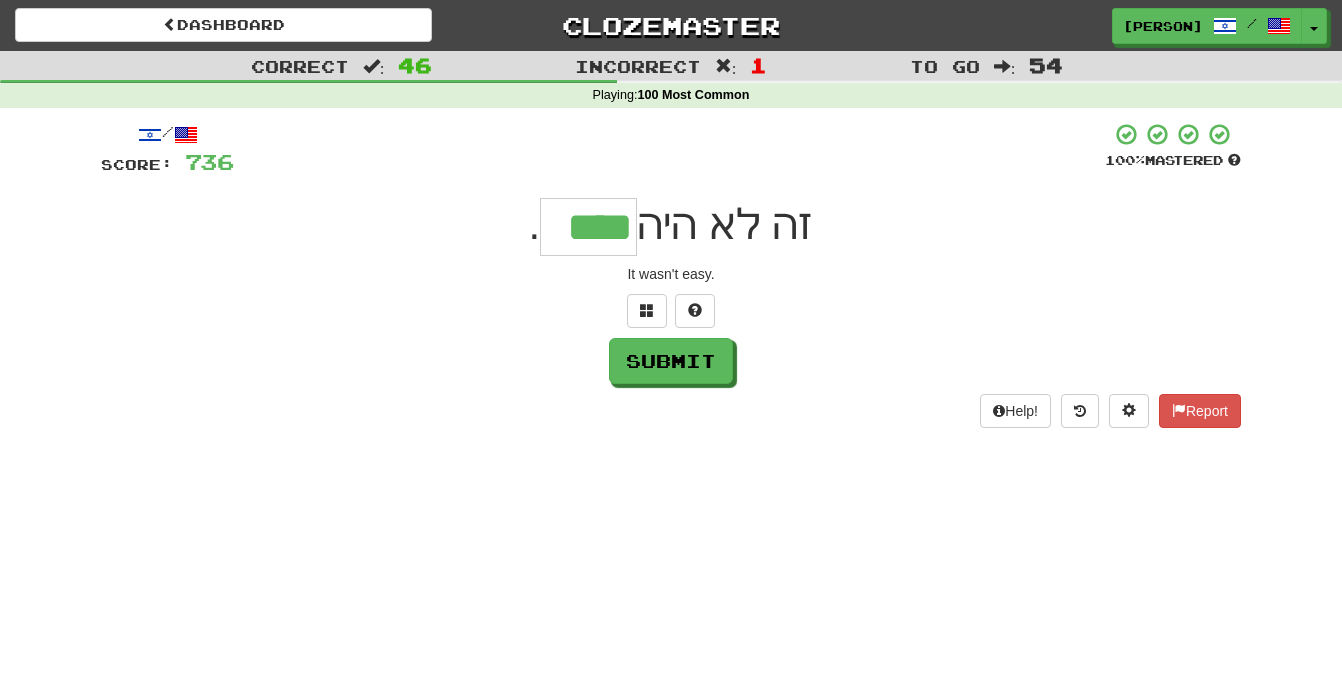 type on "****" 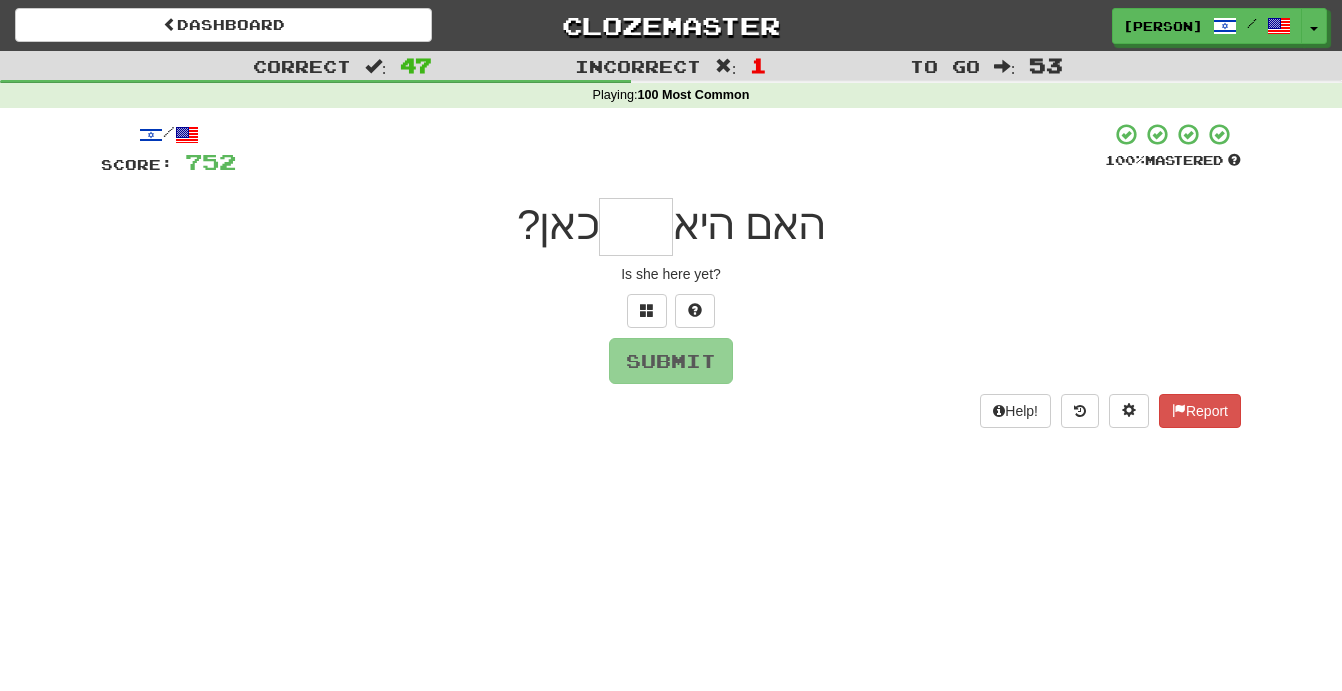 type on "*" 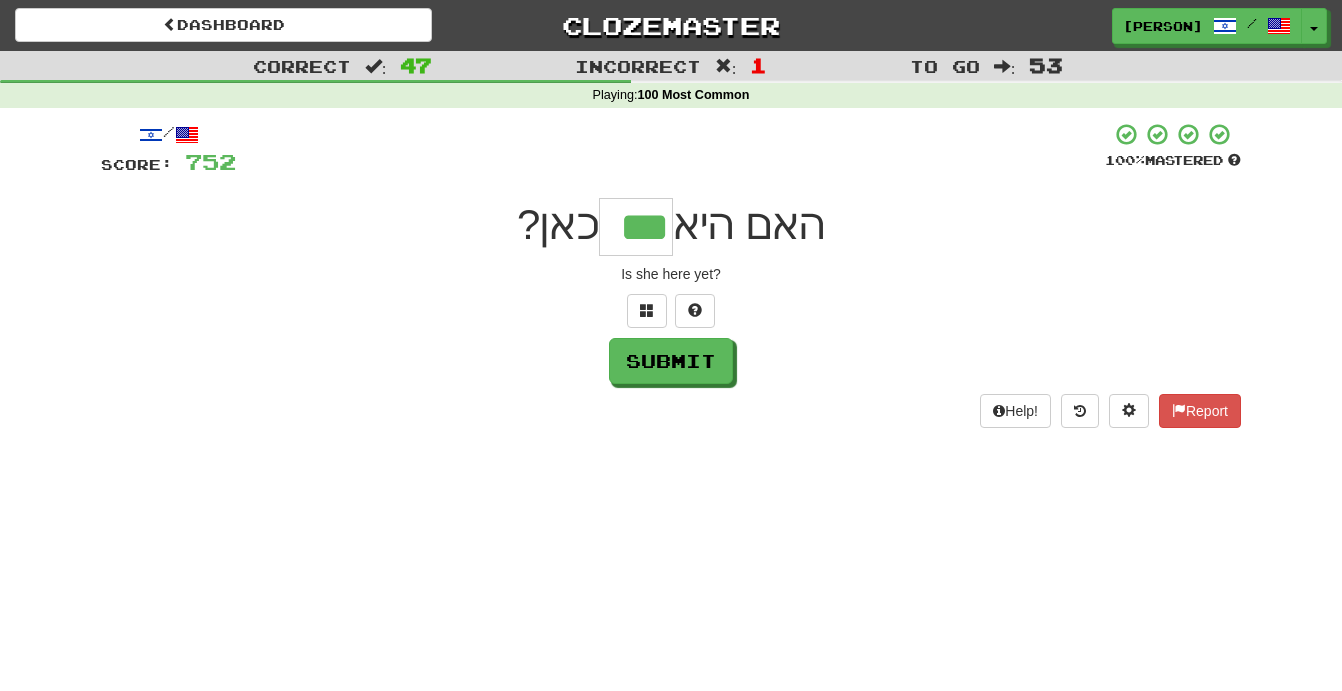 type on "***" 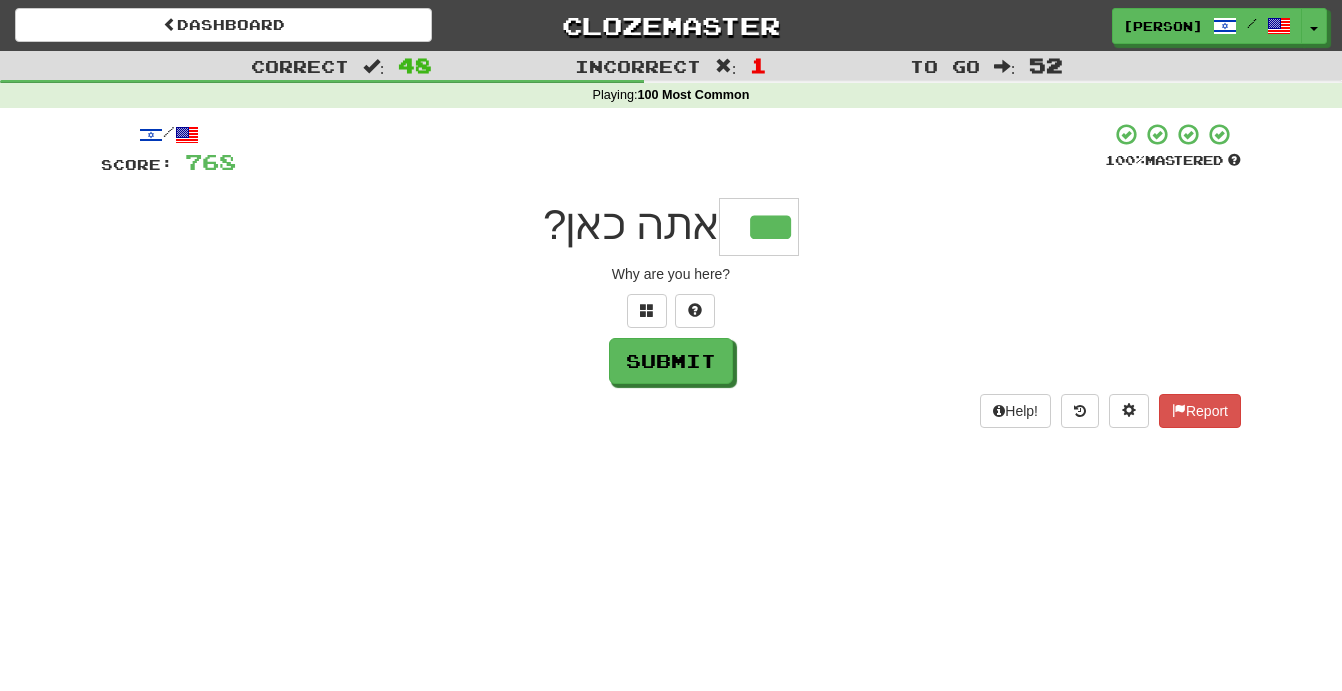 type on "***" 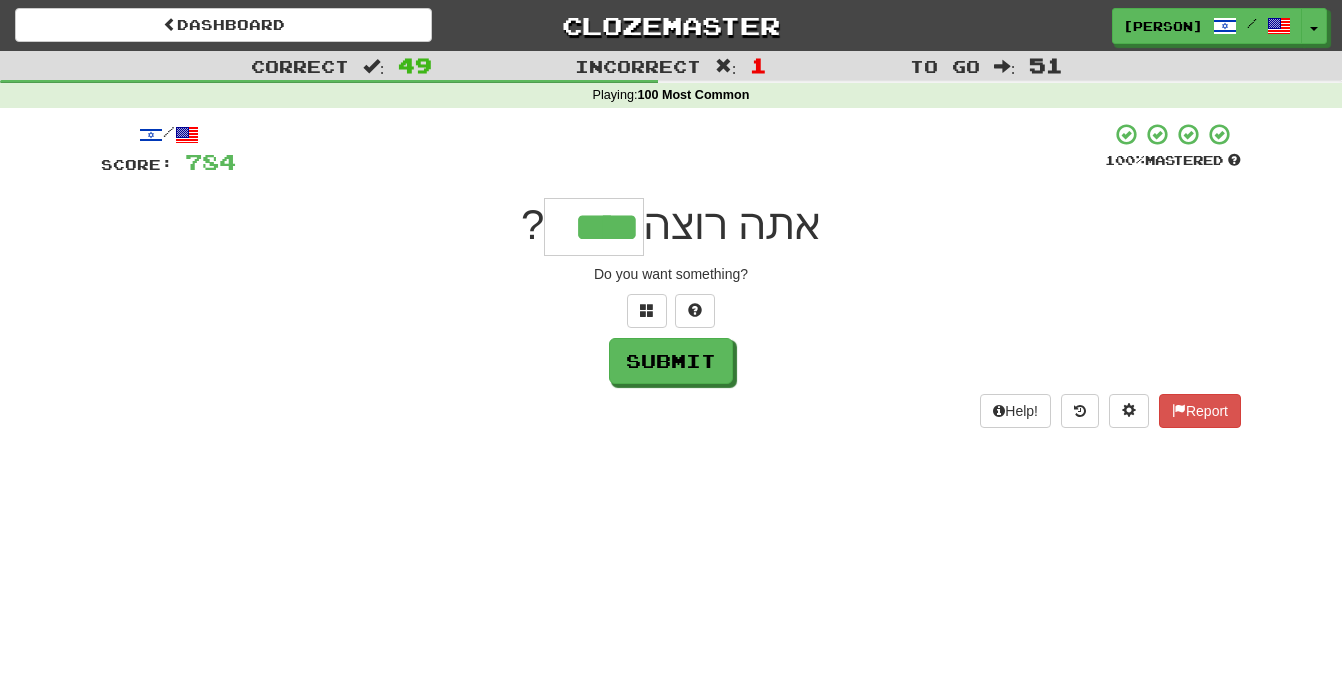 type on "****" 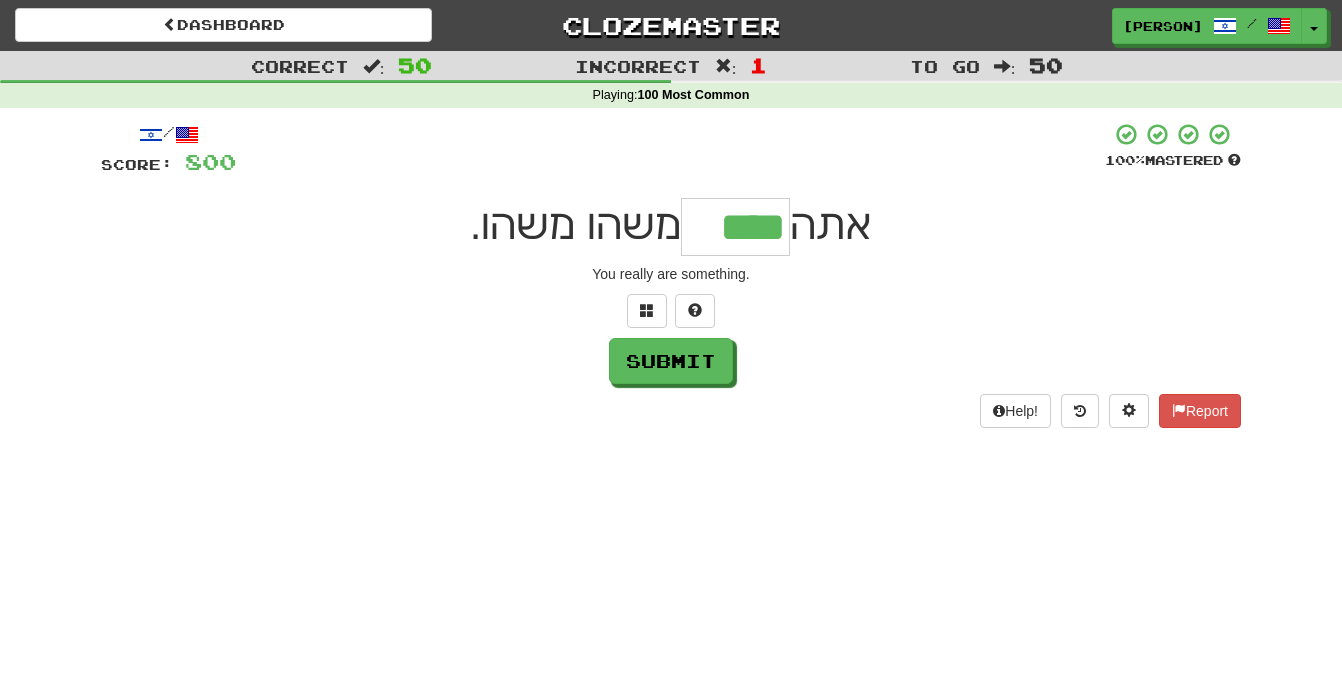 type on "****" 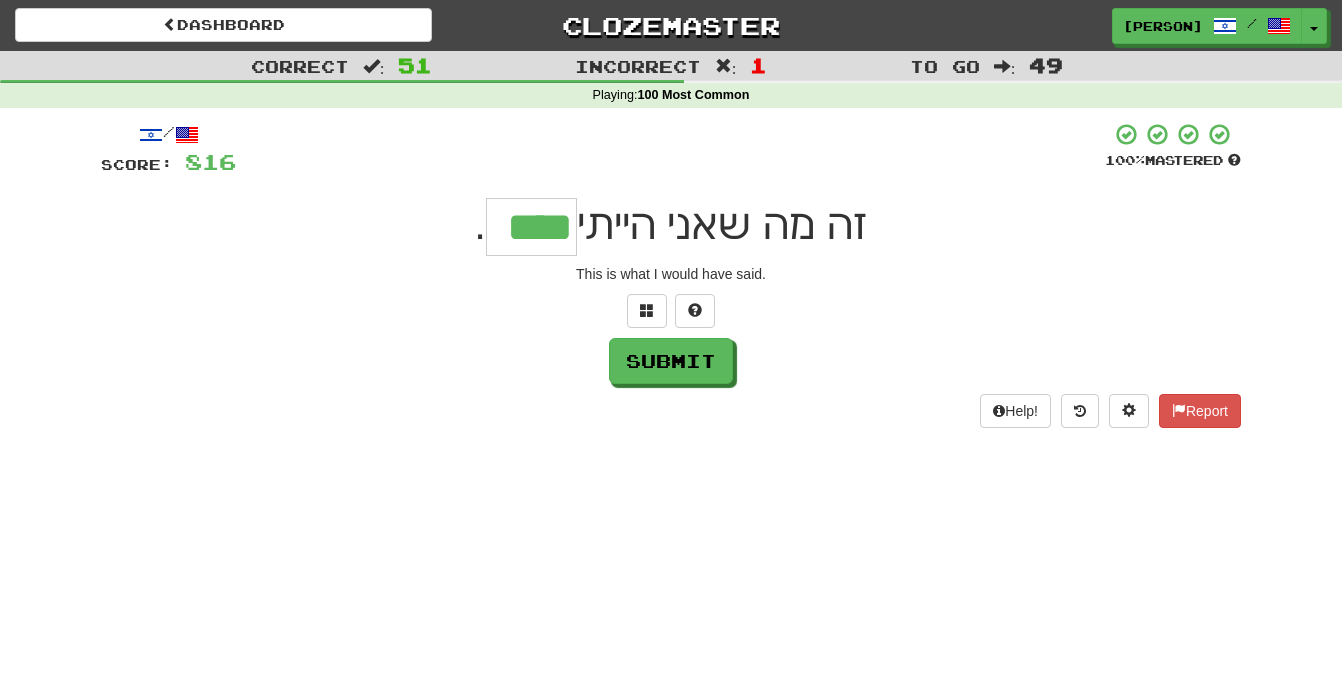 type on "****" 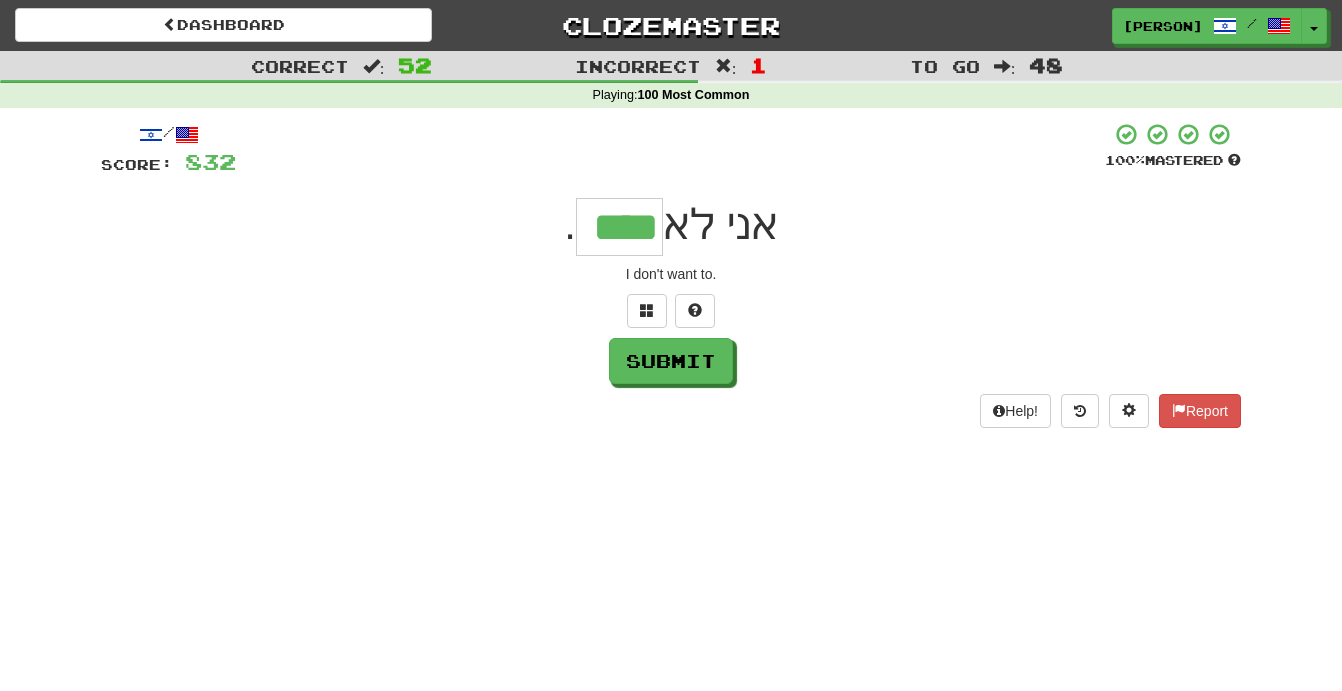type on "****" 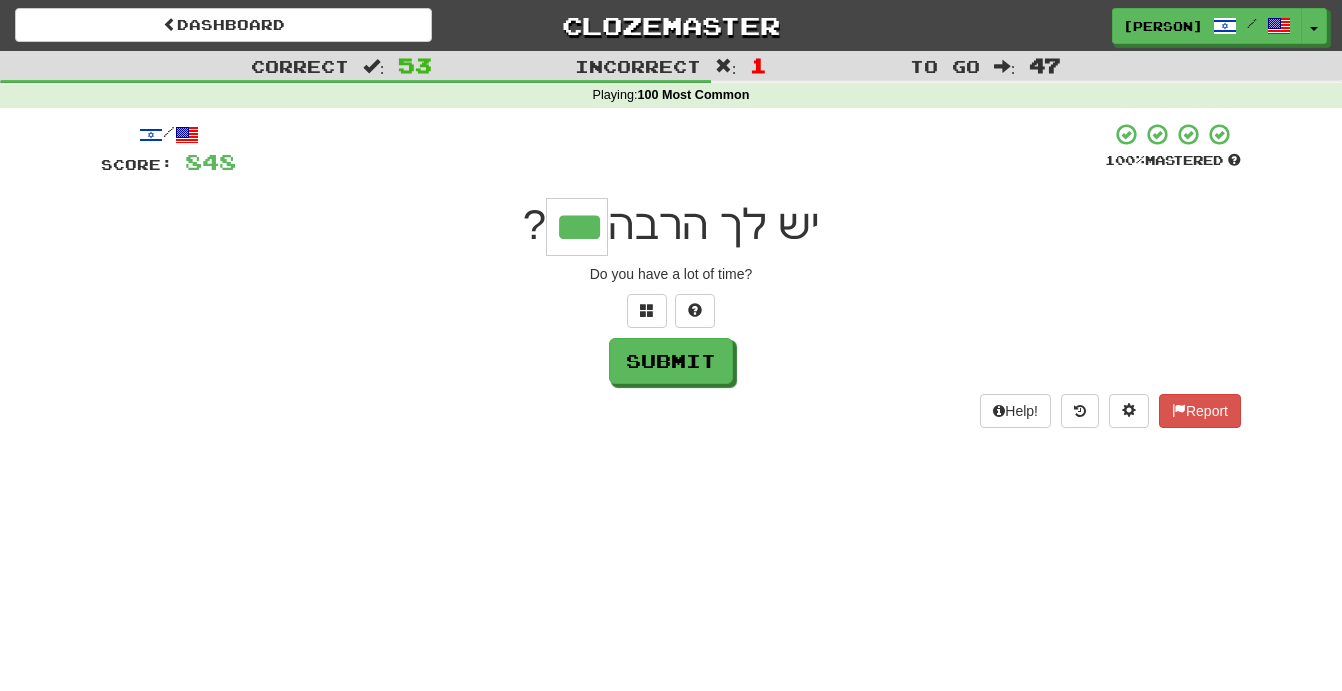 type on "***" 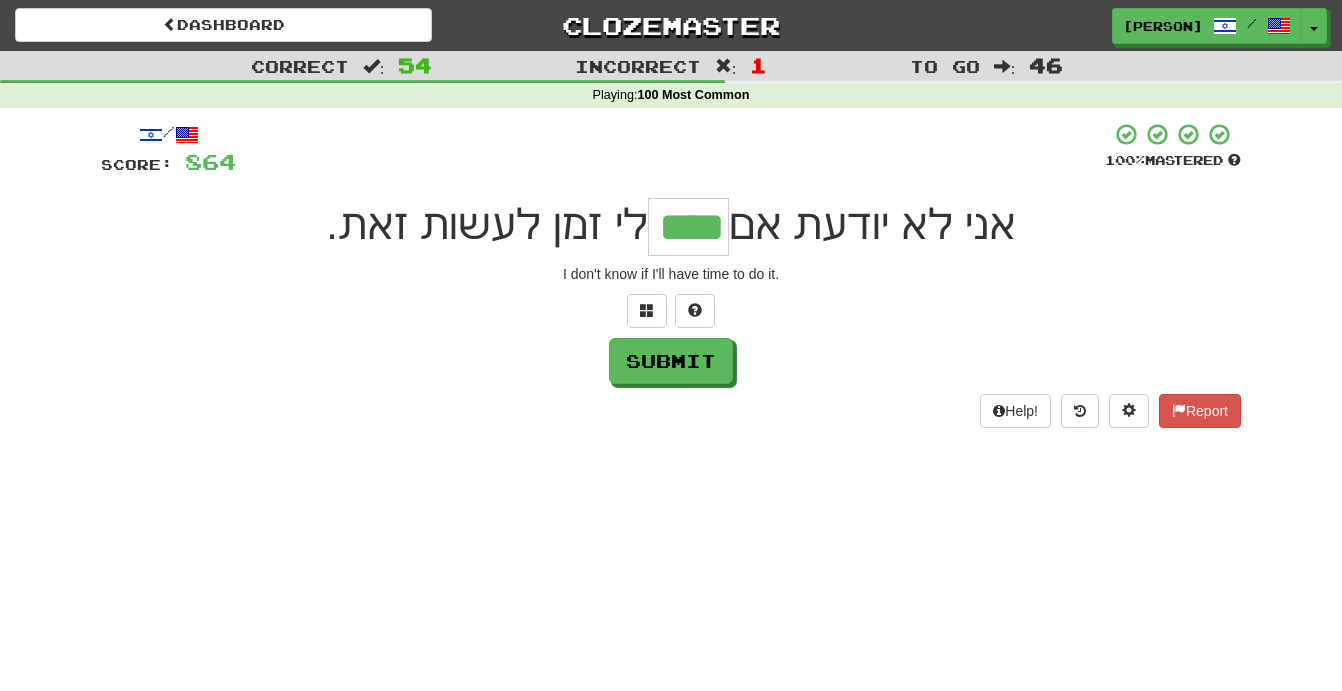 type on "****" 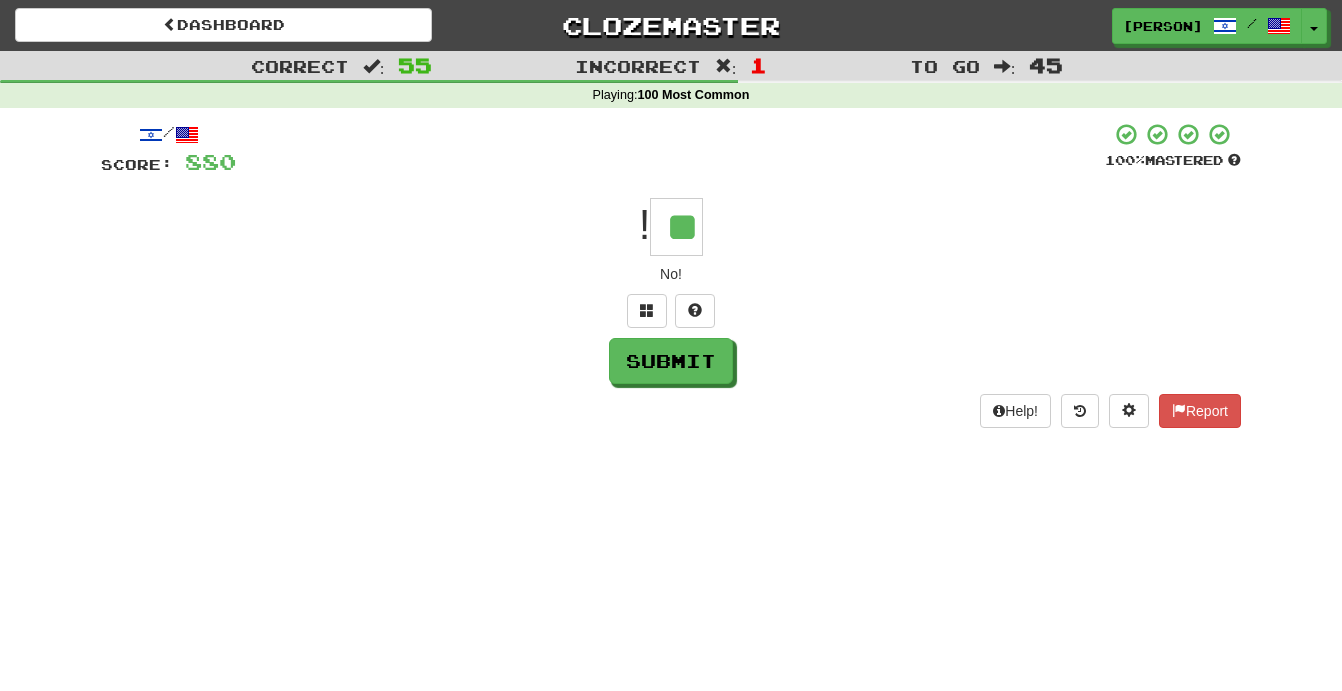 type on "**" 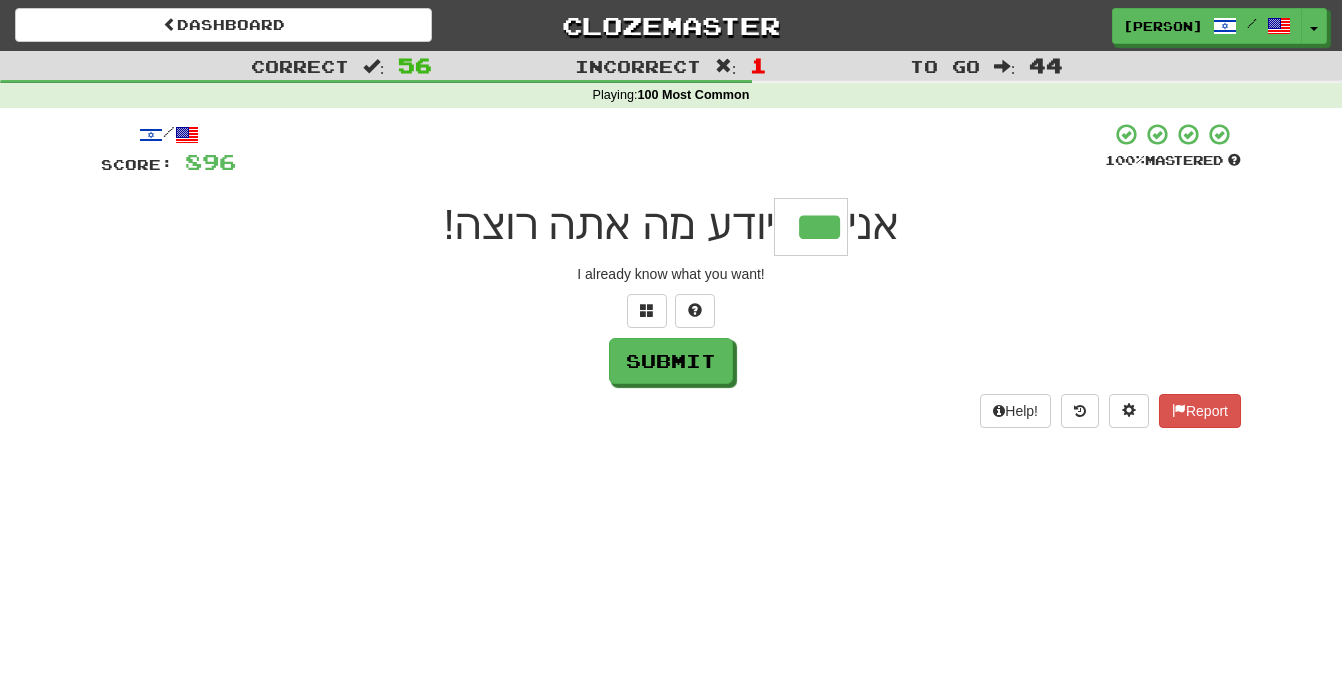 type on "***" 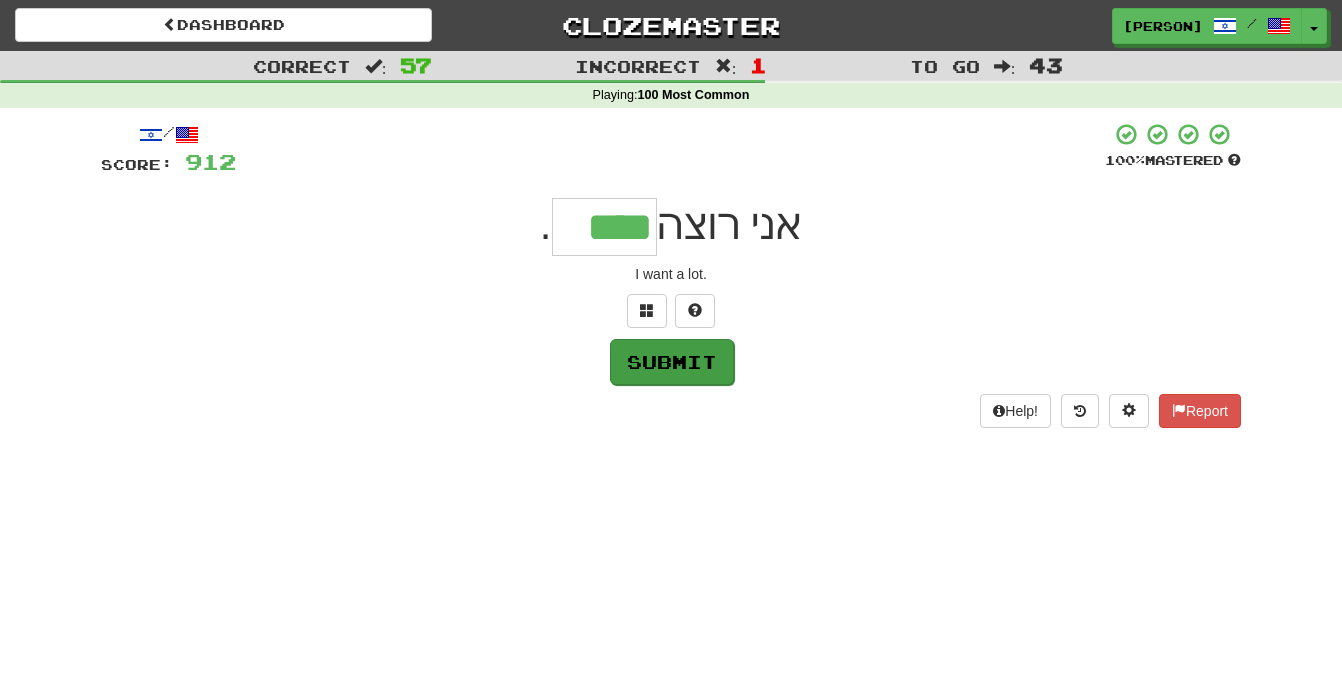 type on "****" 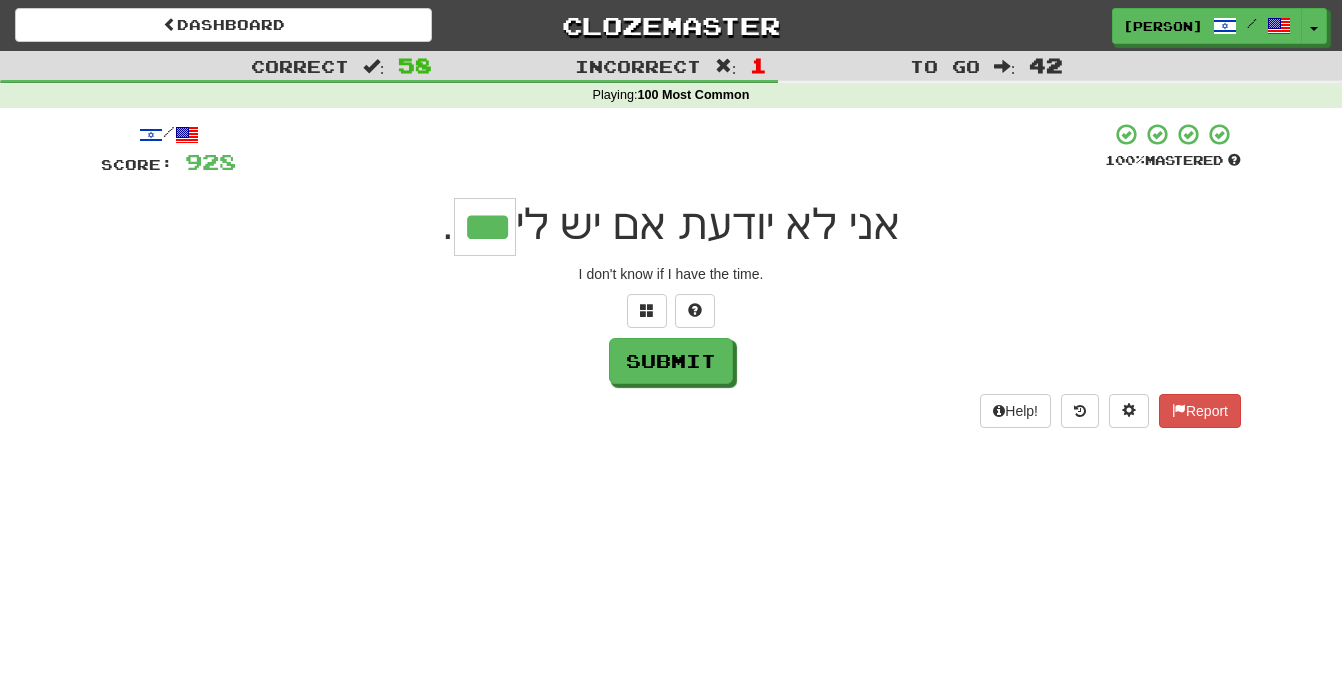 type on "***" 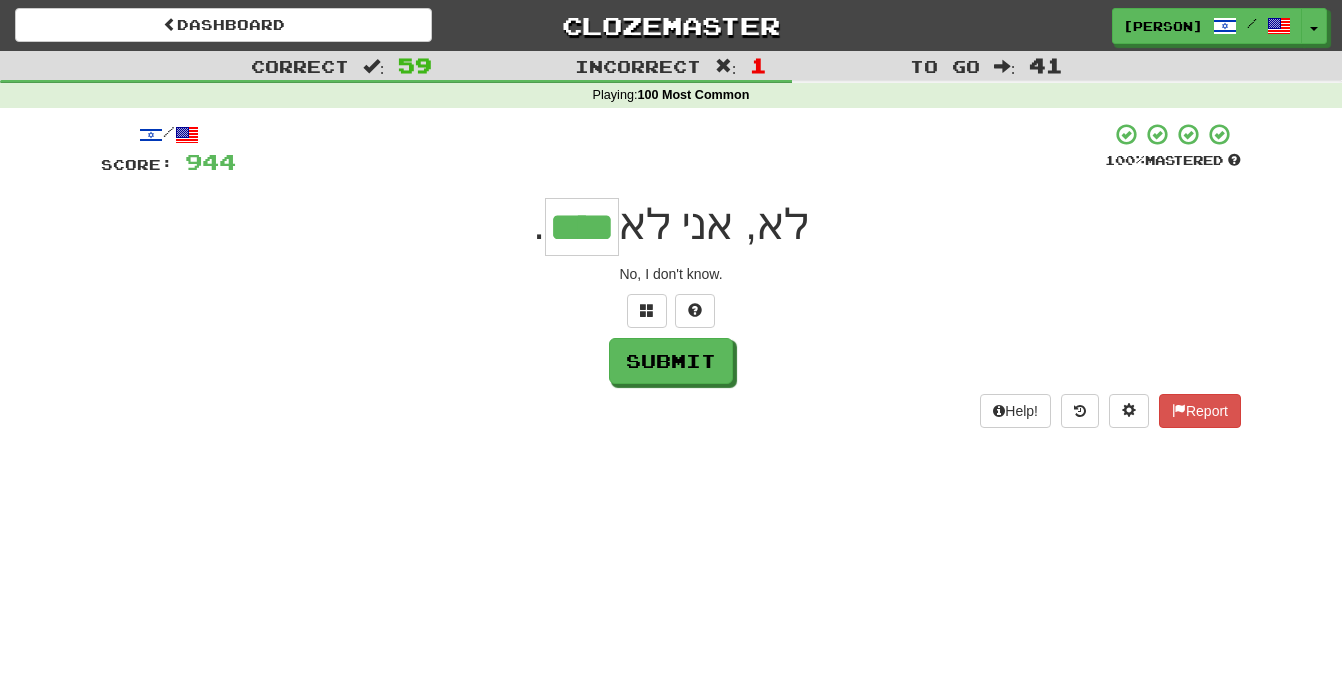 type on "****" 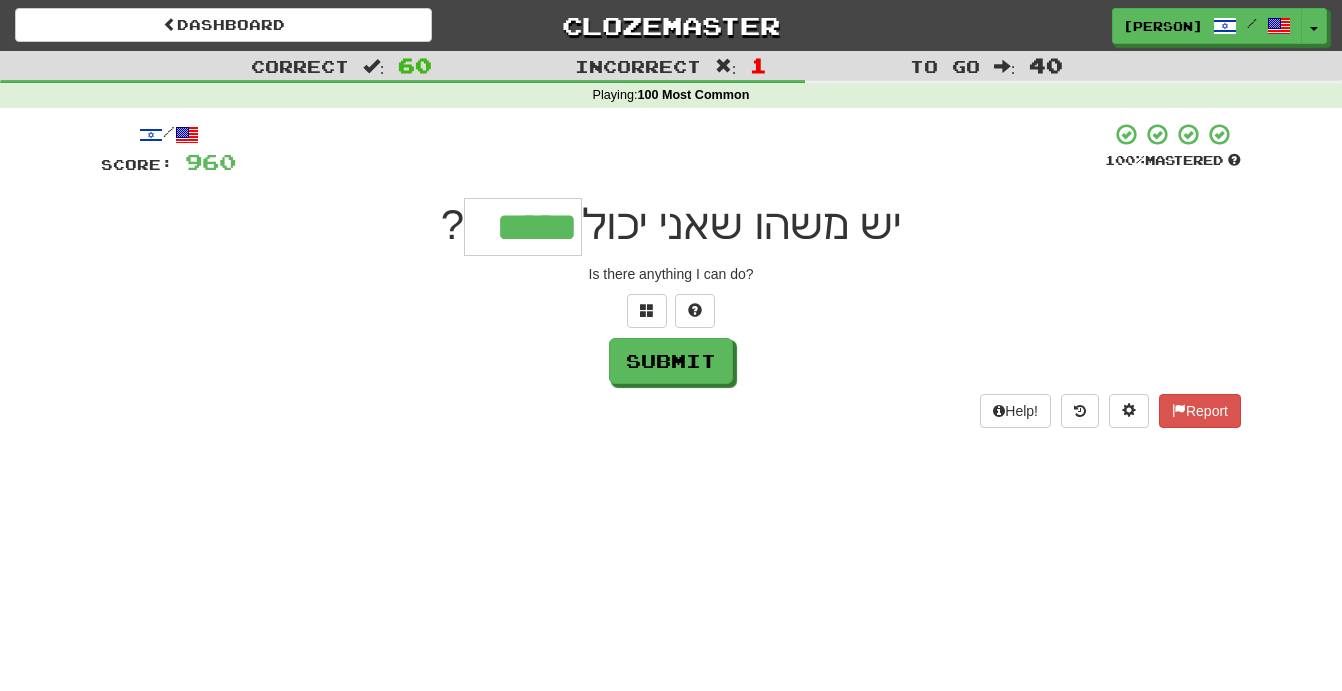 type on "*****" 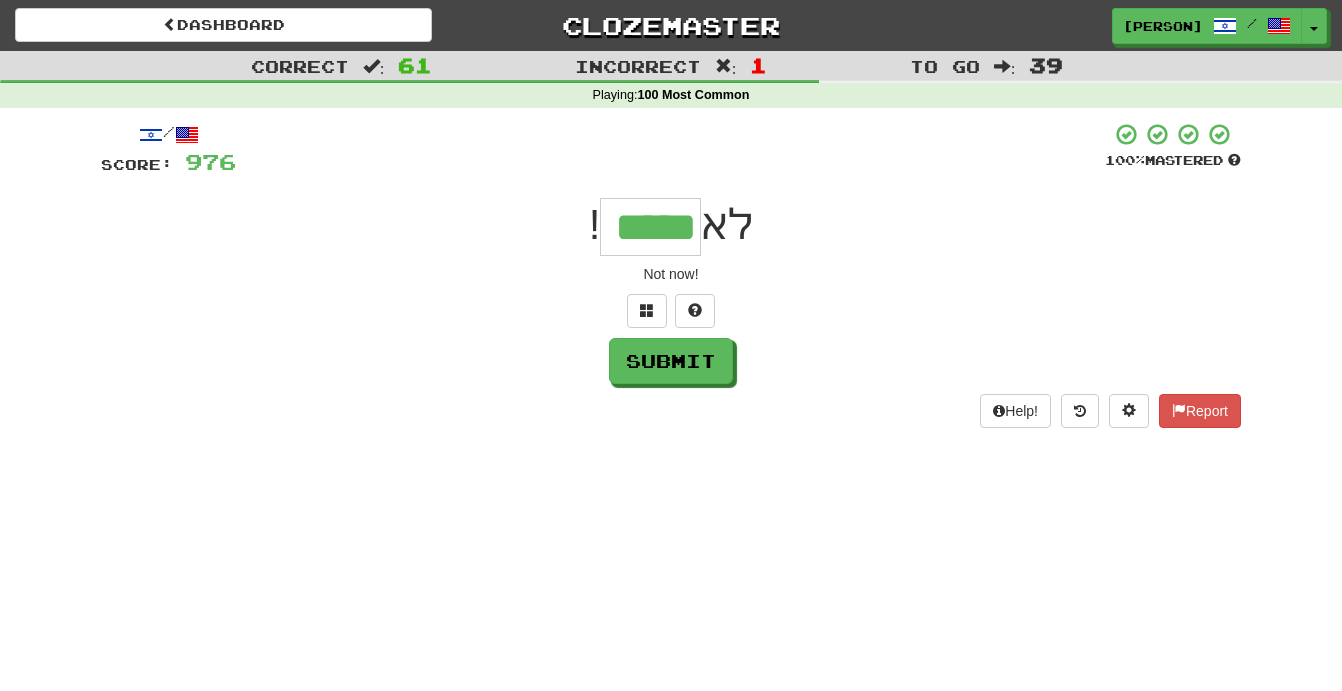 type on "*****" 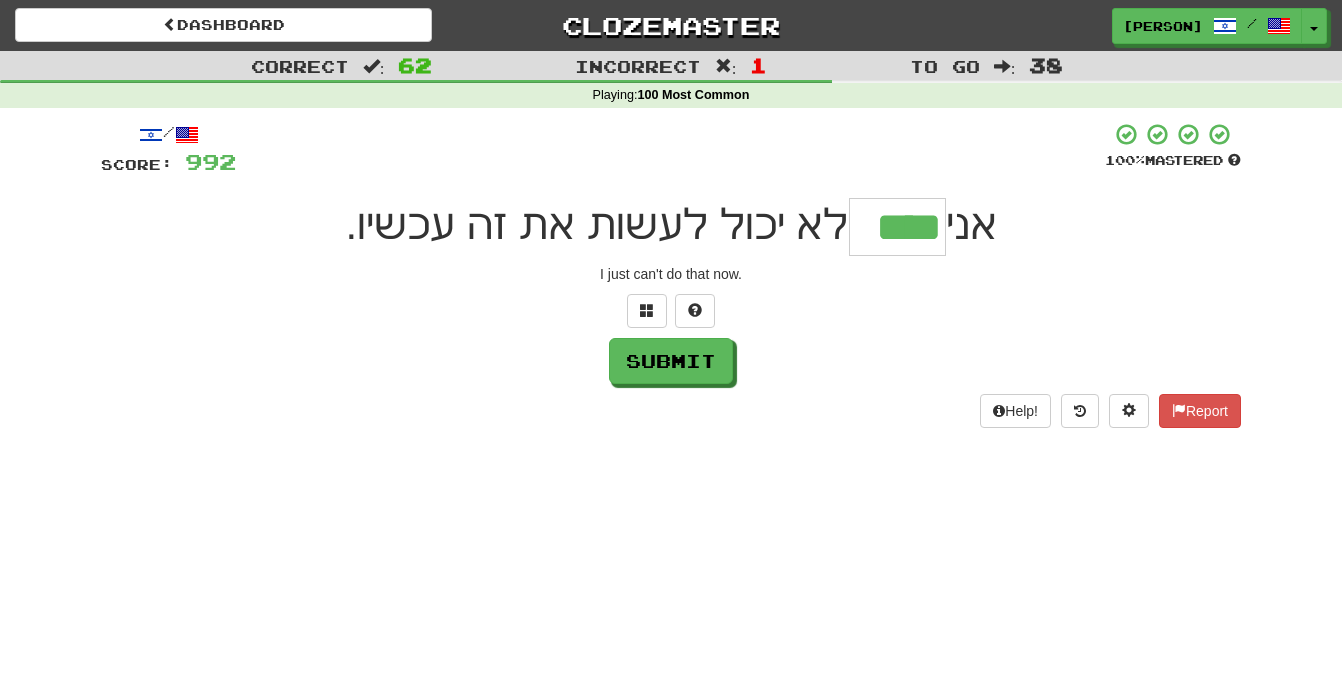 type on "****" 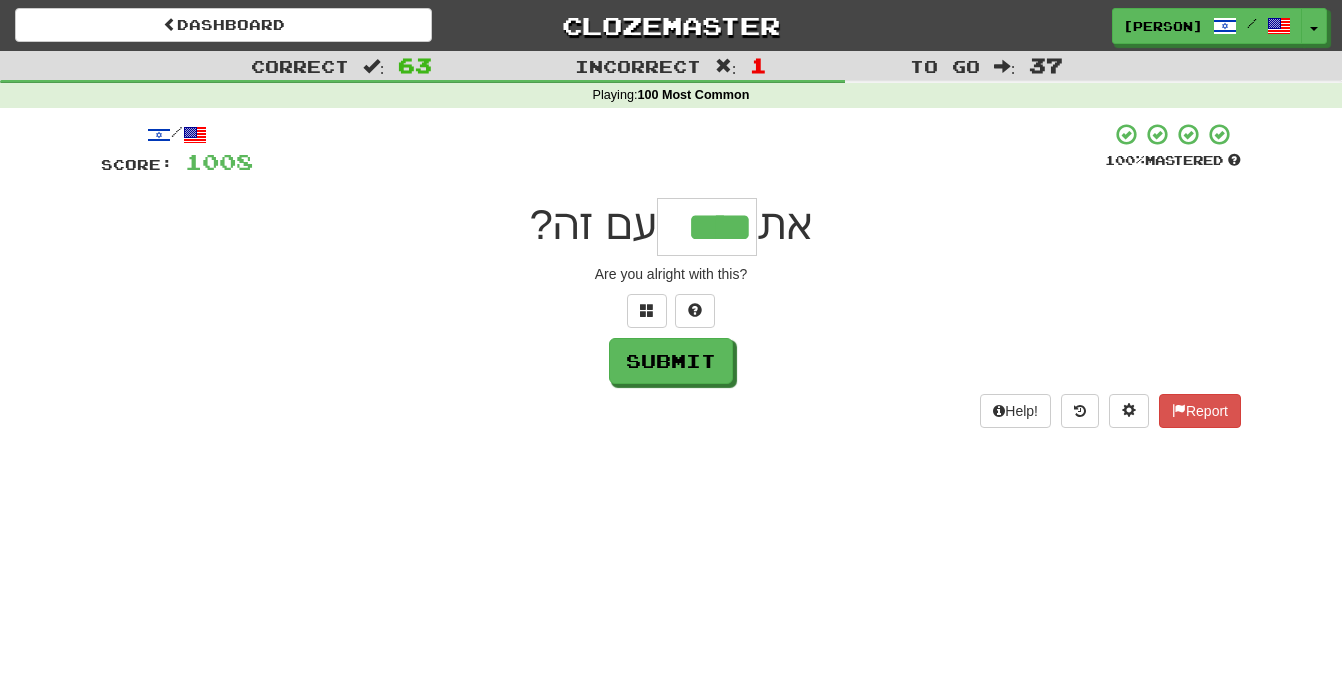 type on "****" 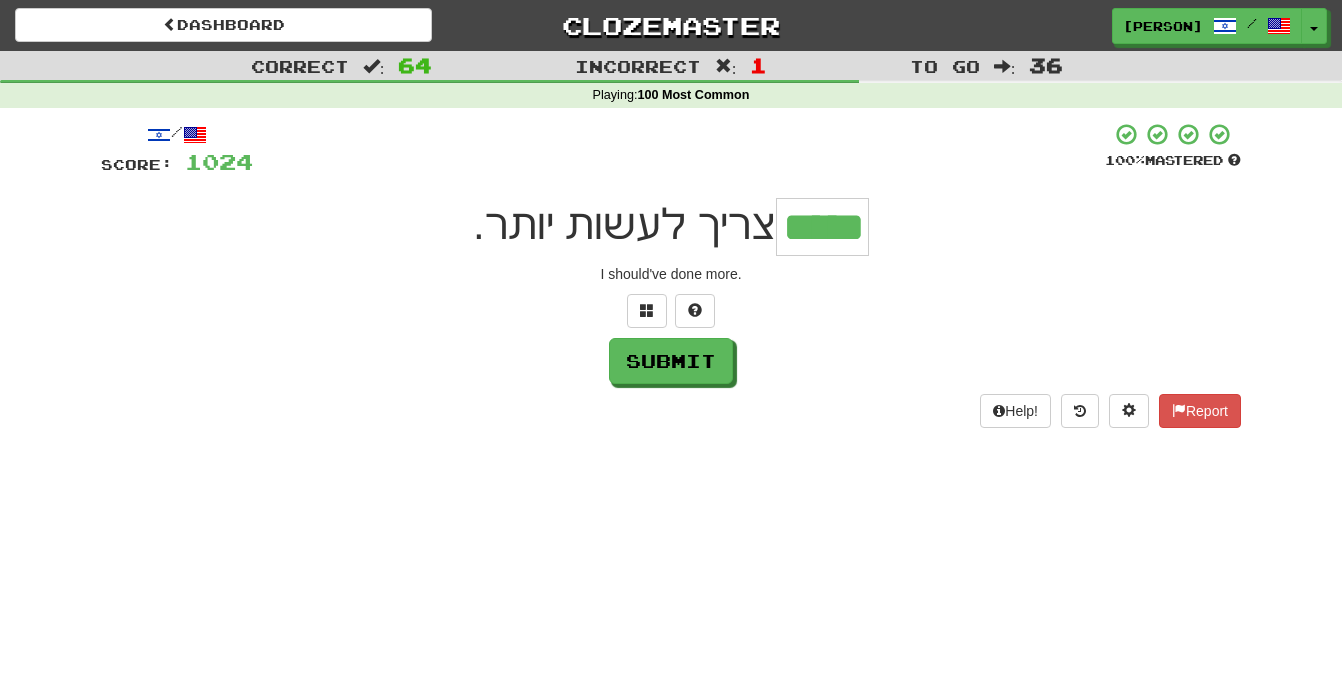 type on "*****" 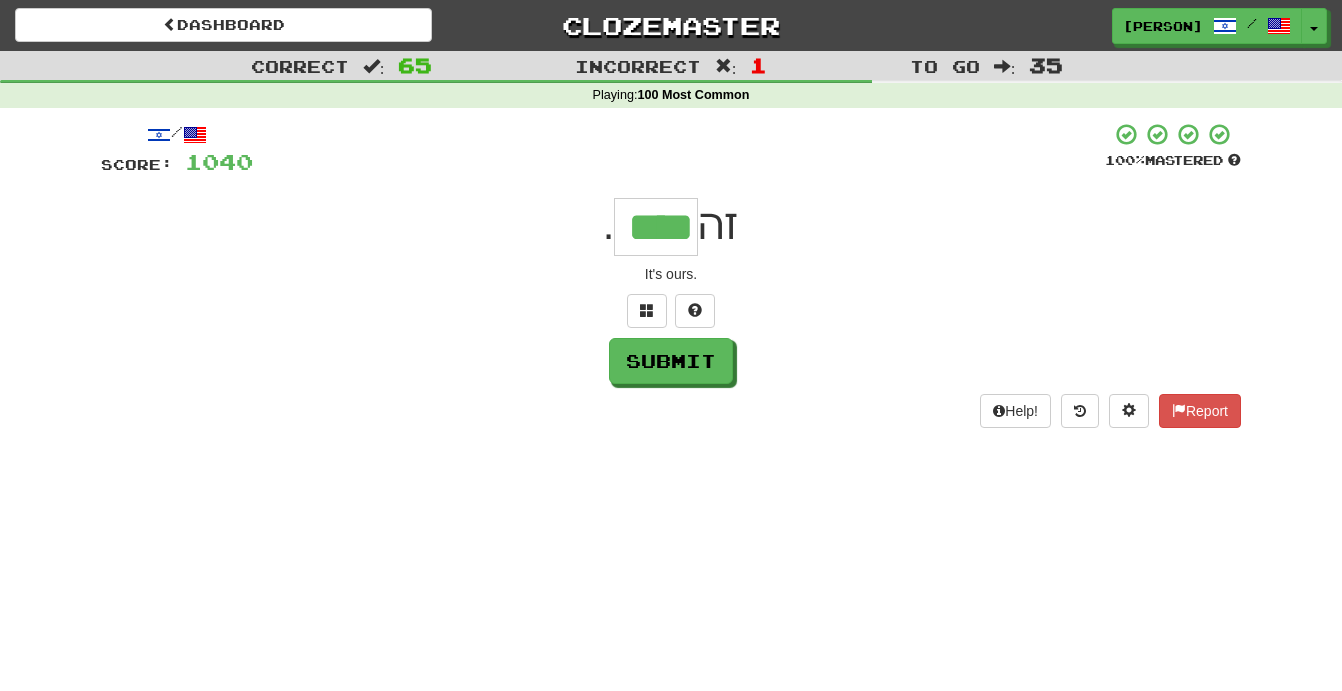 type on "****" 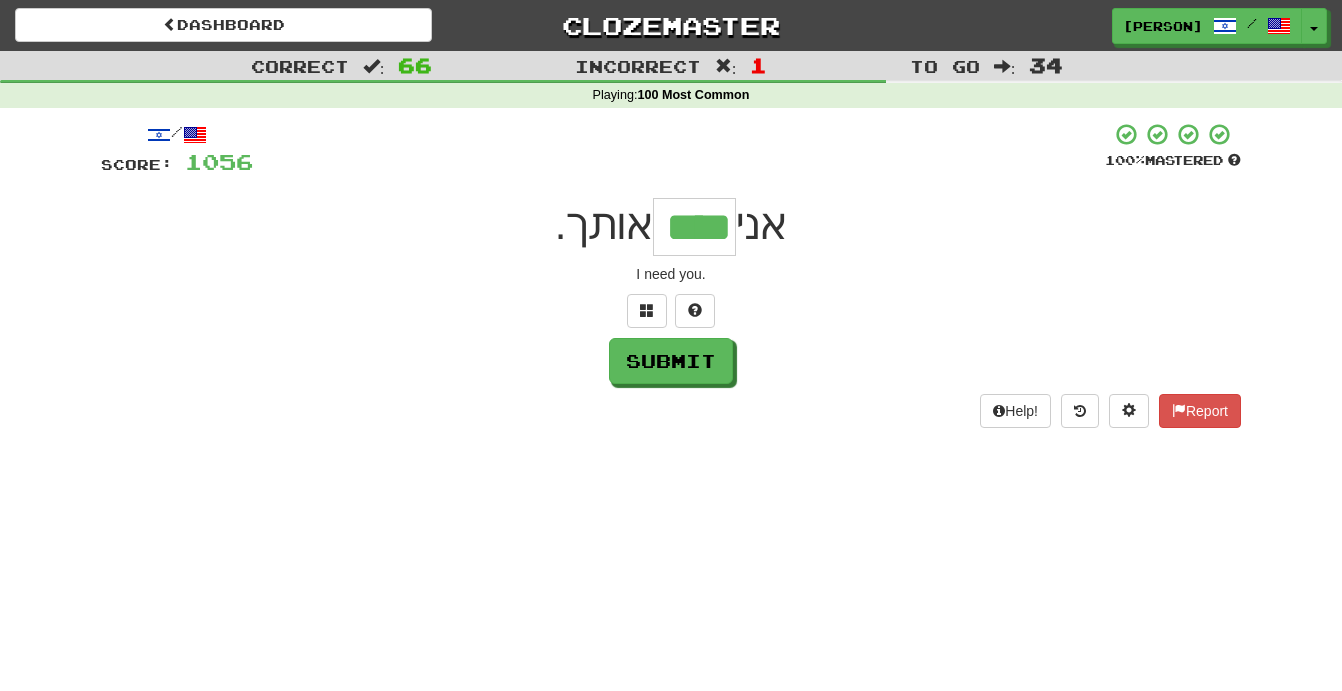 type on "****" 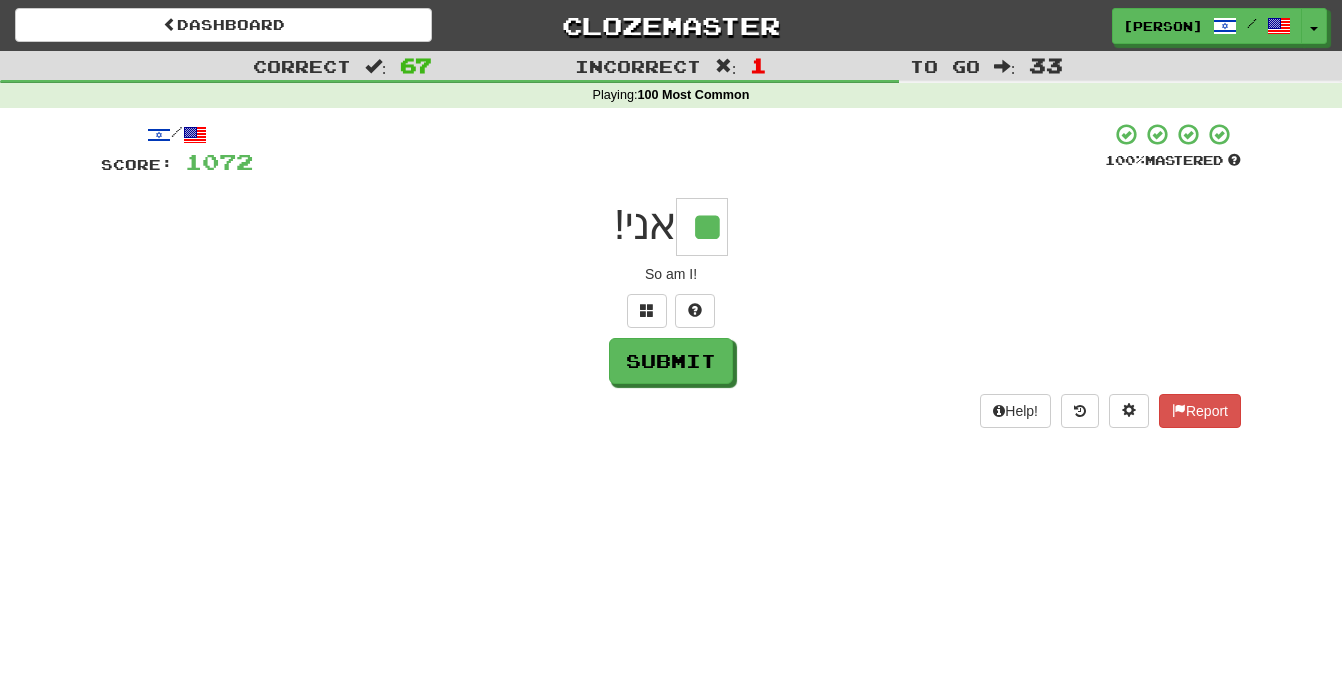 type on "**" 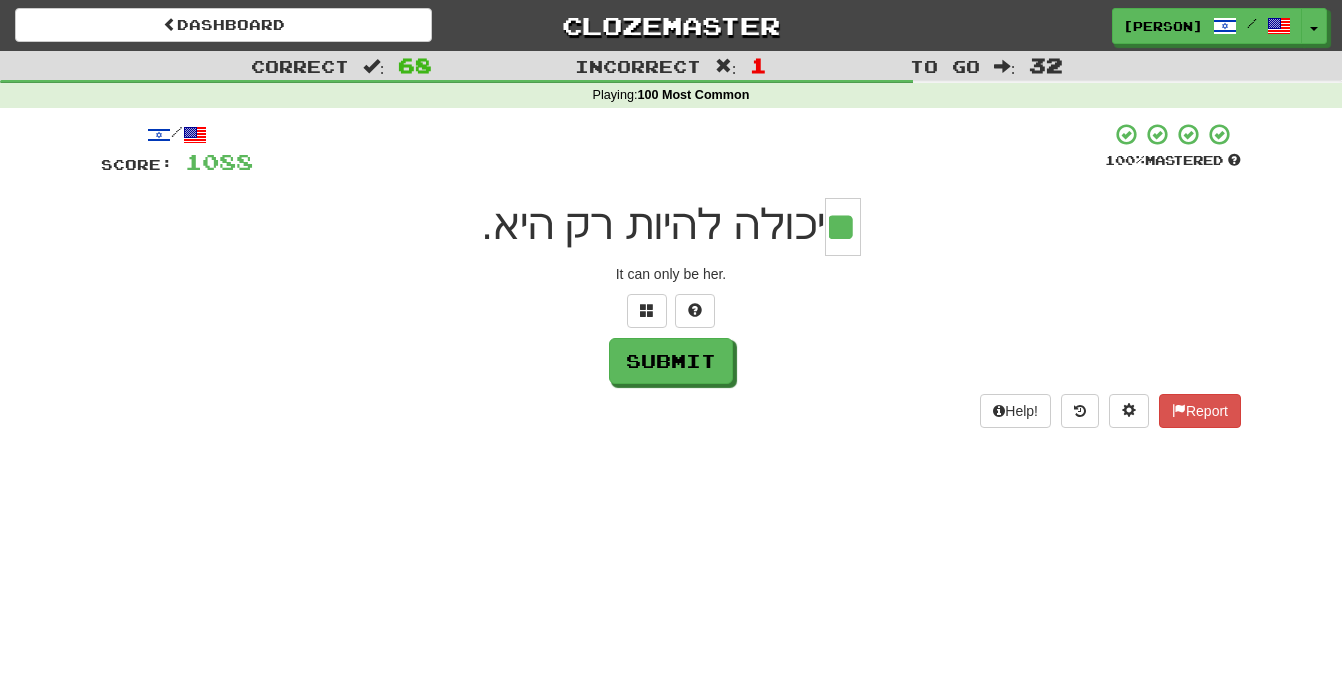 type on "**" 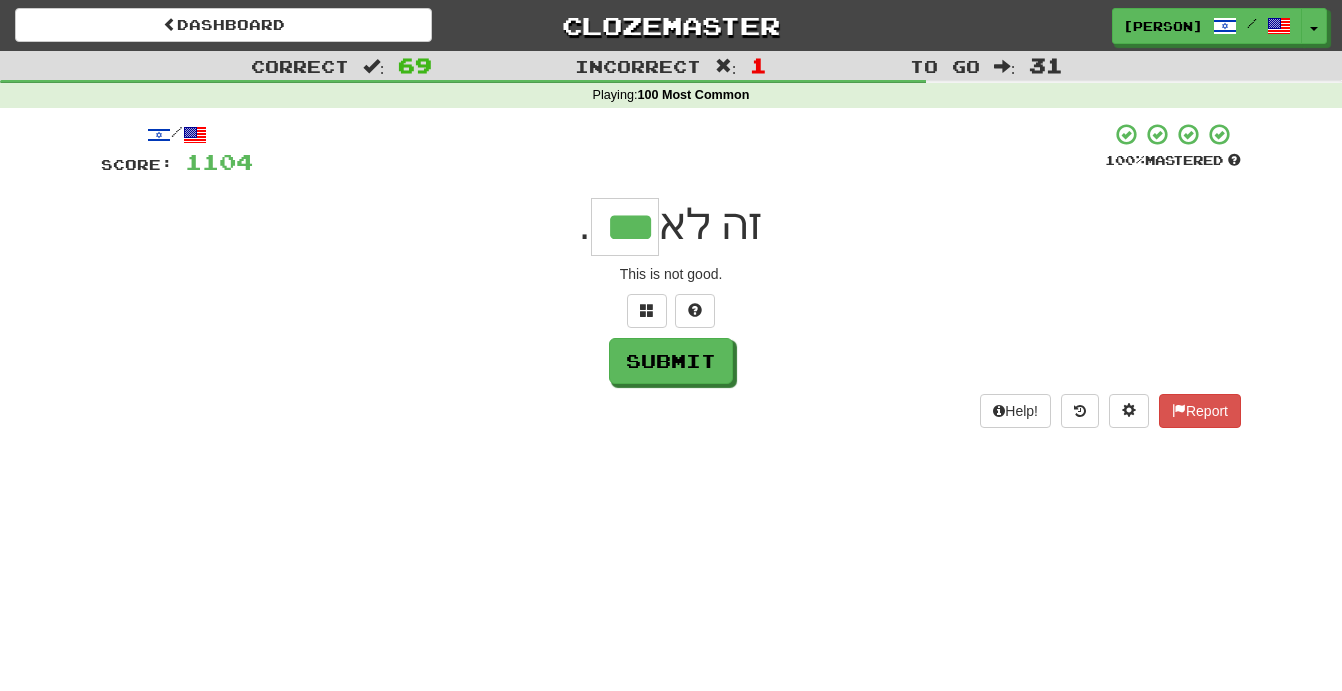 type on "***" 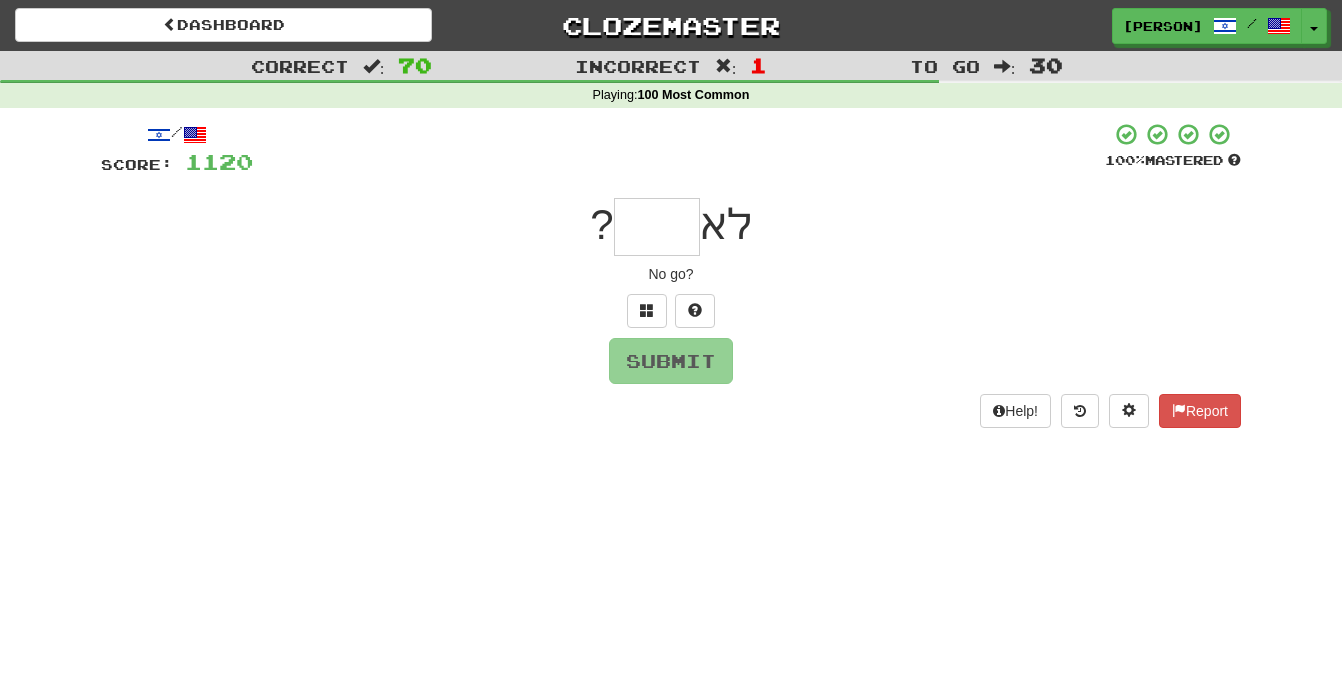 type on "*" 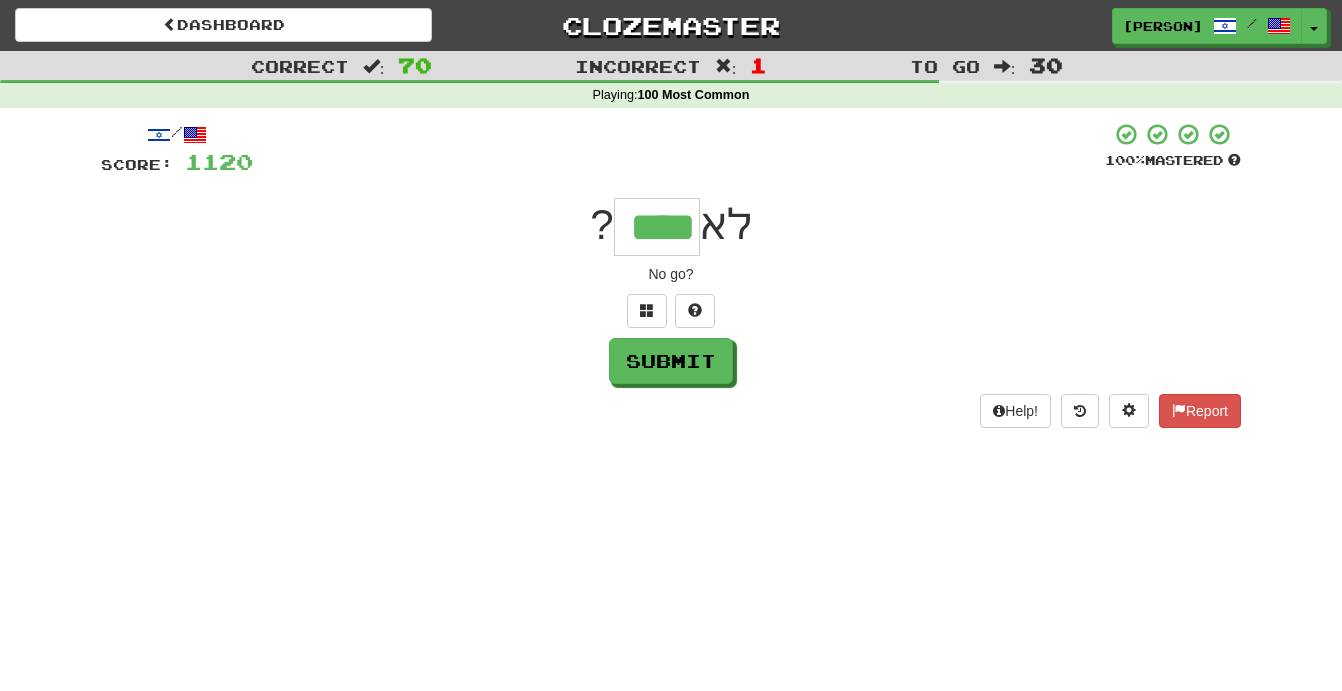 type on "****" 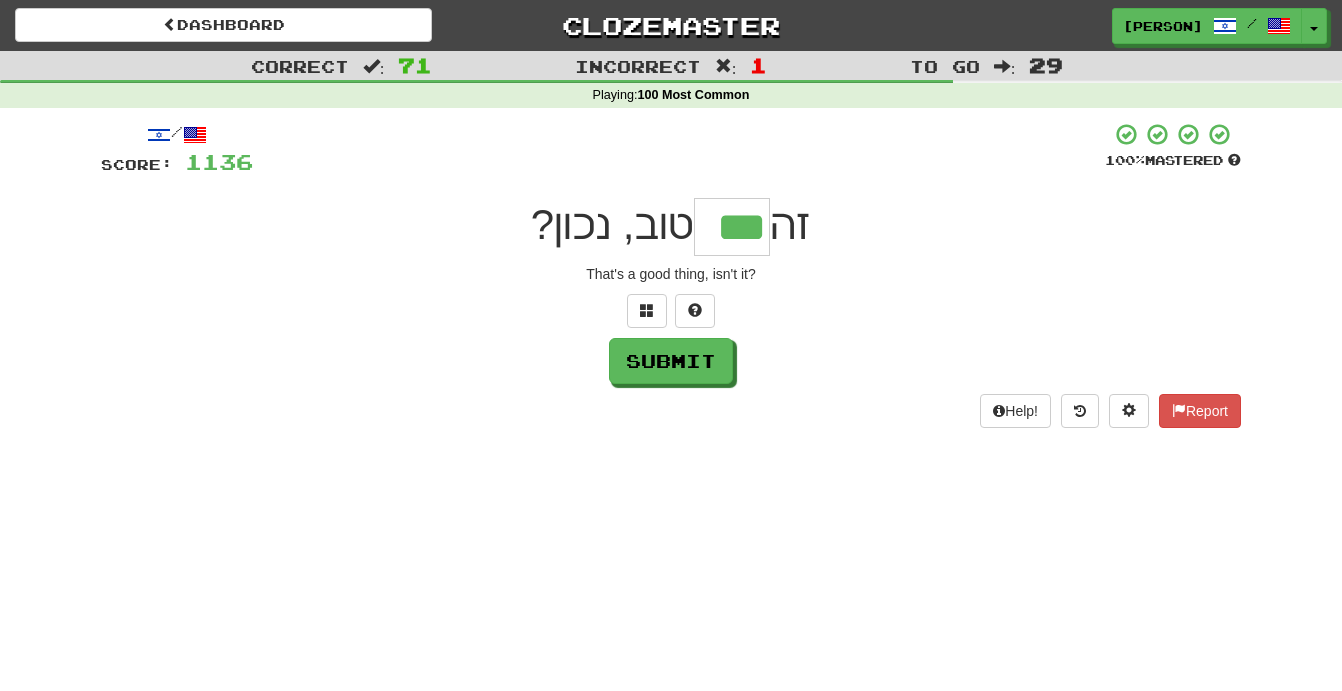 type on "***" 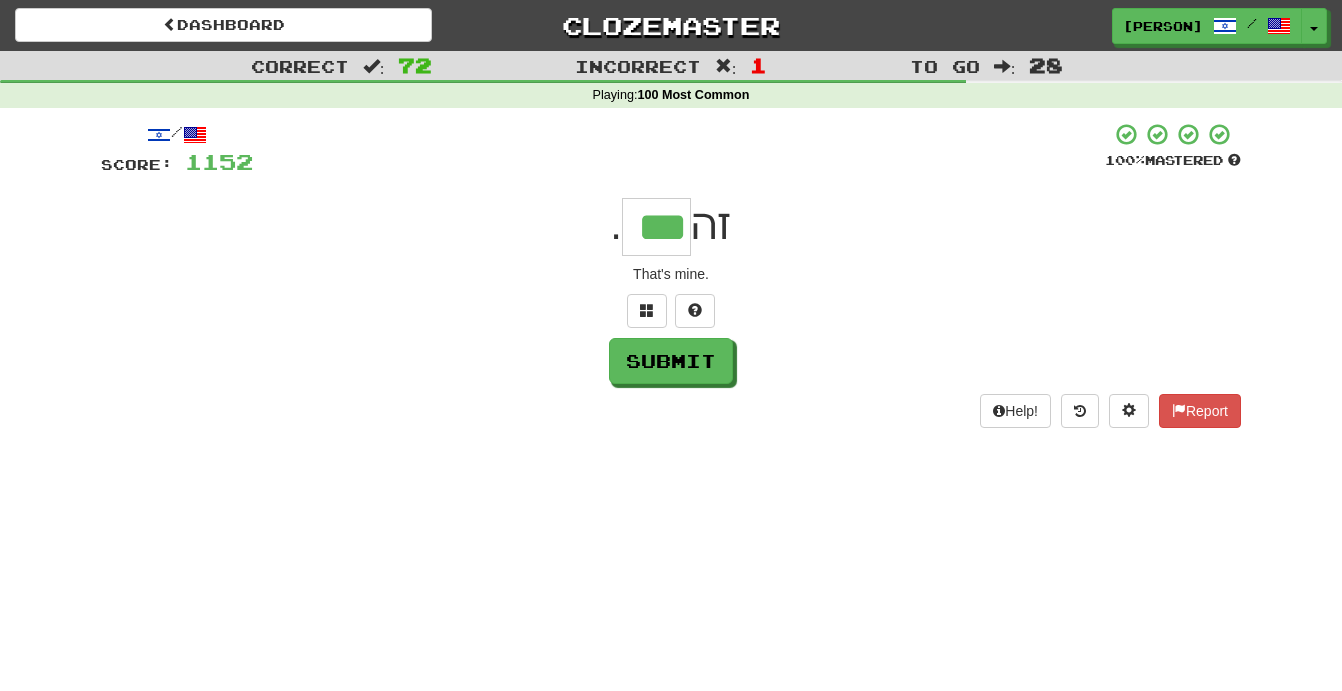 type on "***" 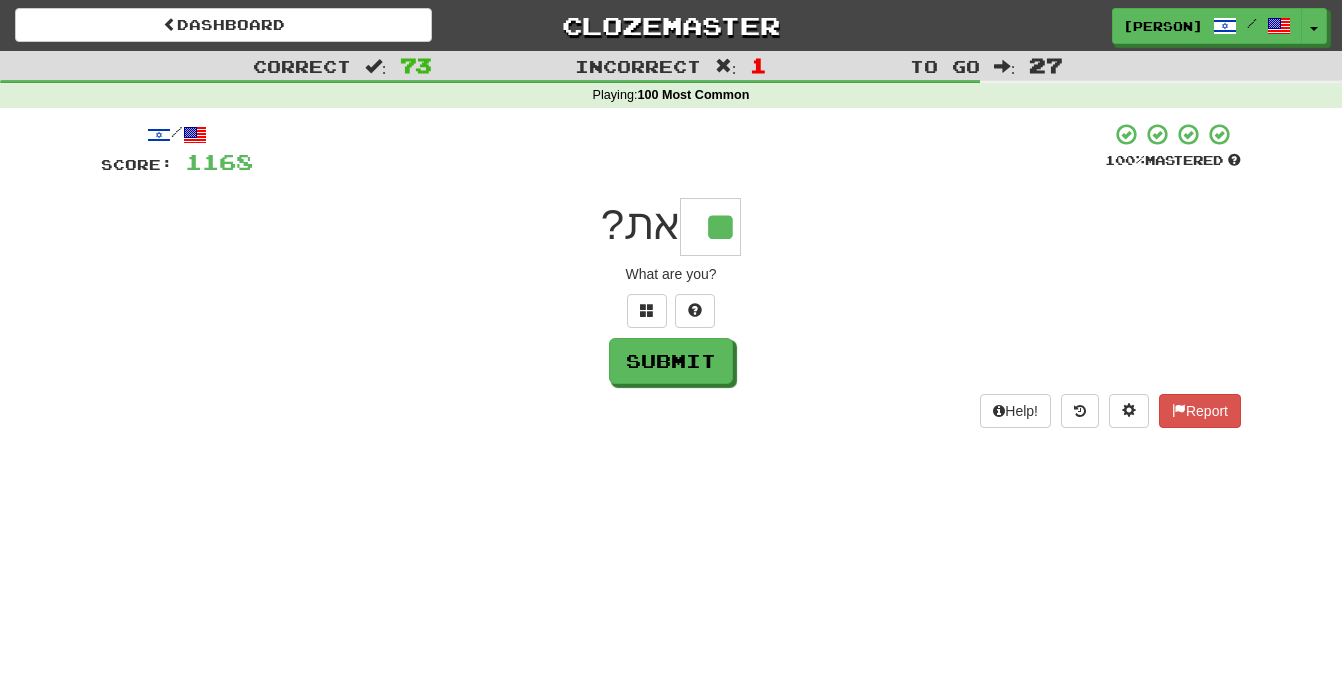 type on "**" 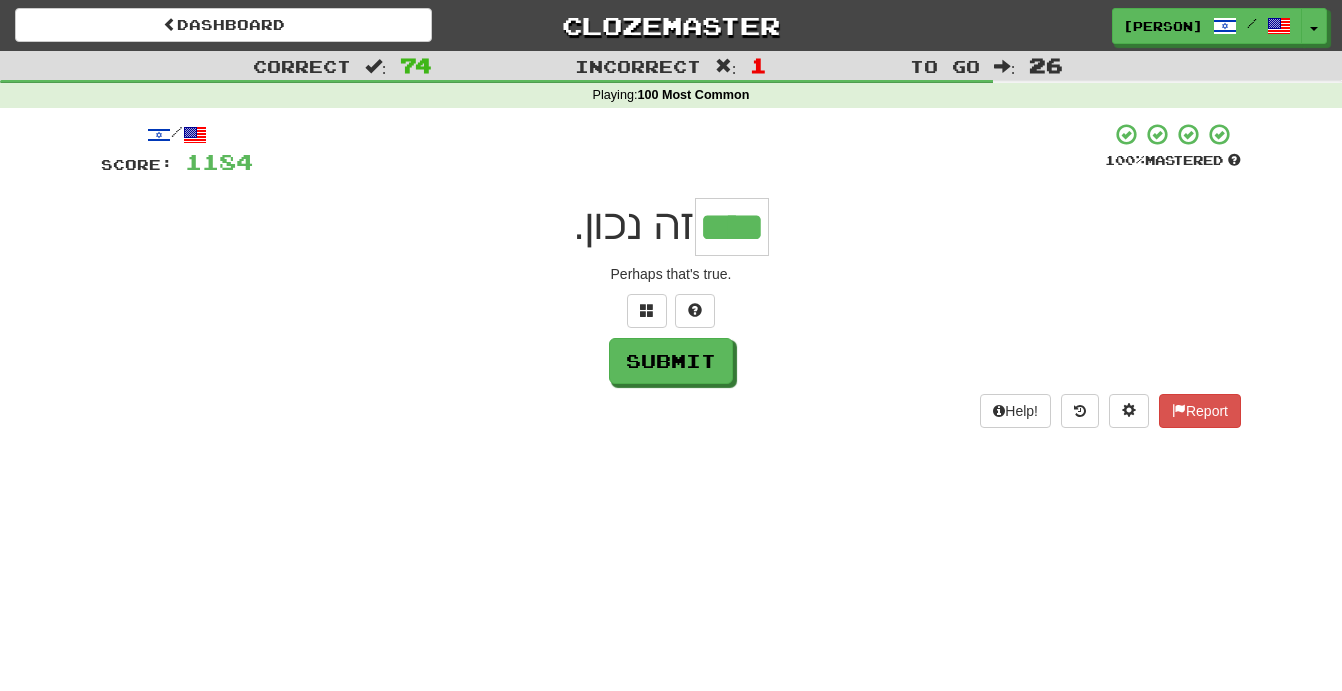 type on "****" 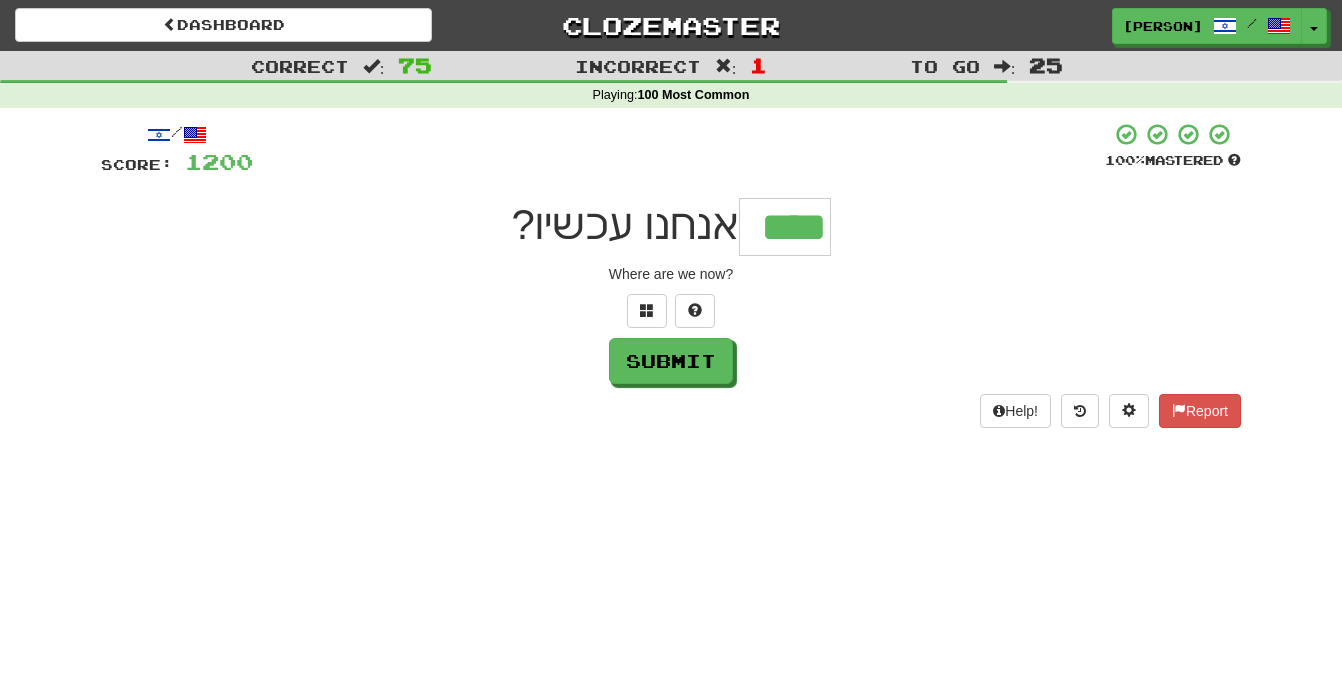 type on "****" 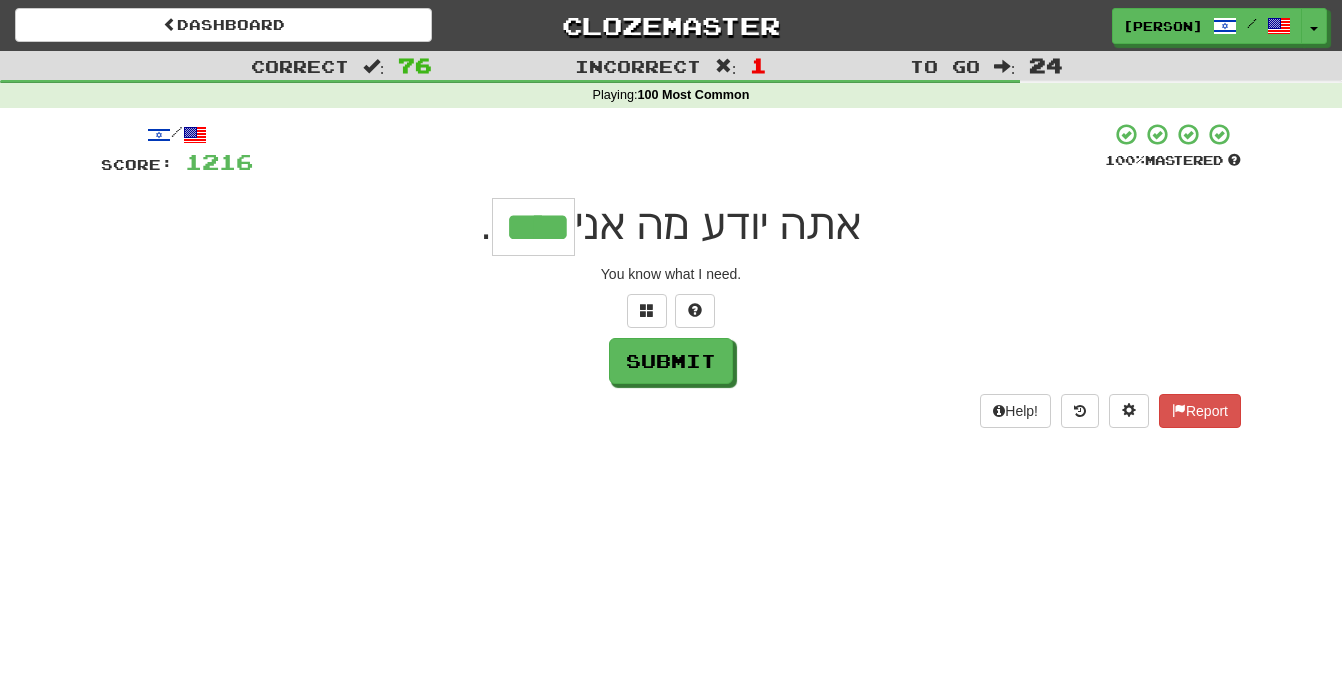 type on "****" 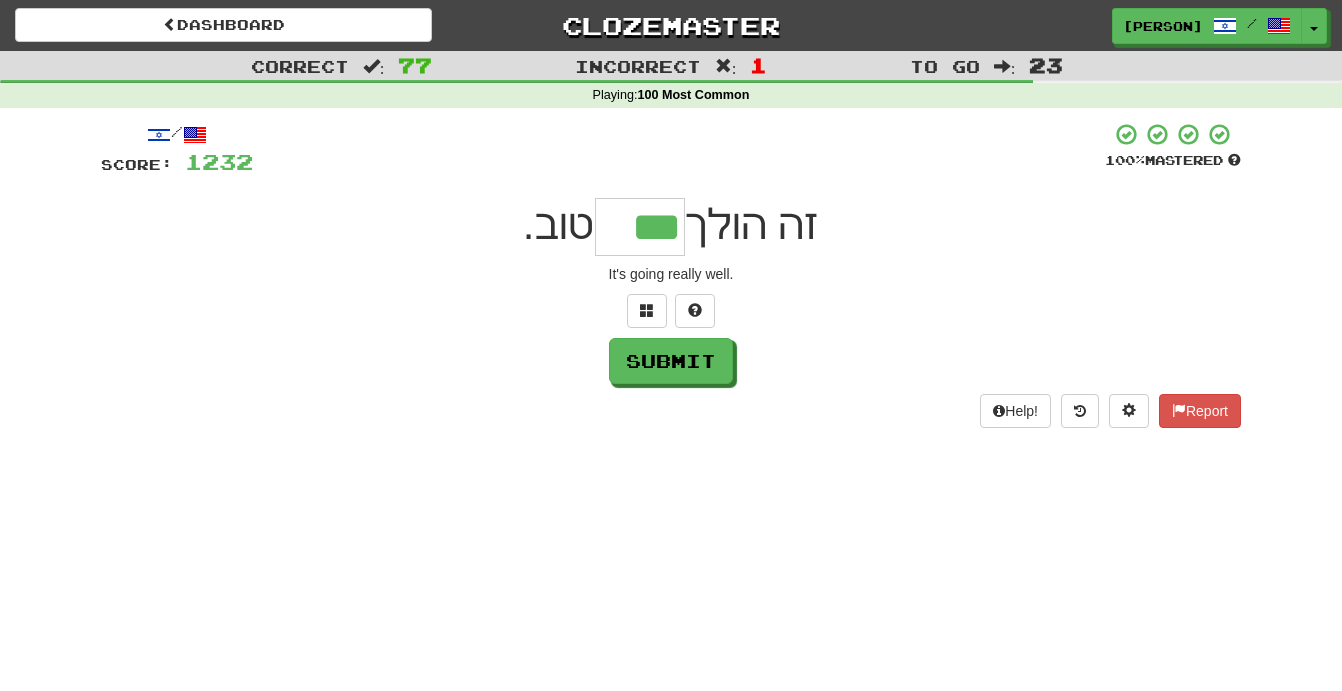 type on "***" 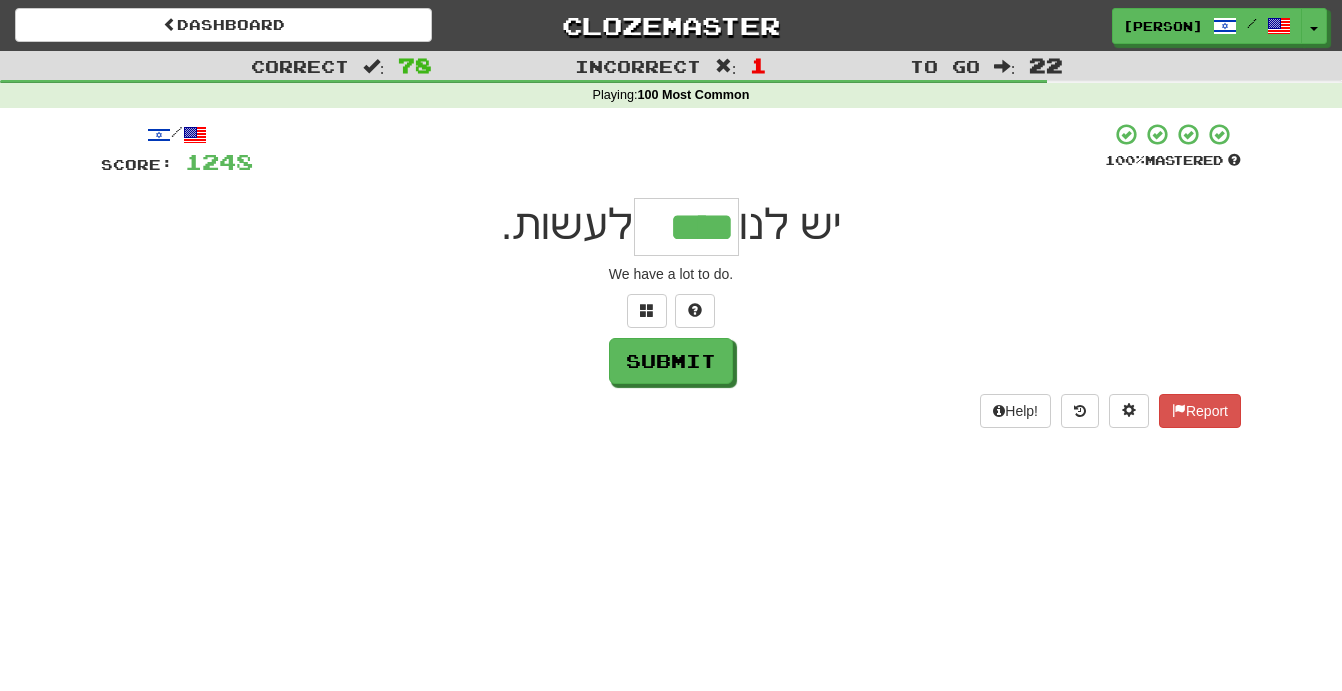 type on "****" 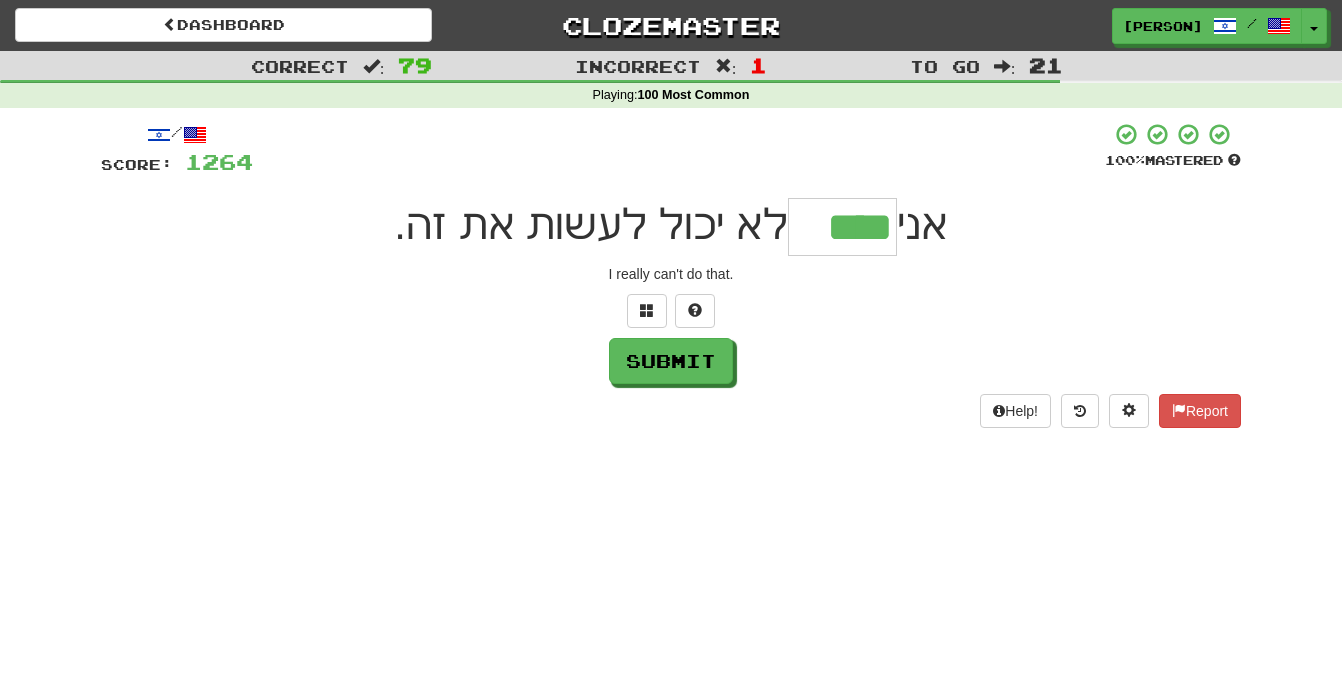 type on "****" 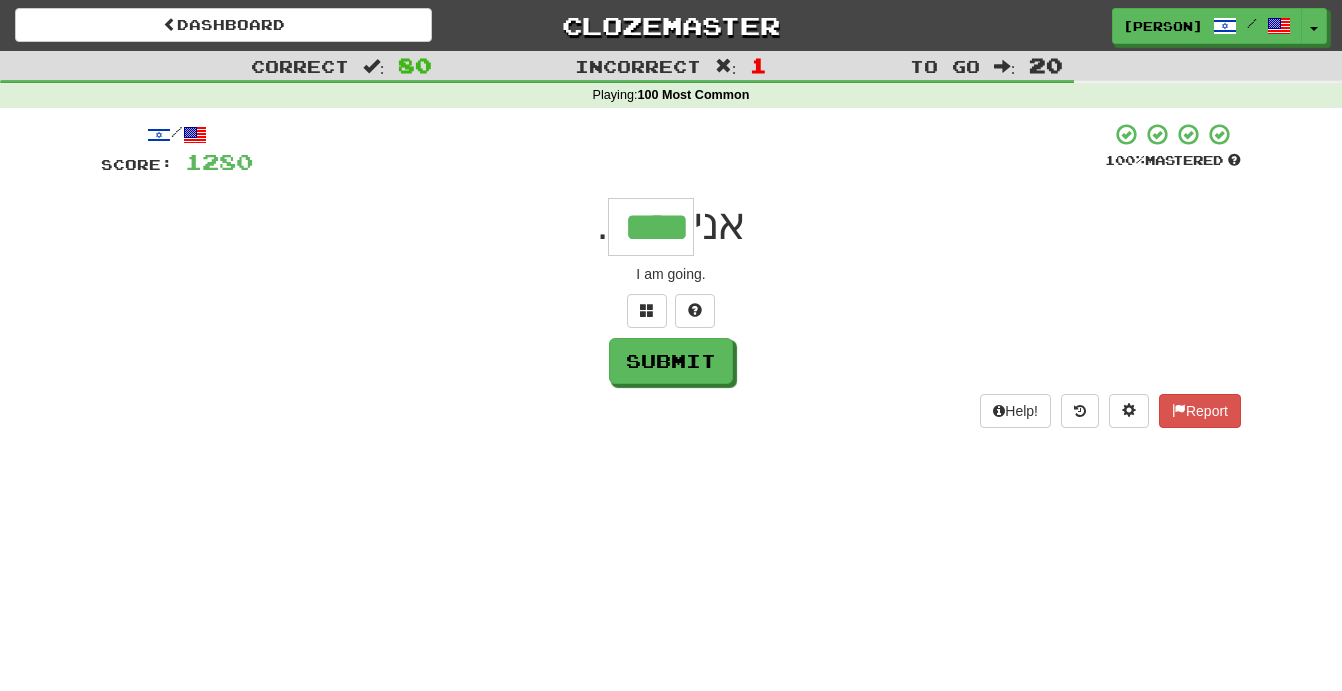 type on "****" 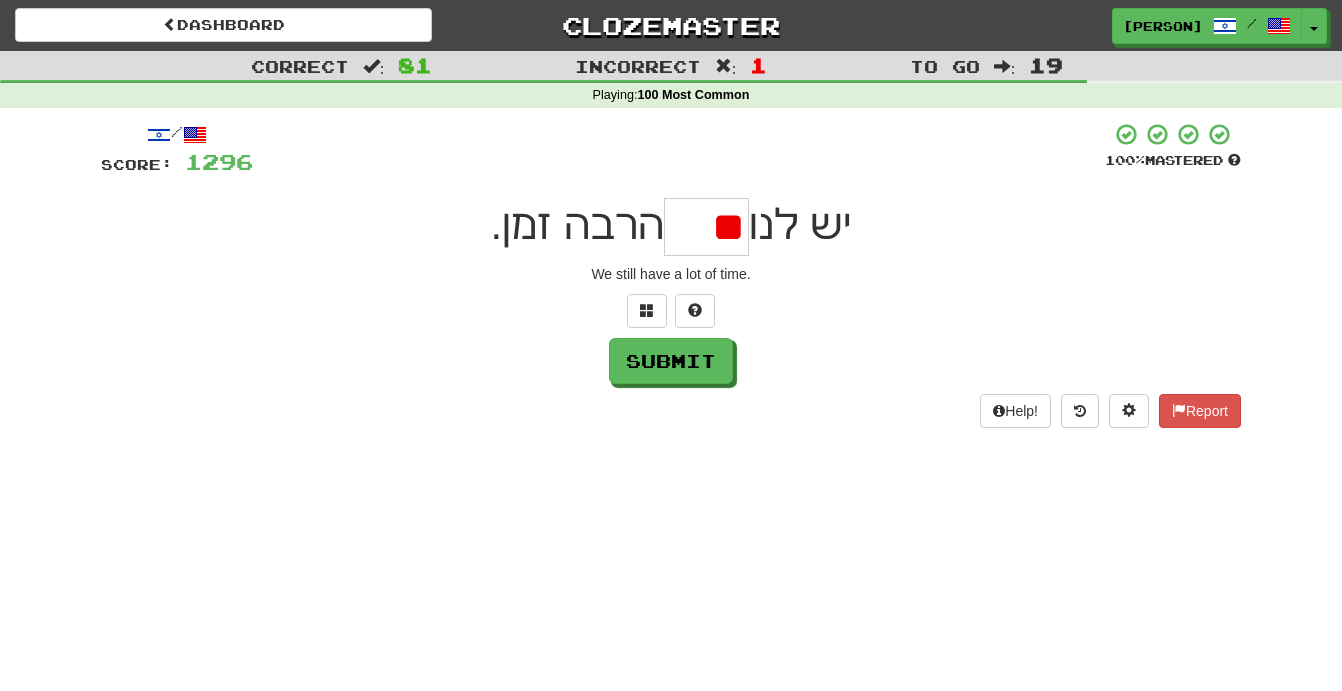 type on "*" 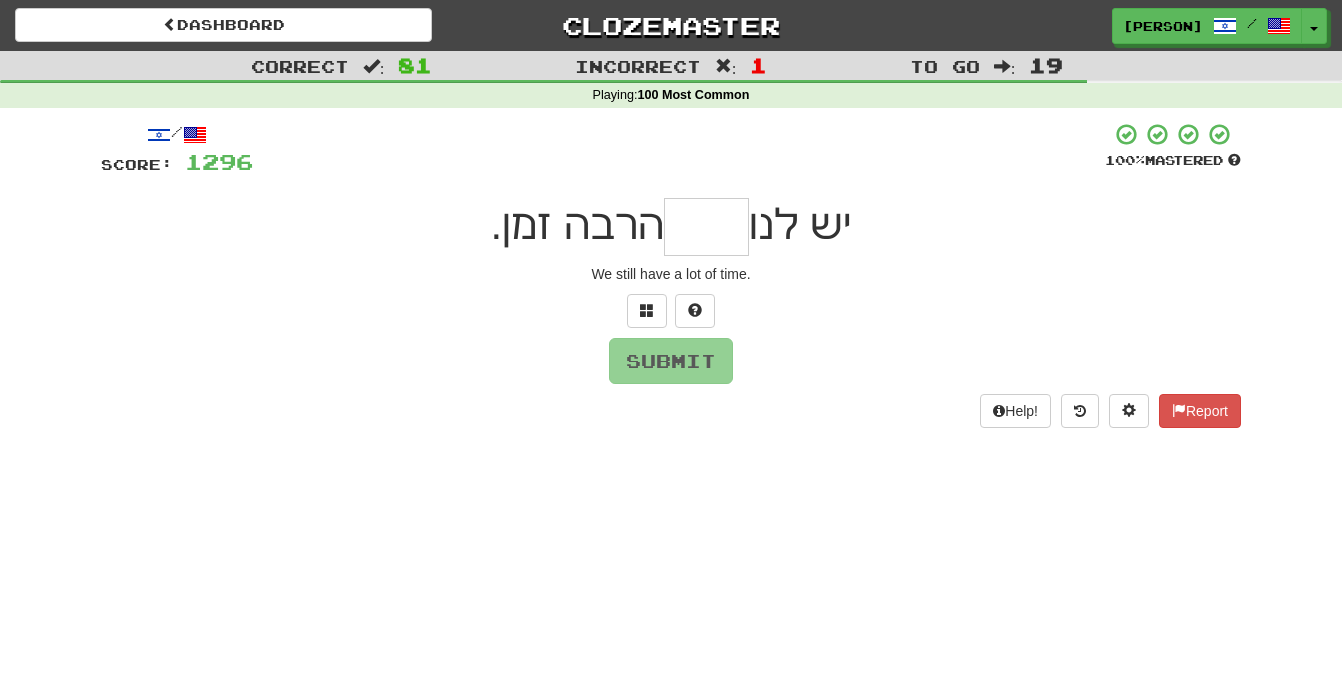 type on "*" 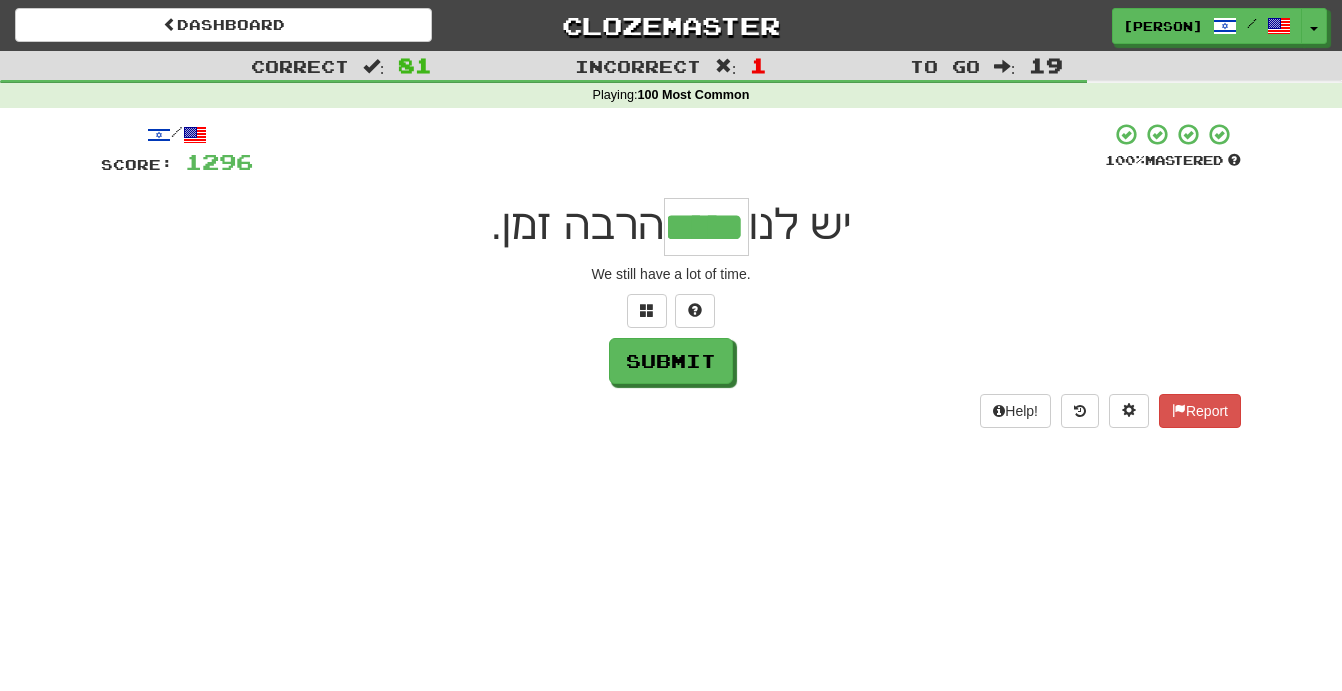 type on "*****" 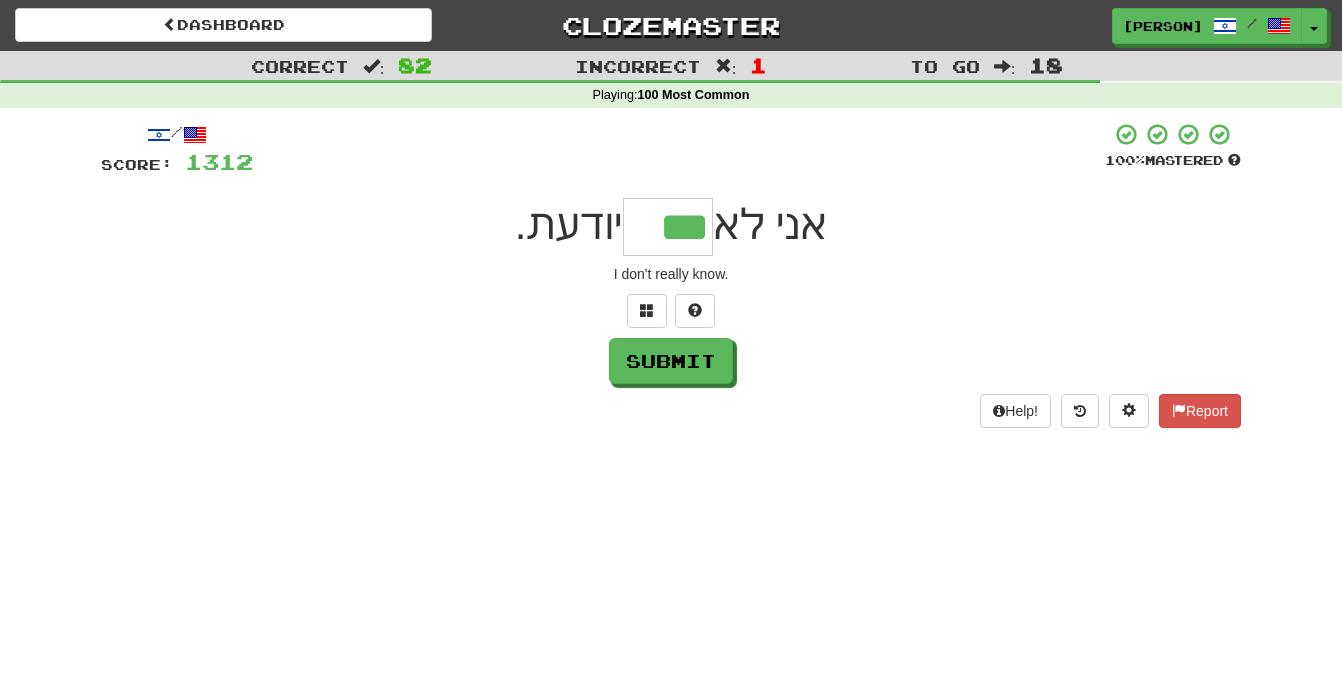 type on "***" 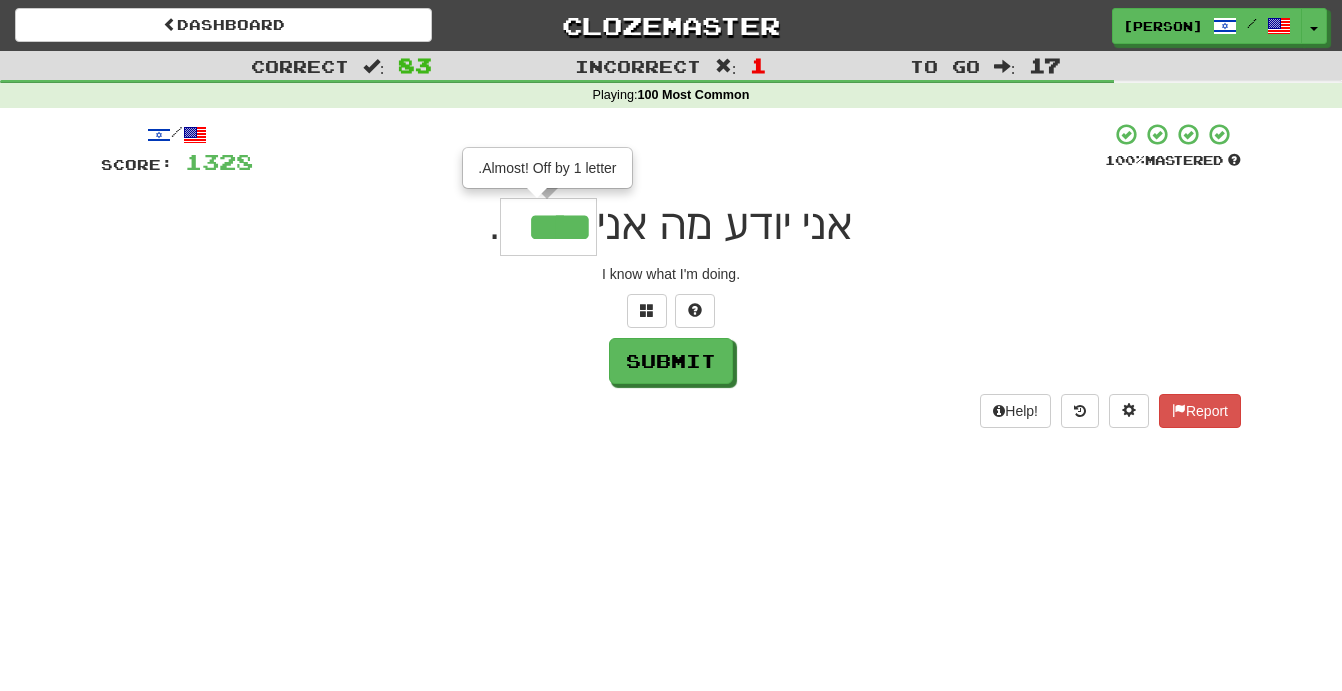 type on "****" 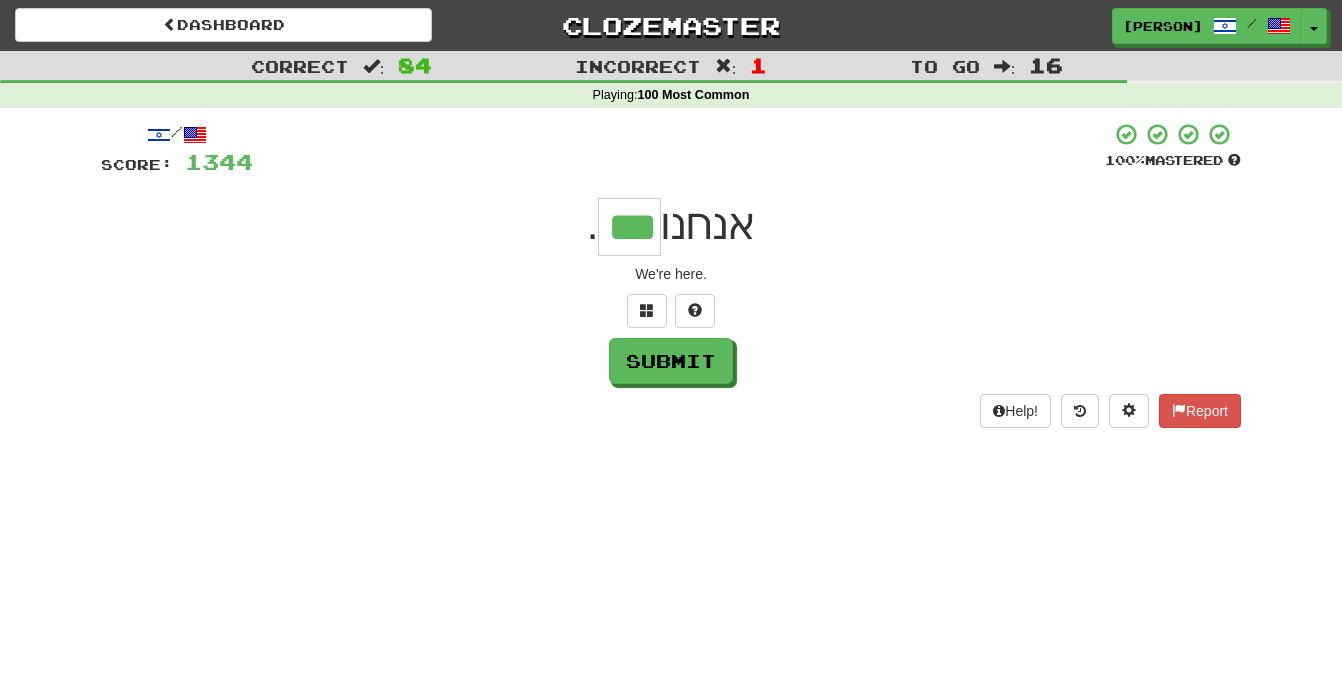 type on "***" 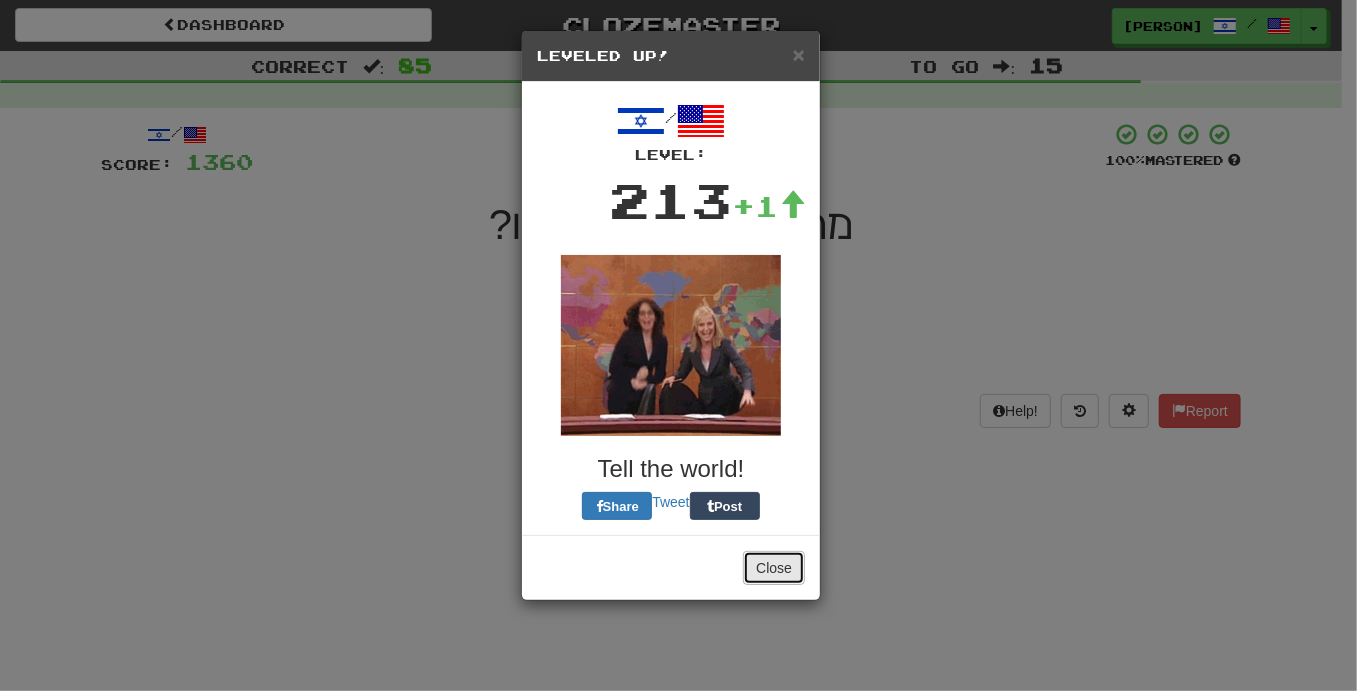 click on "Close" at bounding box center [774, 568] 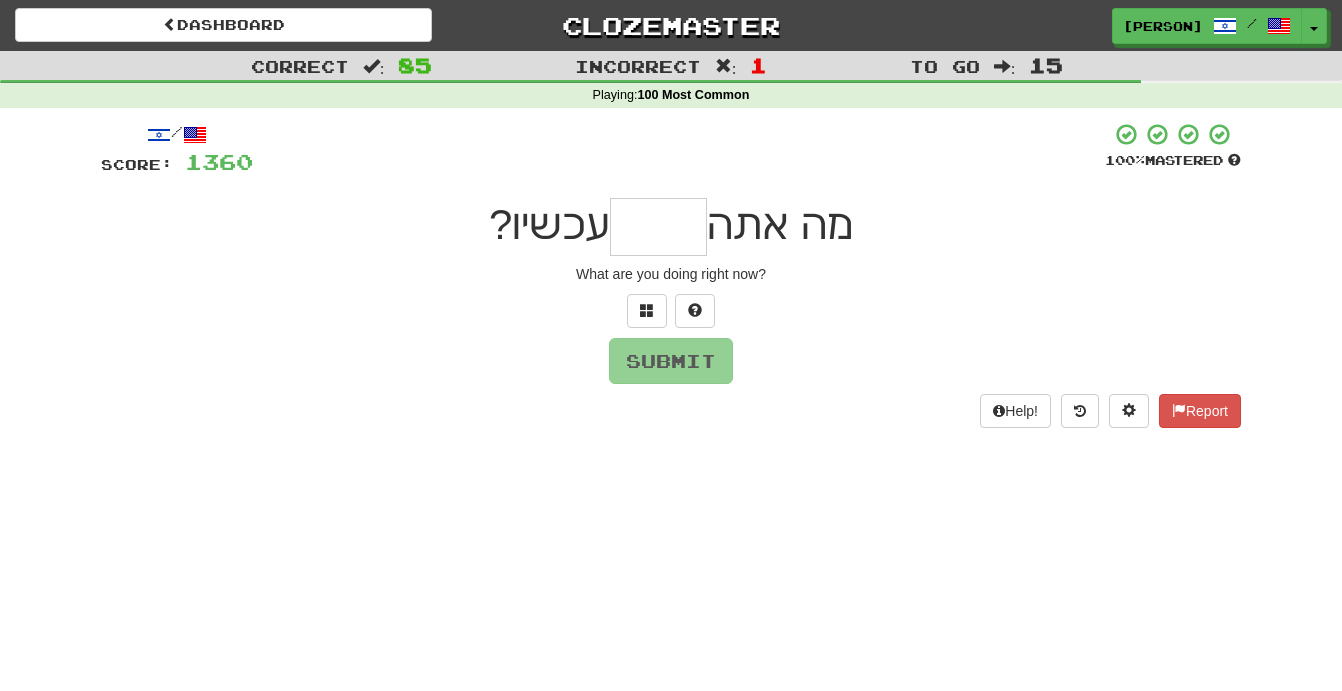 click at bounding box center (658, 227) 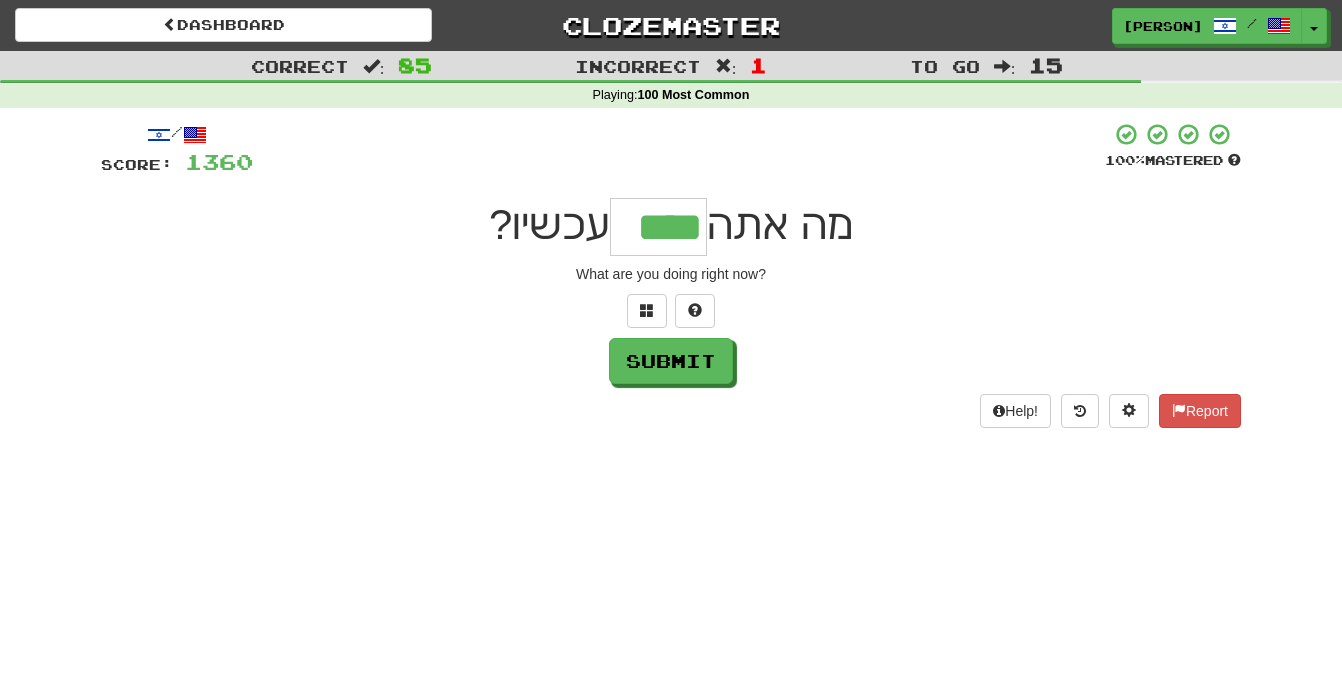 type on "****" 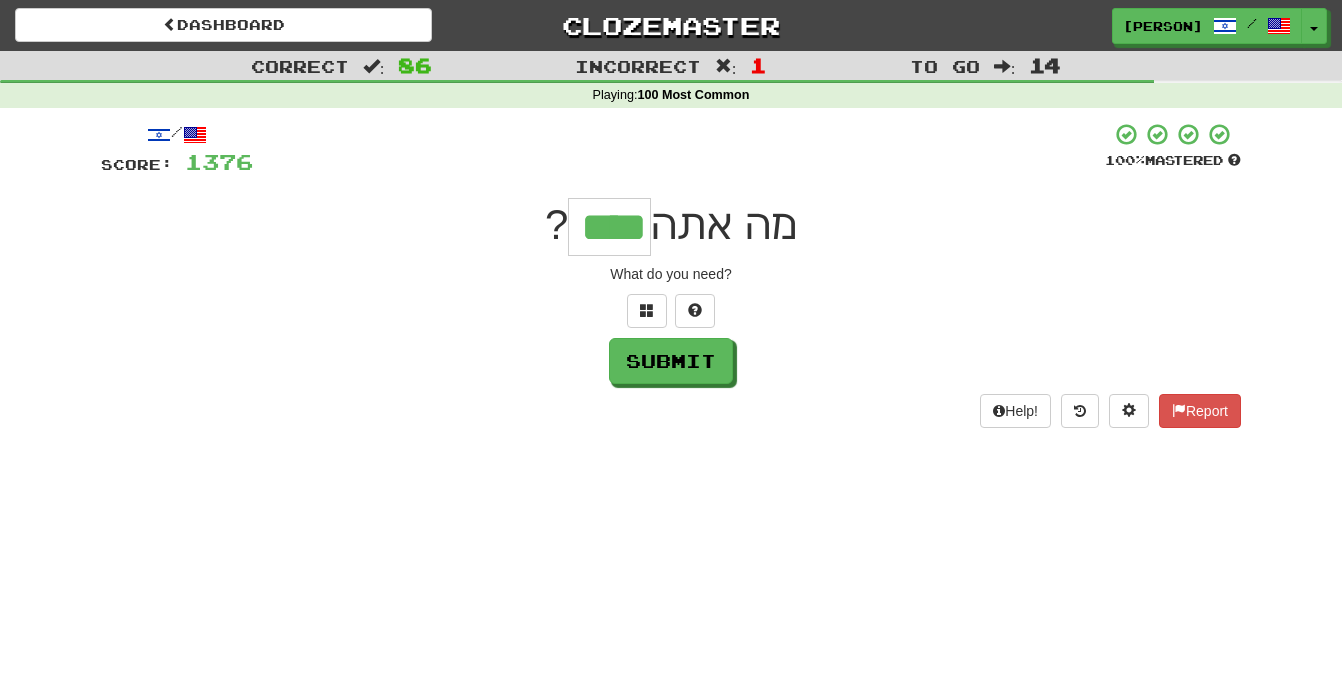 type on "****" 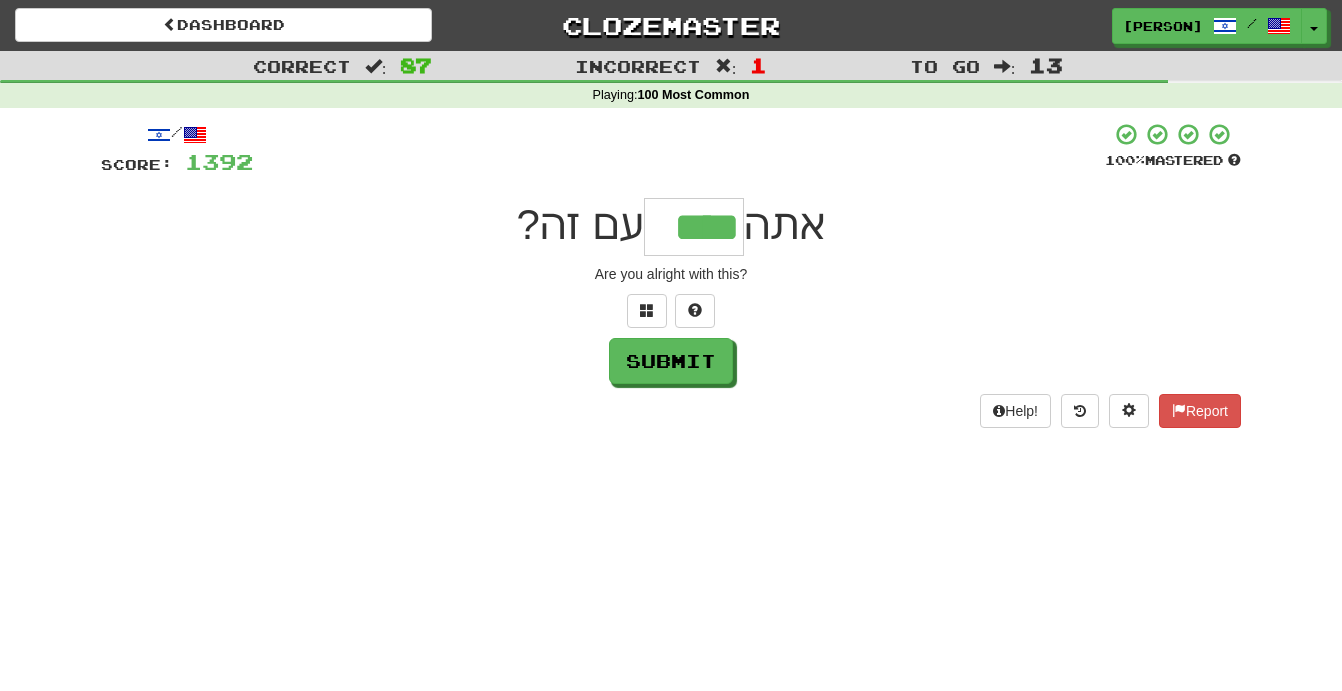 type on "****" 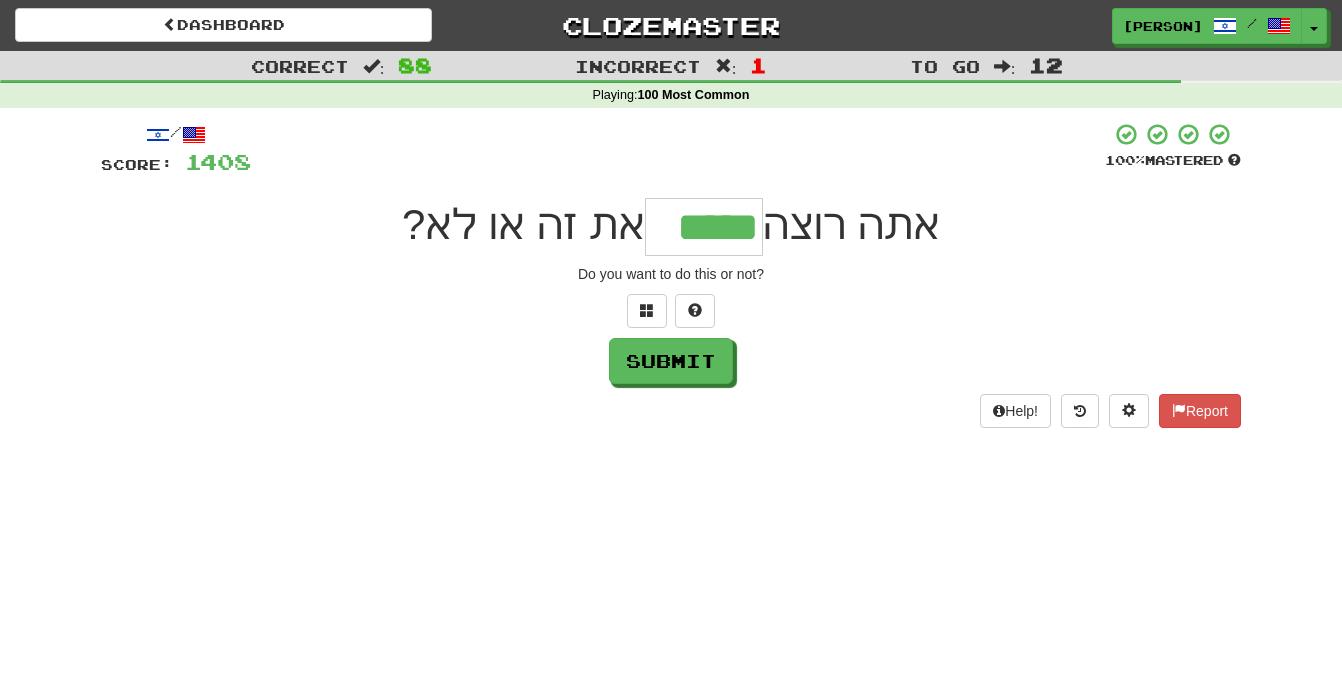 type on "*****" 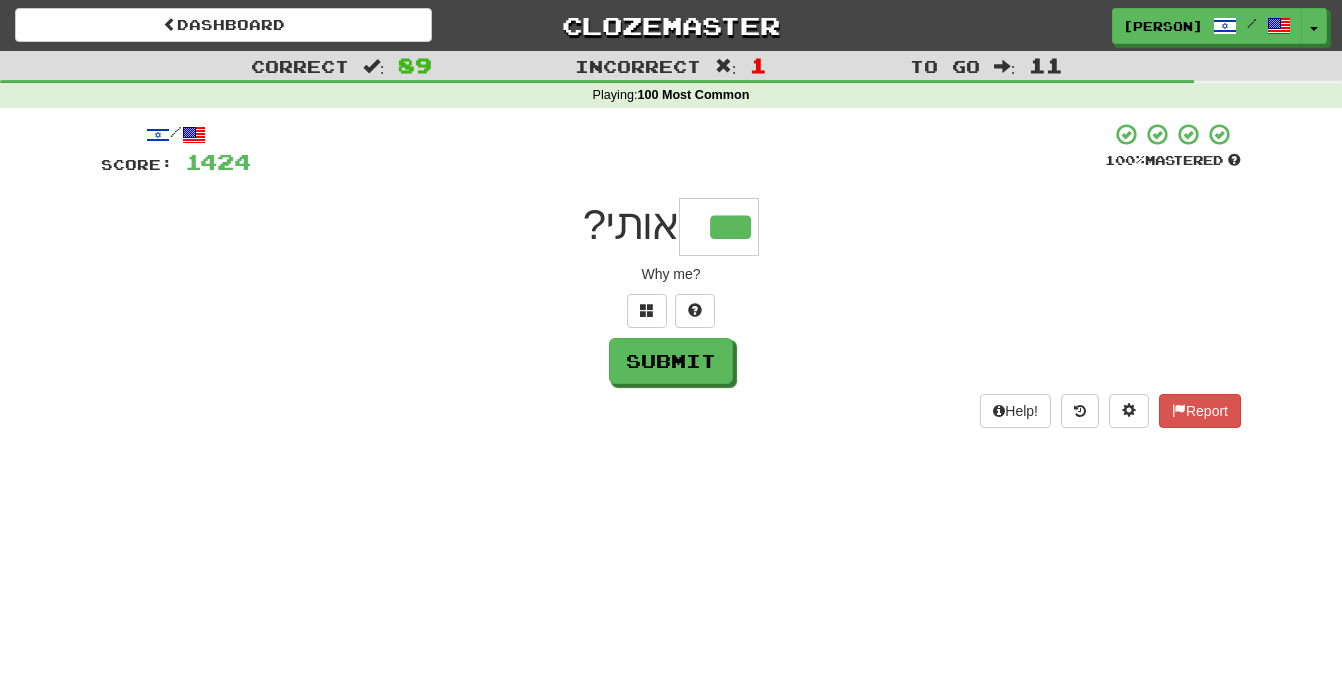 type on "***" 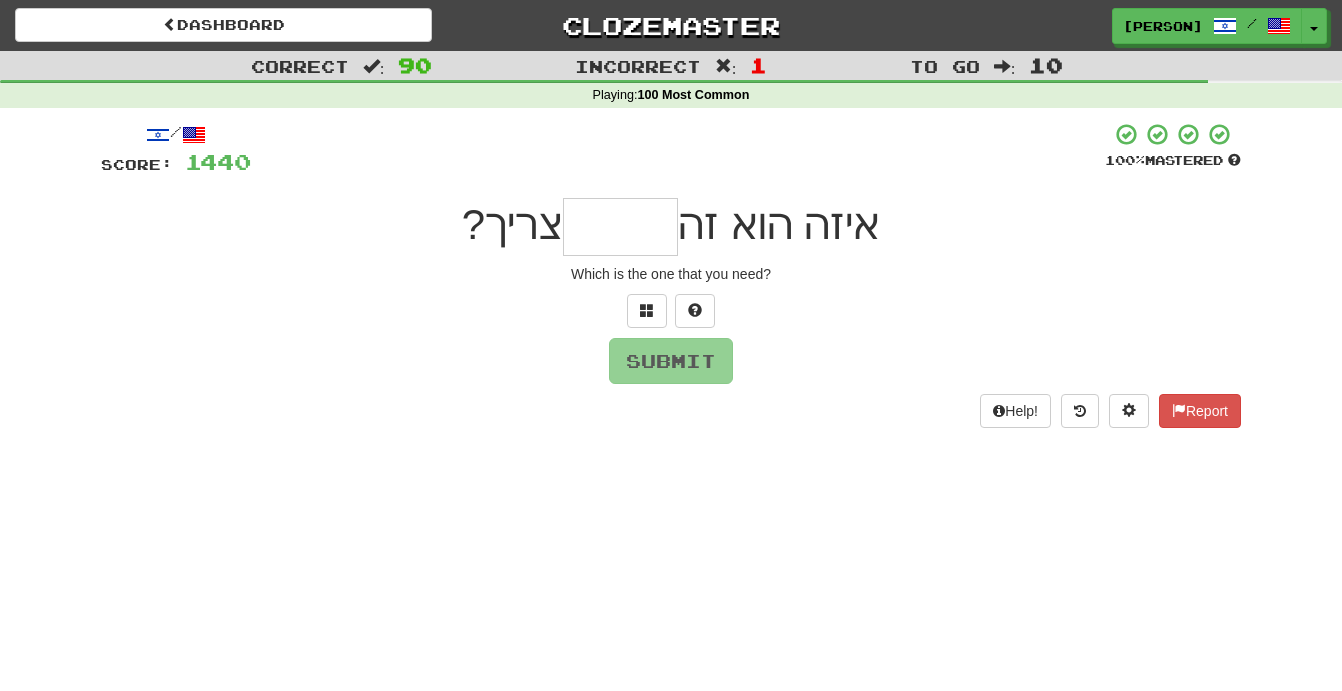 type on "*" 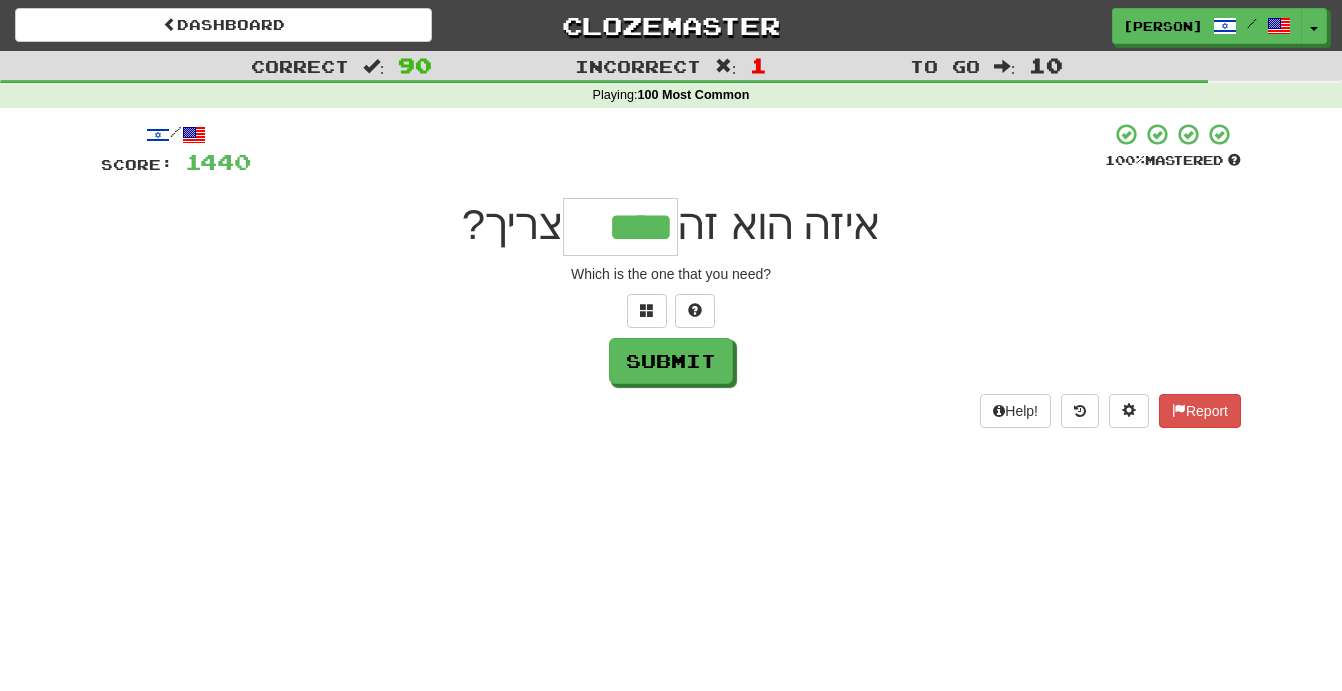 type on "****" 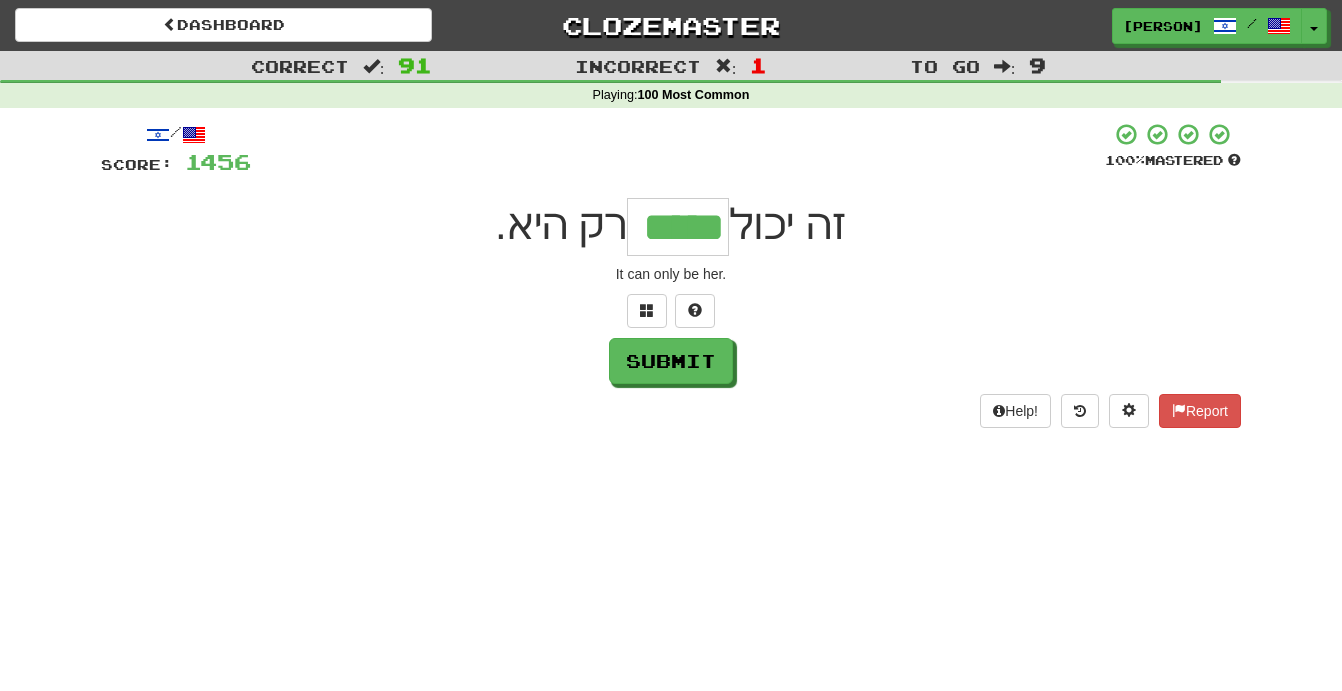 type on "*****" 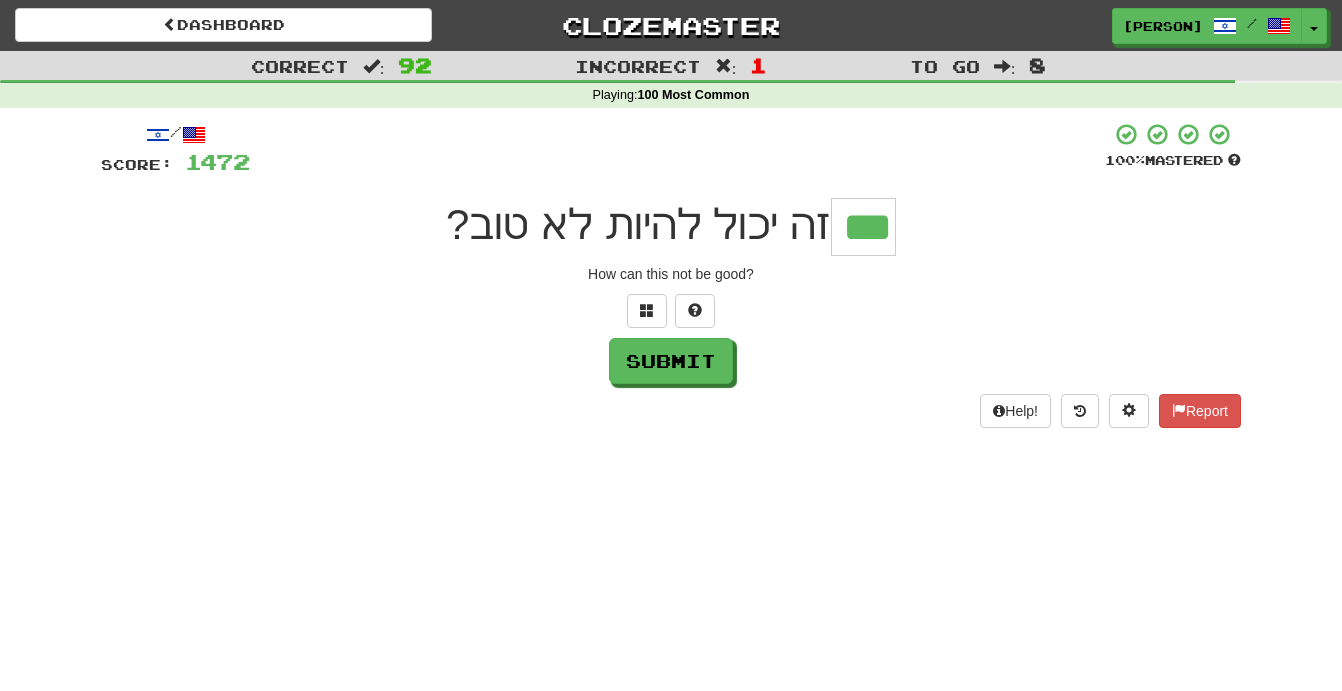type on "***" 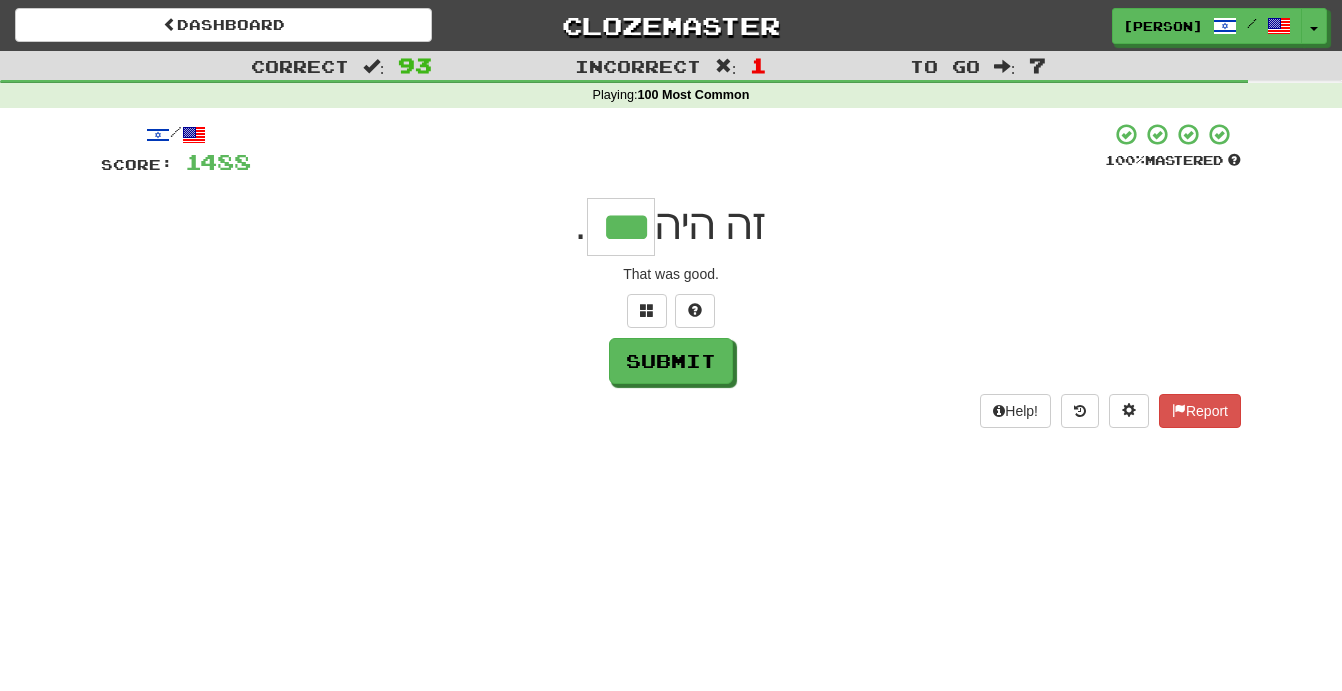 type on "***" 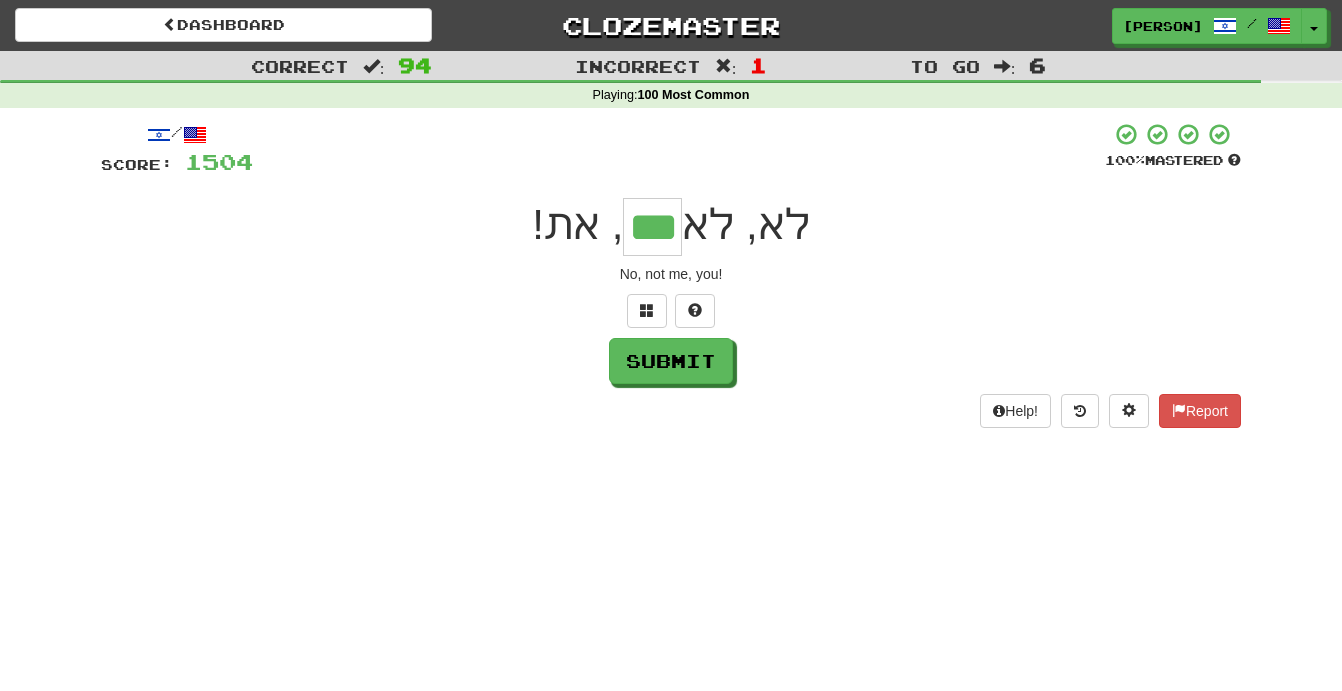 type on "***" 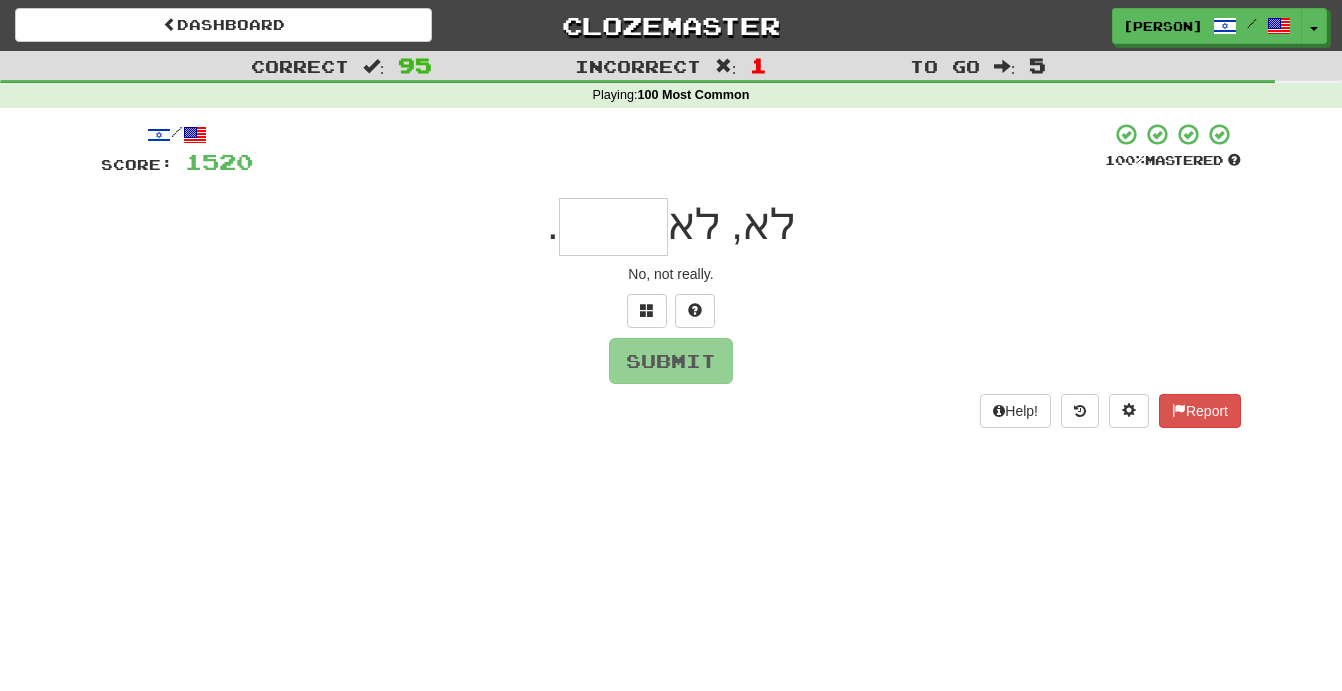 type on "*" 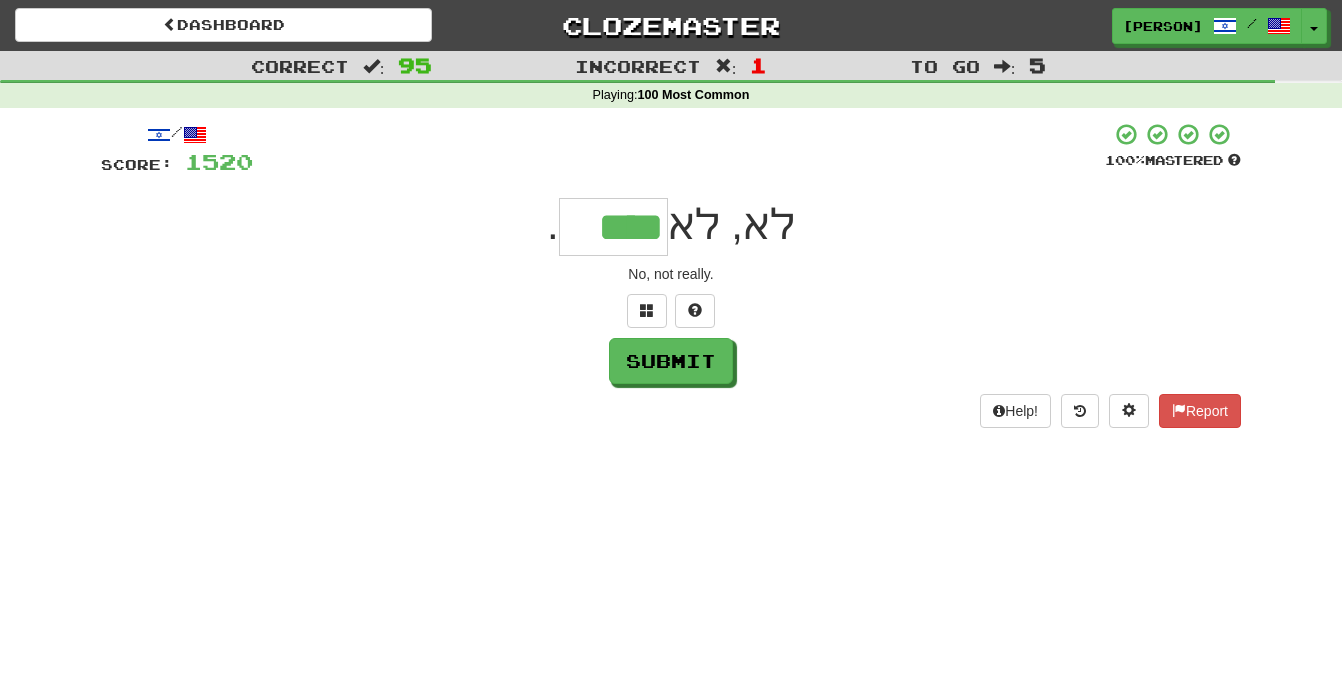 type on "****" 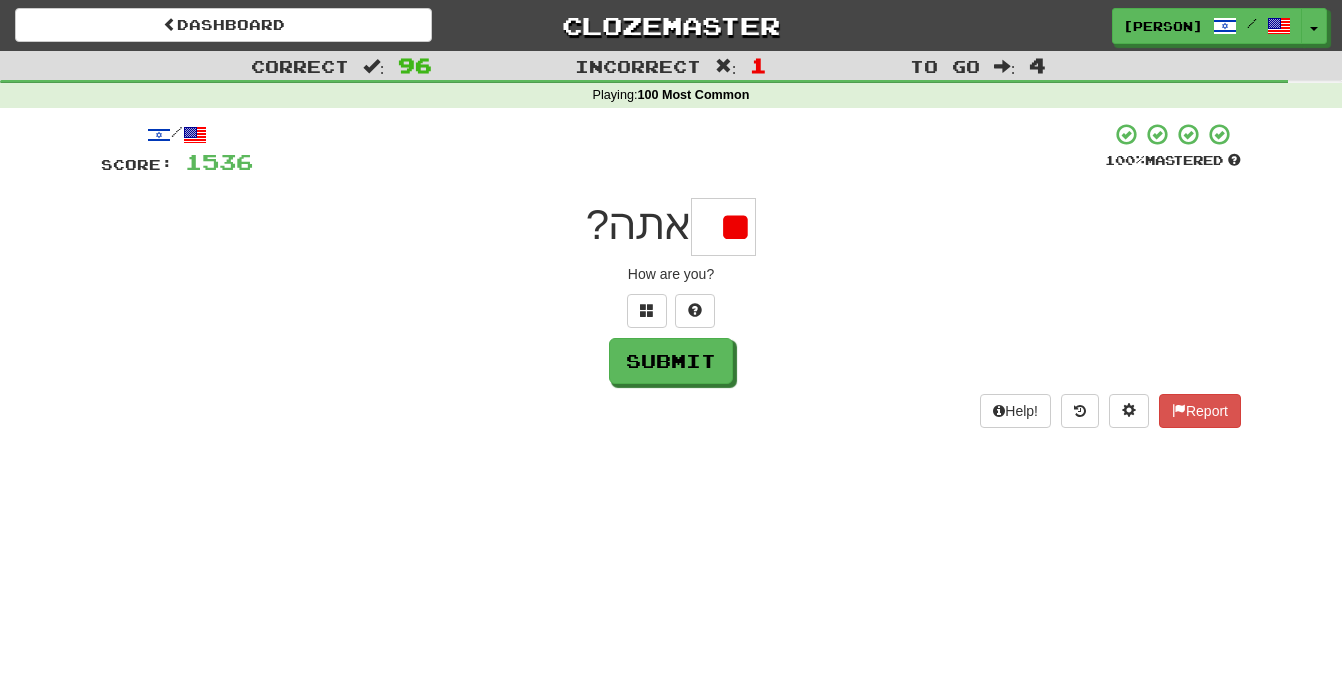 type on "*" 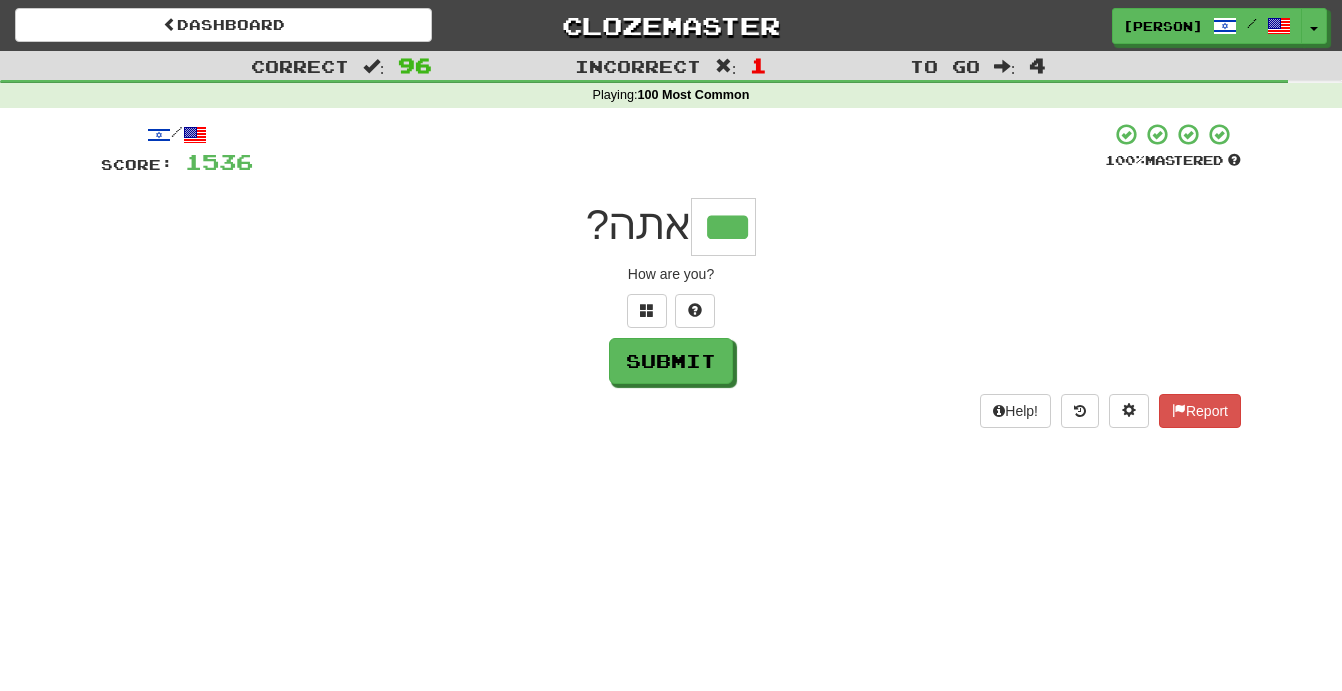 type on "***" 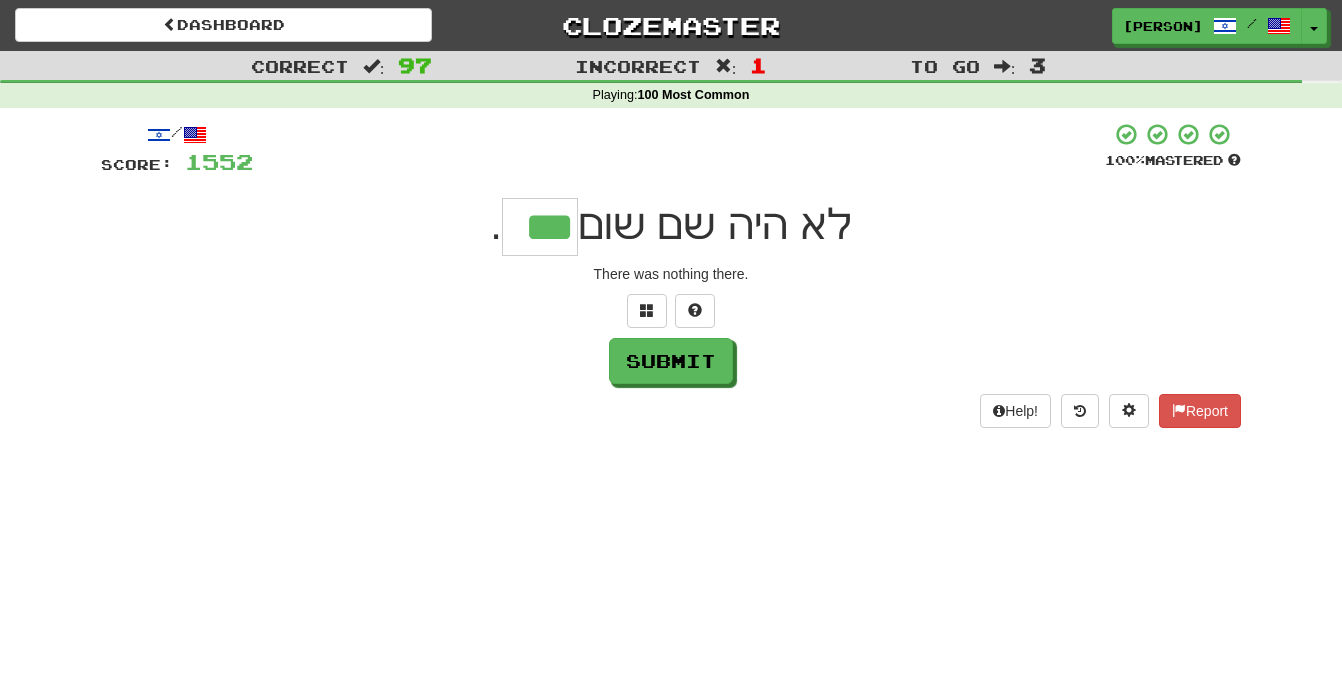 type on "***" 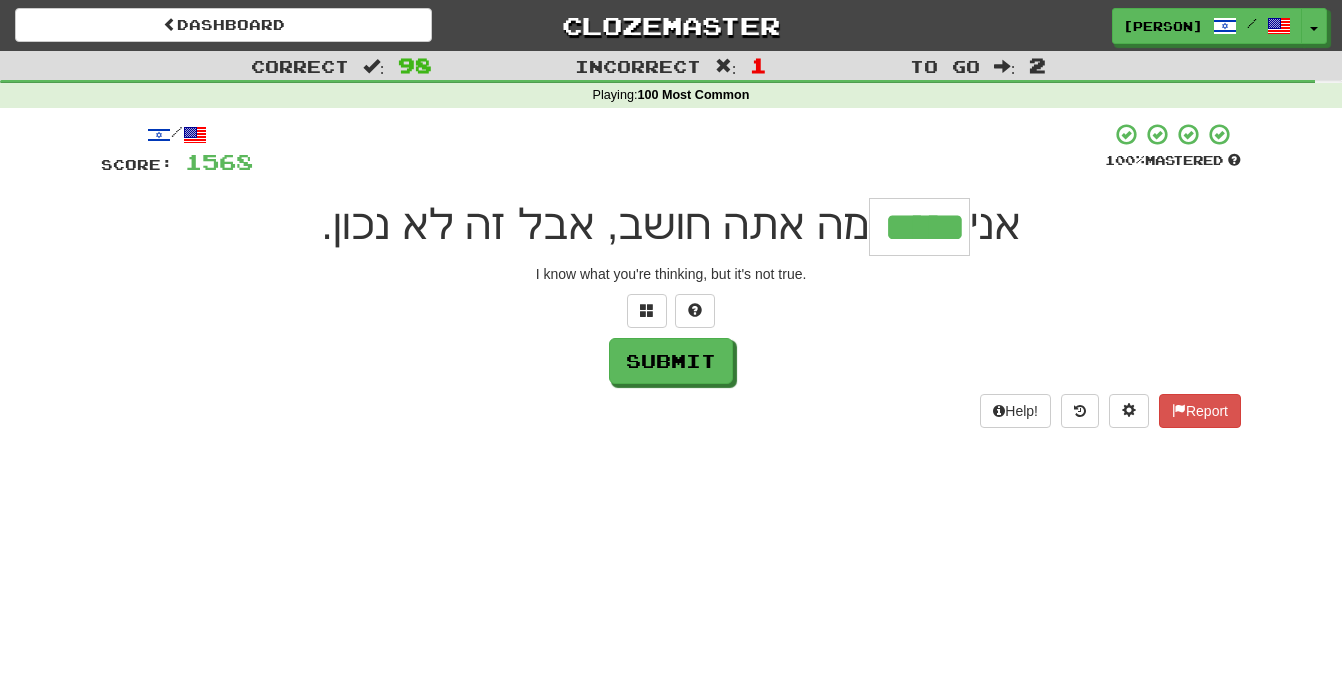 type on "*****" 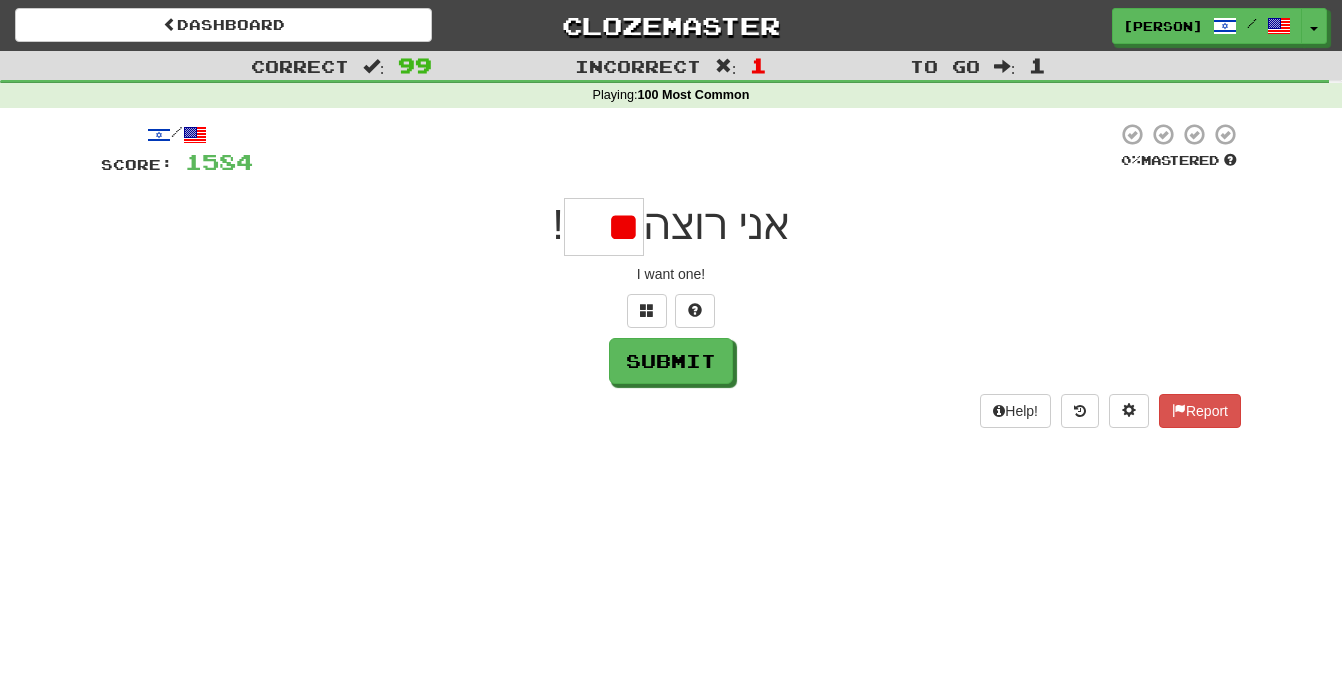 scroll, scrollTop: 0, scrollLeft: 0, axis: both 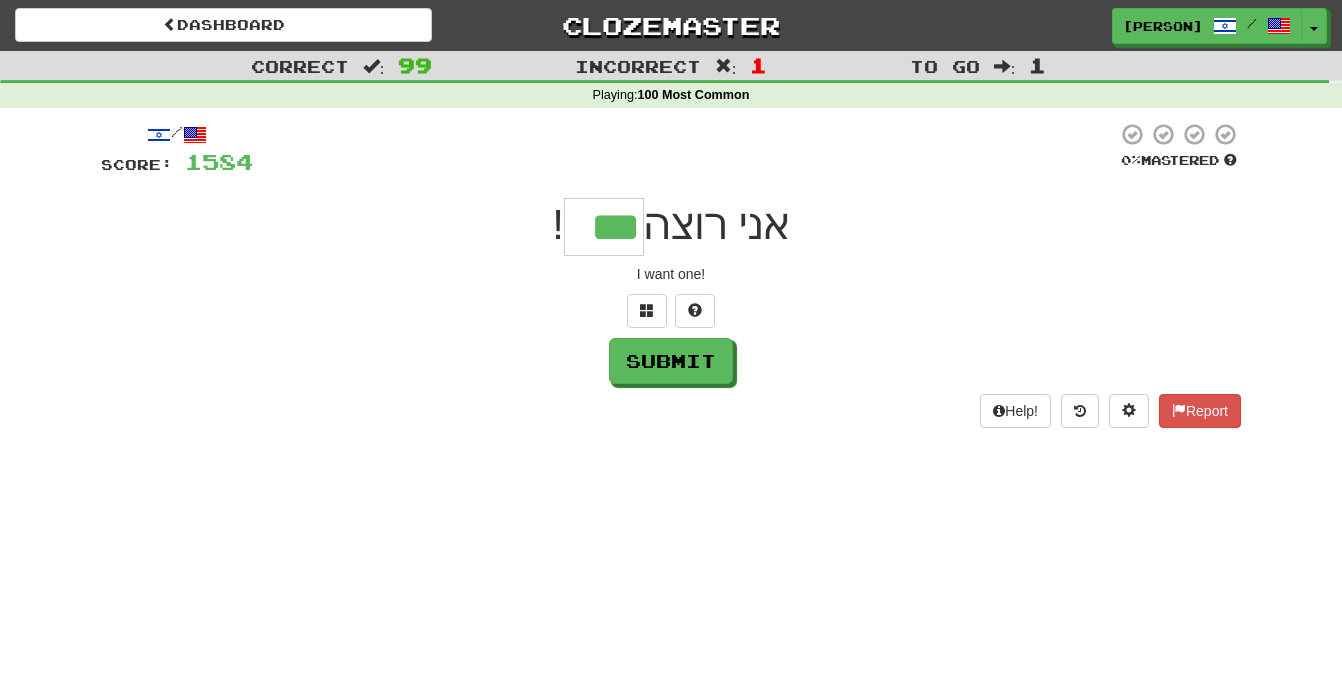 type on "***" 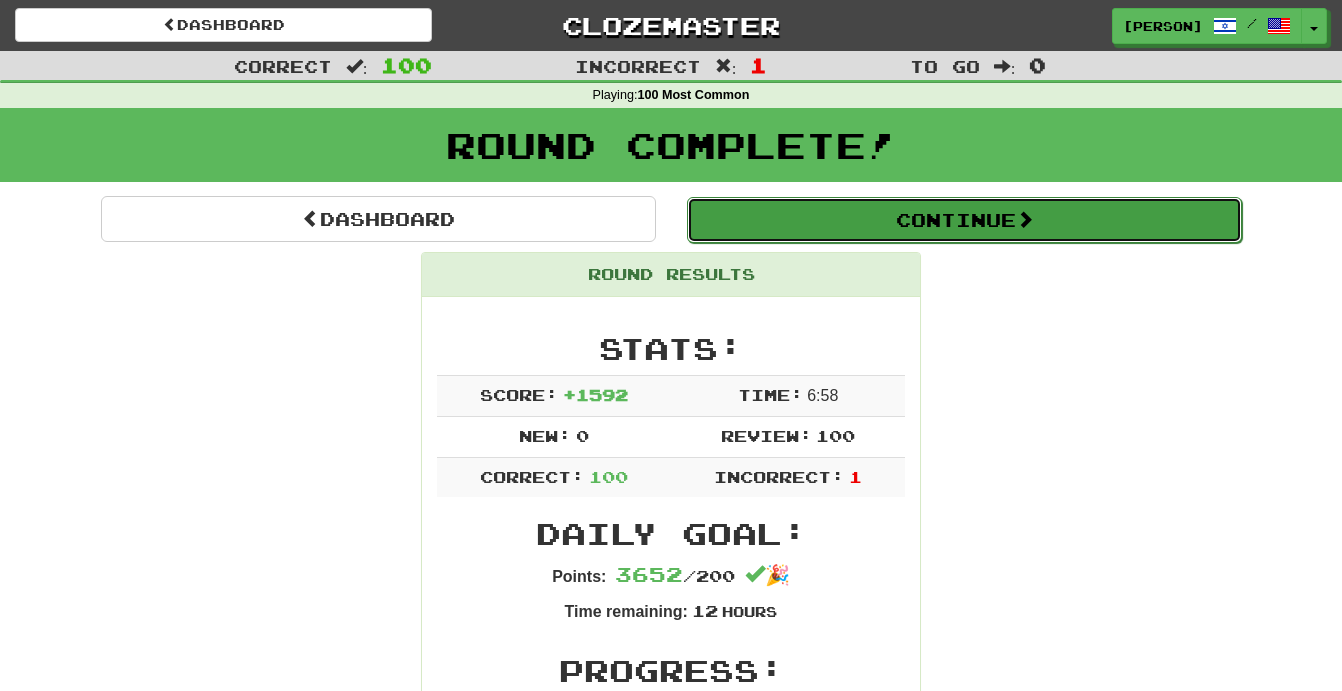 click on "Continue" at bounding box center [964, 220] 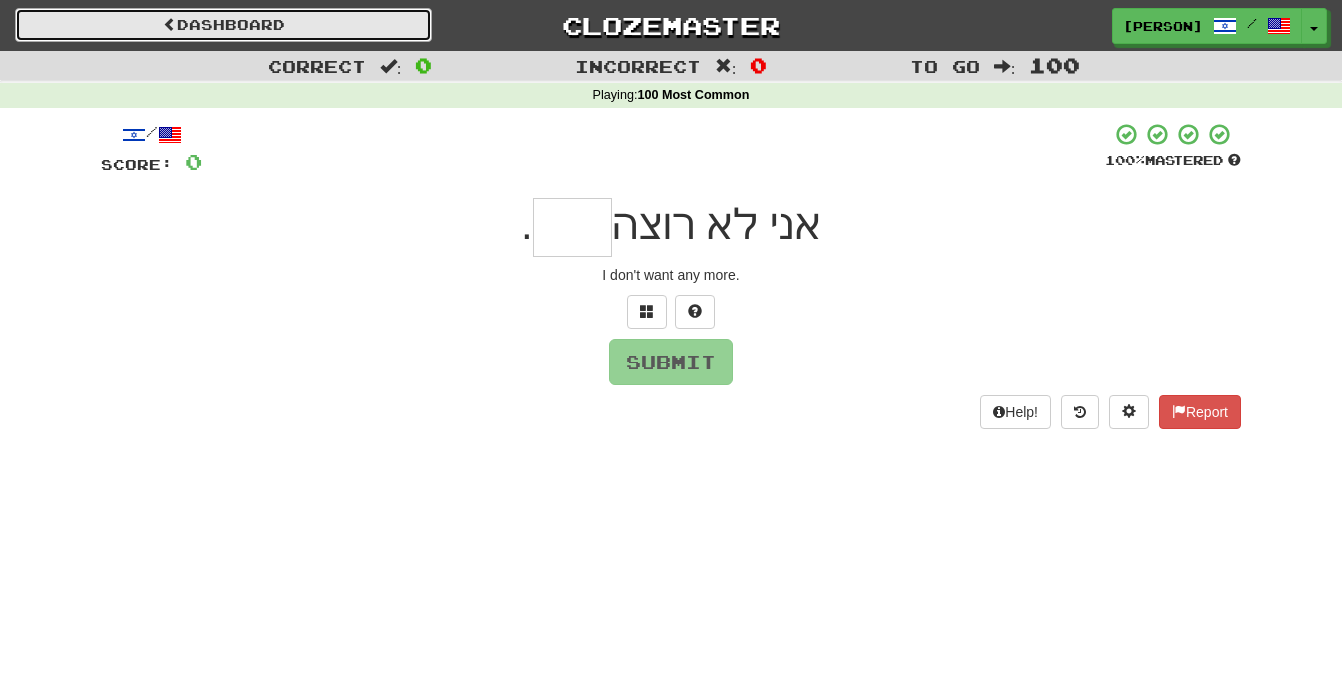 click on "Dashboard" at bounding box center (223, 25) 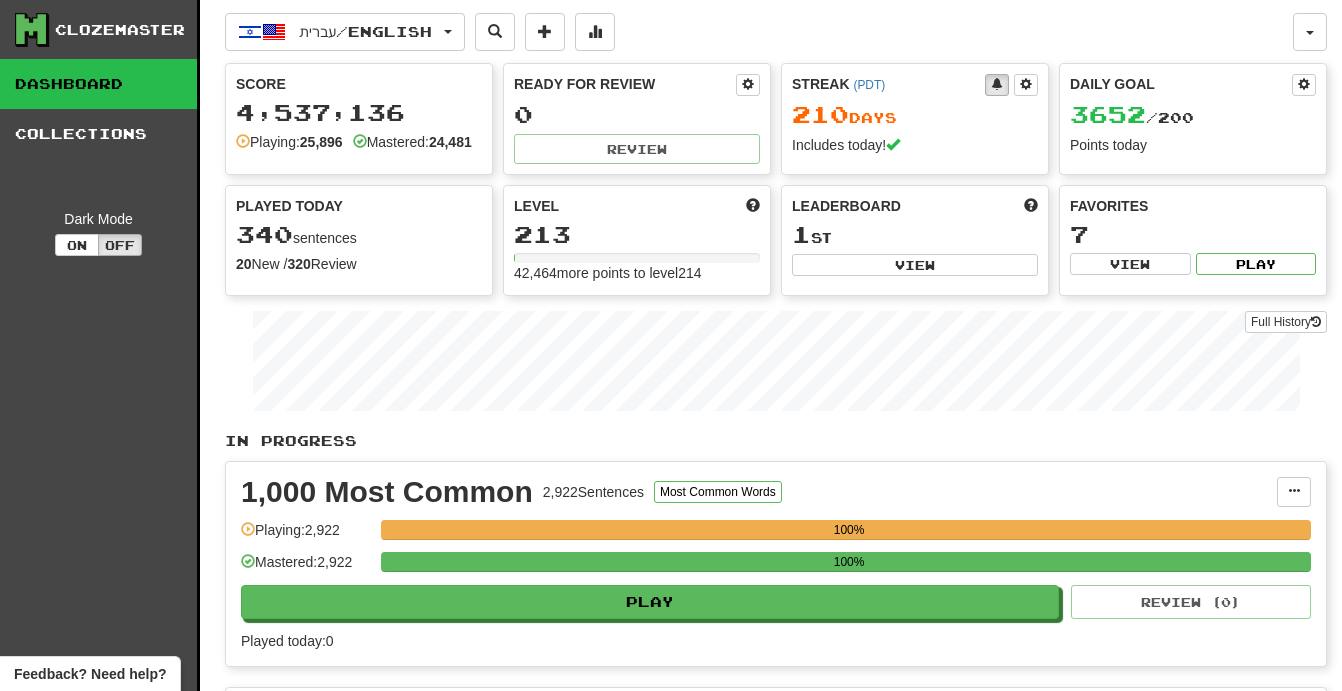 scroll, scrollTop: 0, scrollLeft: 0, axis: both 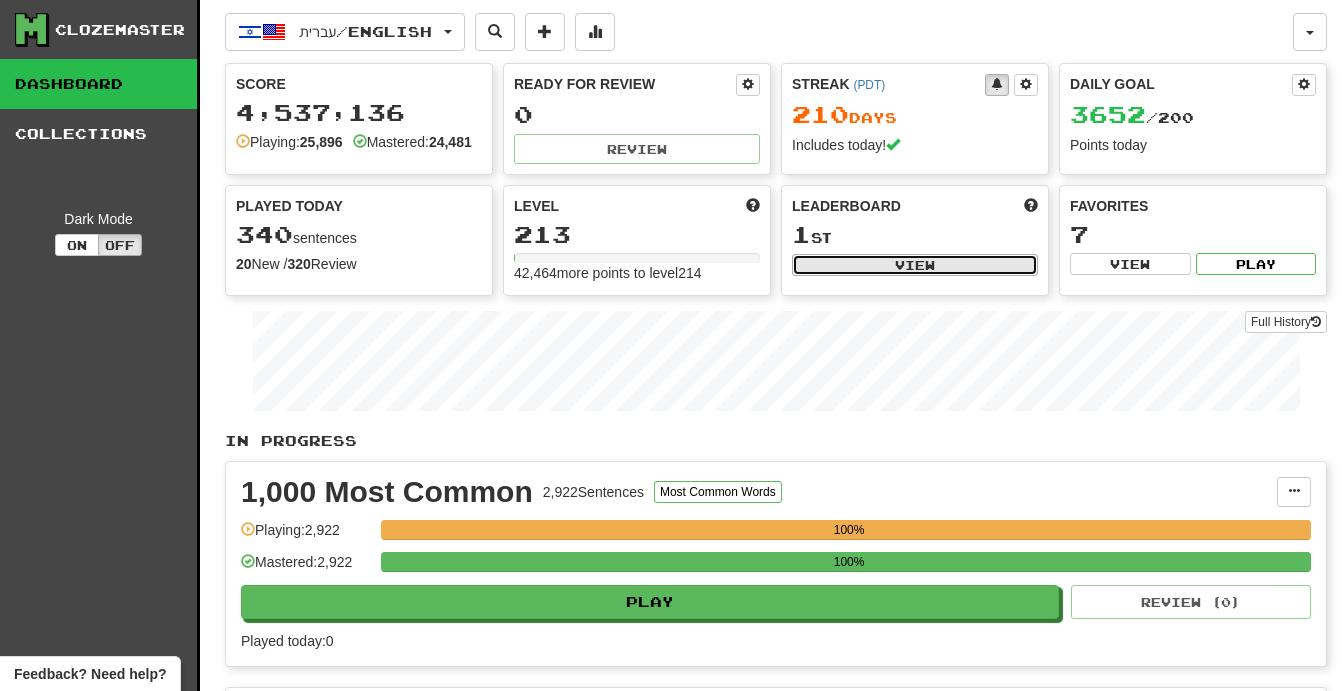 click on "View" at bounding box center (915, 265) 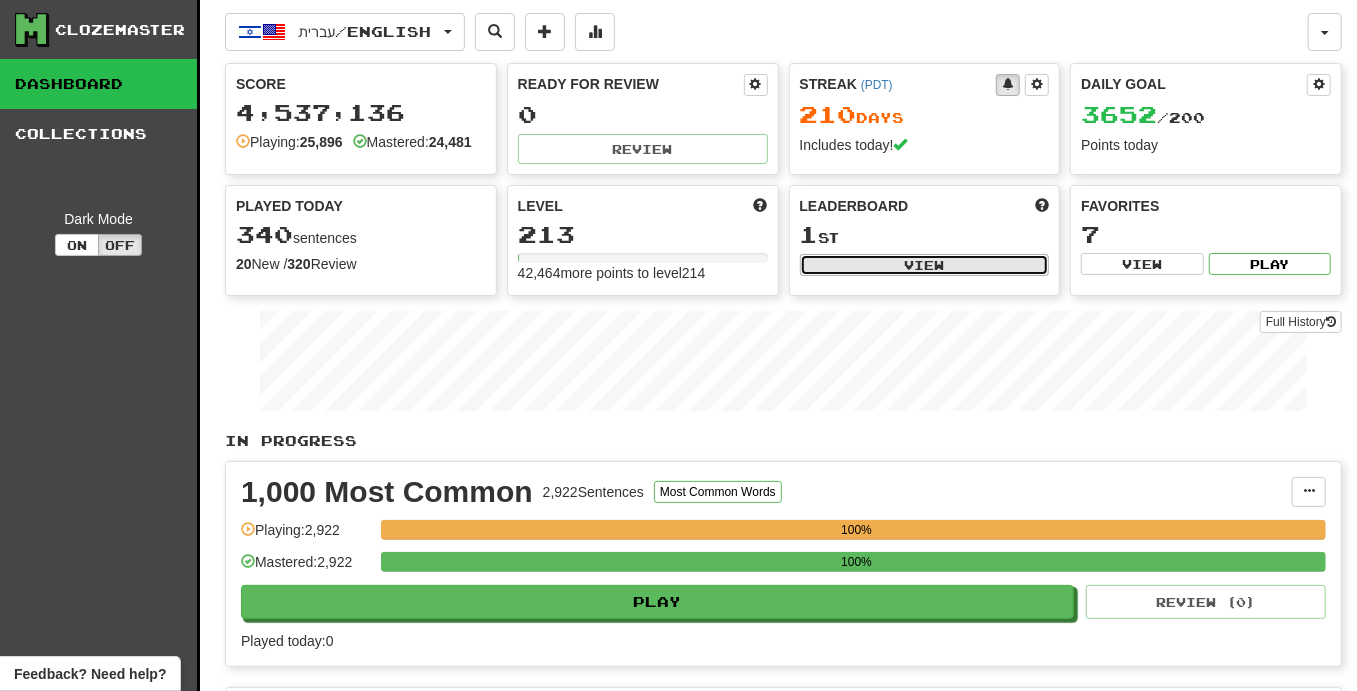 select on "**********" 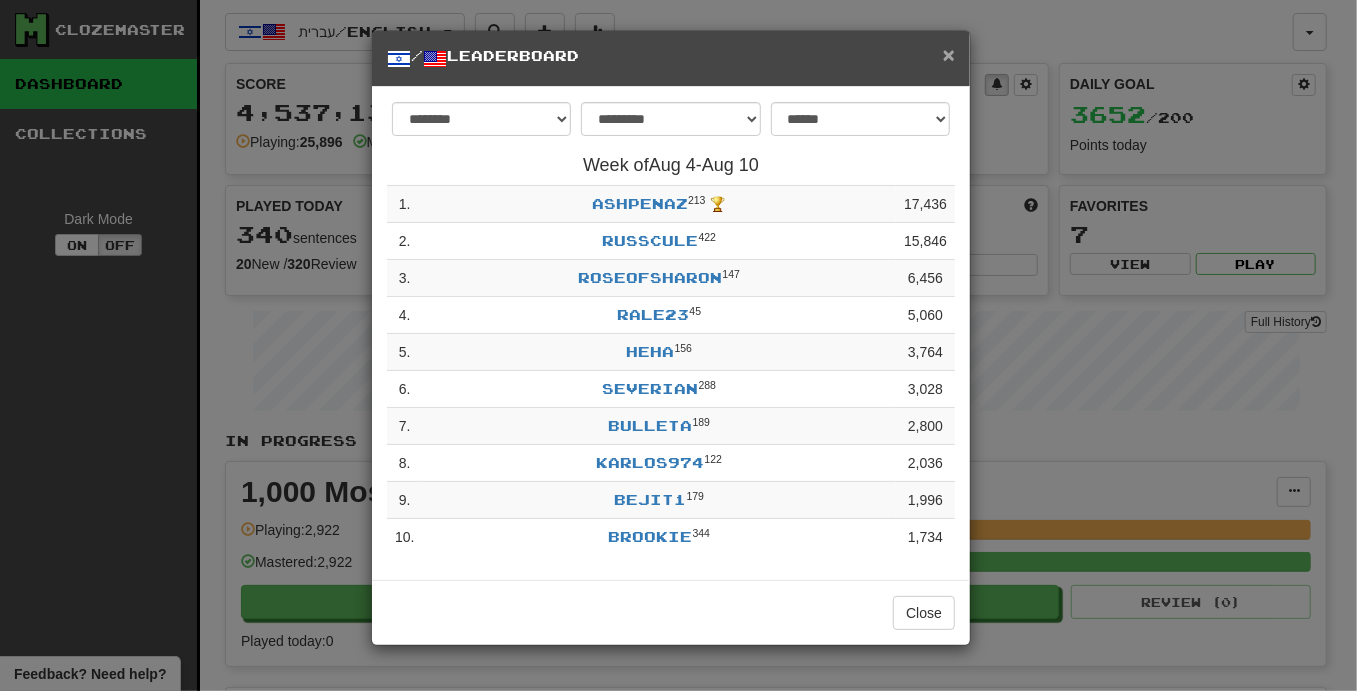 click on "×" at bounding box center [949, 54] 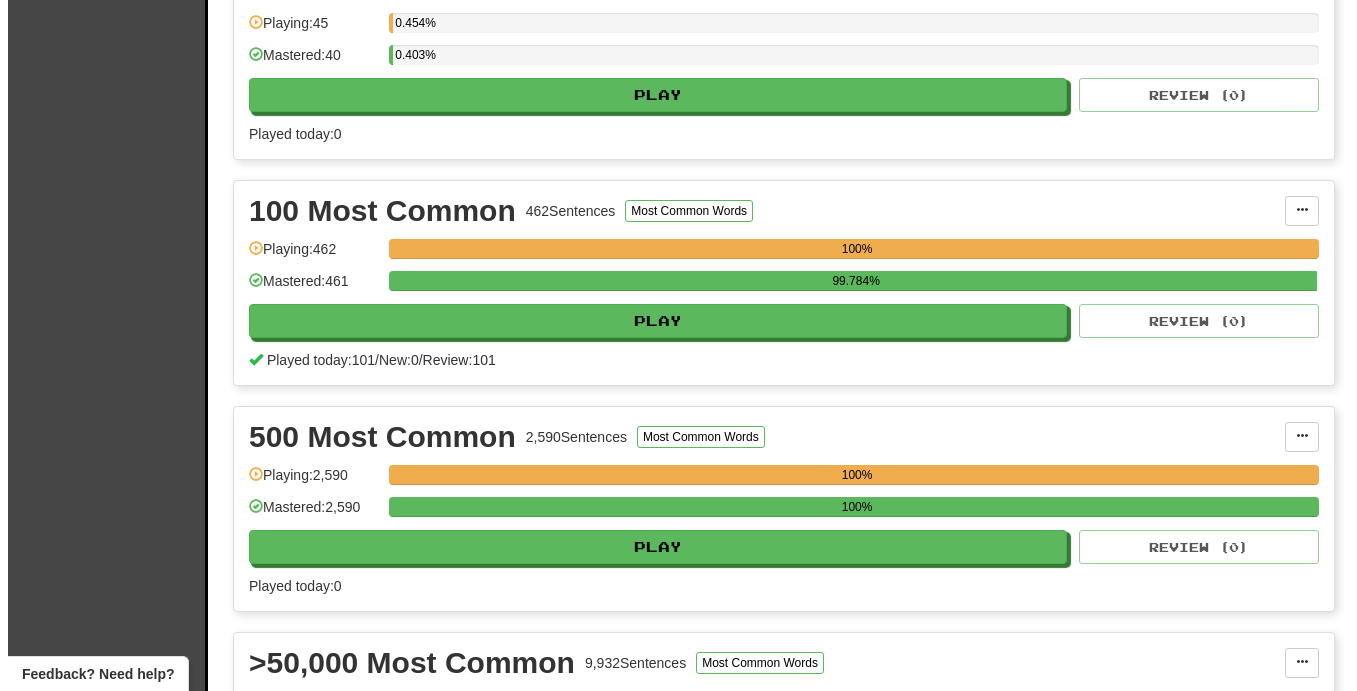 scroll, scrollTop: 2100, scrollLeft: 0, axis: vertical 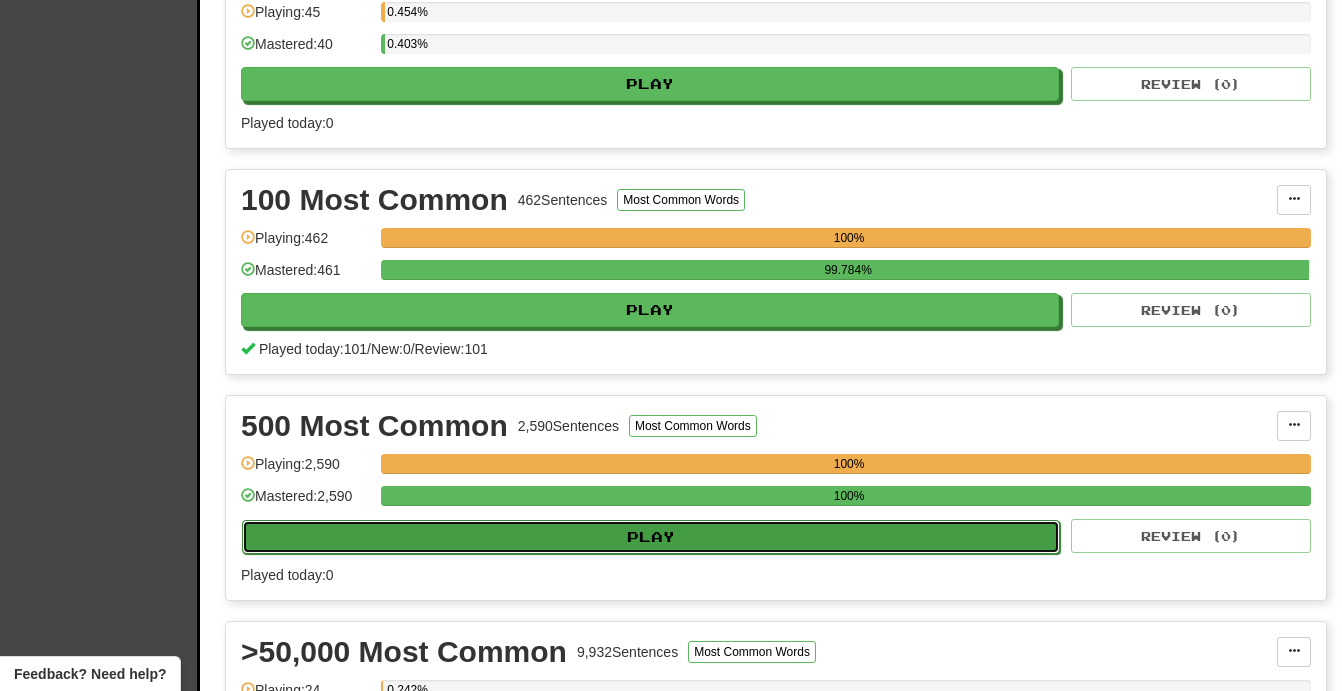click on "Play" at bounding box center [651, 537] 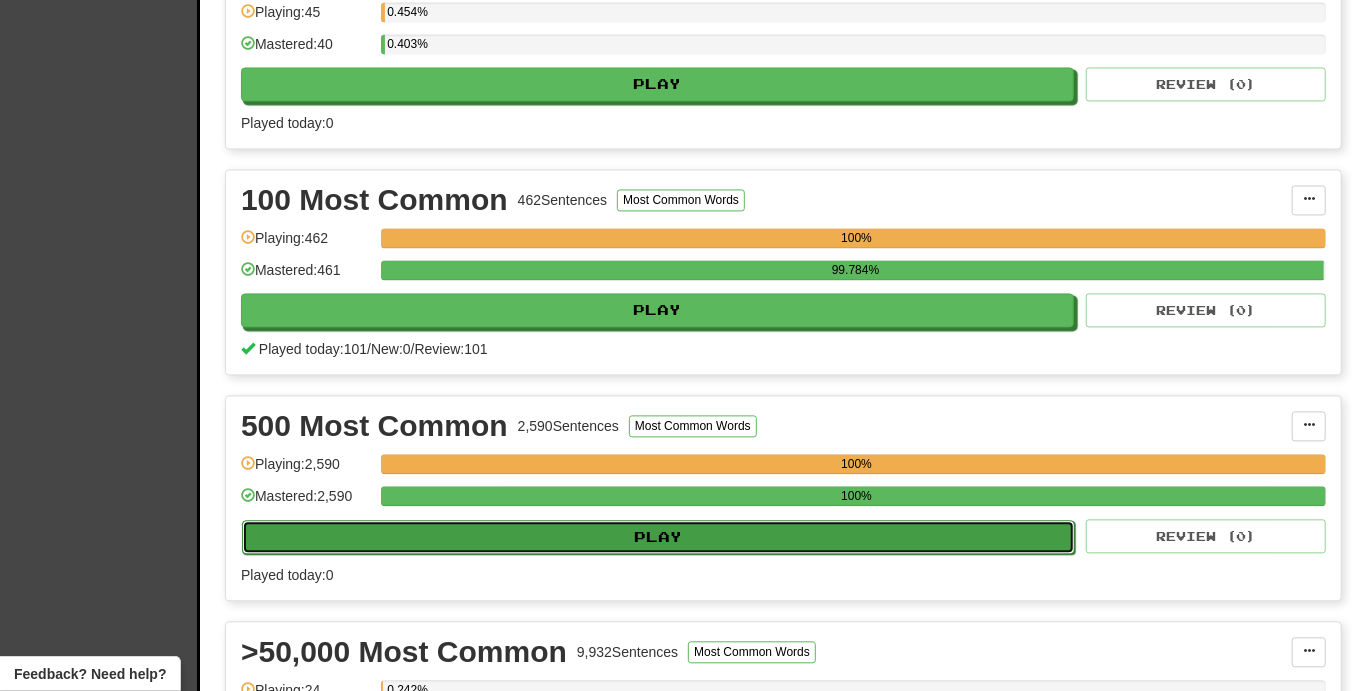 select on "***" 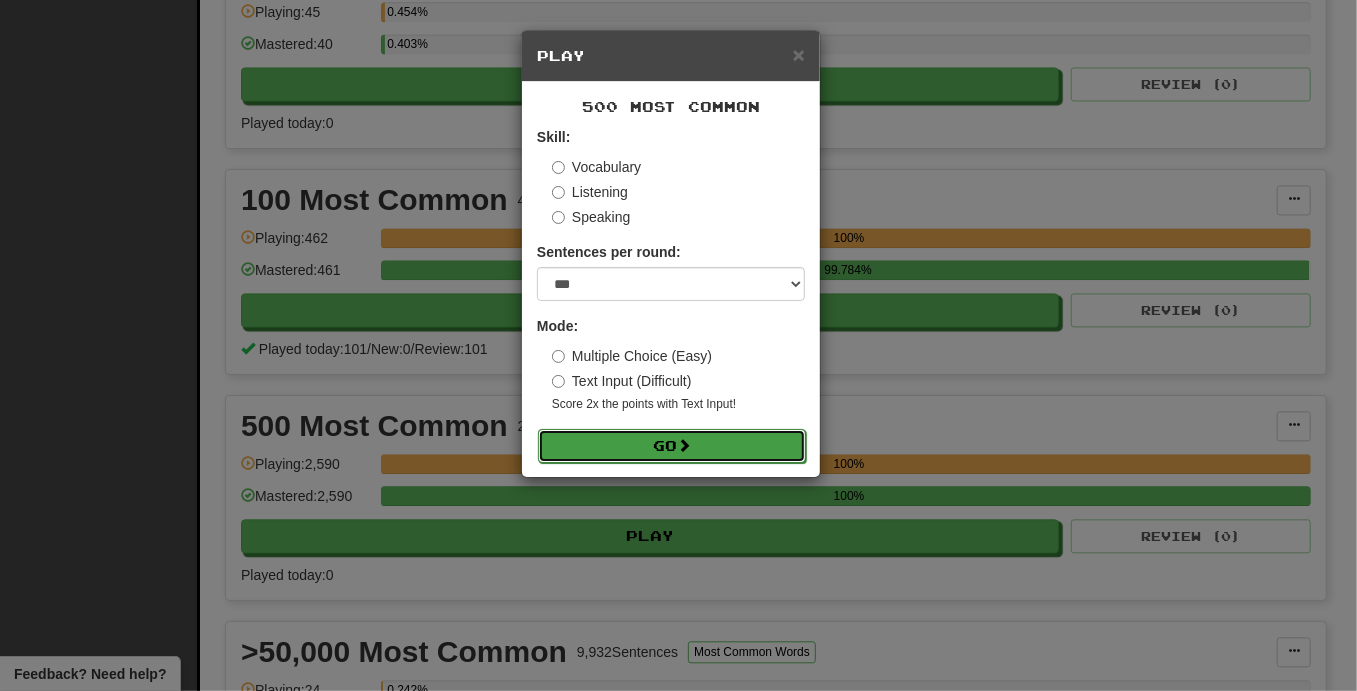 click on "Go" at bounding box center (672, 446) 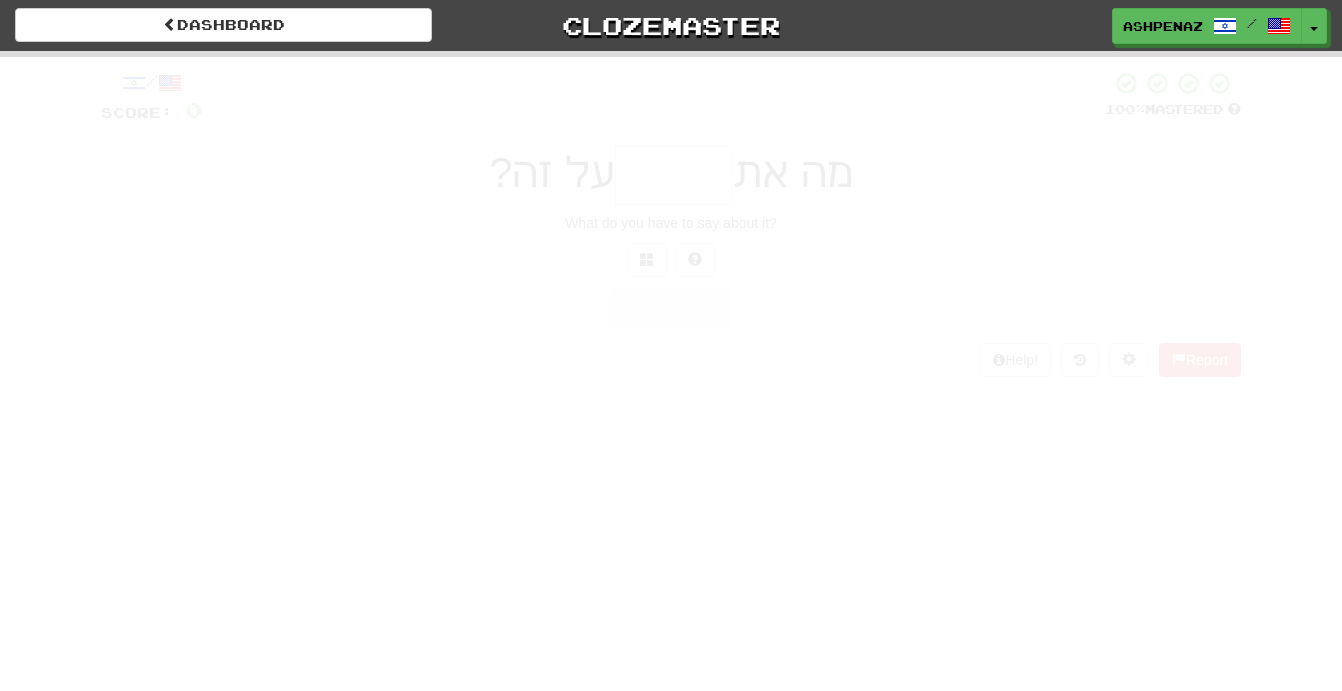 scroll, scrollTop: 0, scrollLeft: 0, axis: both 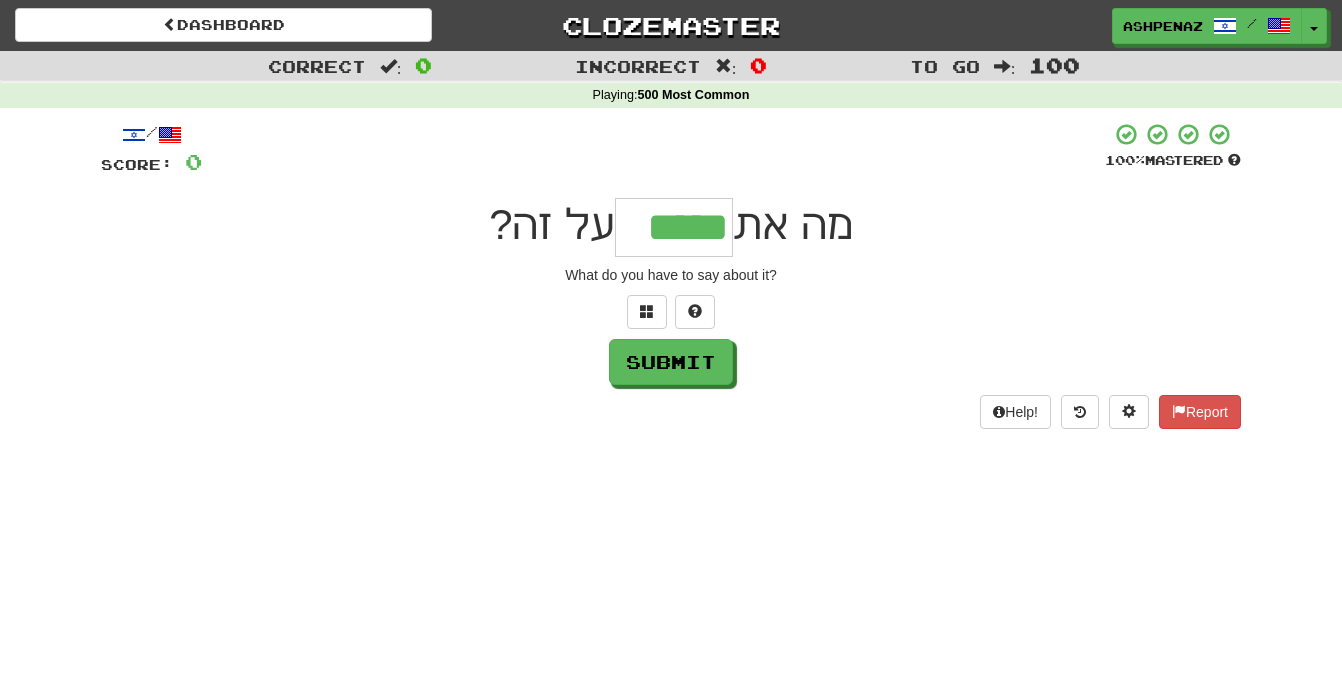 type on "*****" 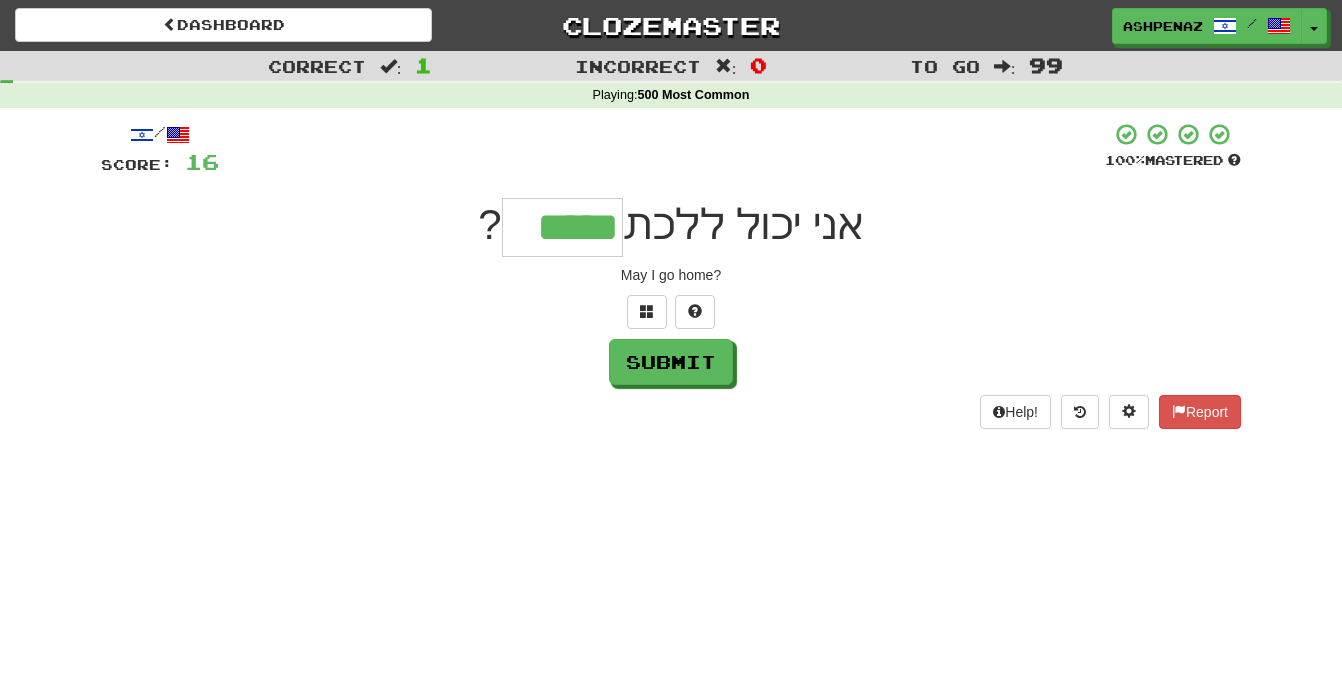 type on "*****" 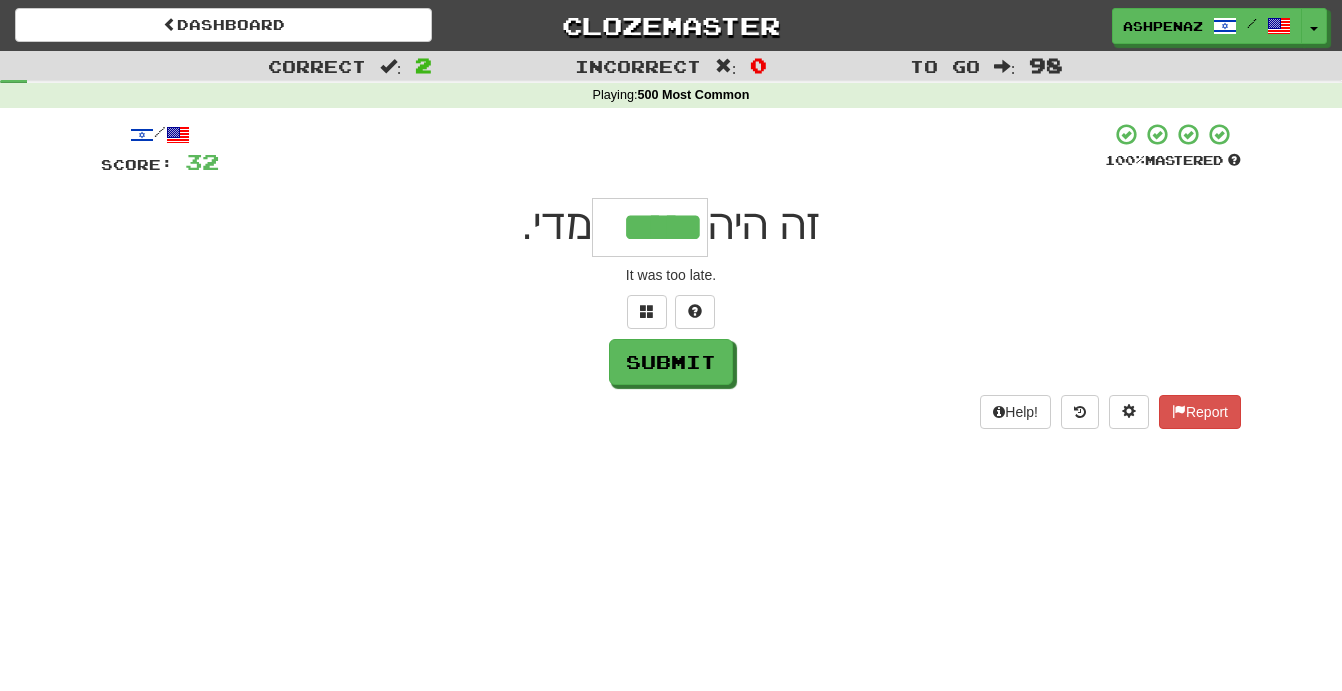 type on "*****" 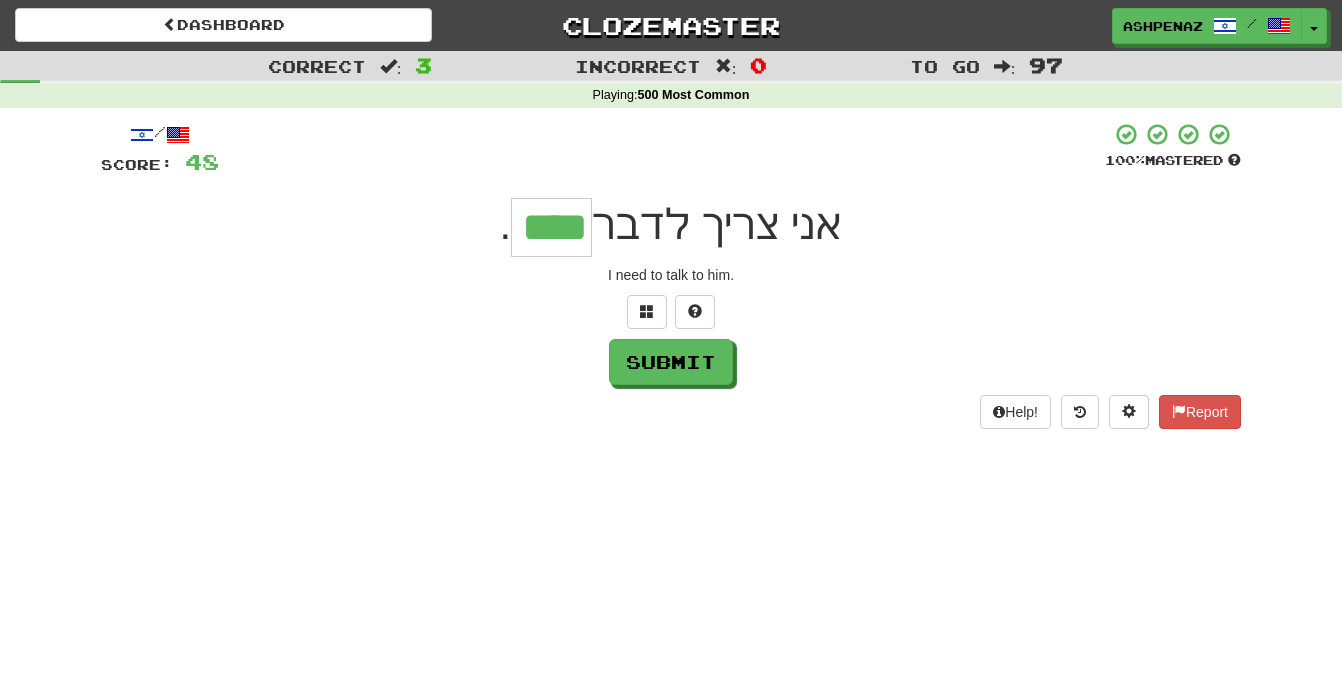 type on "****" 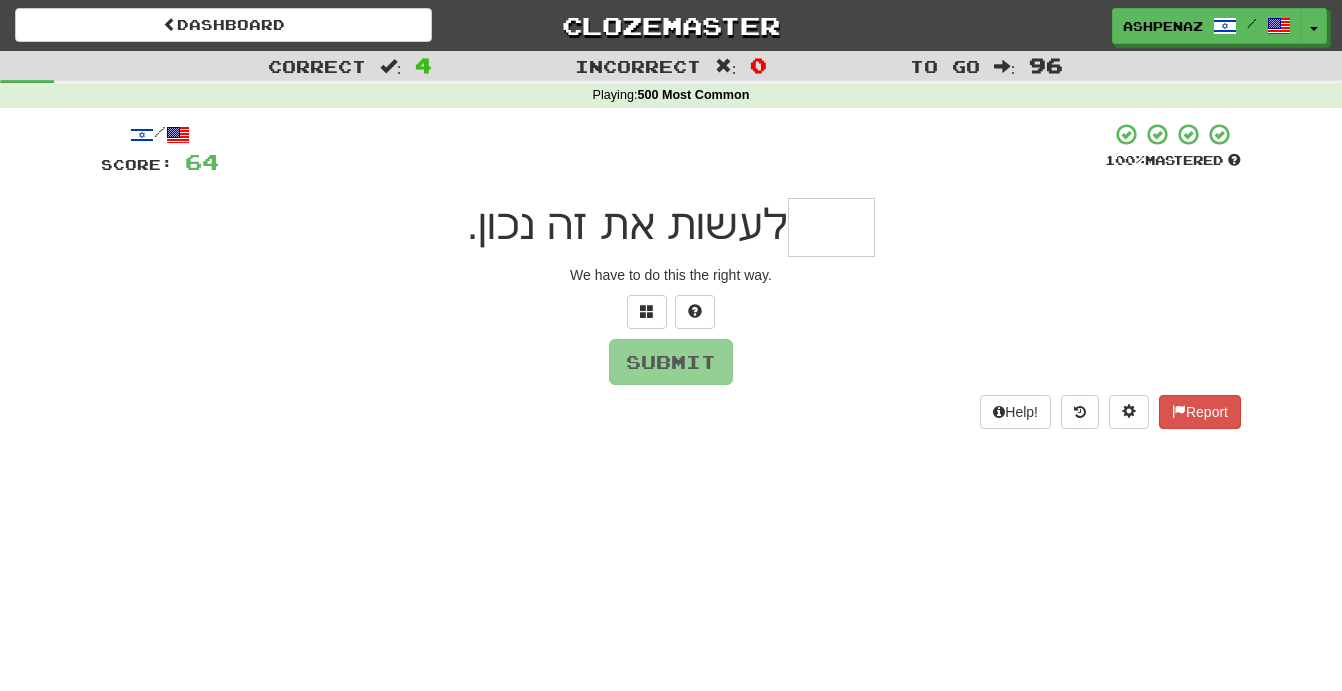 type on "*" 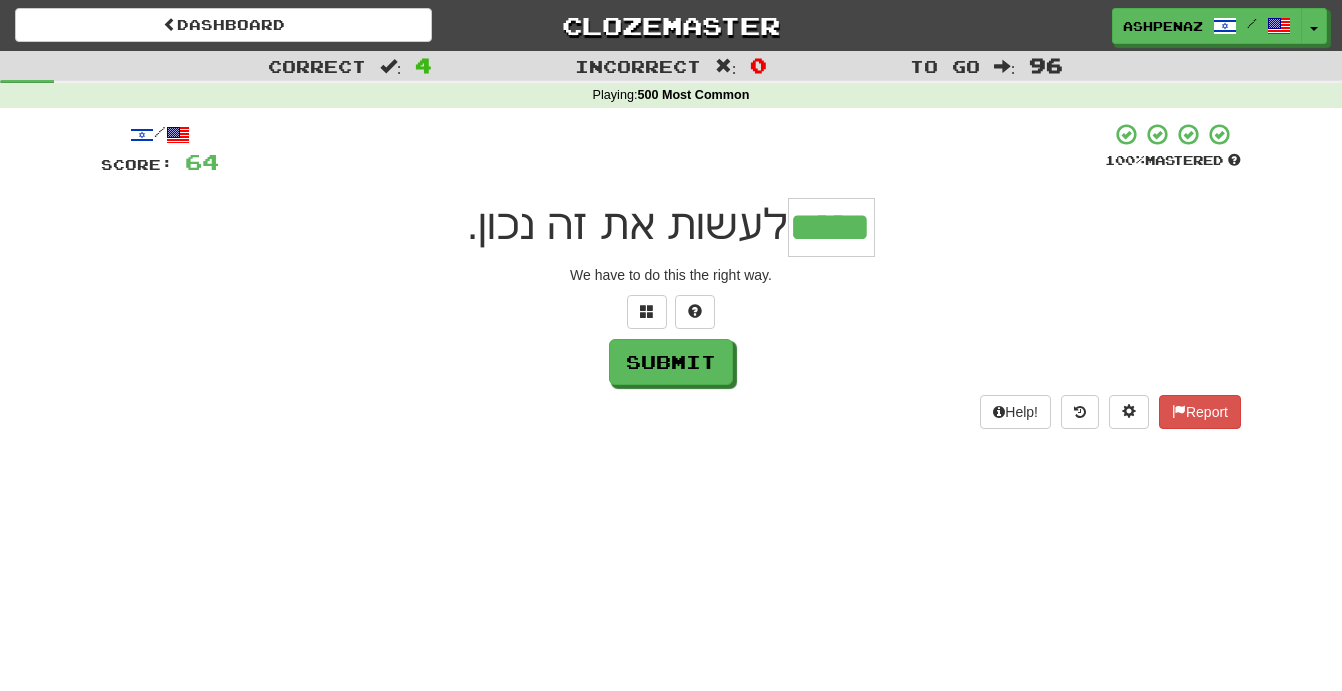 type on "*****" 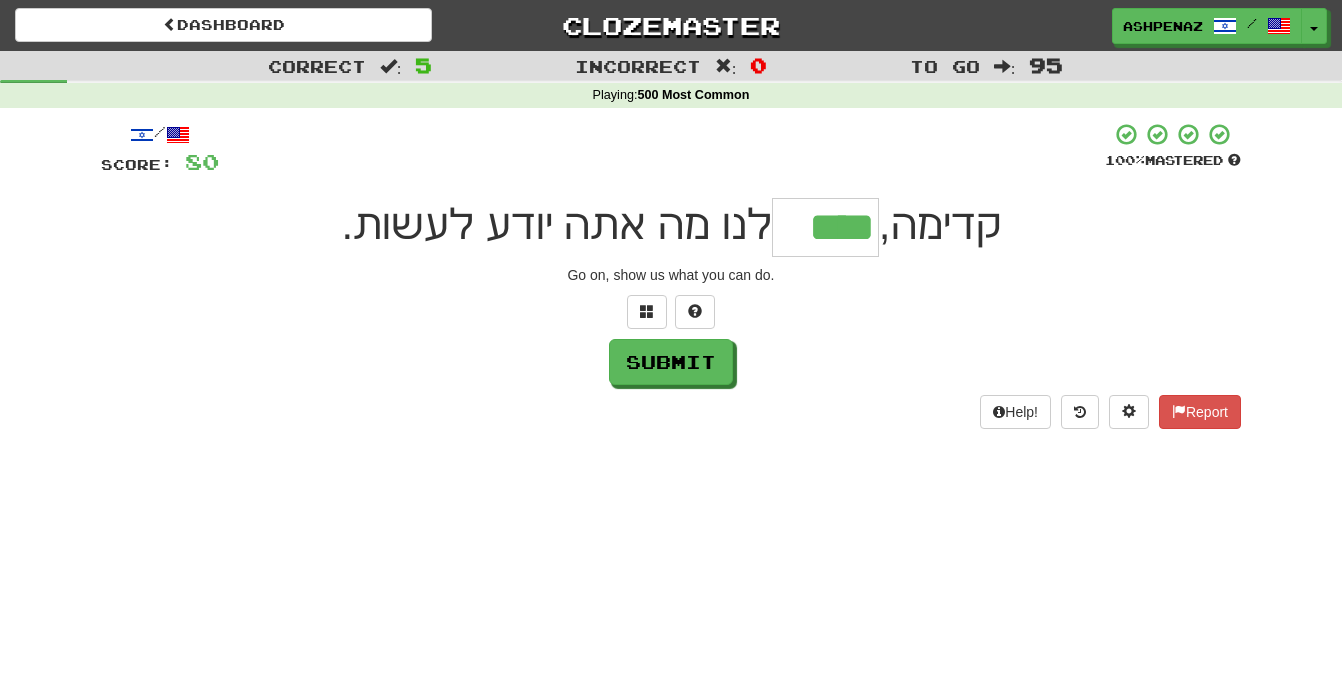 type on "****" 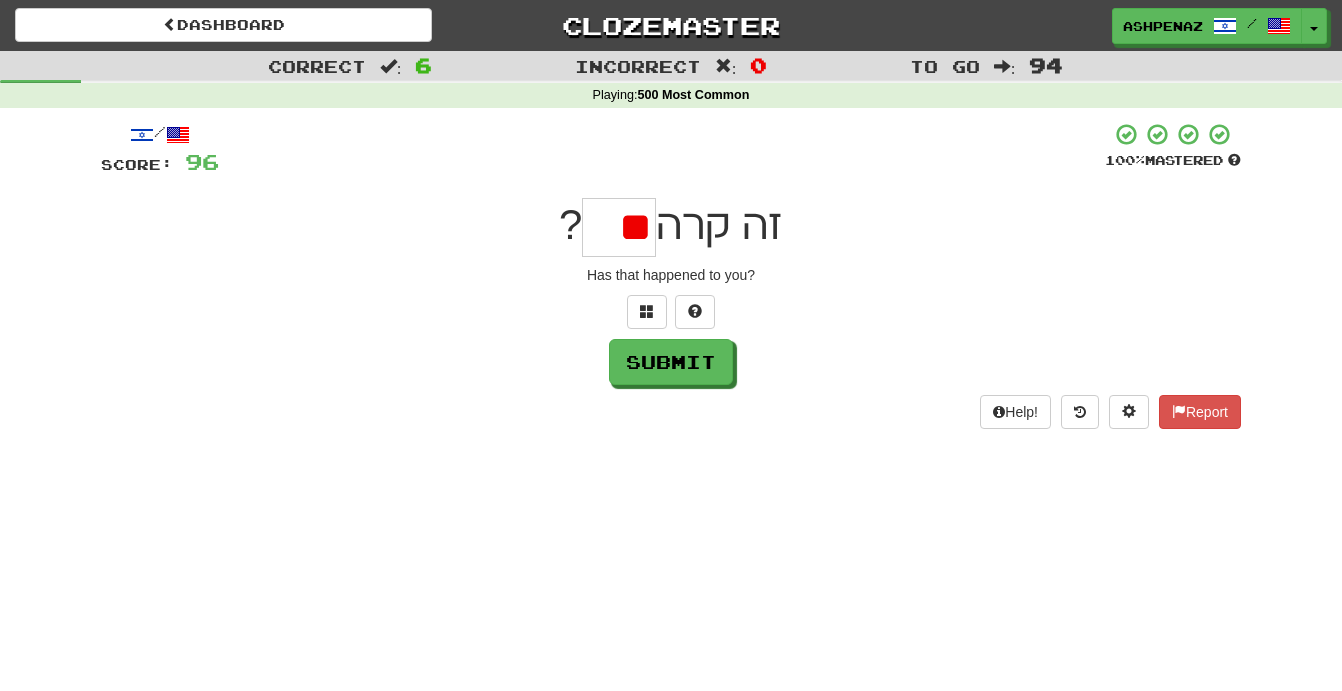 type on "*" 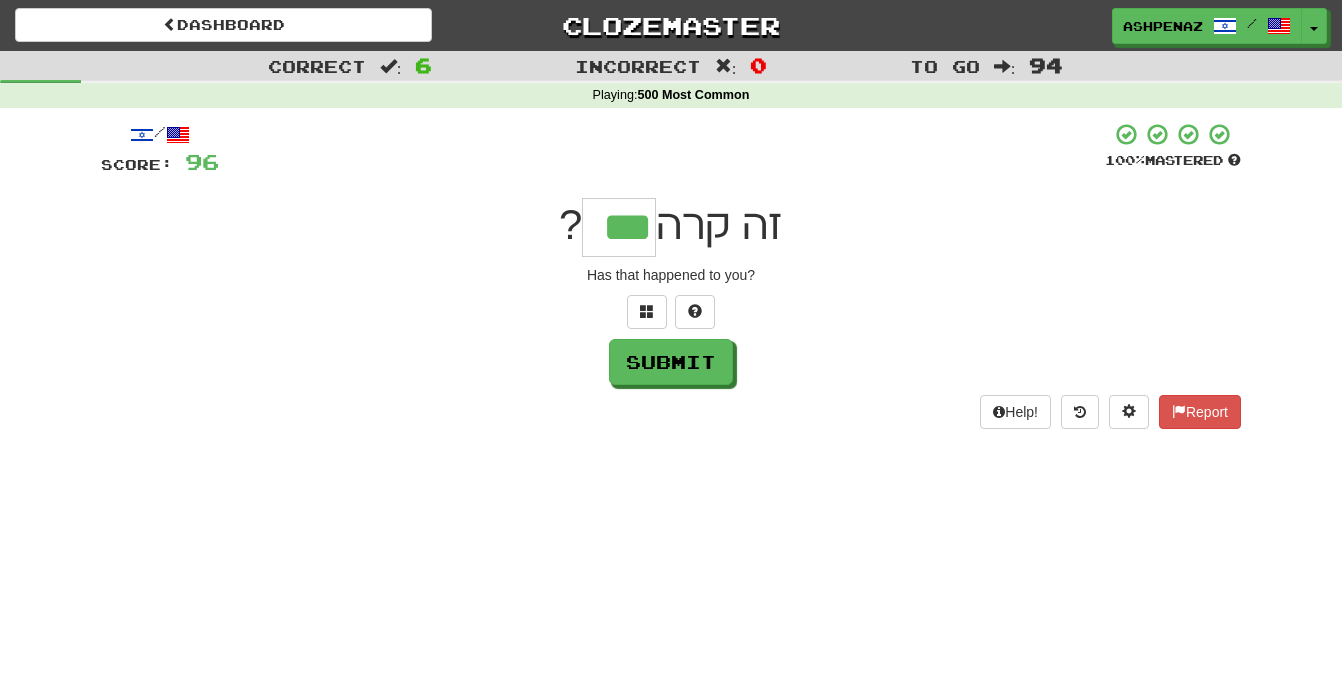 type on "***" 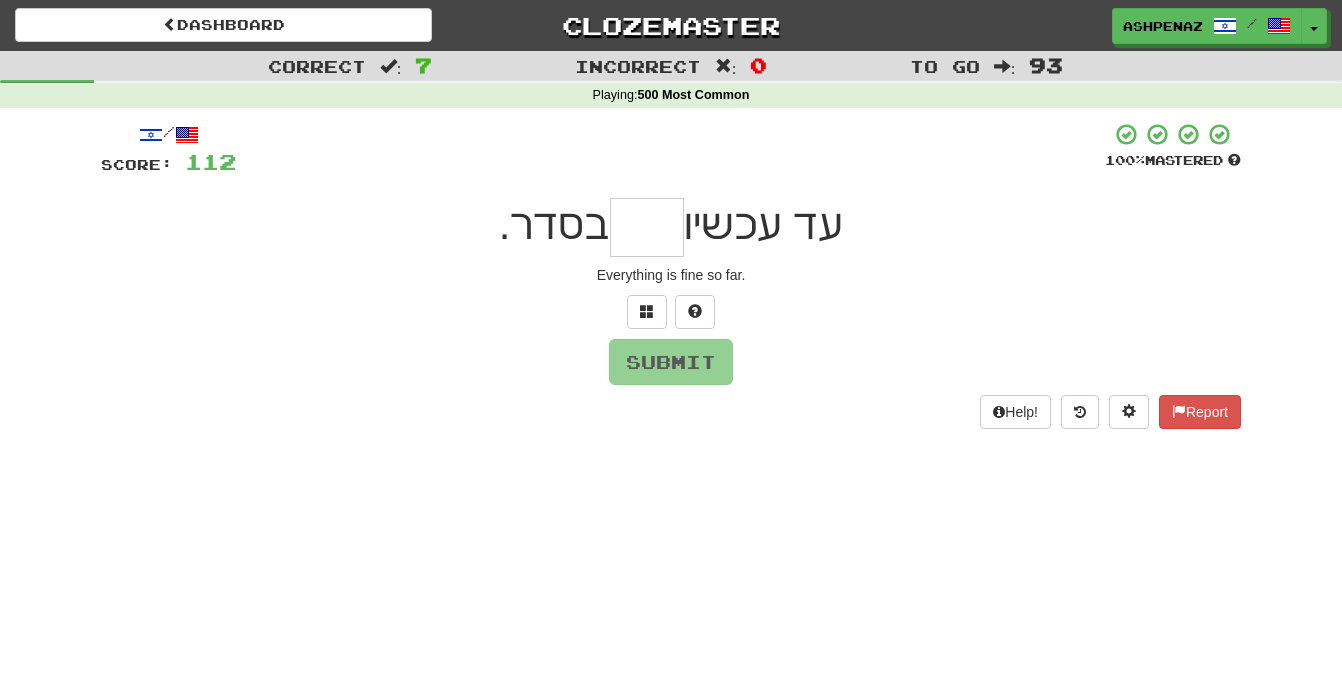 type on "*" 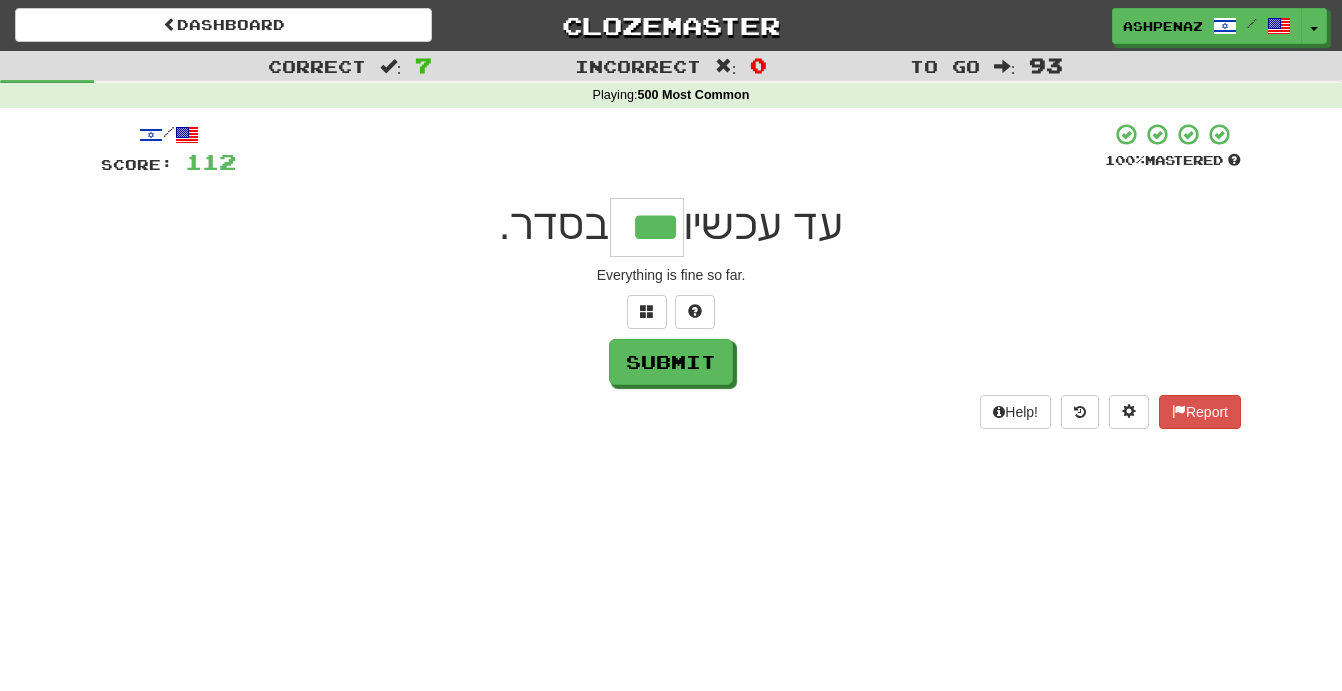 type on "***" 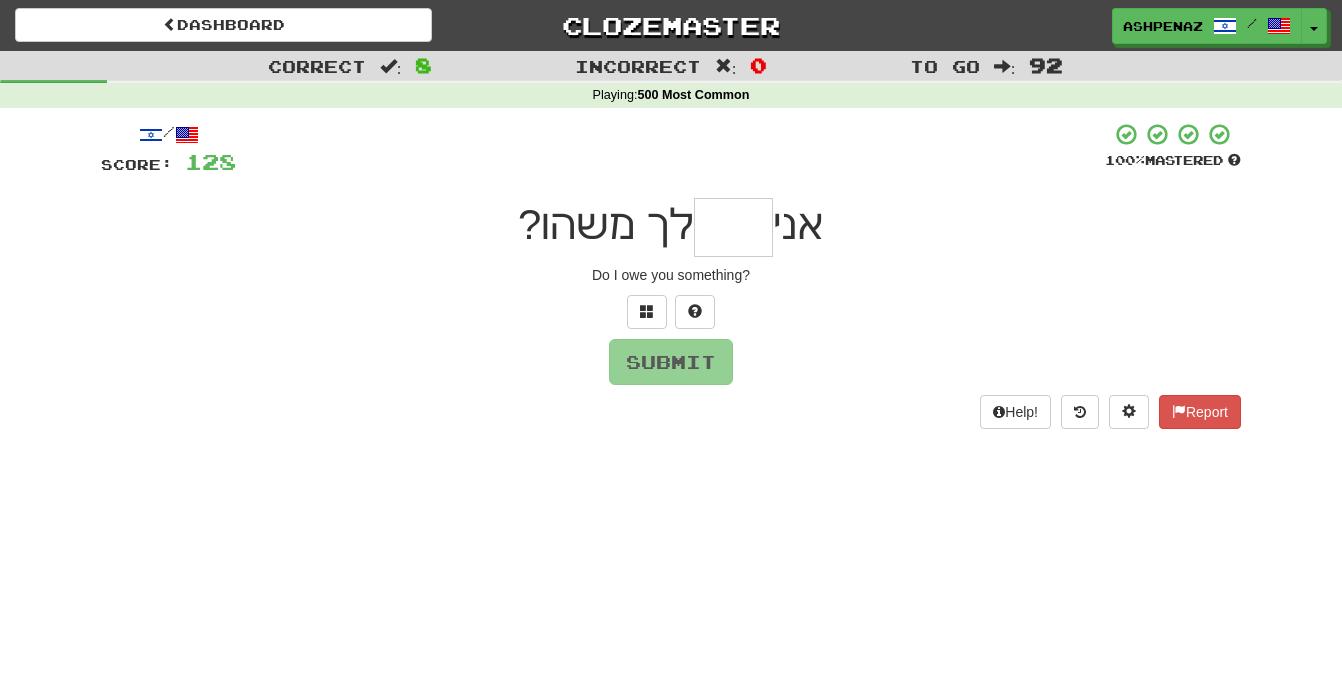 type on "*" 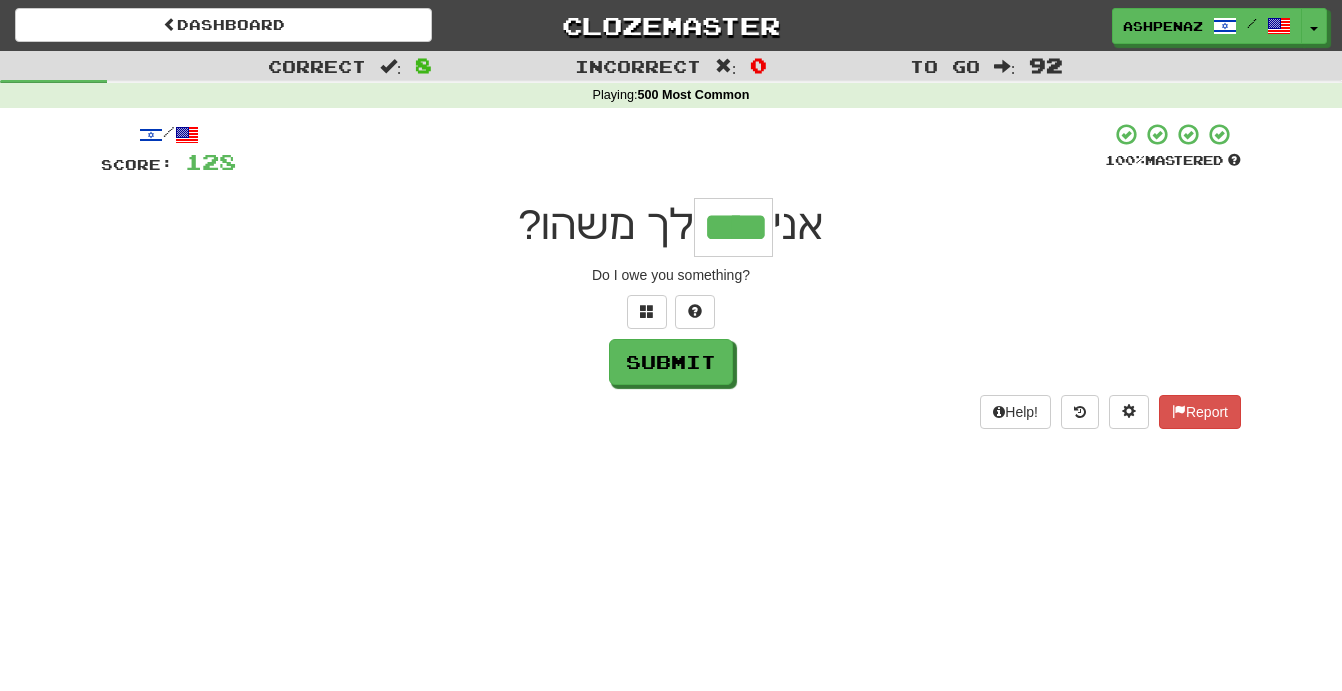 type on "****" 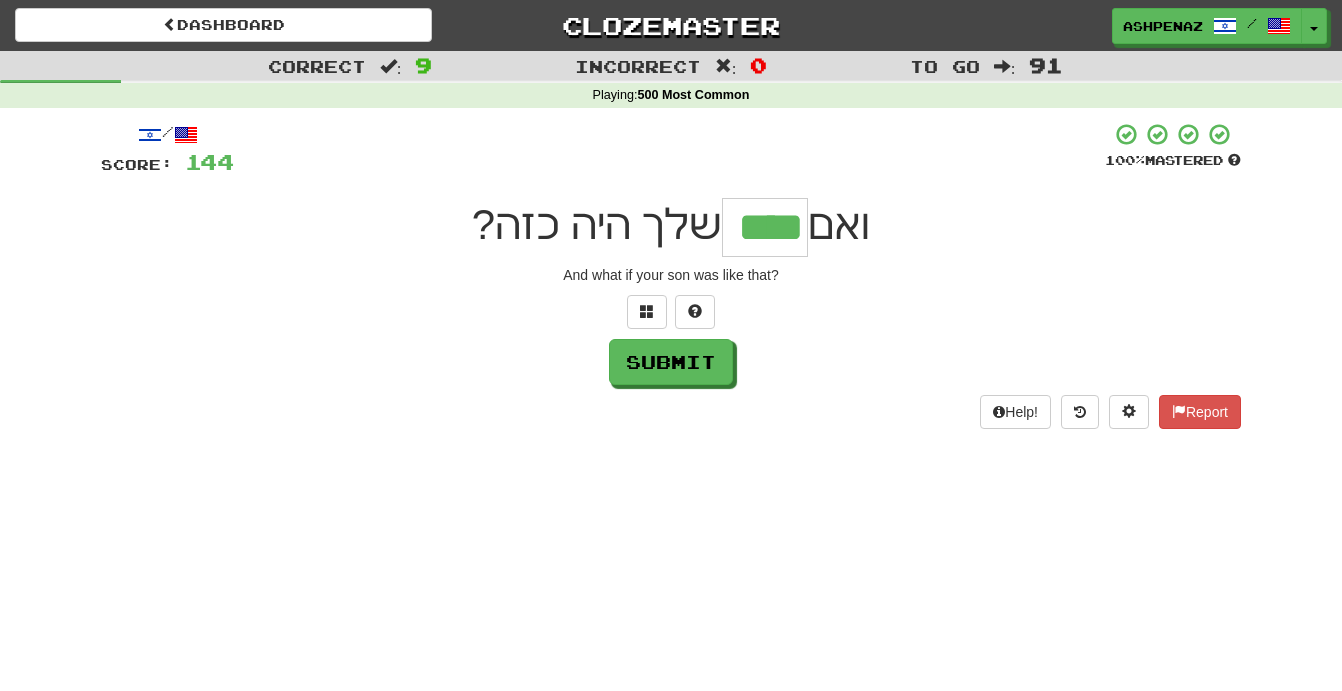 type on "****" 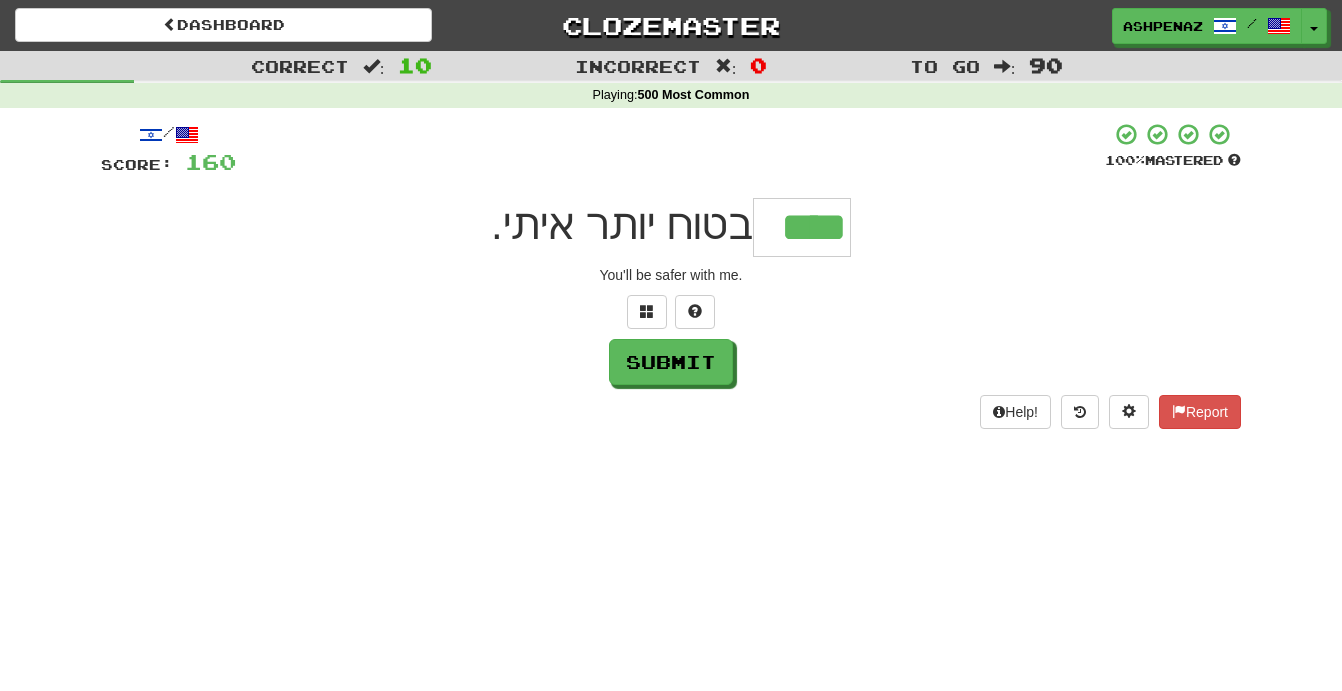 type on "****" 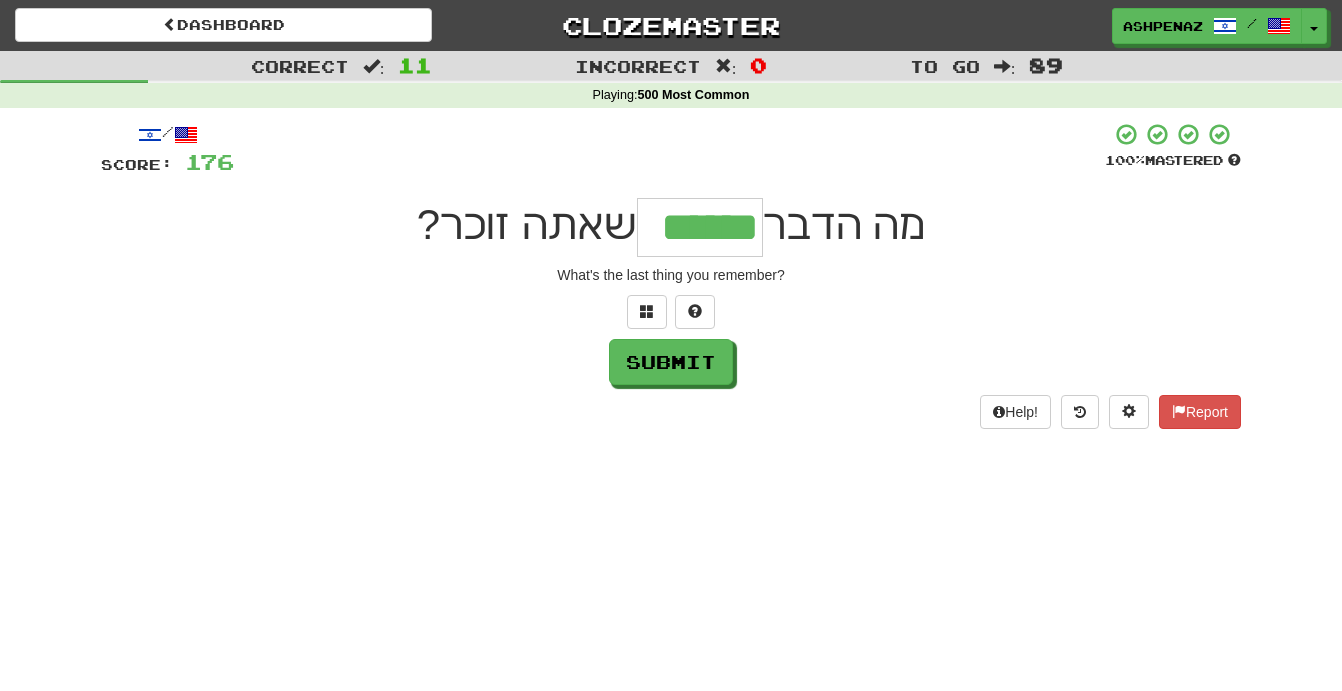 type on "******" 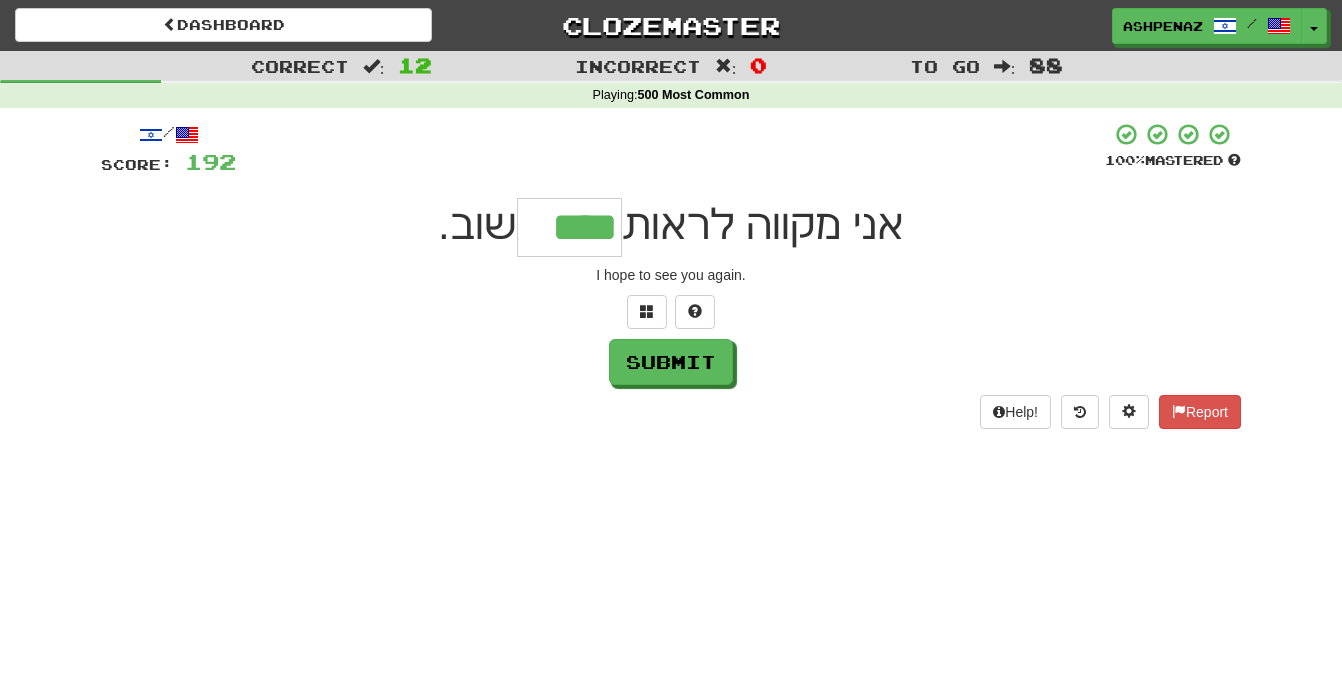type on "****" 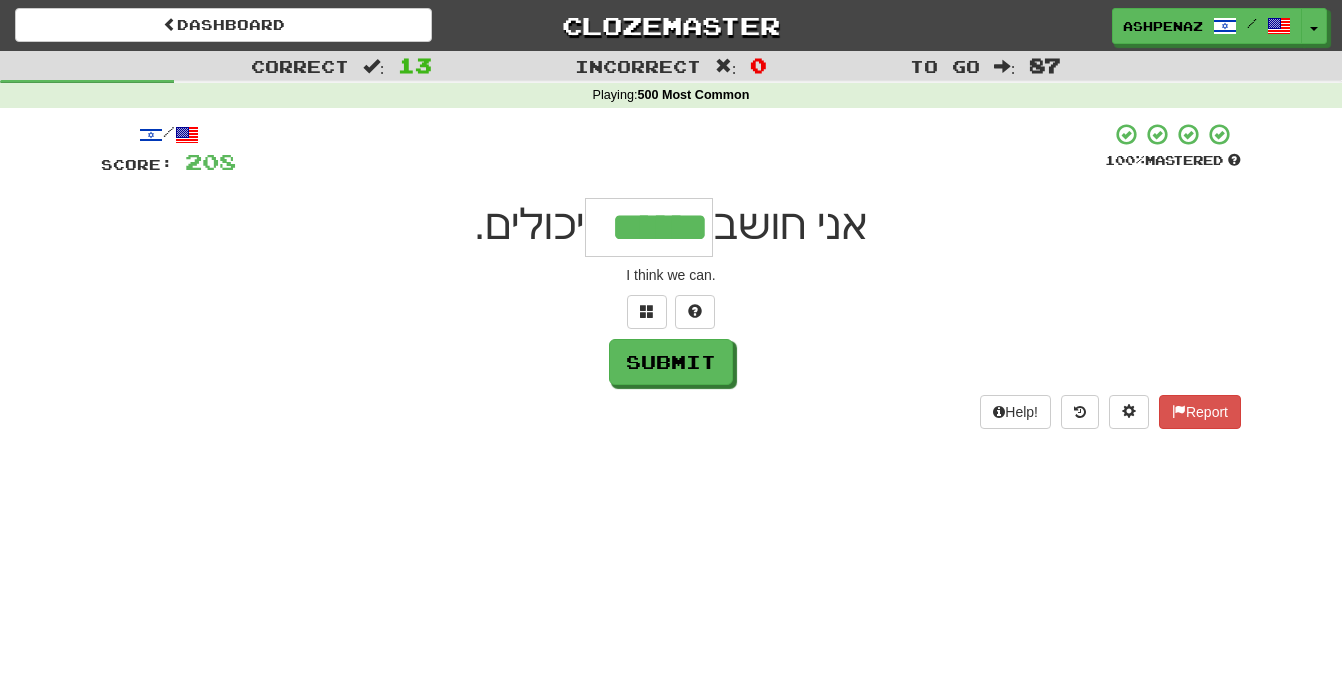 type on "******" 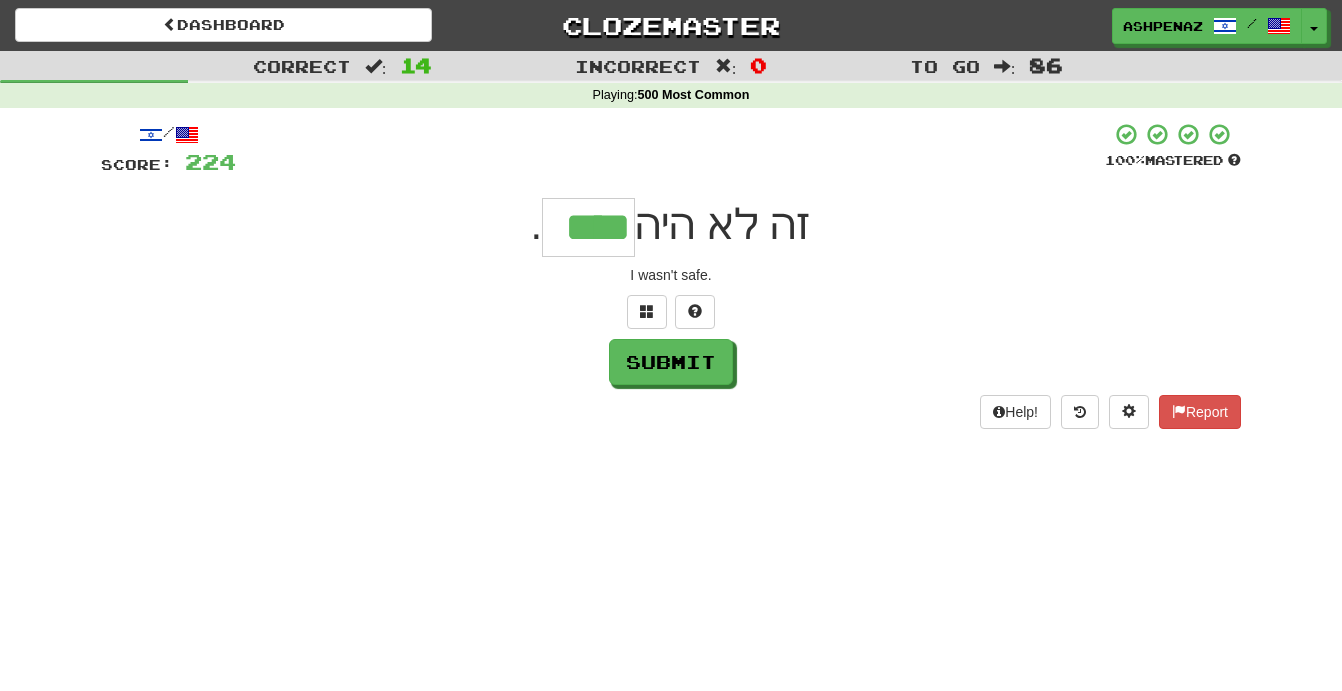 type on "****" 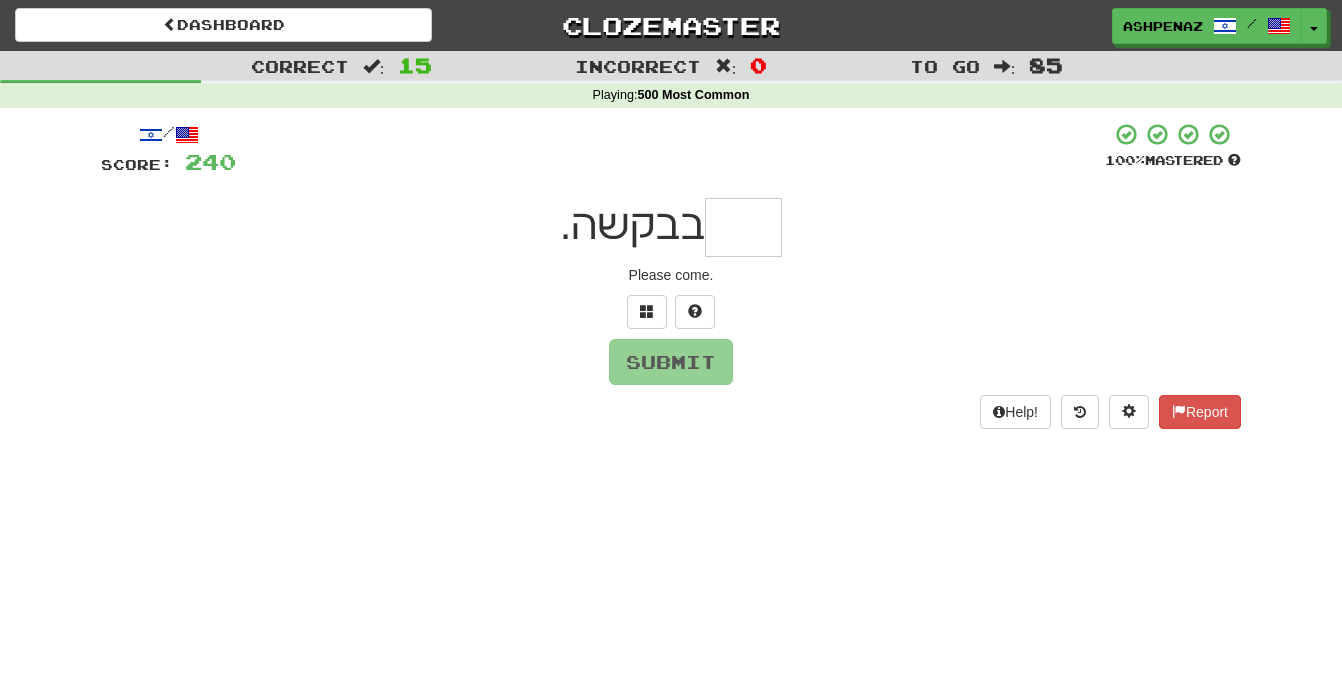type on "*" 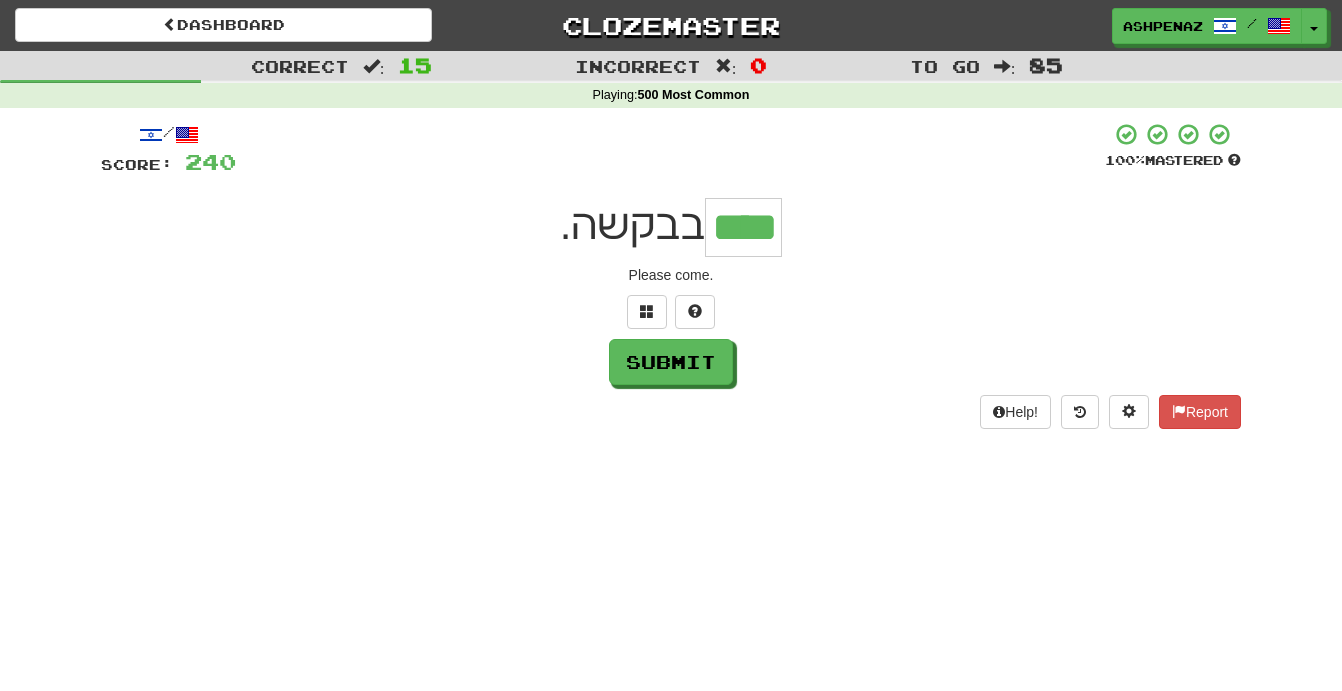 type on "****" 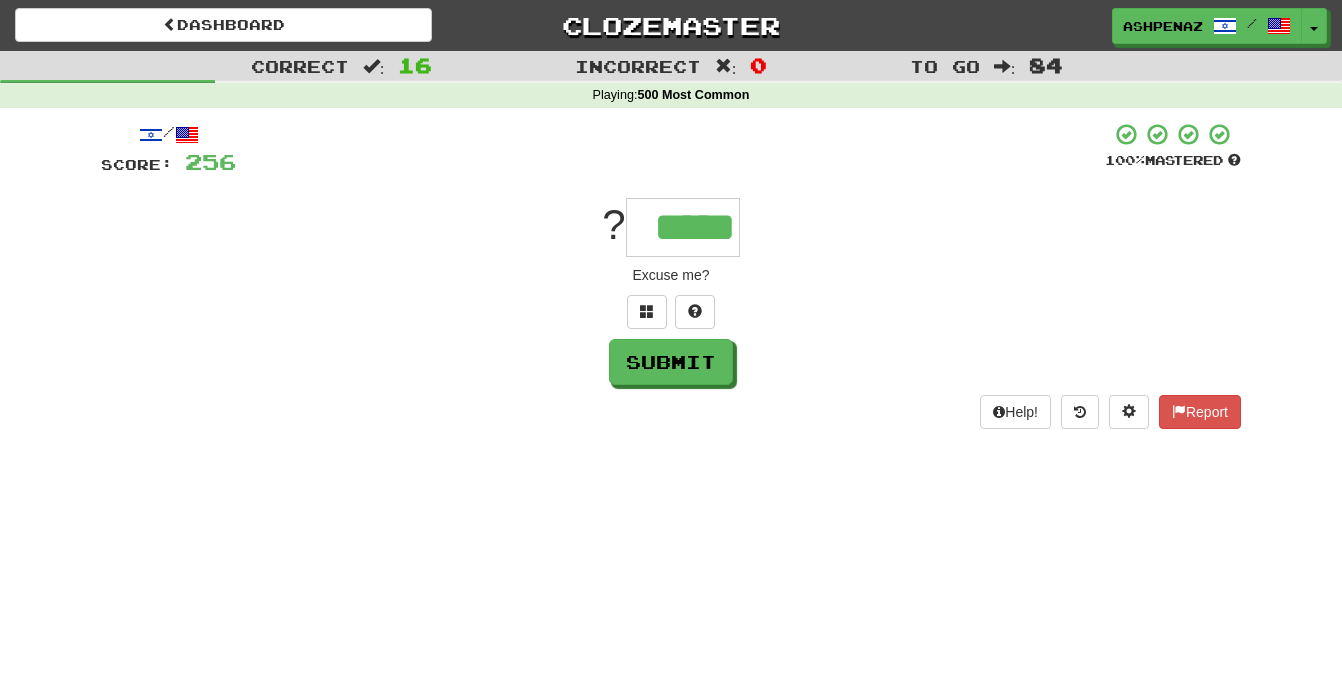 type on "*****" 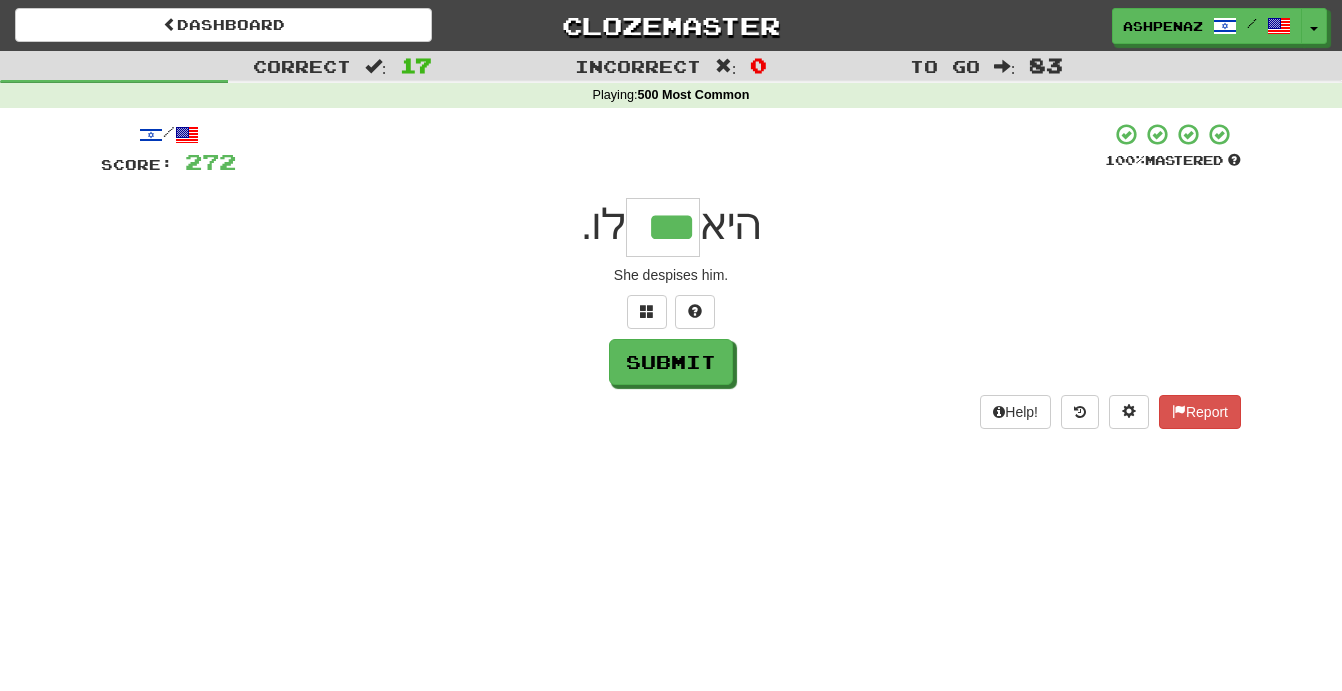 type on "***" 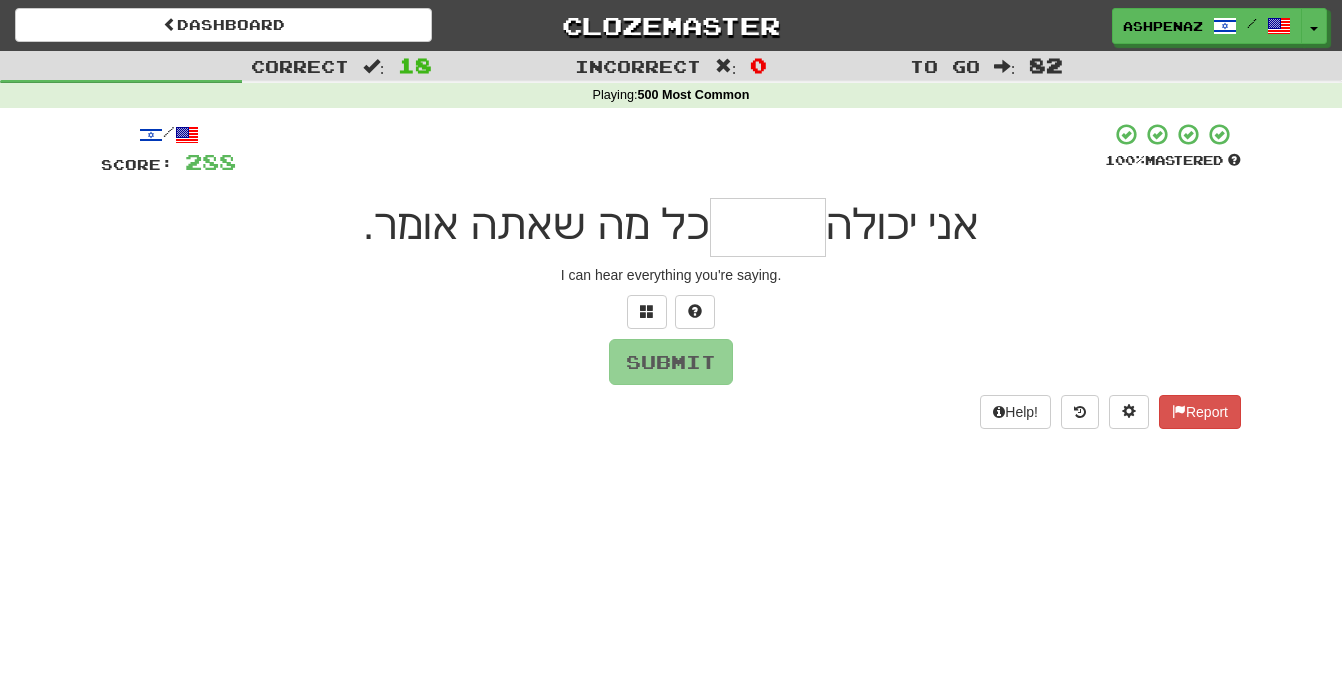 type on "*" 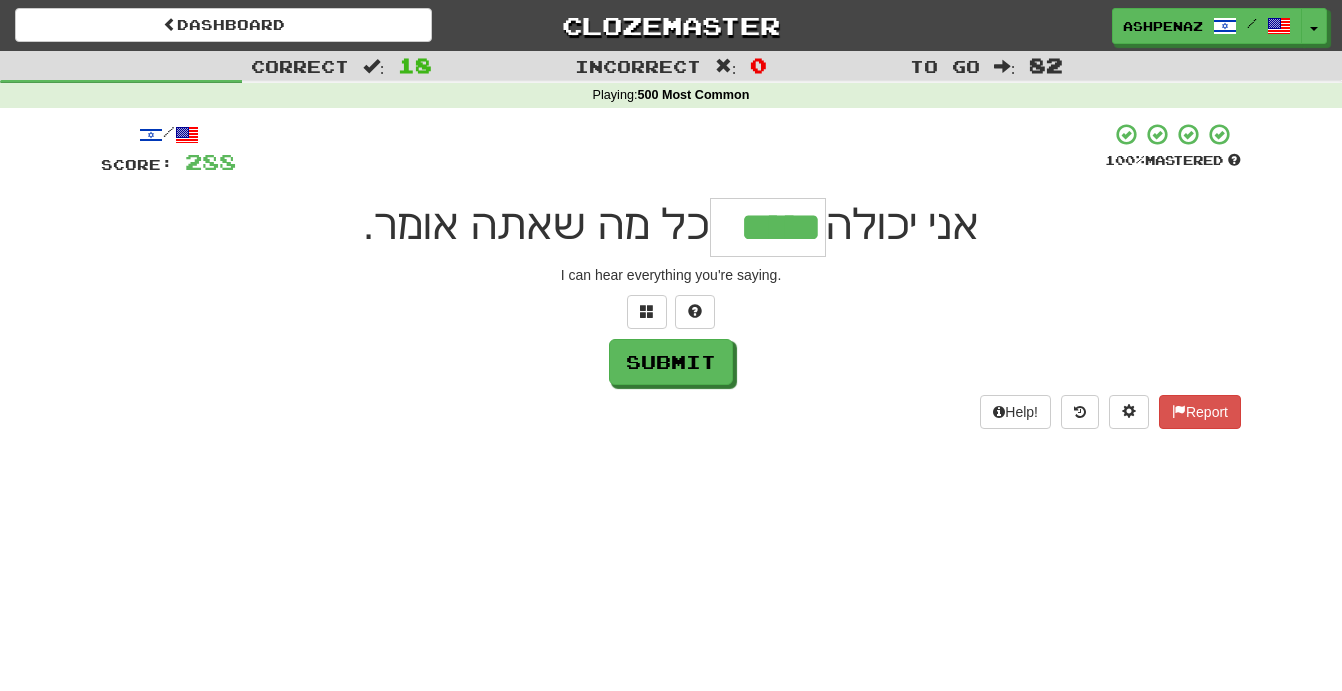 type on "*****" 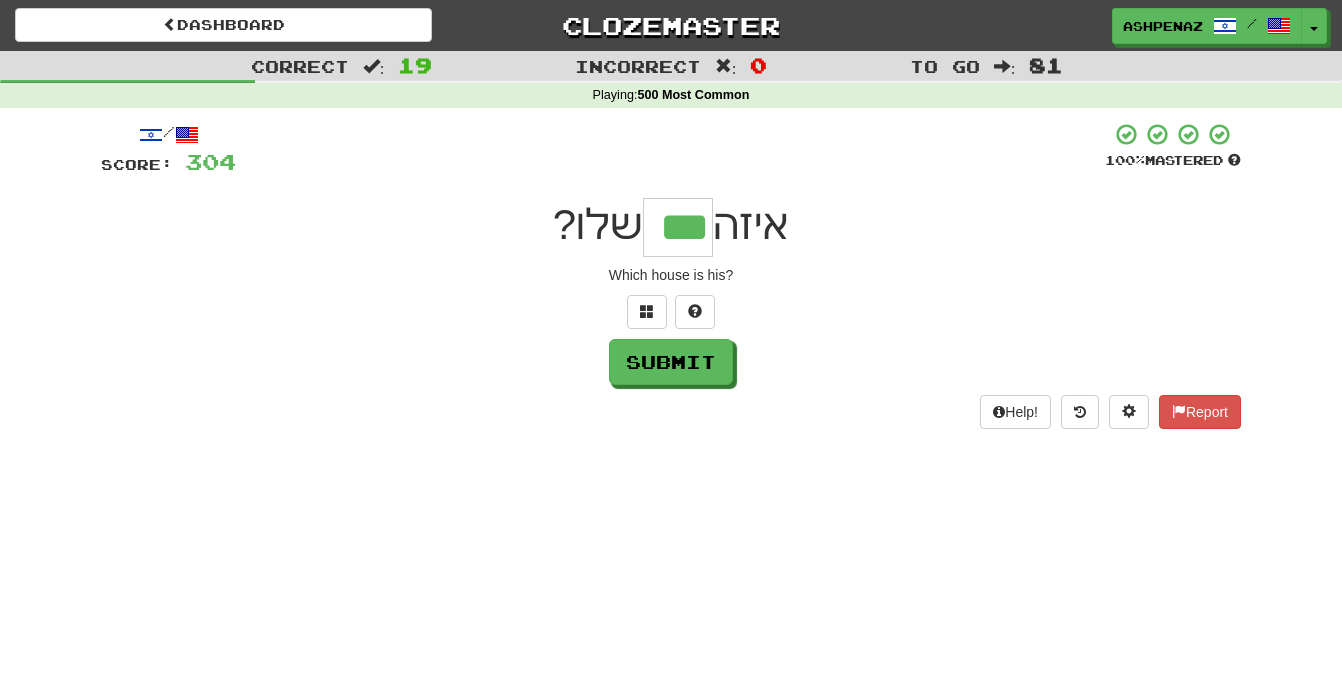type on "***" 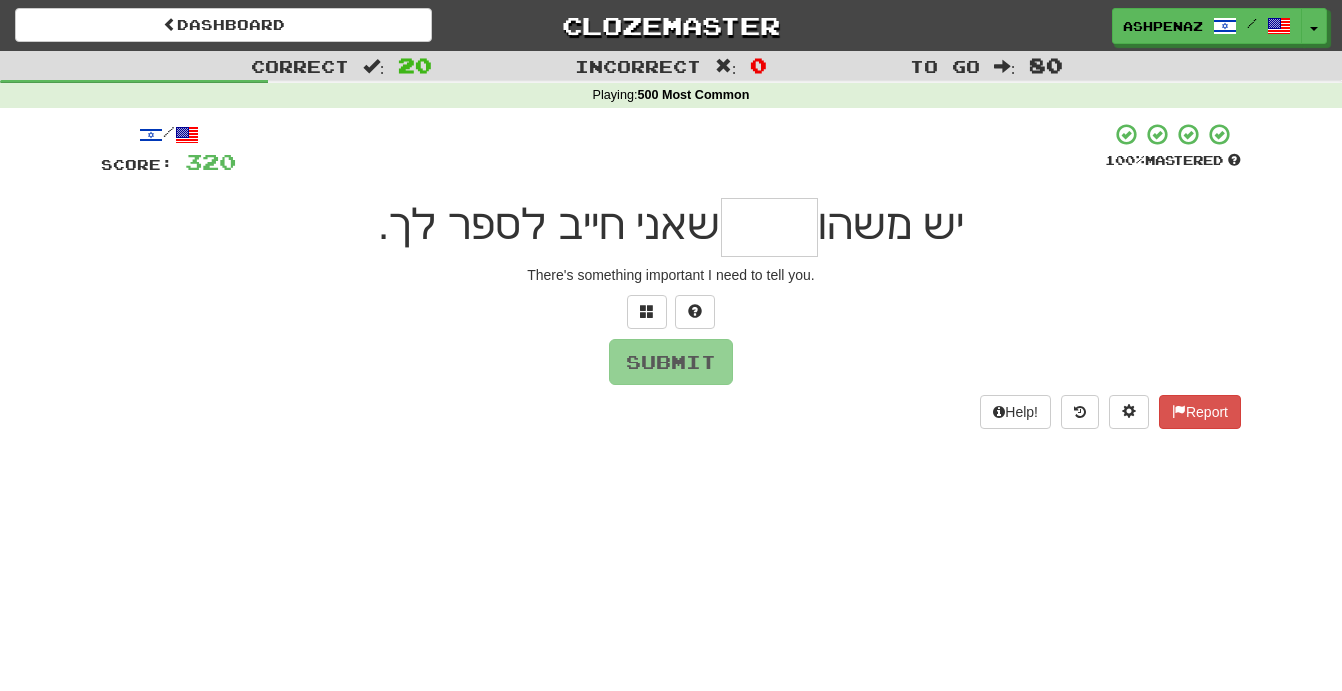 type on "*" 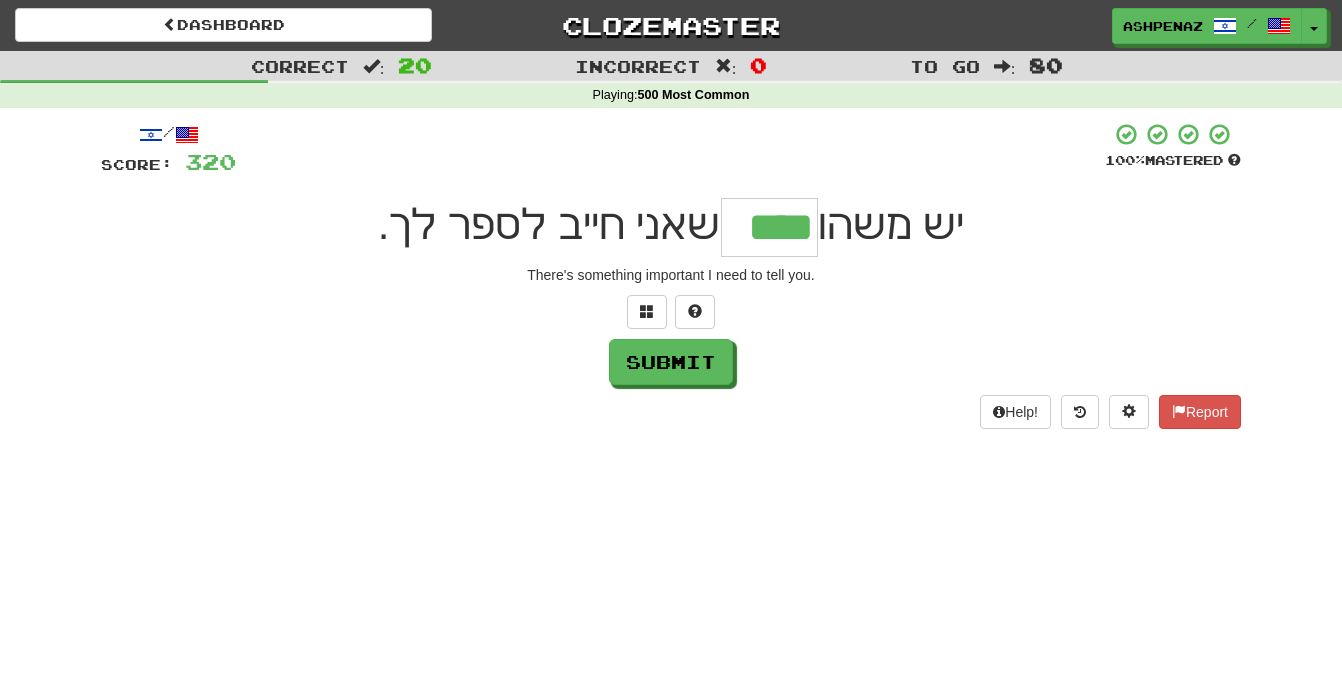 type on "****" 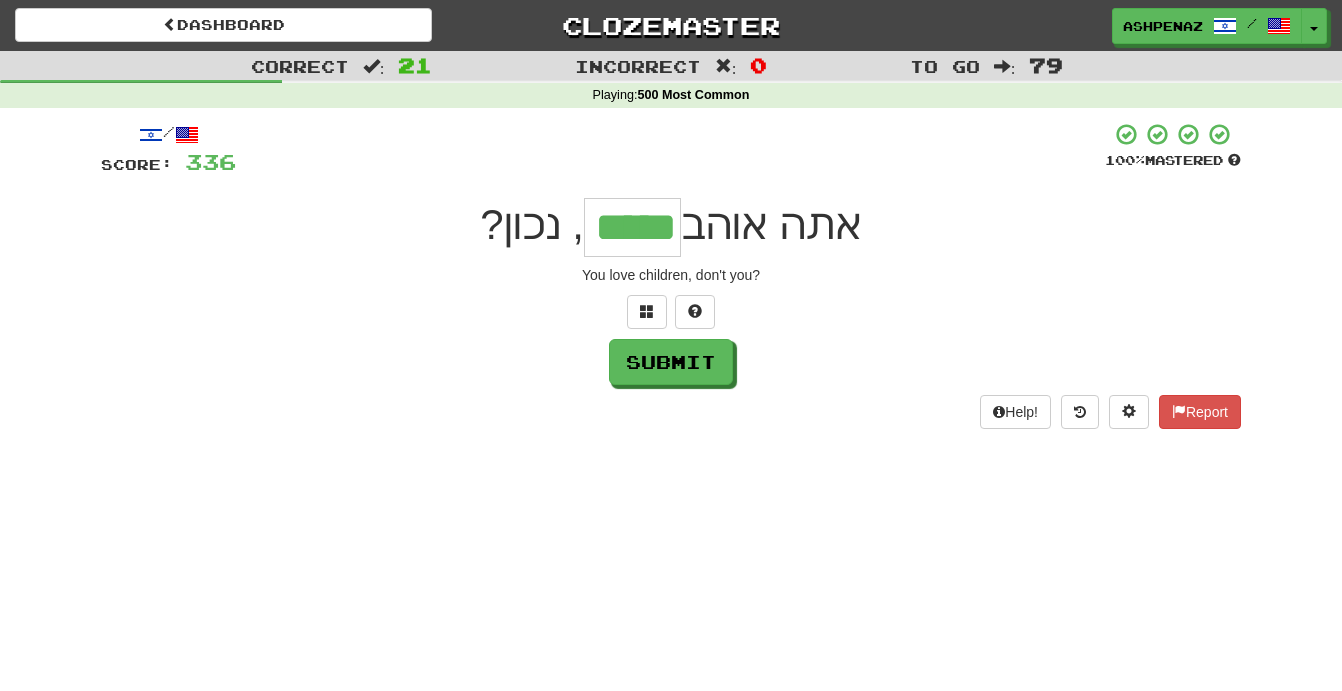 type on "*****" 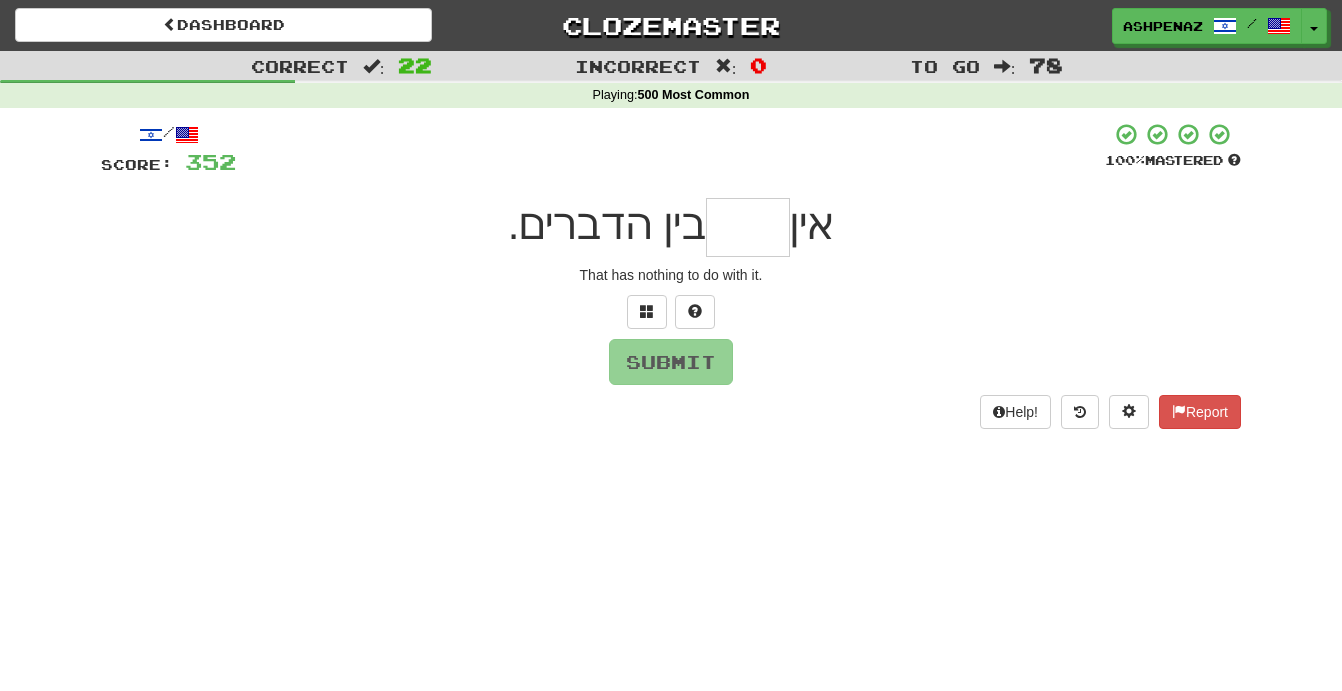 type on "*" 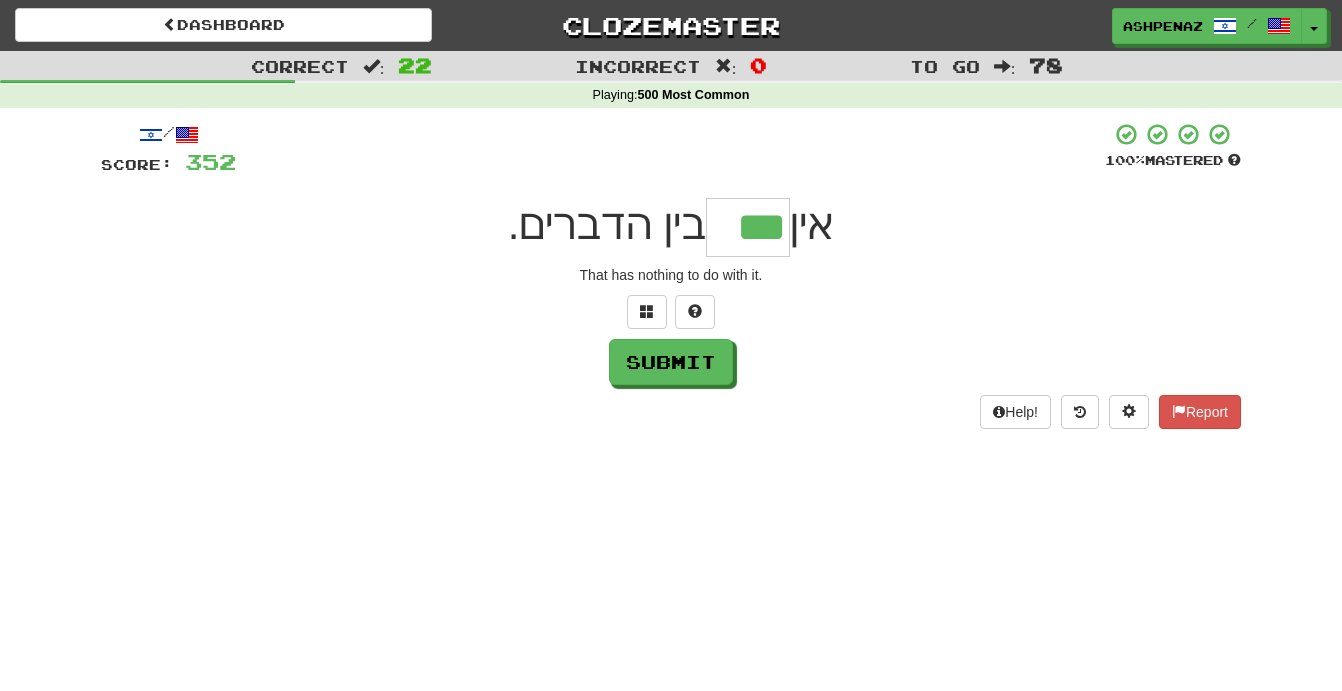type on "***" 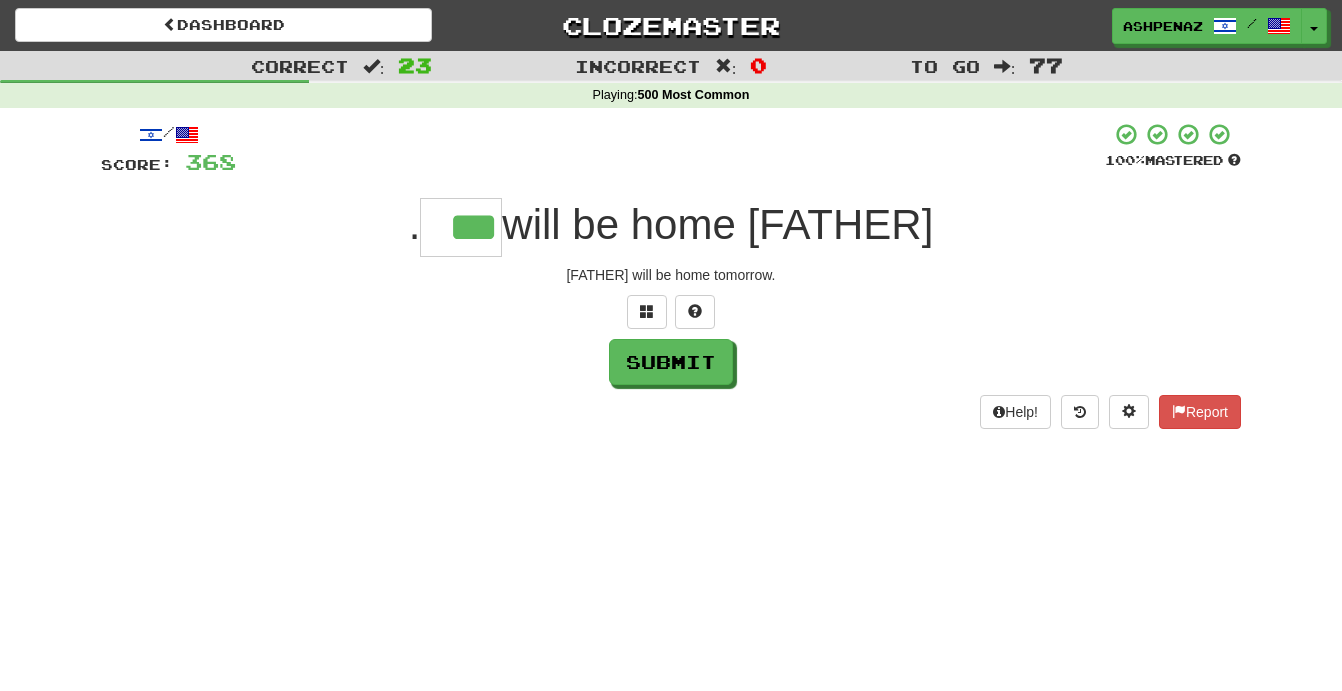 type on "***" 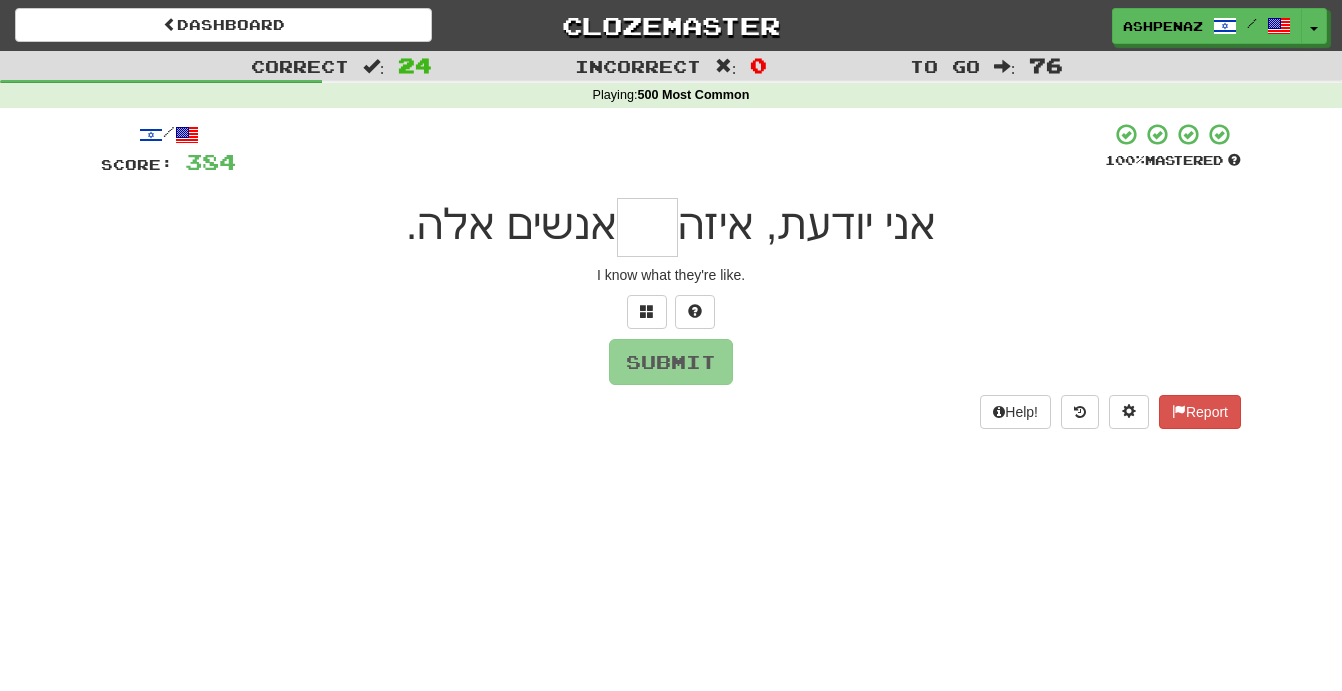 type on "*" 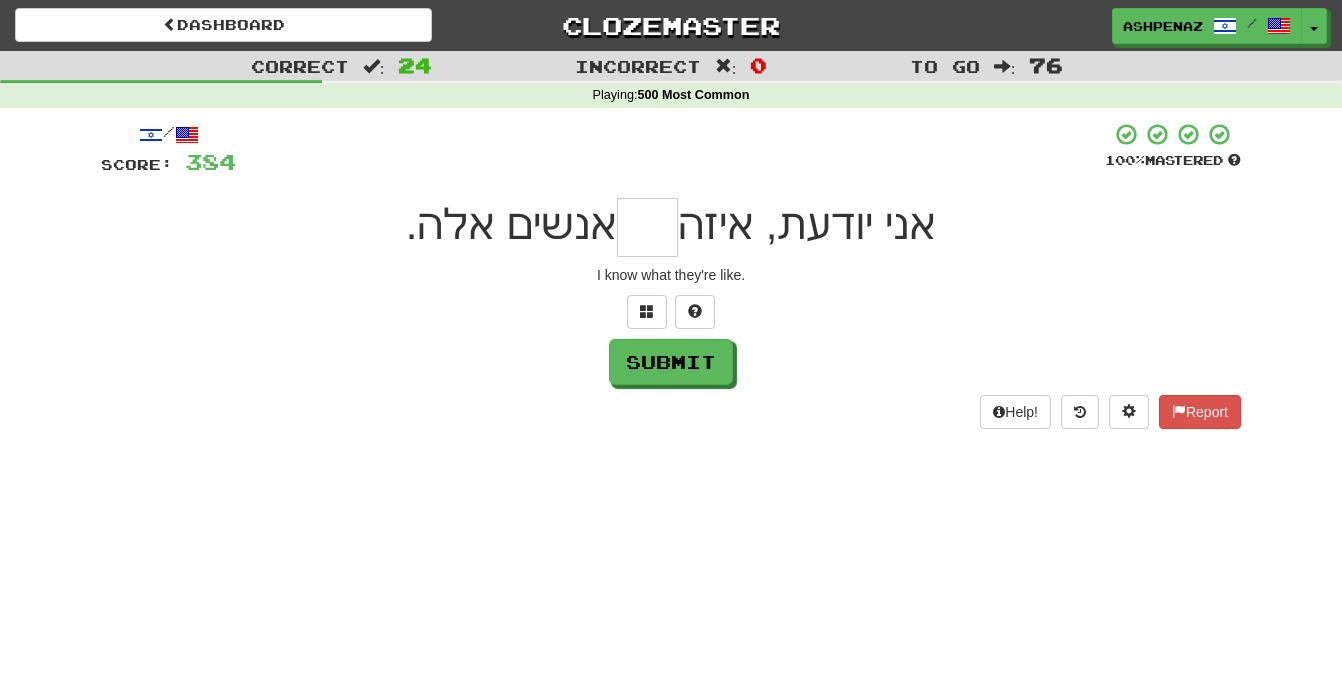 type on "*" 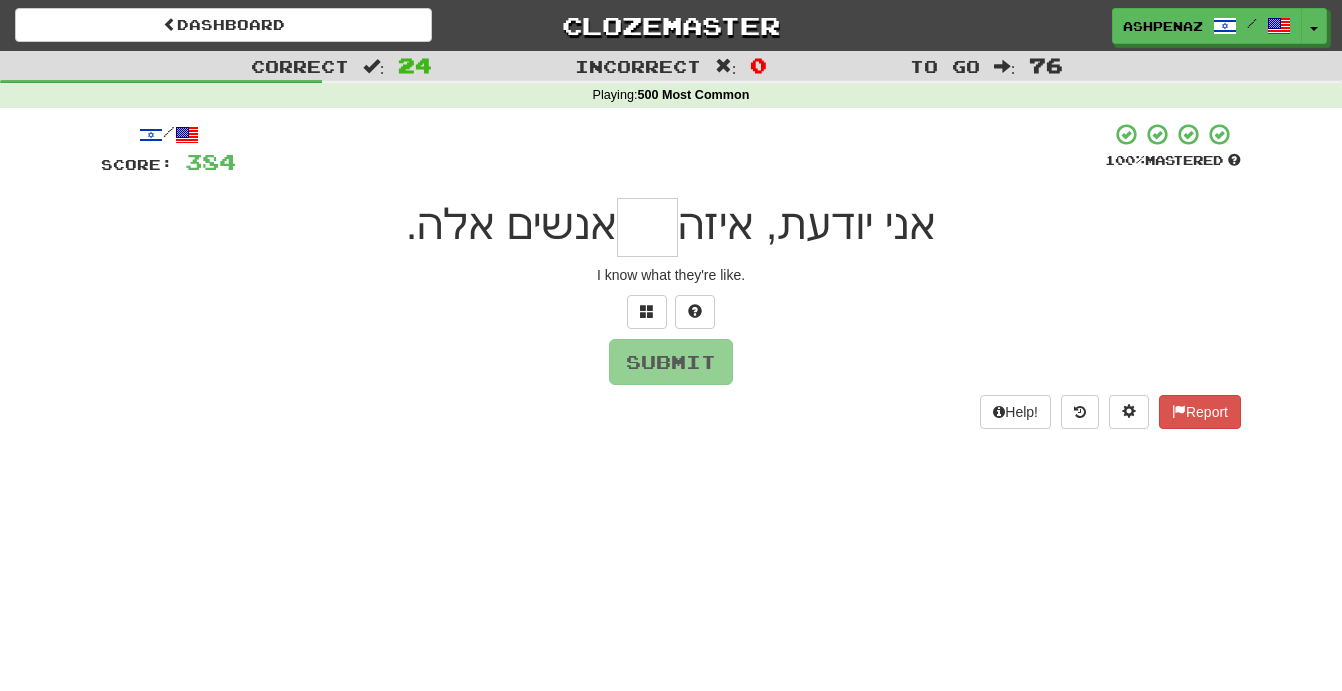 type on "*" 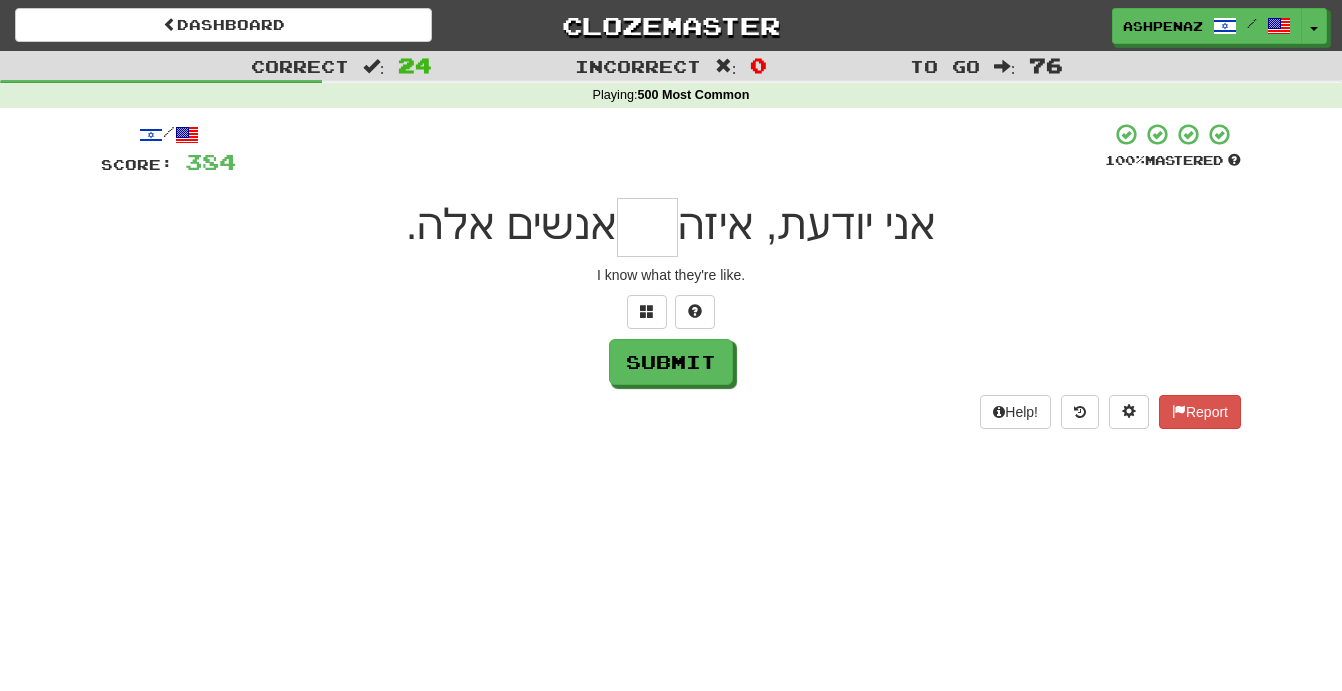 type on "*" 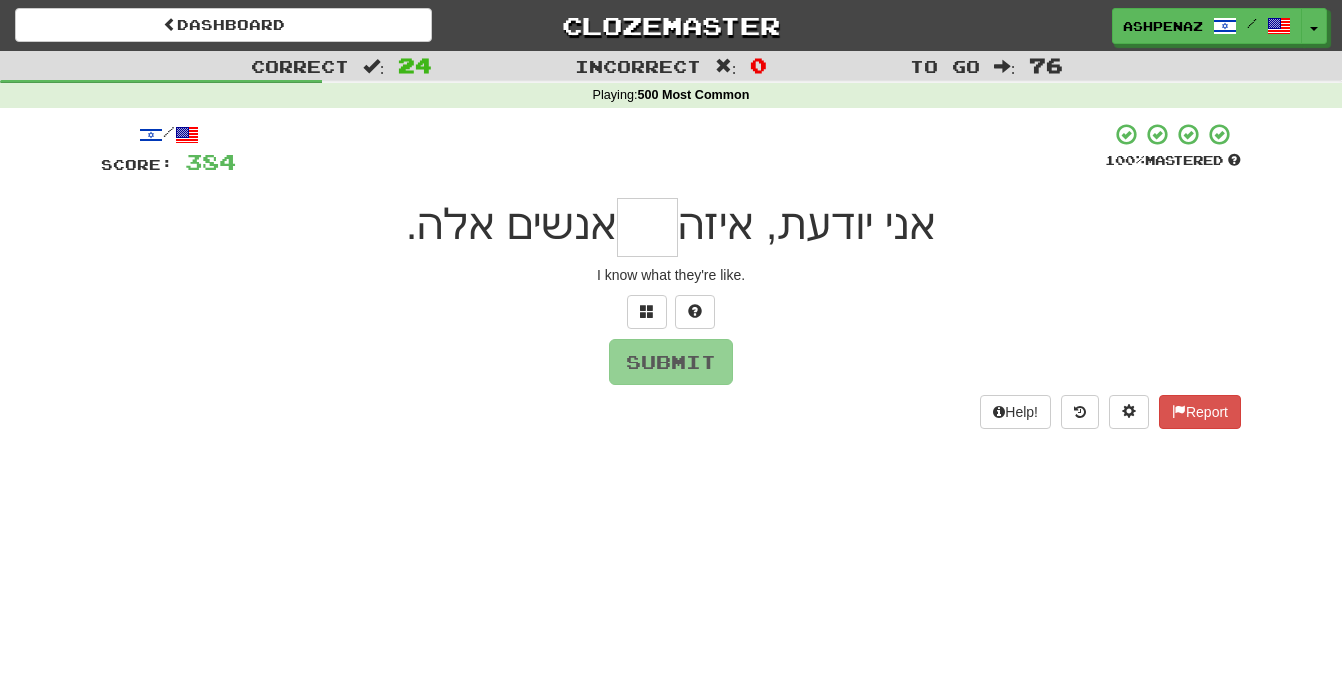 type on "*" 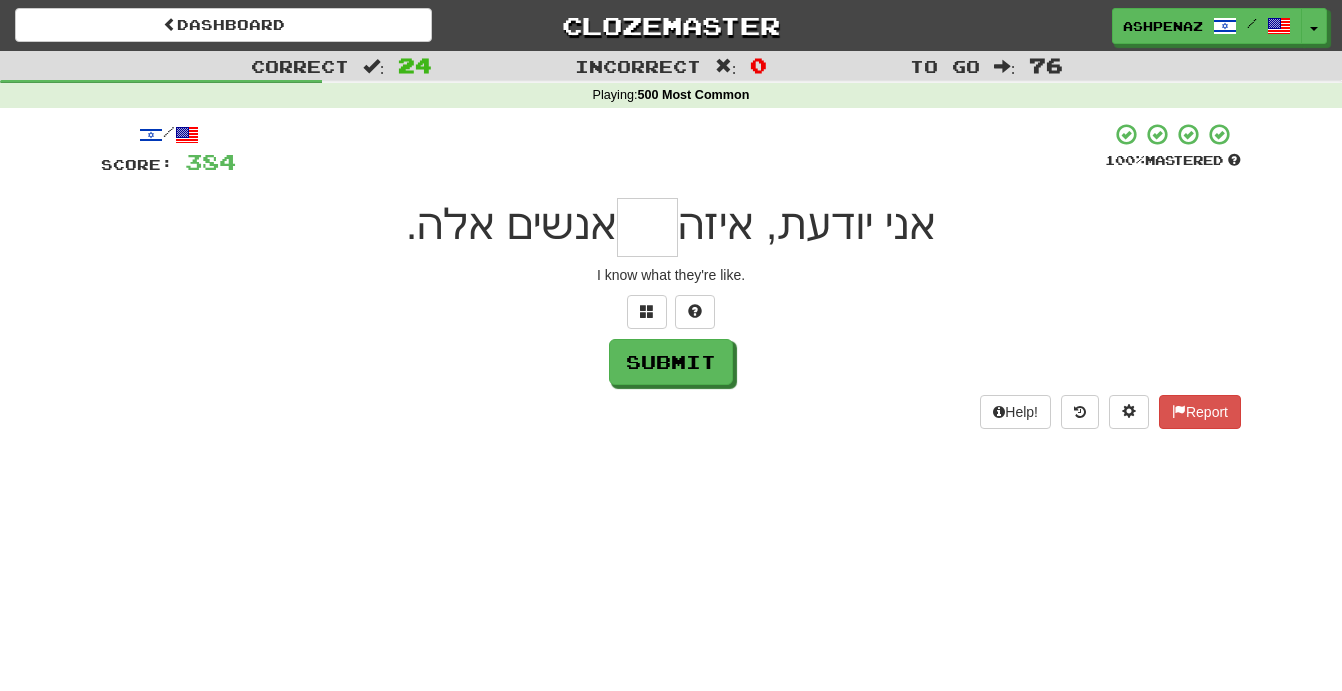 type on "*" 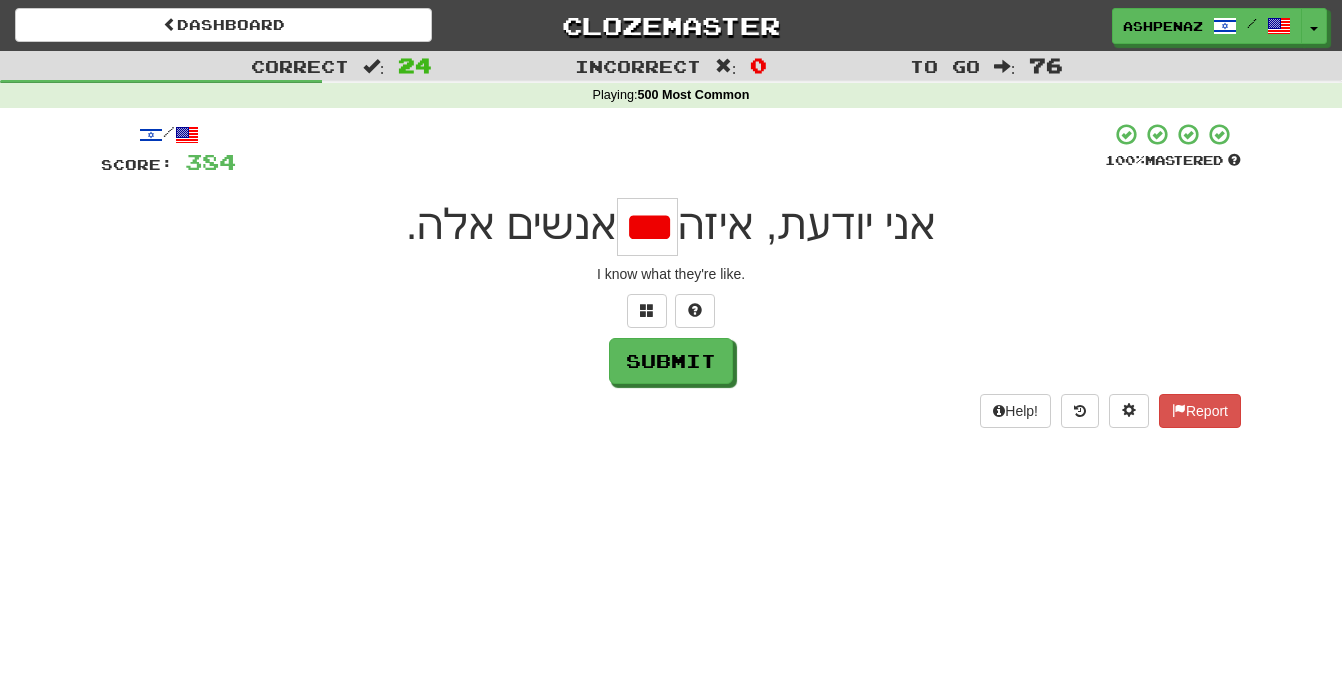 scroll, scrollTop: 0, scrollLeft: 0, axis: both 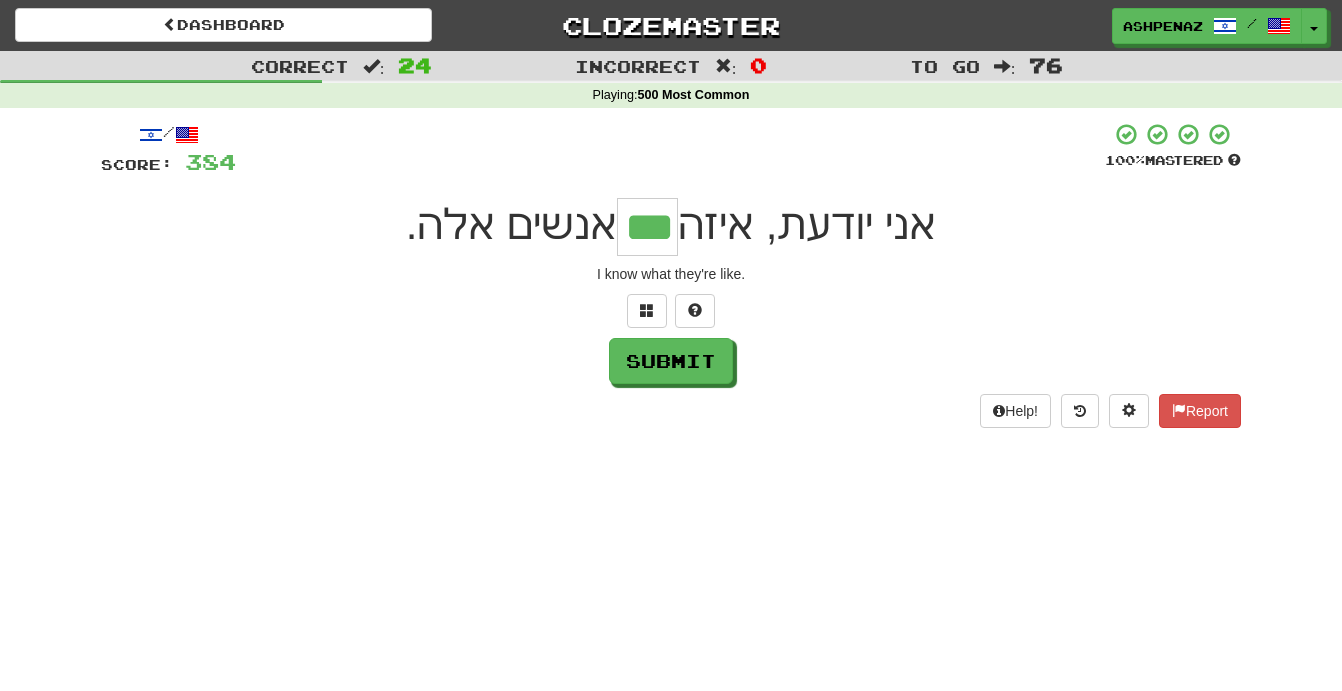 type on "***" 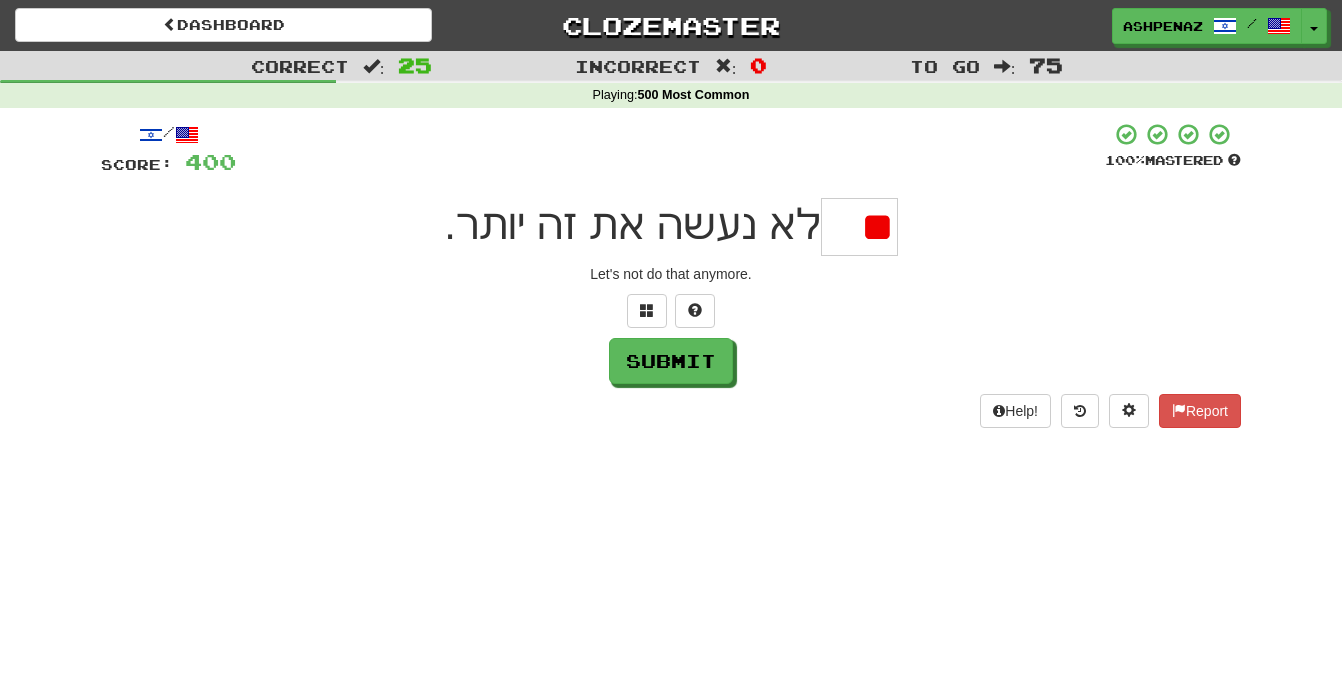 type on "*" 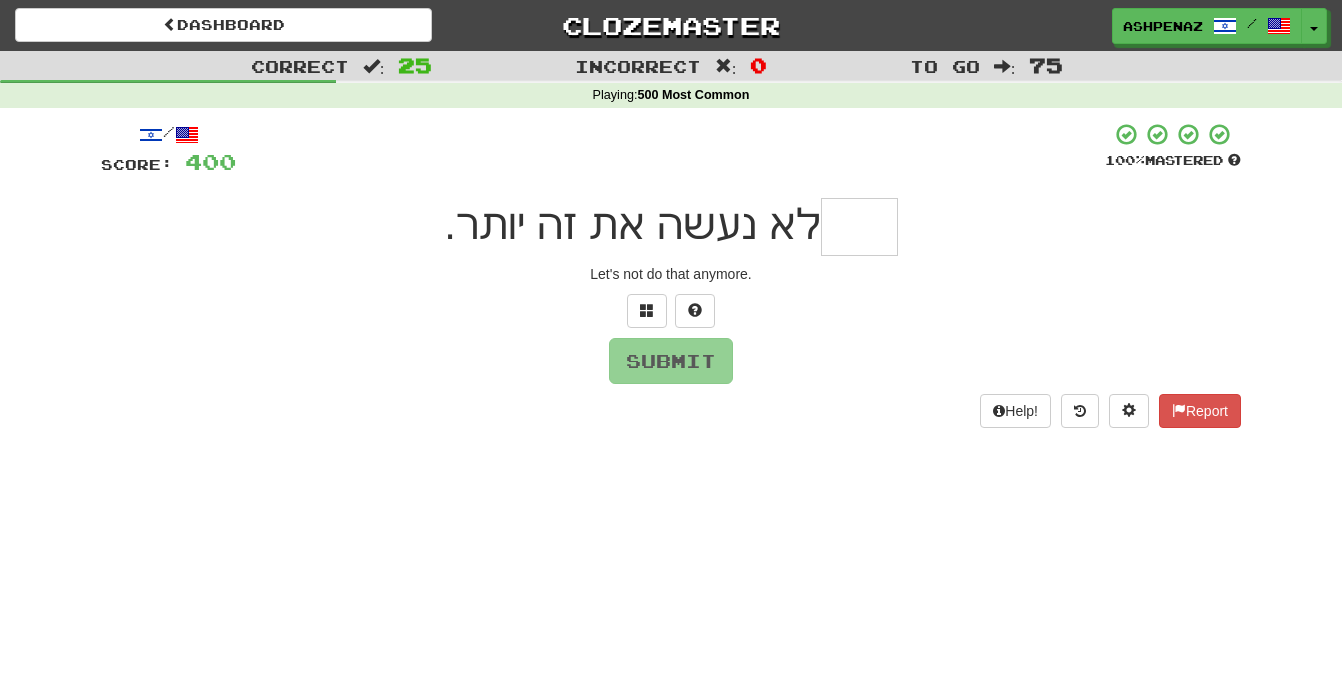 type on "*" 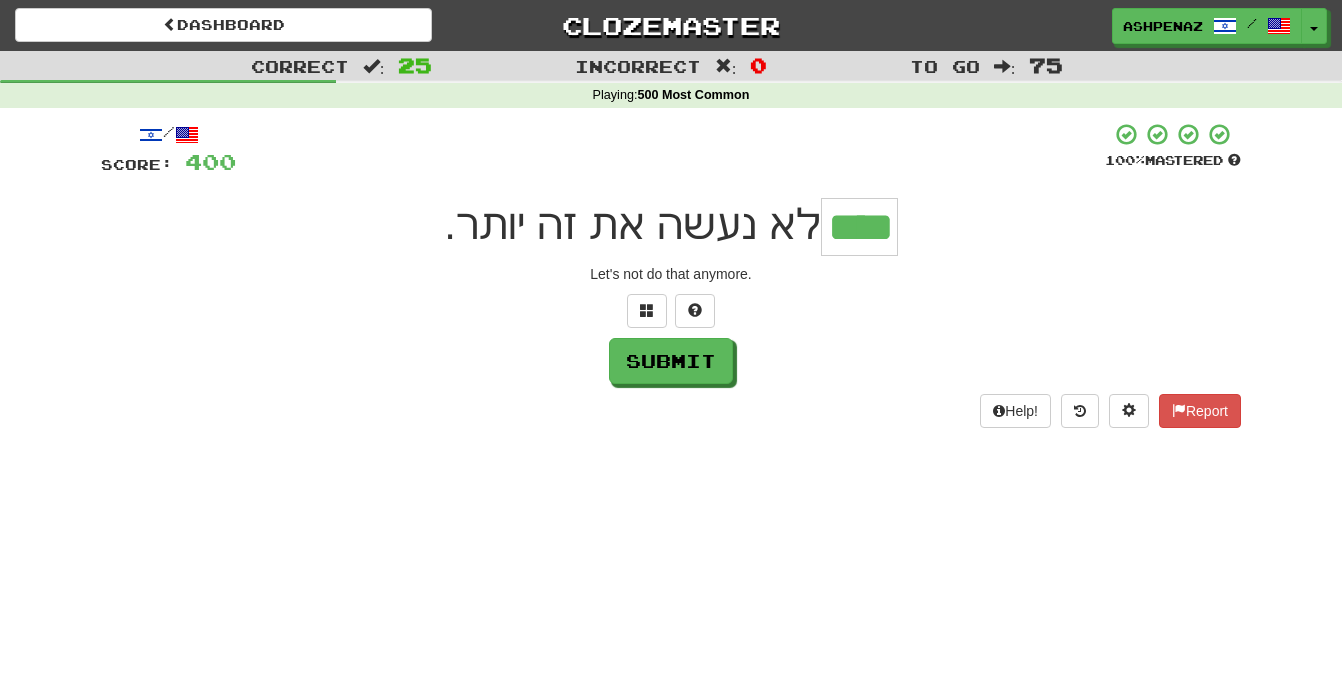 type on "****" 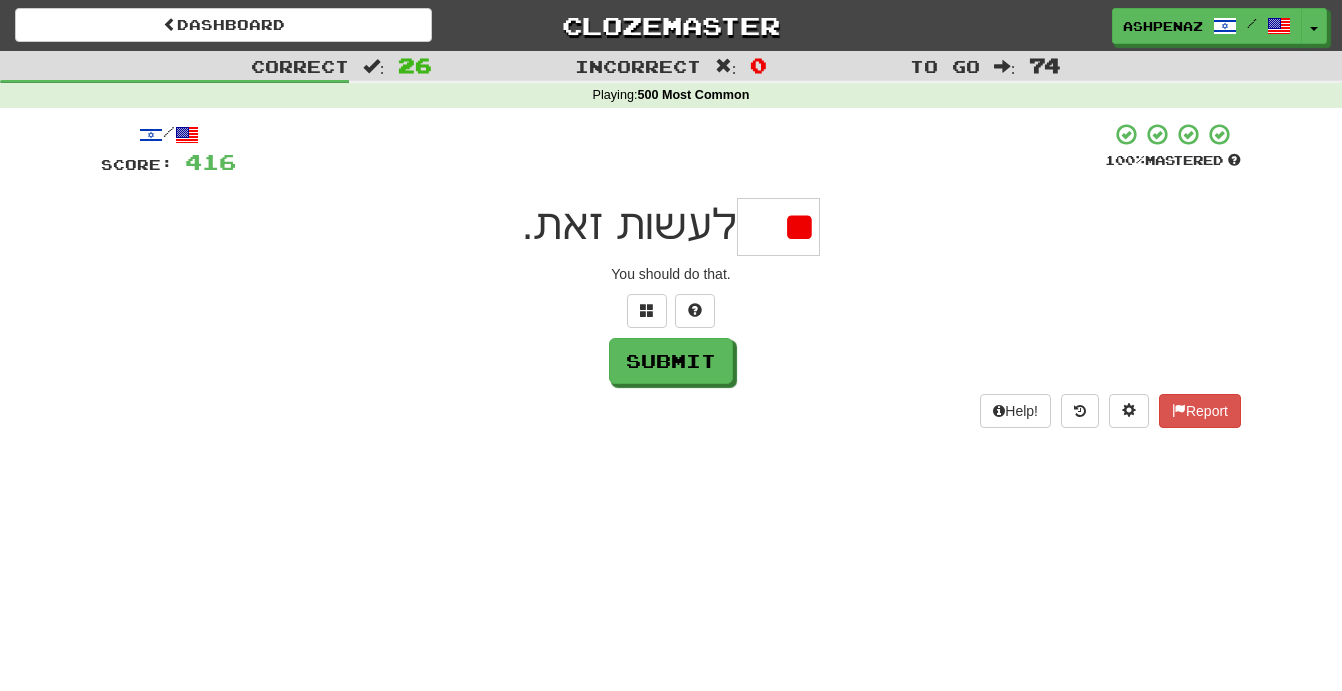 type on "*" 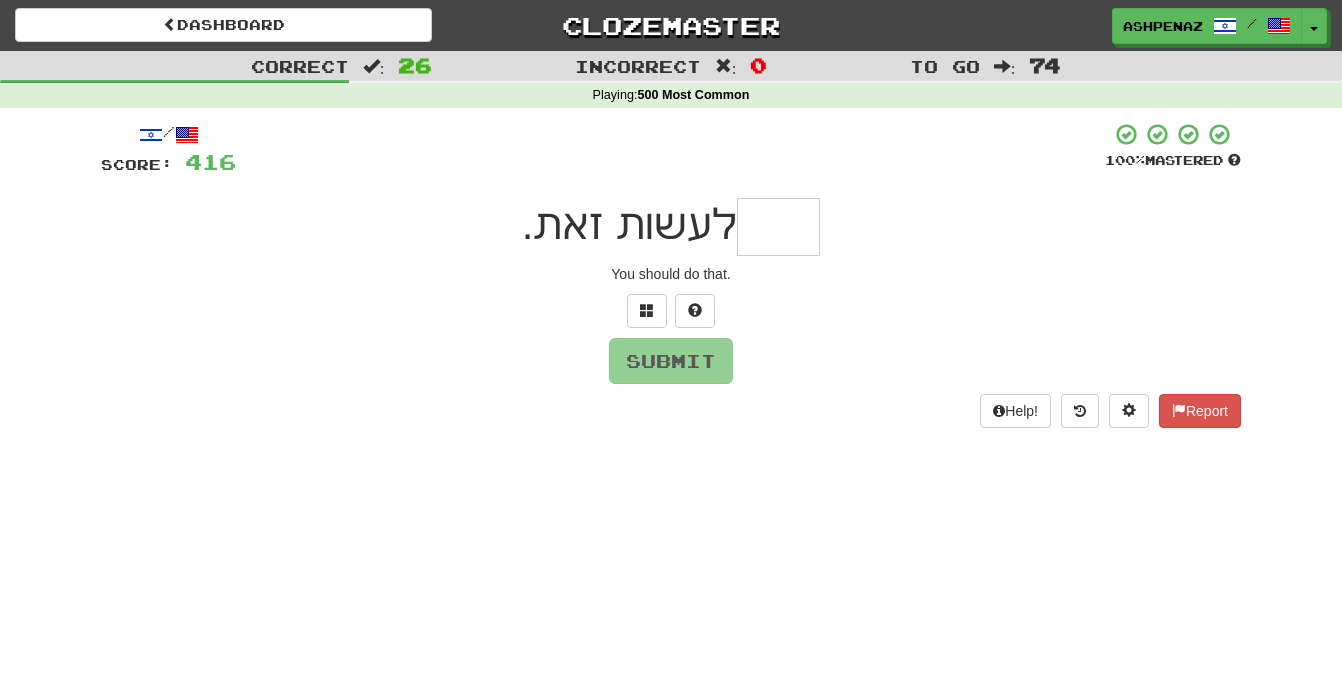type on "*" 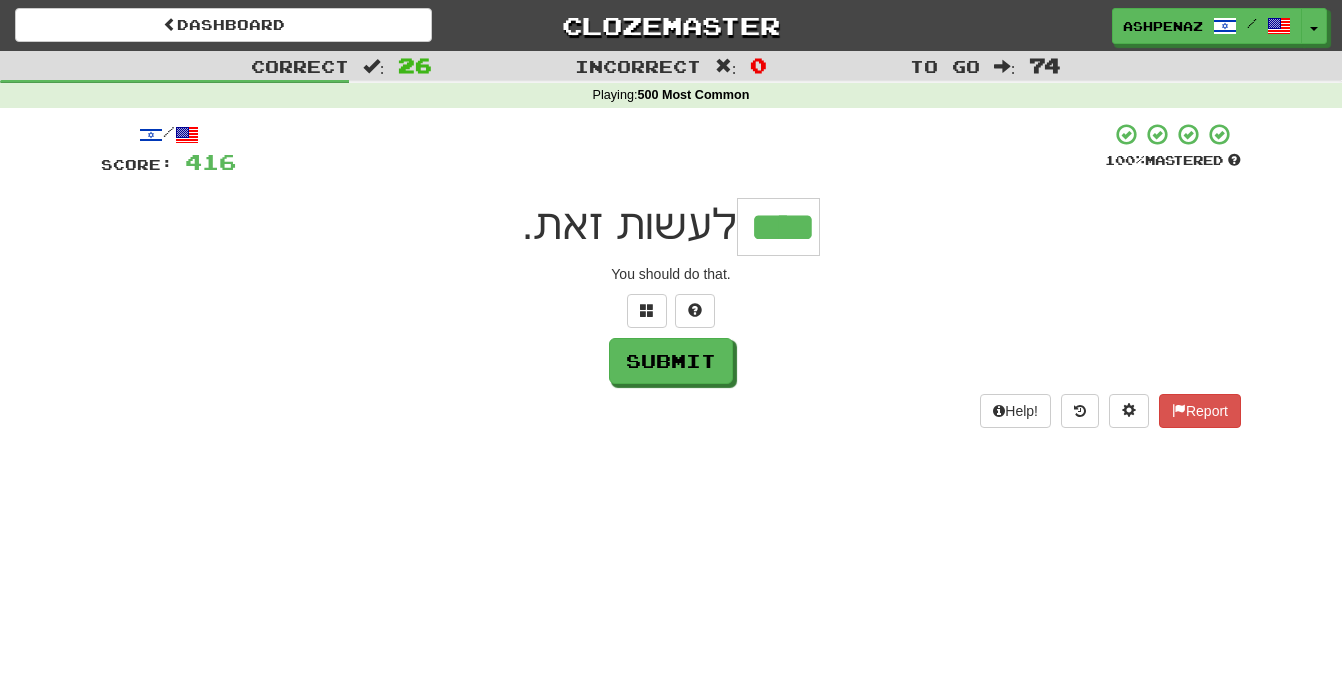type on "****" 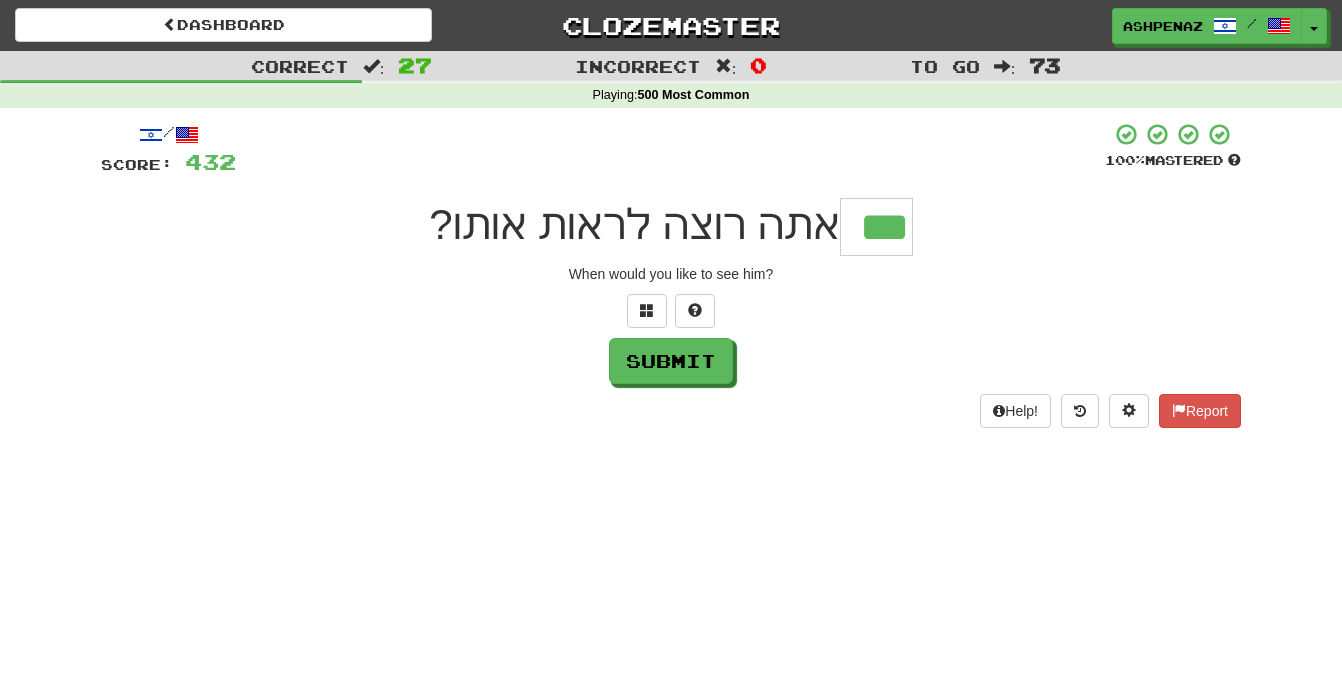 type on "***" 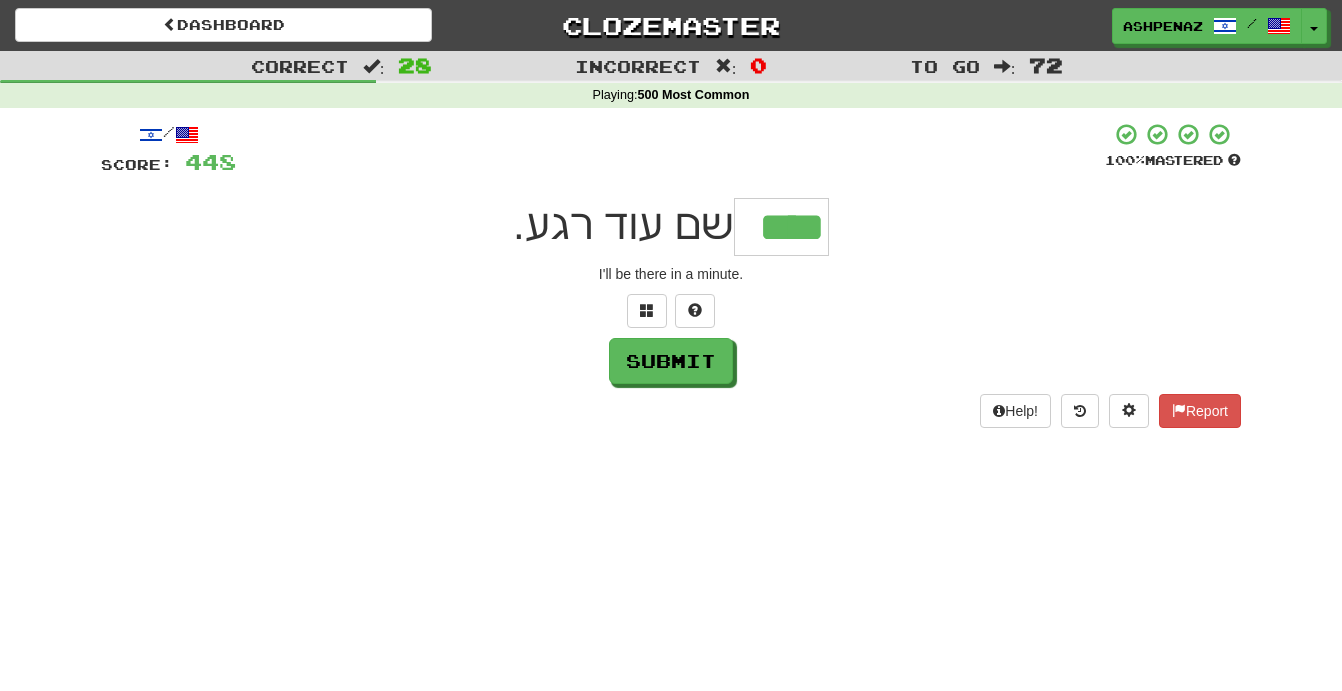 type on "****" 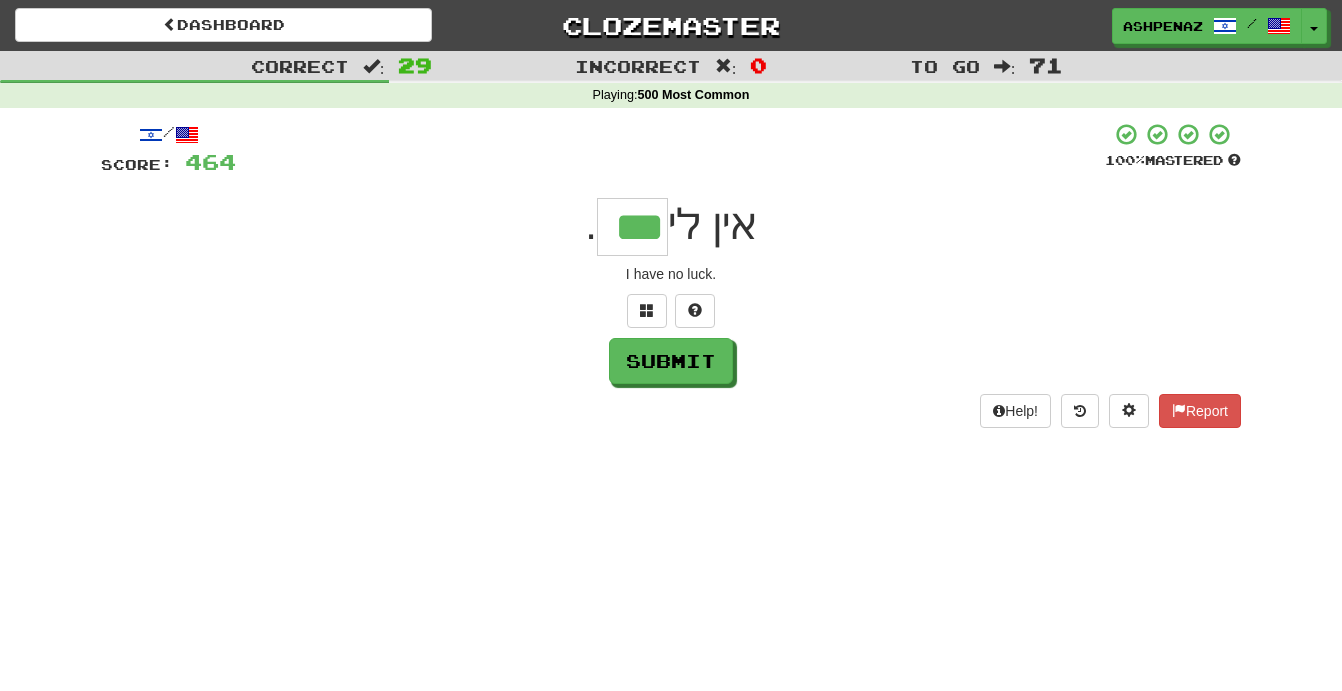 type on "***" 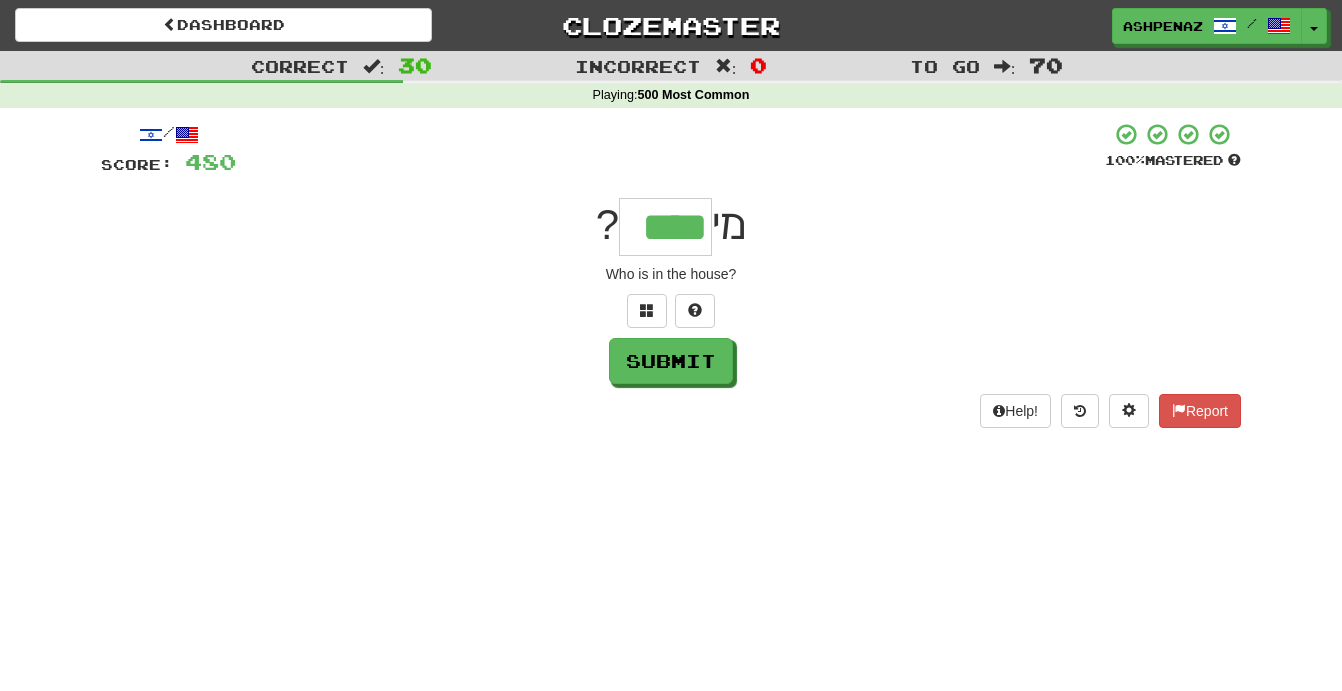 type on "****" 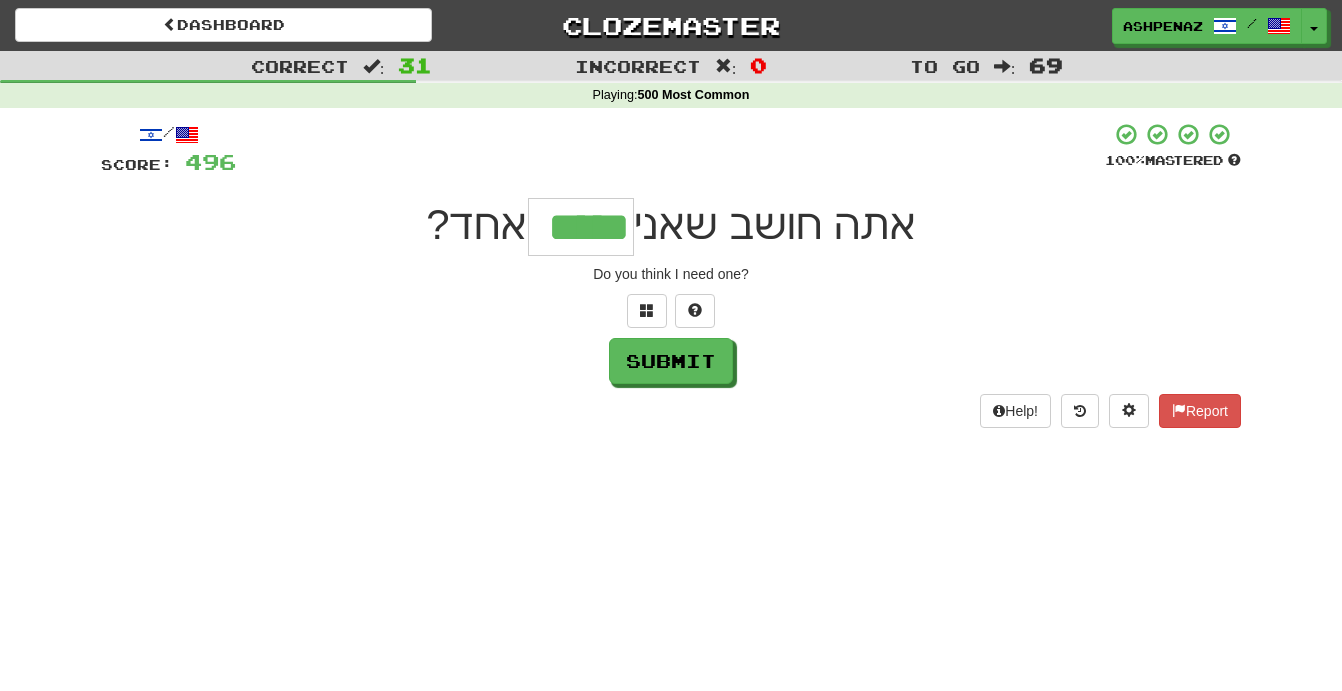 type on "*****" 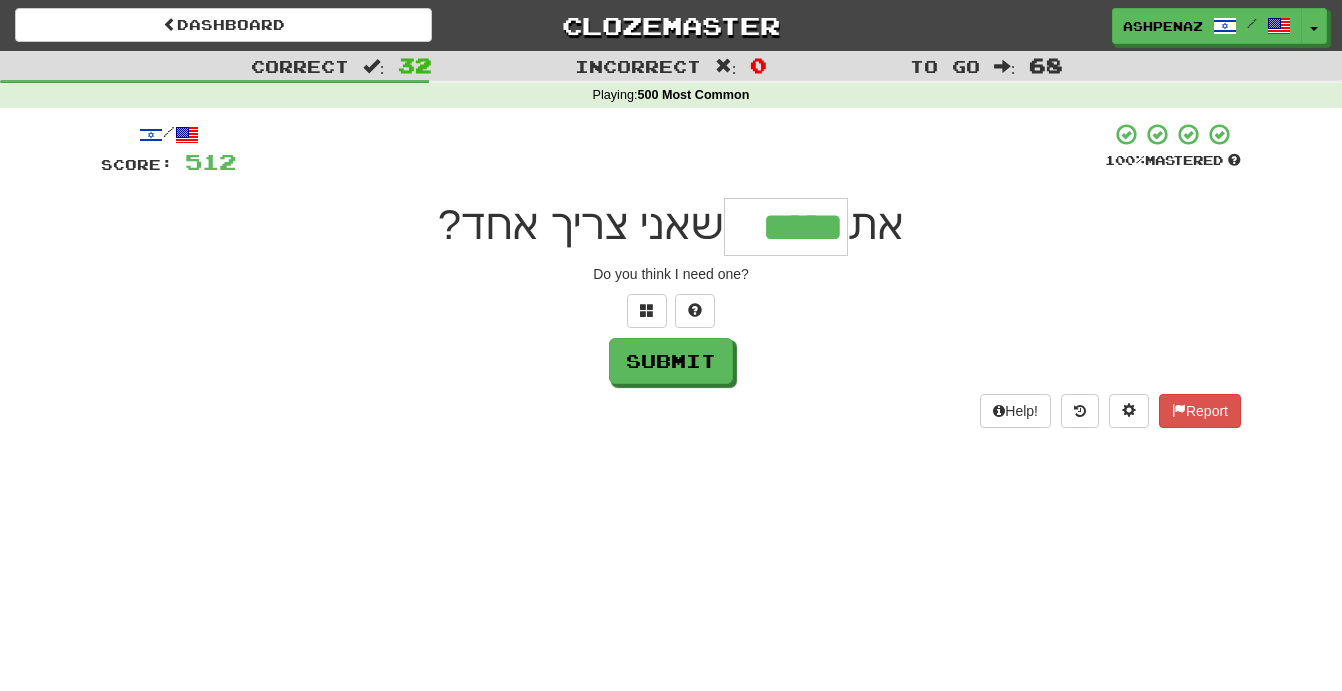 type on "*****" 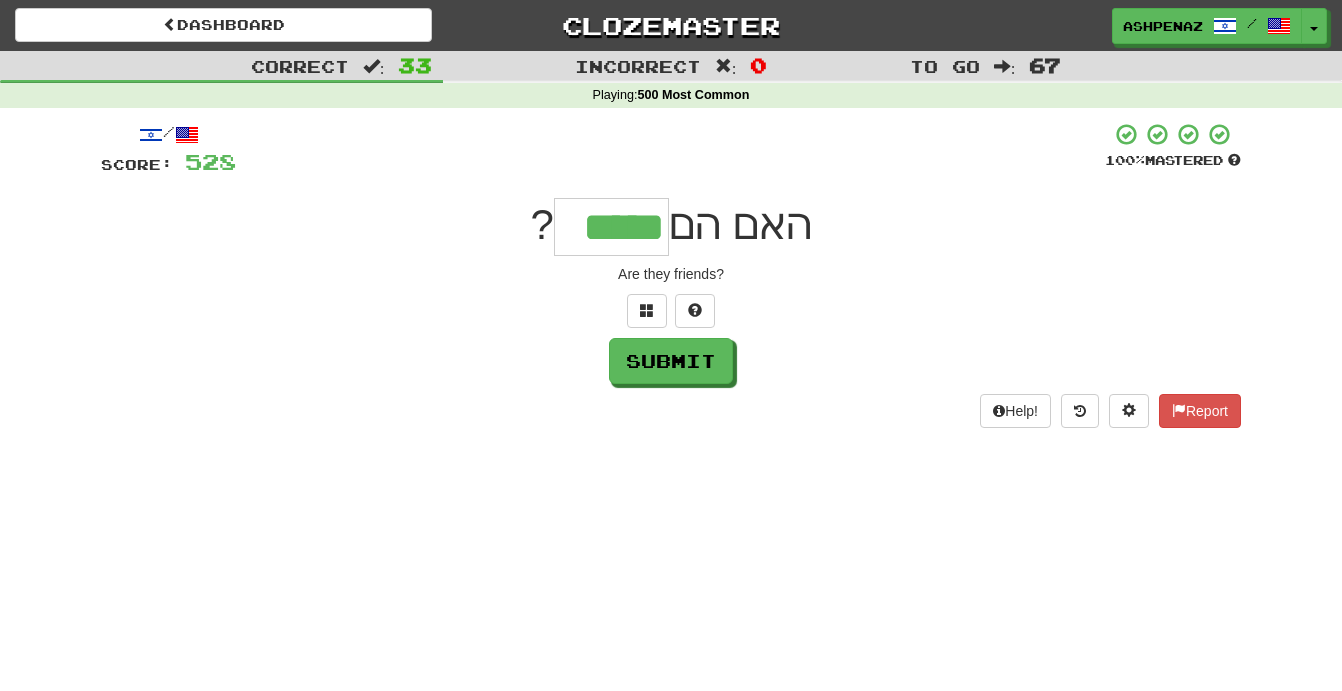 type on "*****" 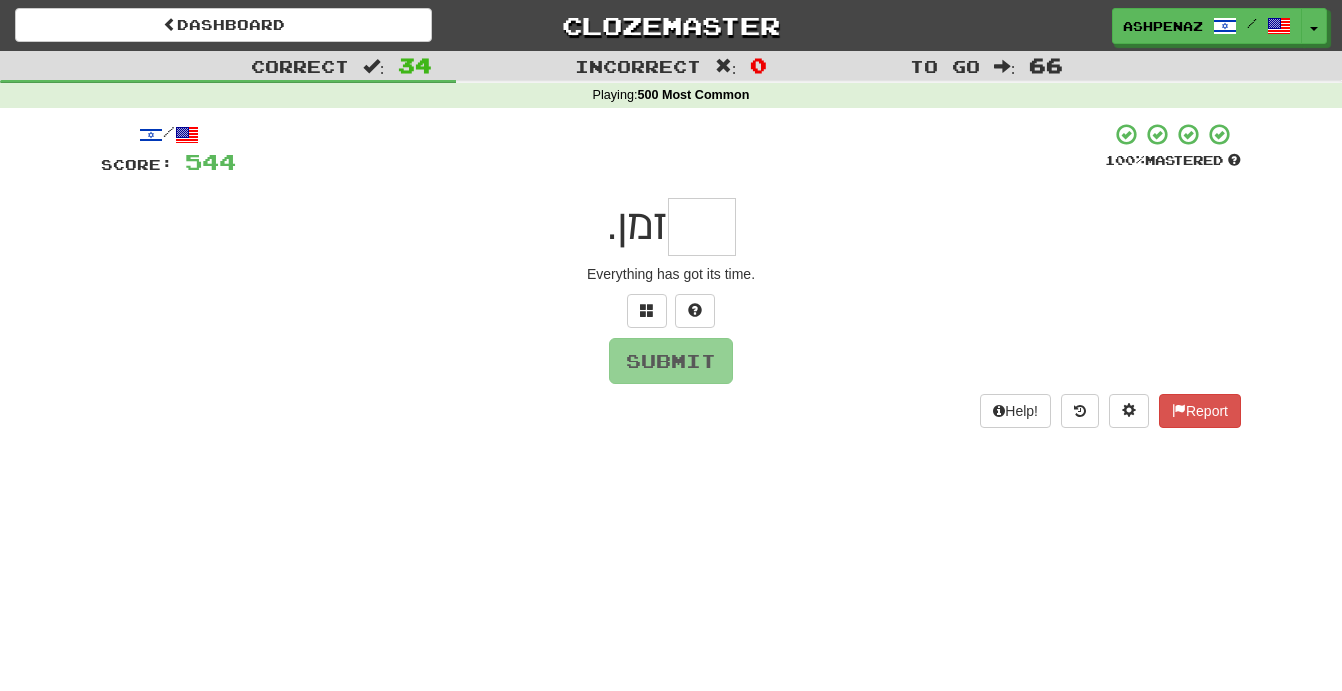 type on "*" 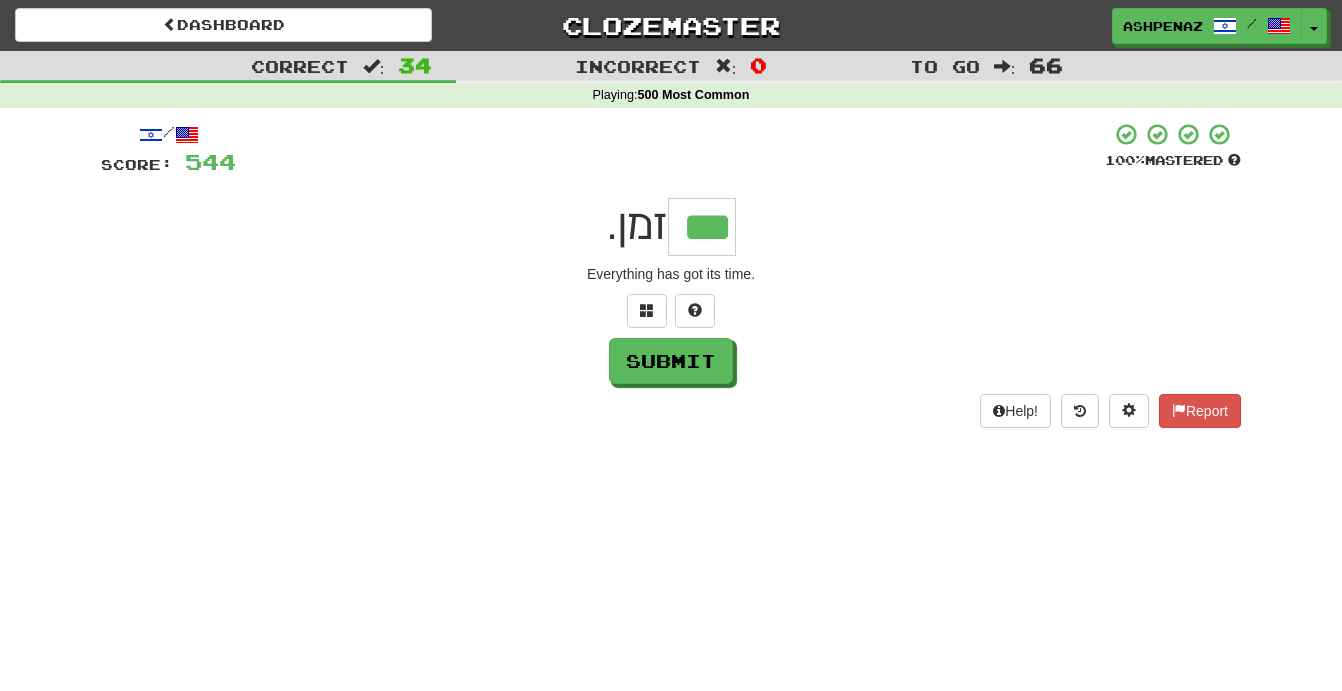 type on "***" 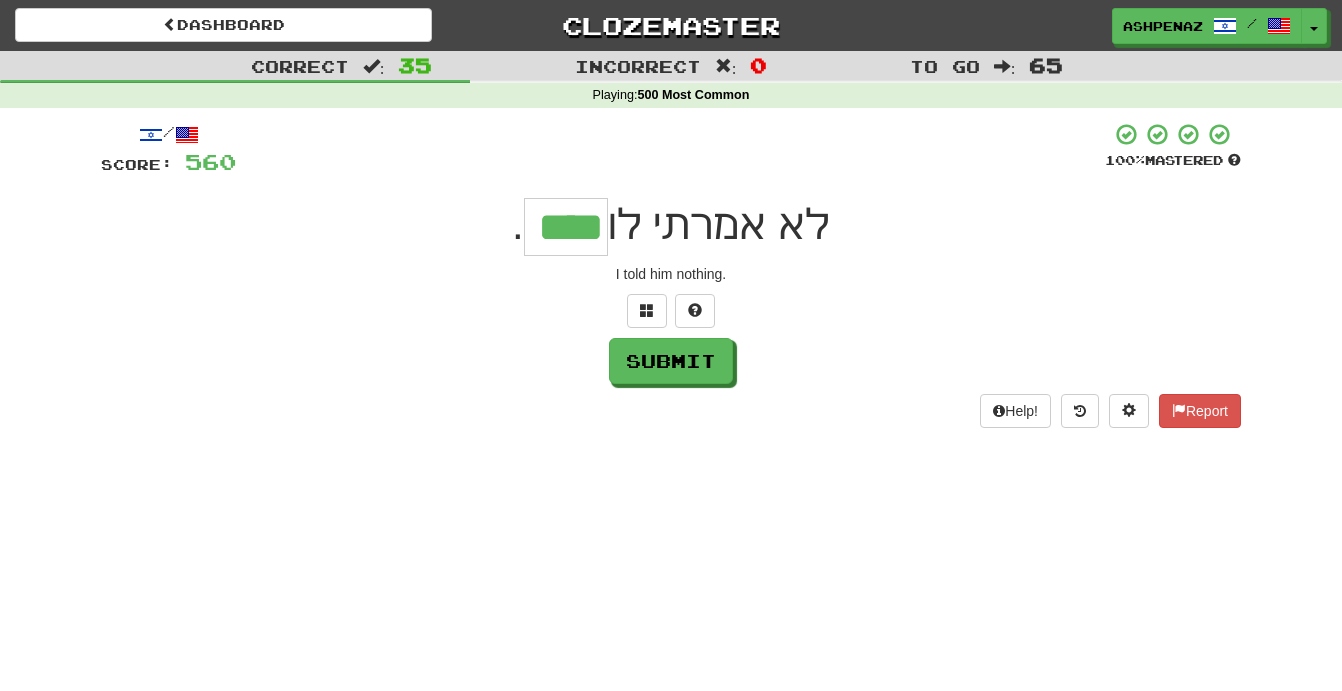 type on "****" 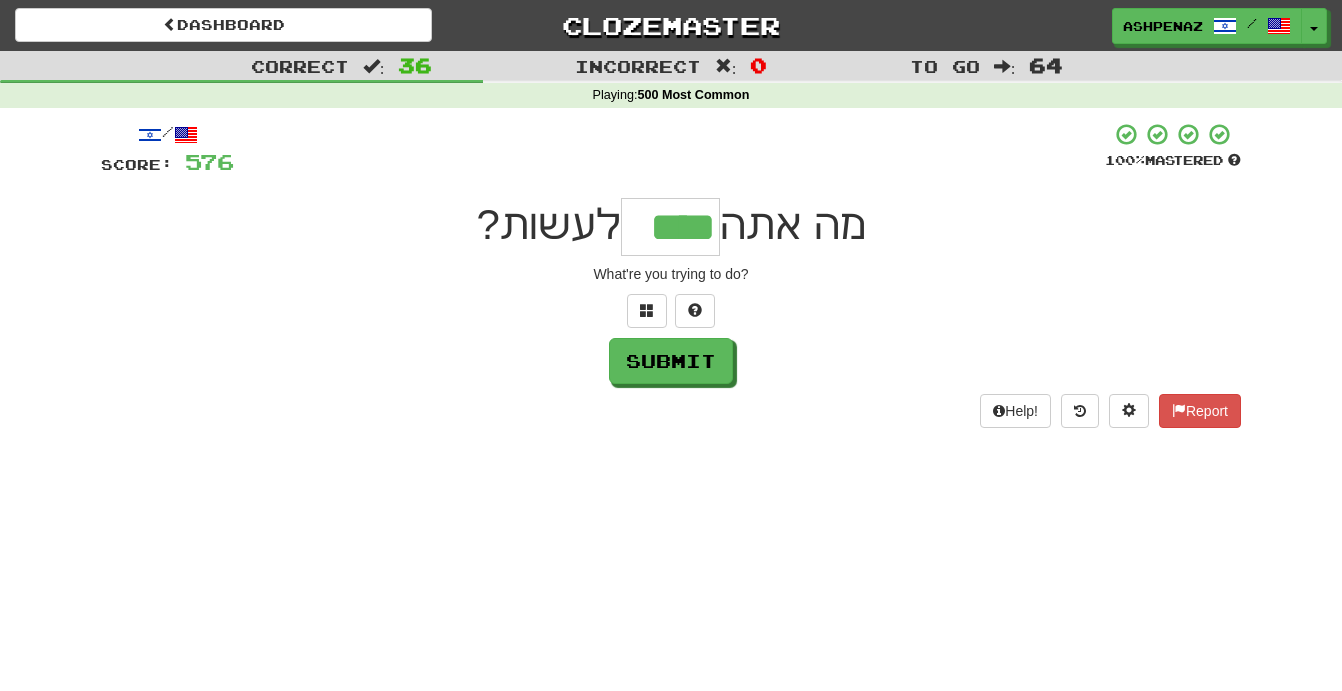 type on "****" 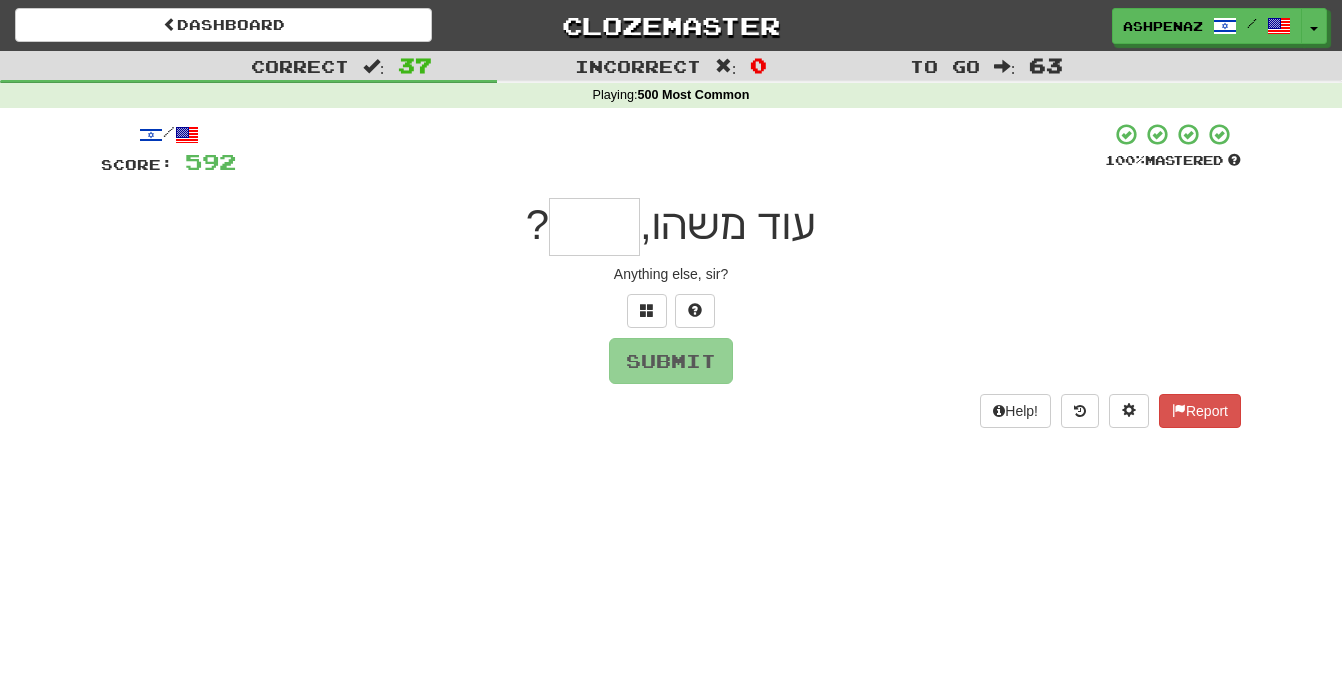 type on "*" 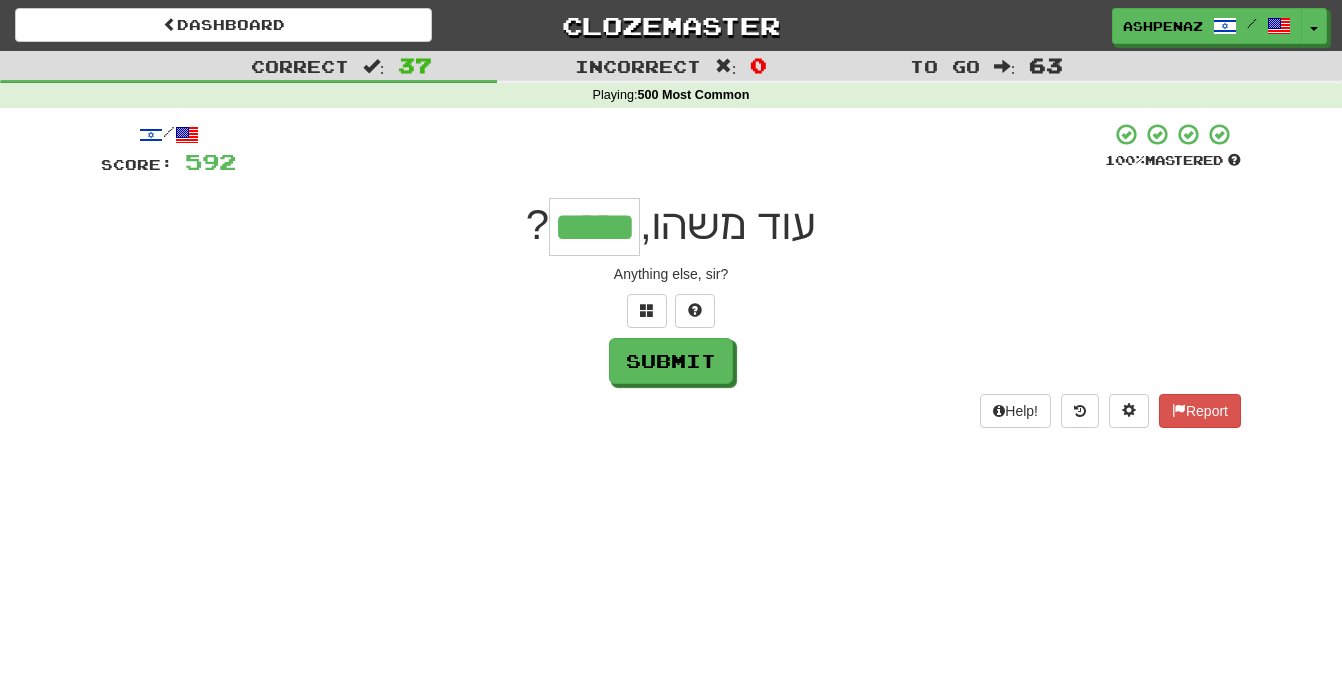 type on "*****" 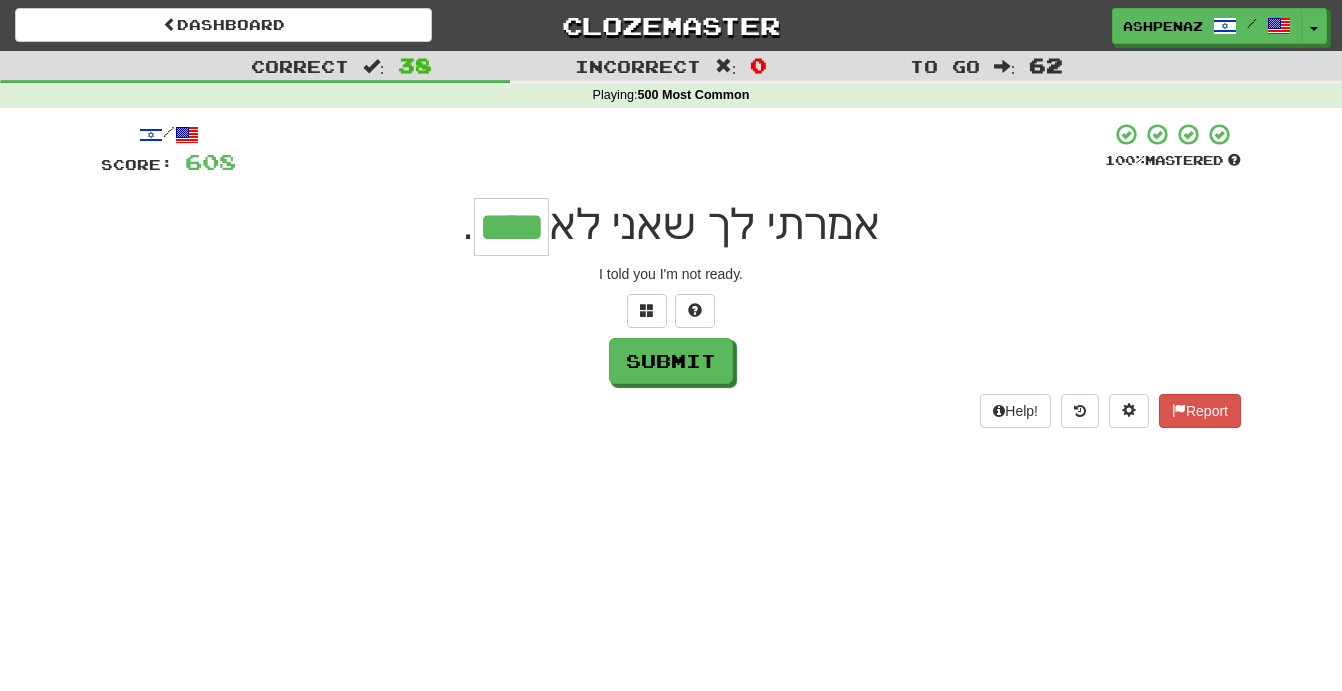 type on "****" 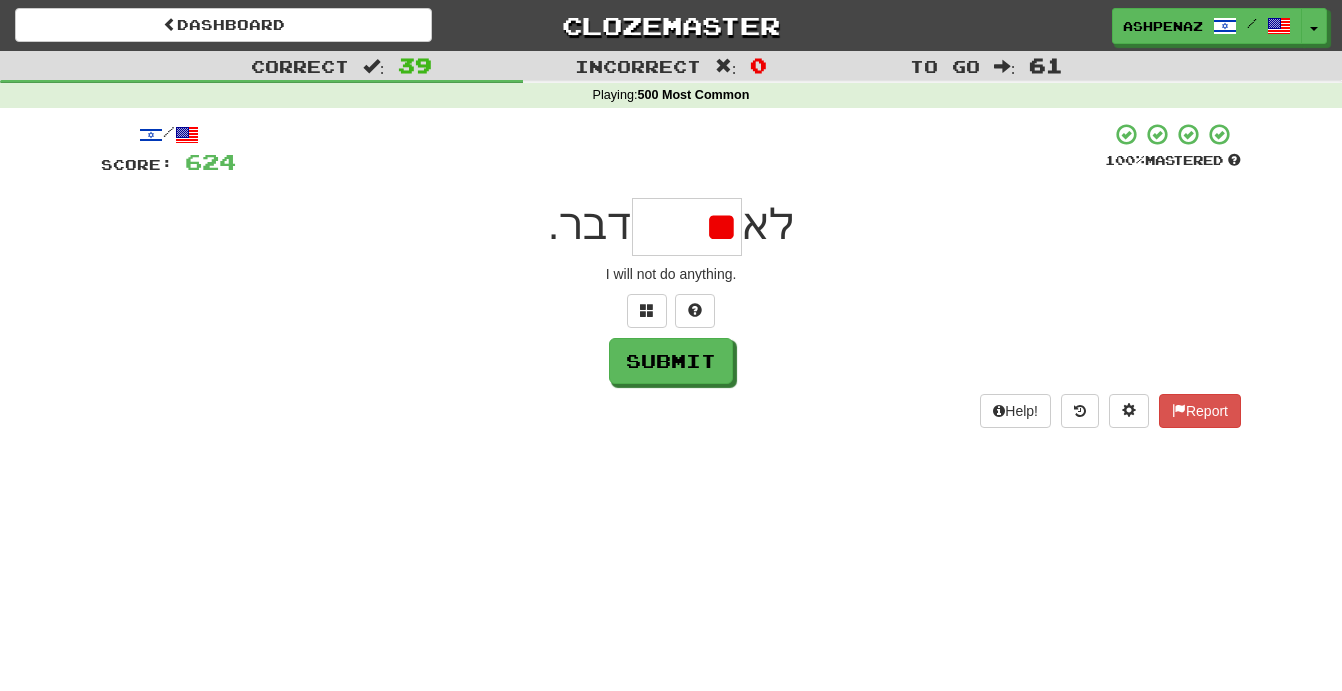 type on "*" 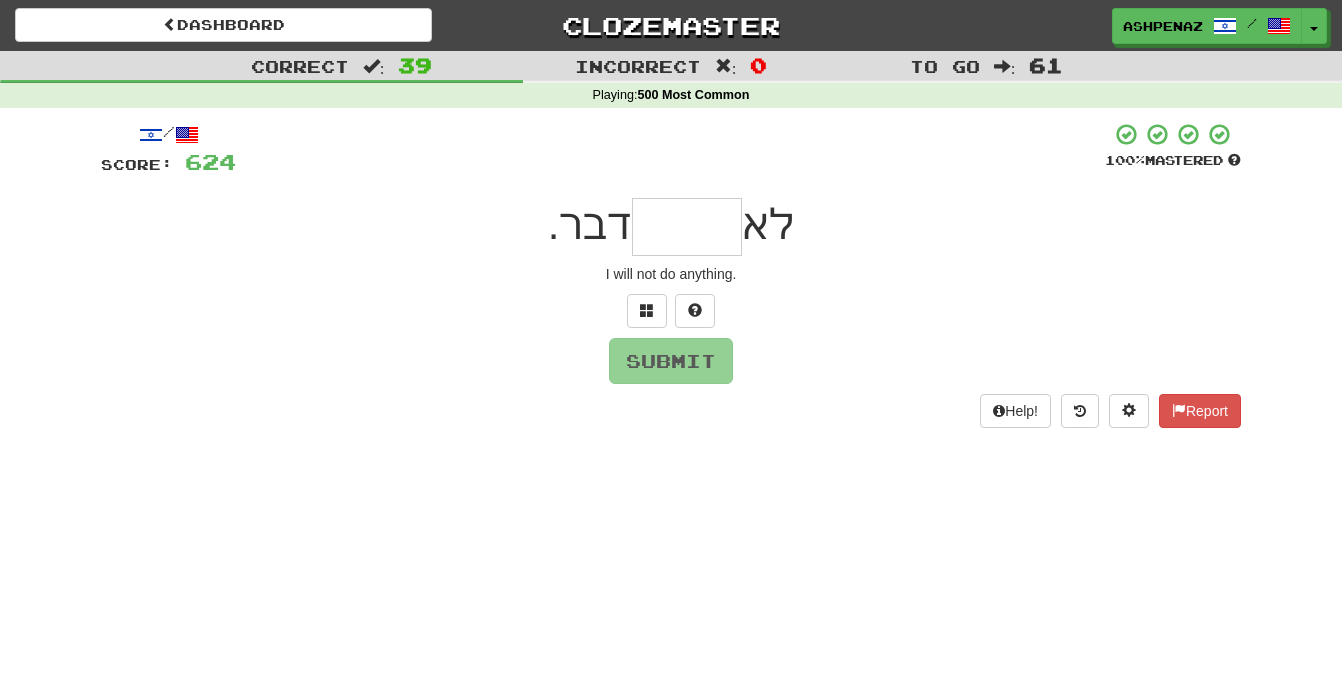 type on "*" 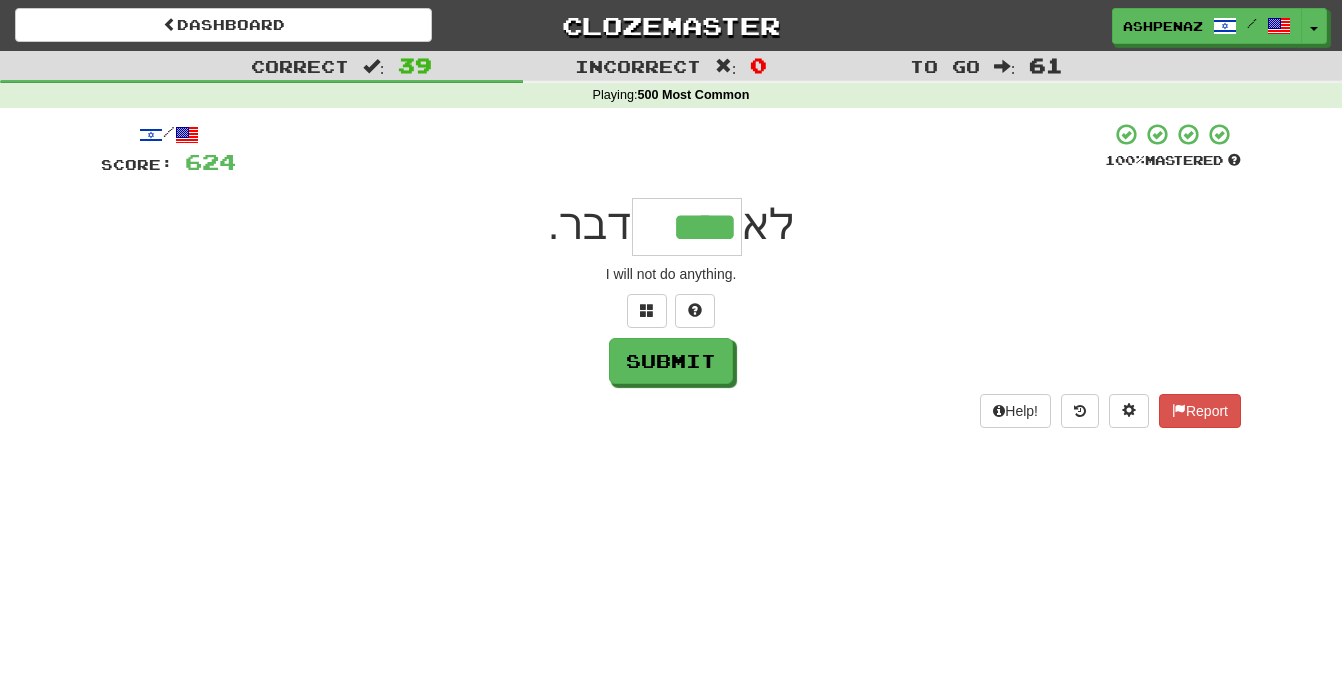 type on "****" 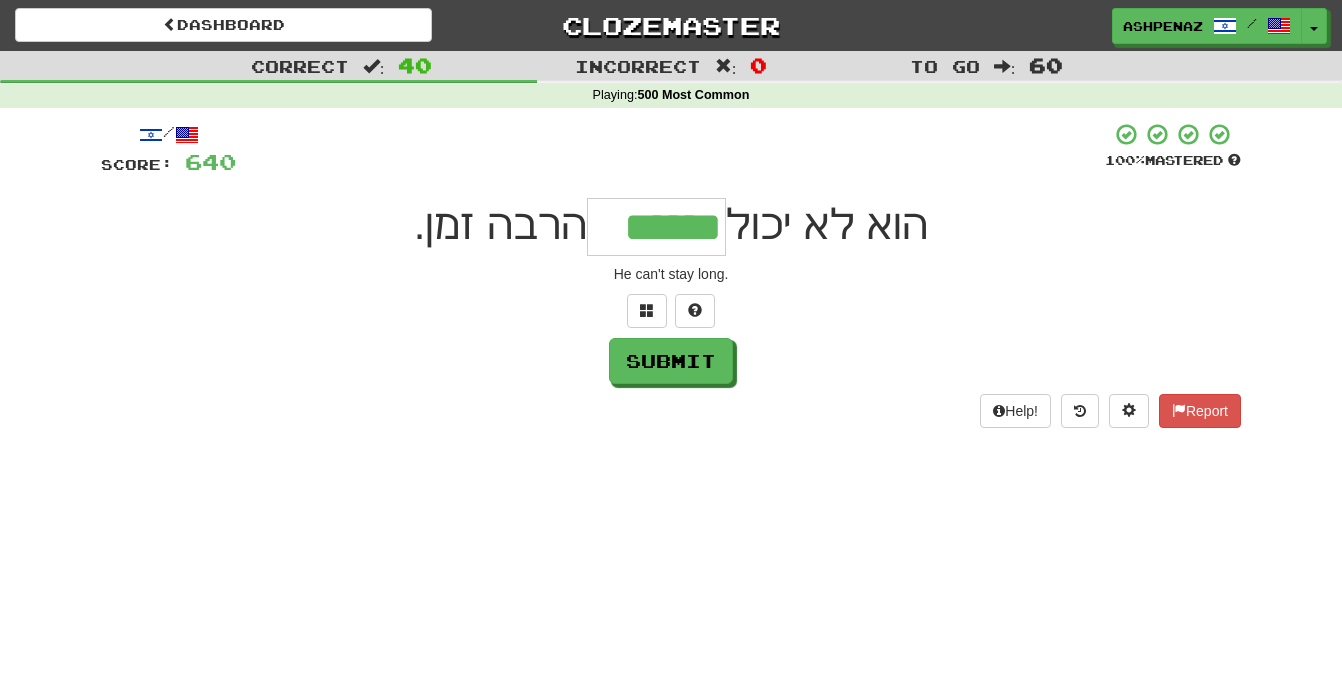 type on "******" 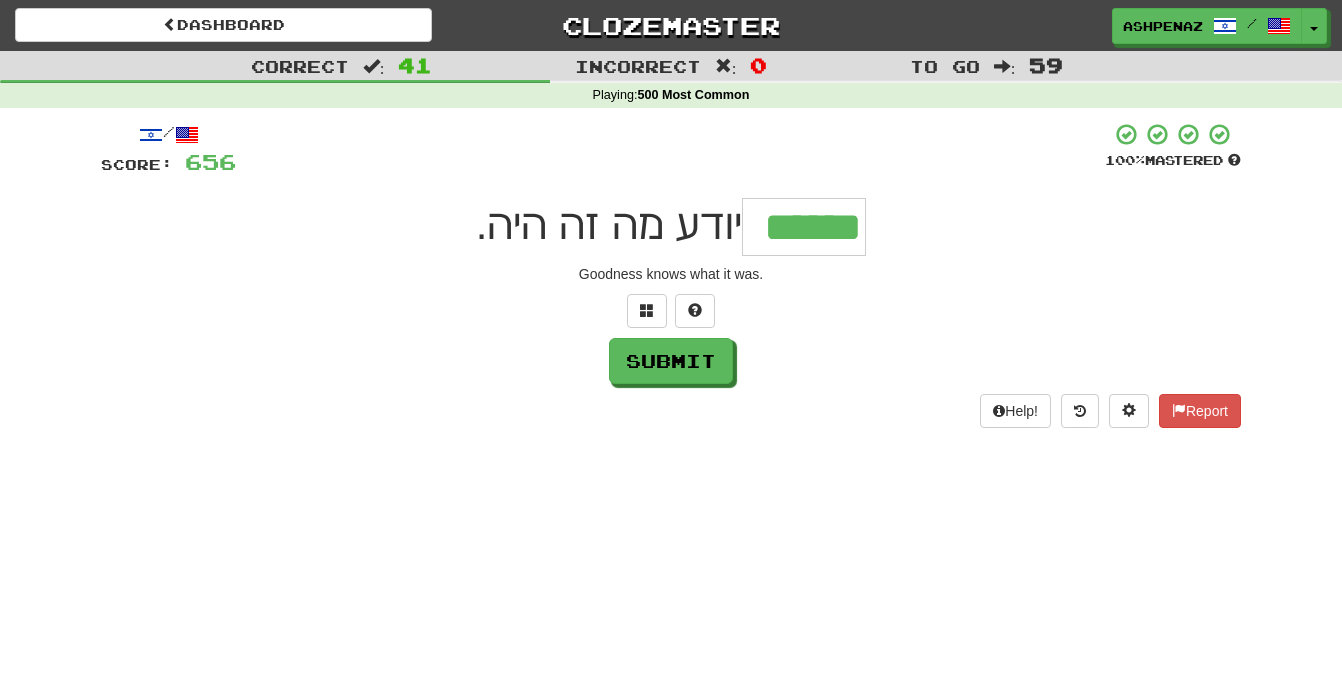 type on "******" 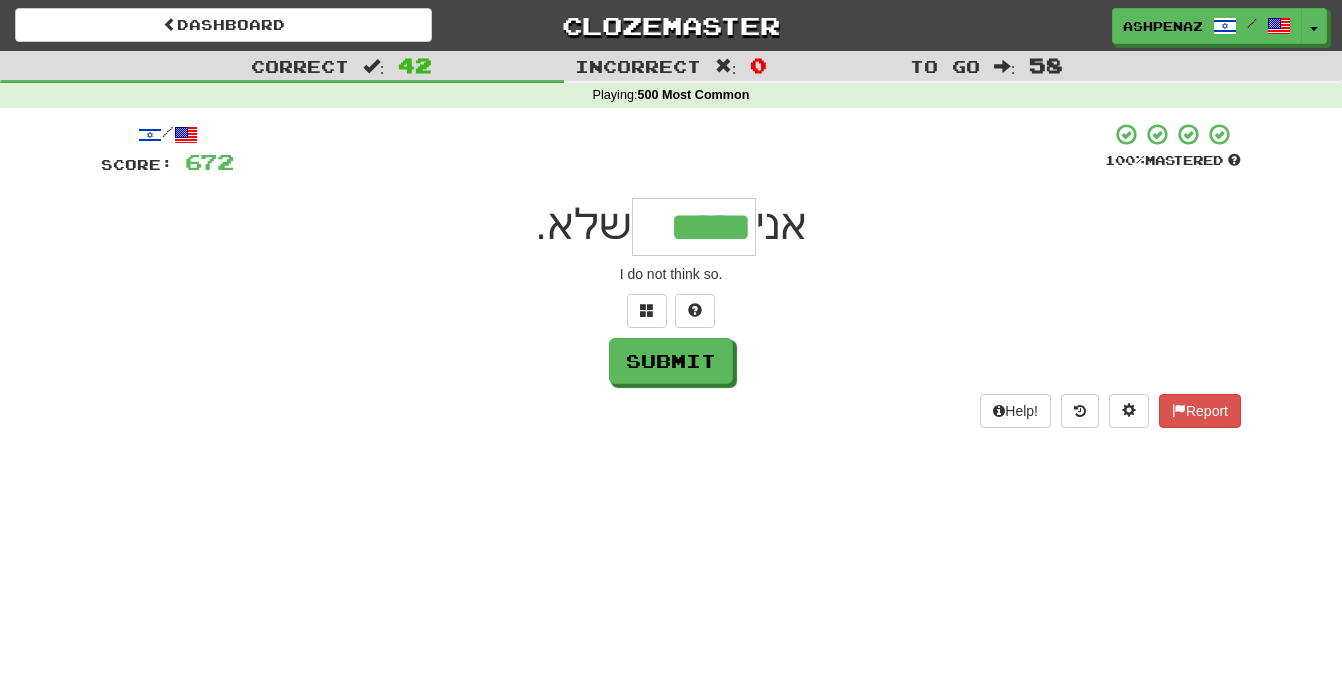 type on "*****" 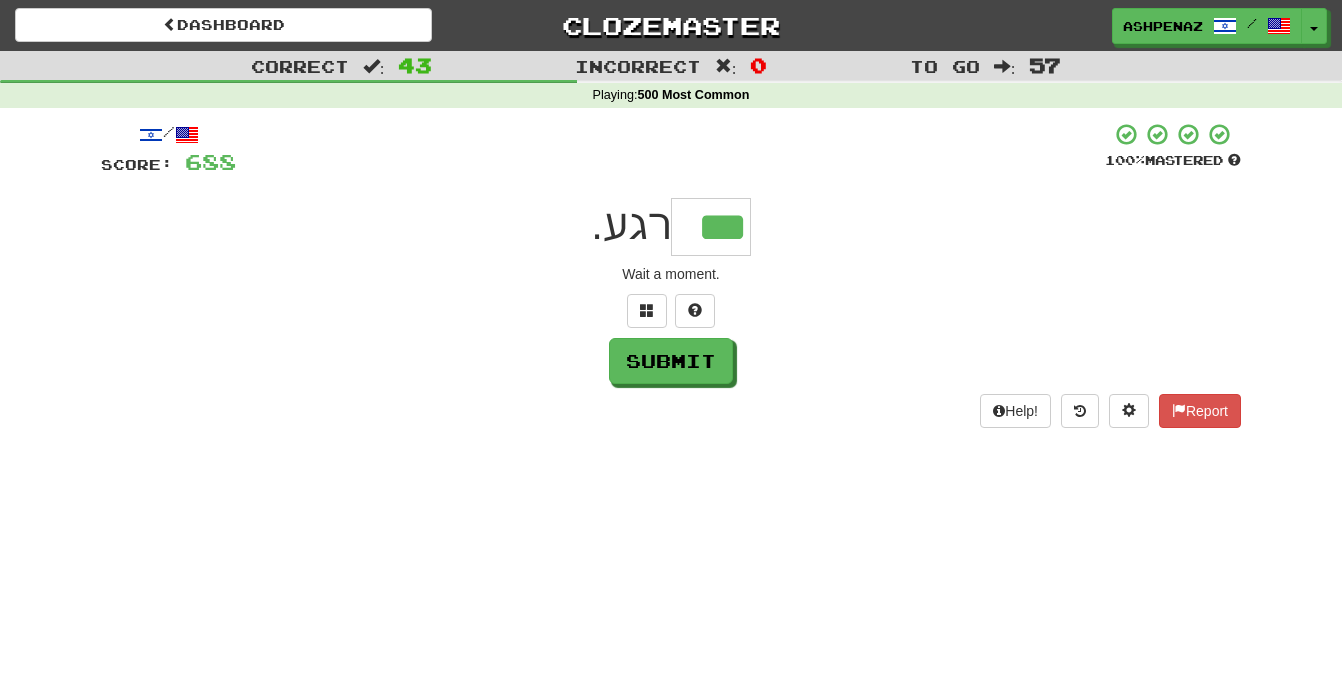 type on "***" 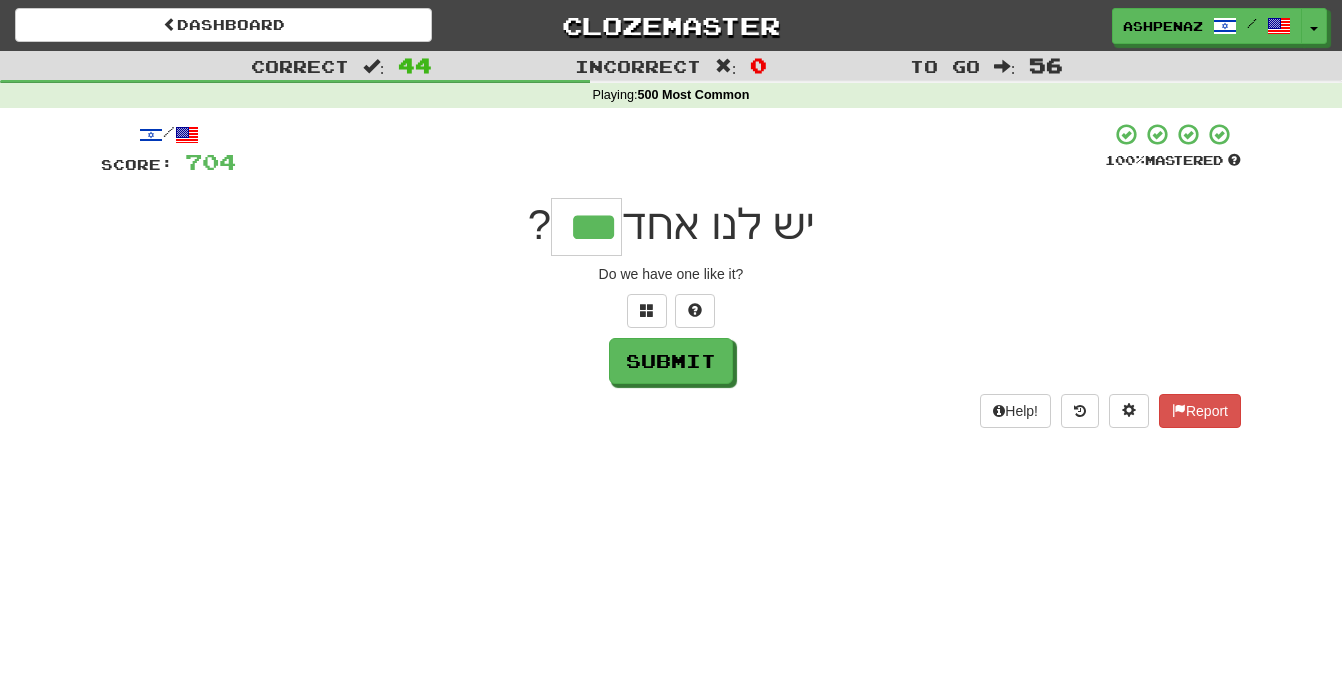 type on "***" 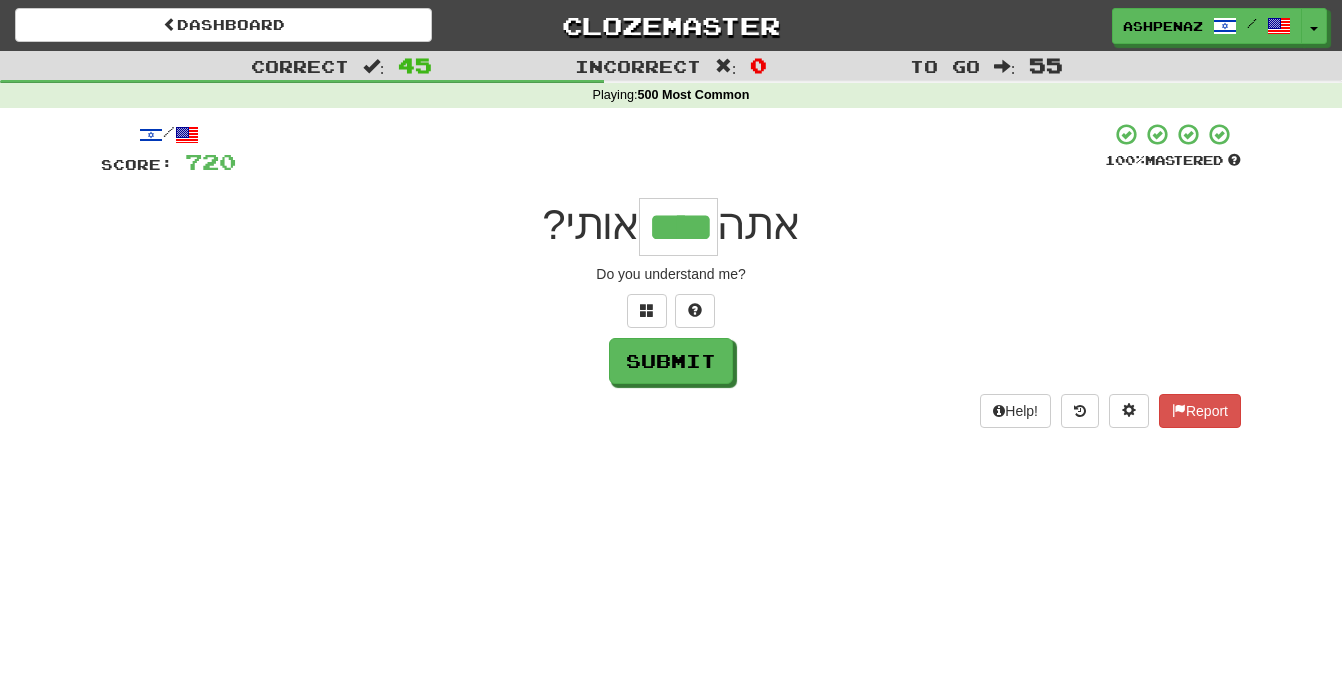 type on "****" 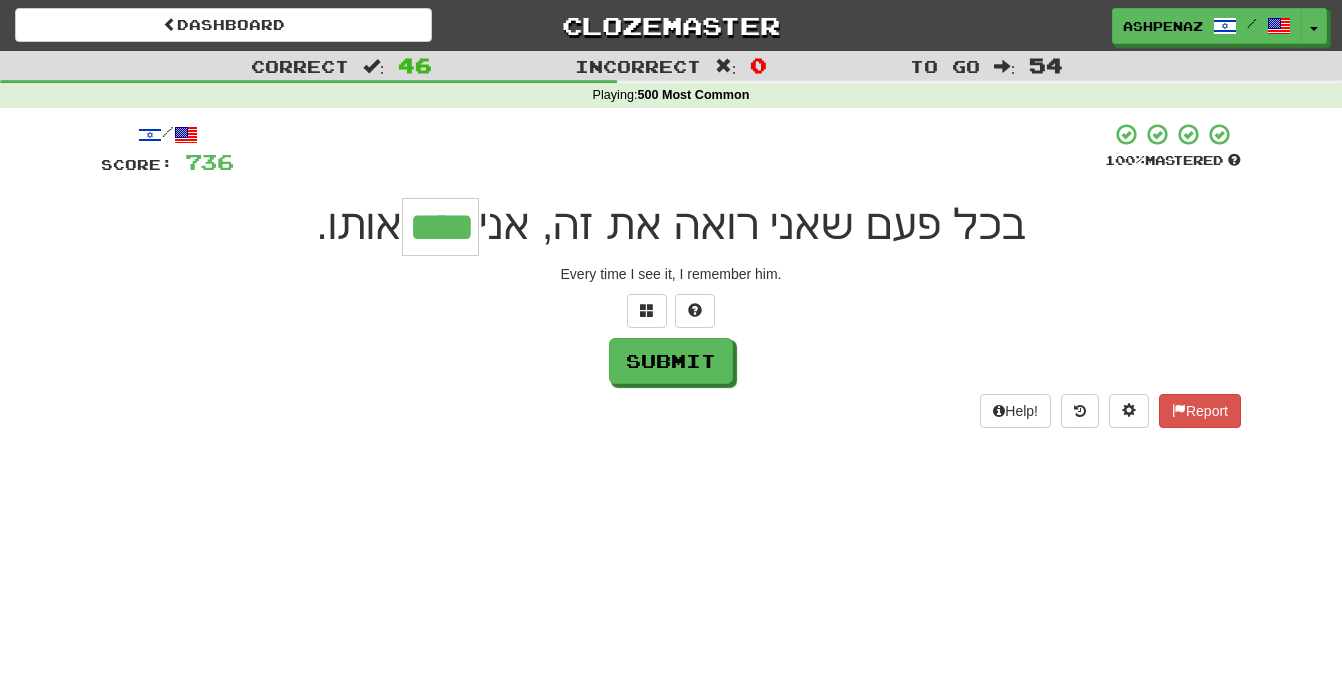type on "****" 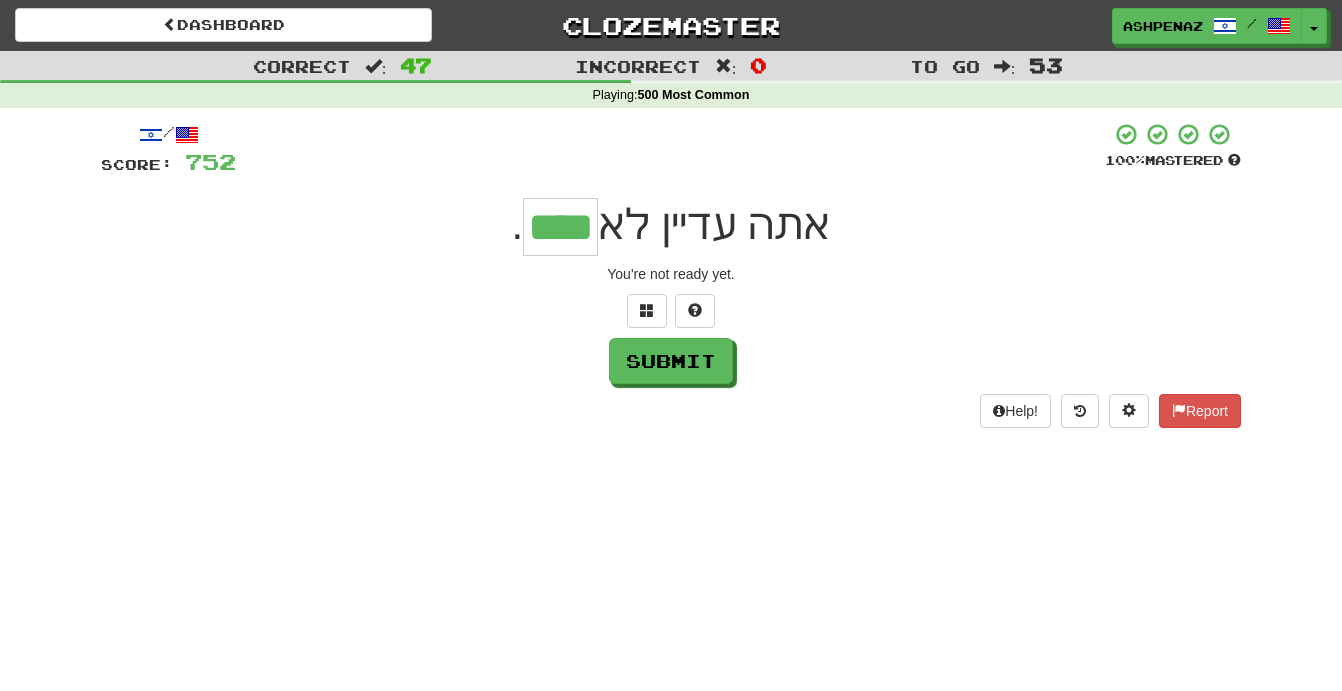 type on "****" 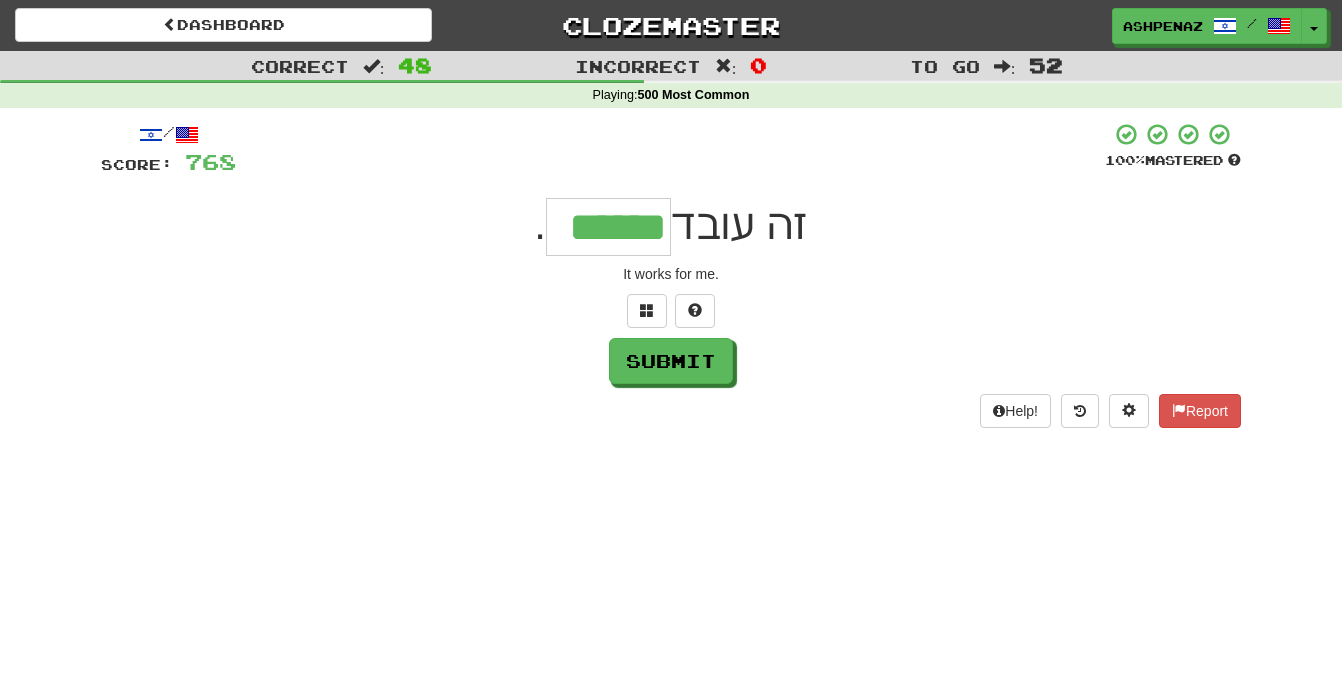 type on "******" 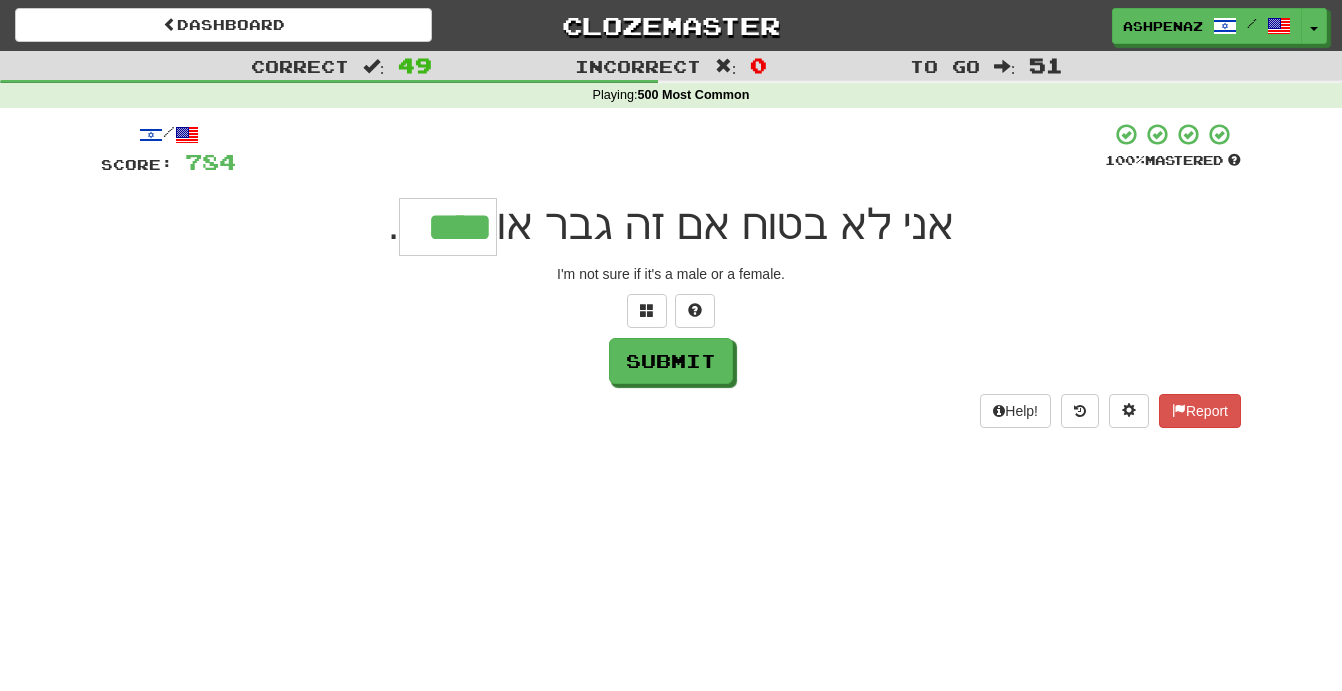 type on "****" 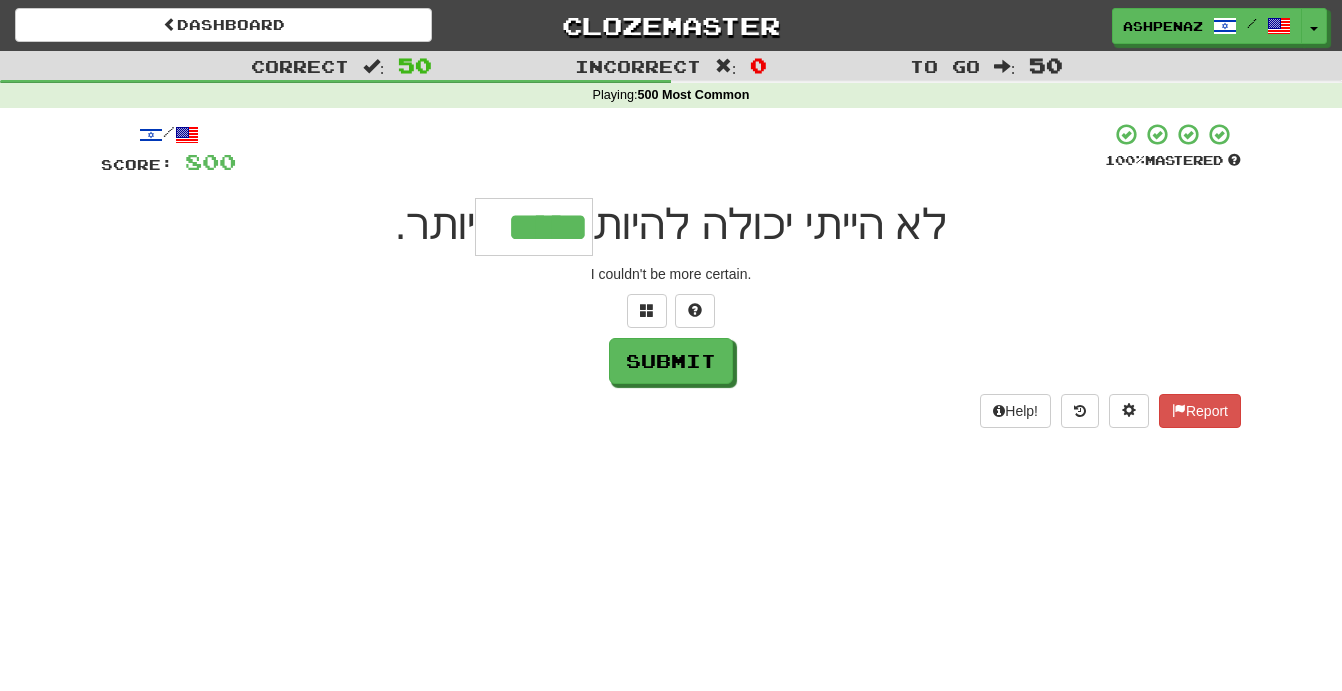type on "*****" 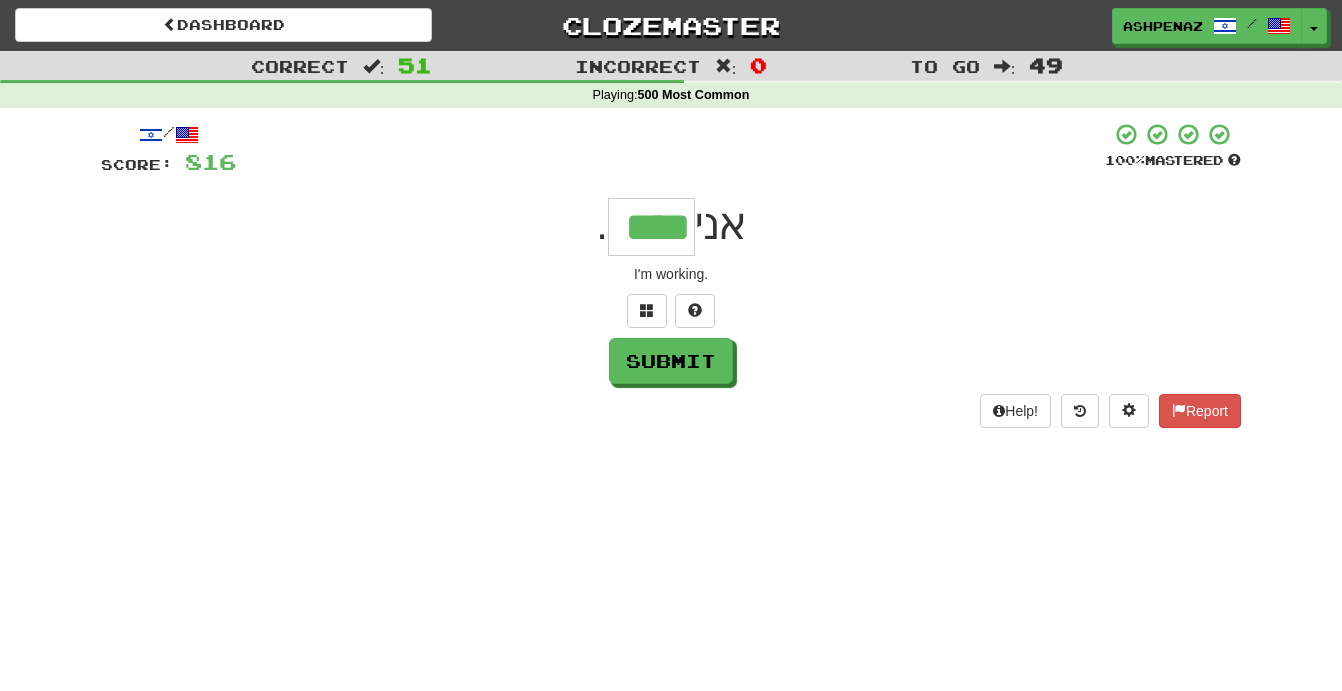 type on "****" 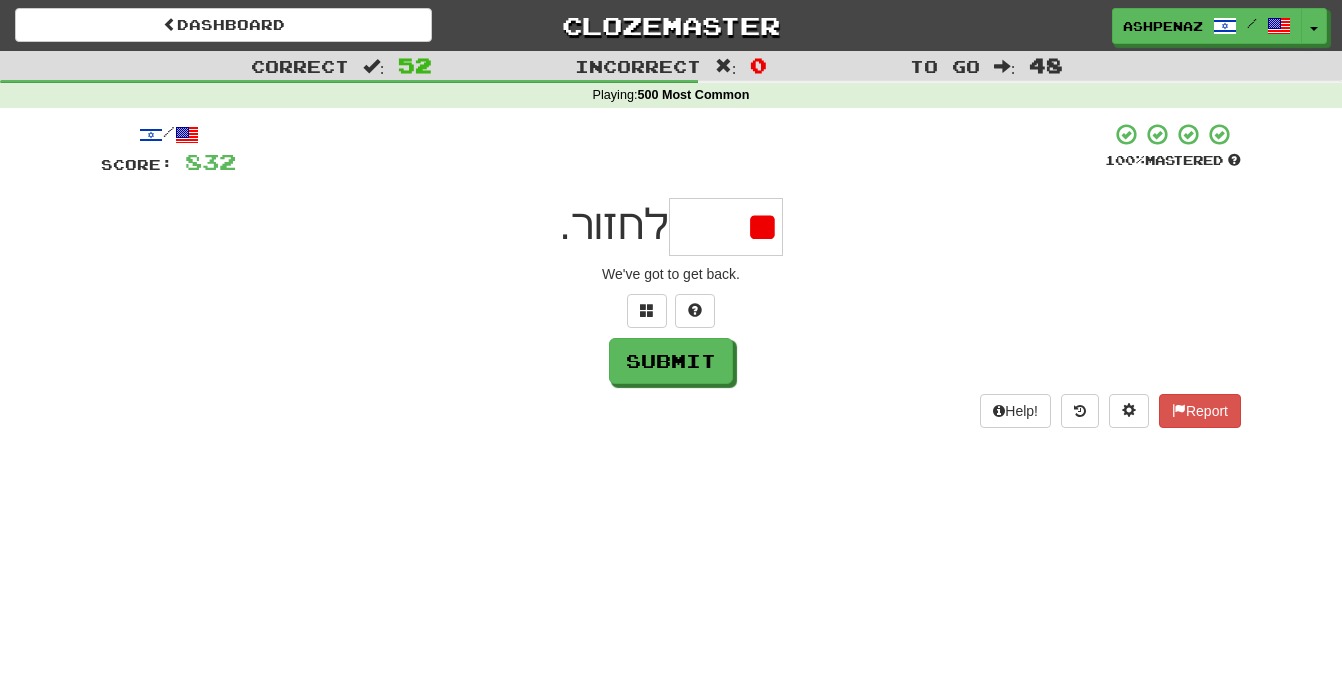 type on "*" 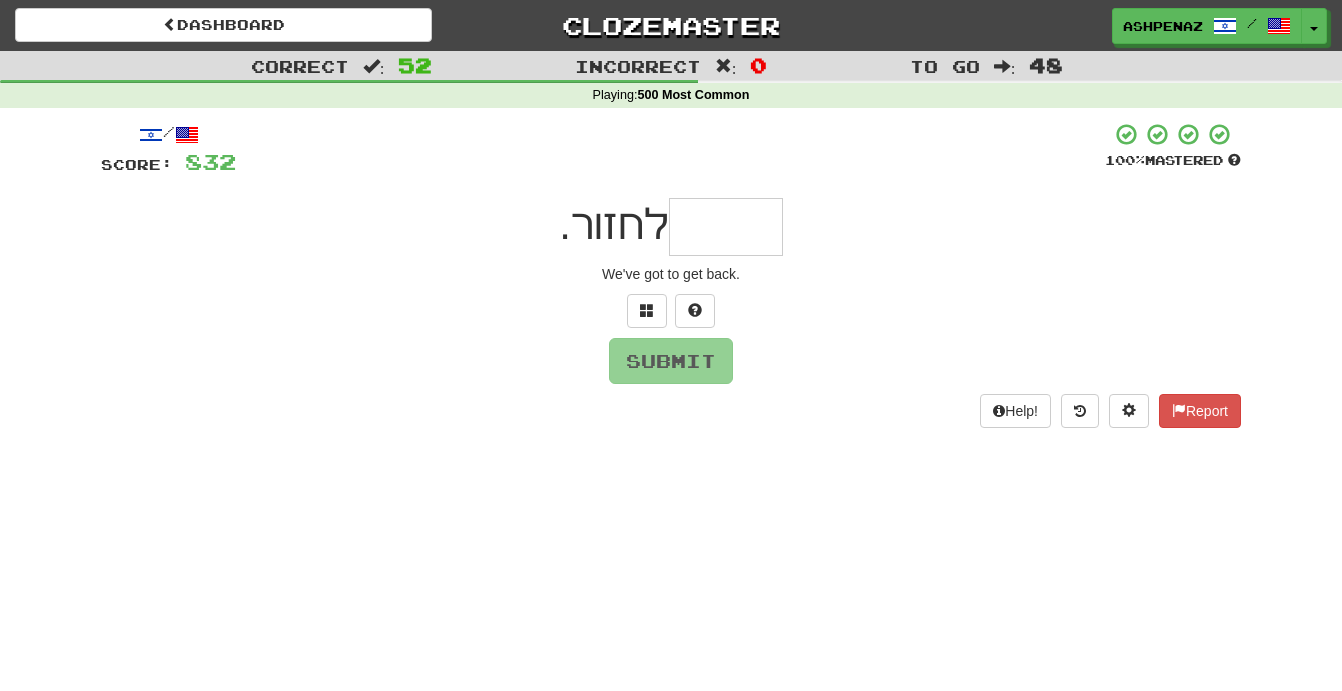 type on "*" 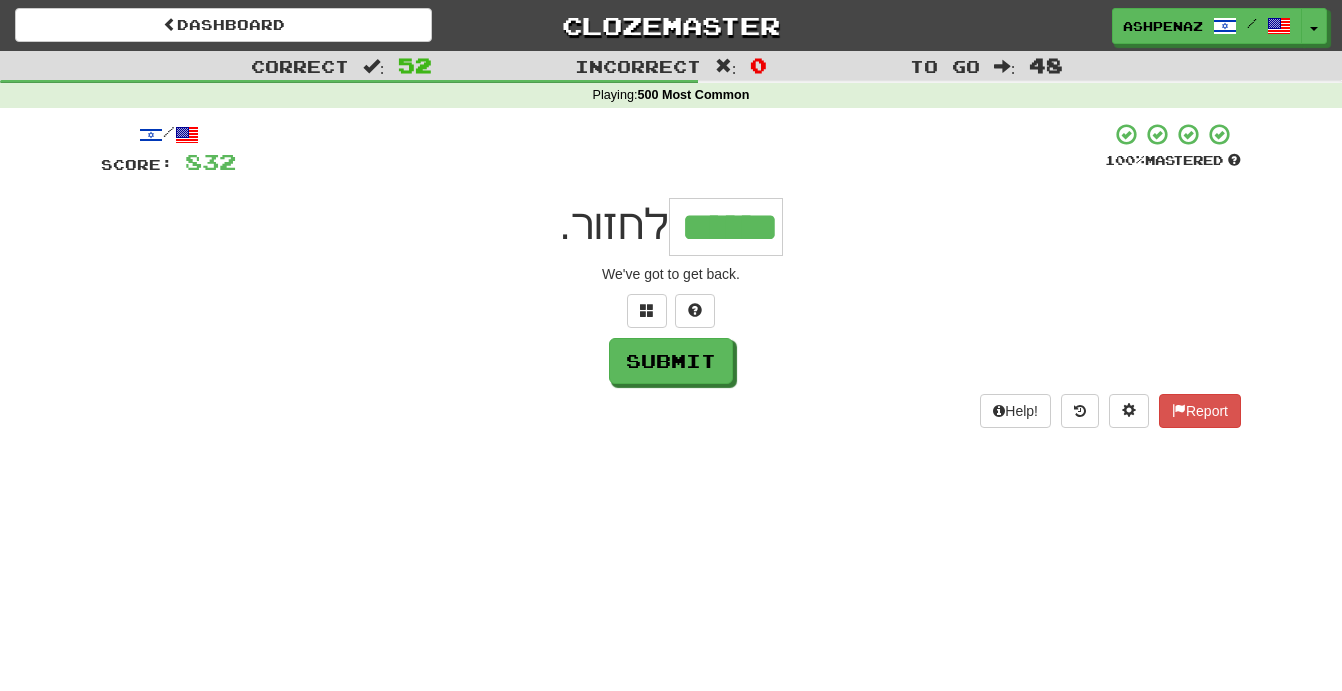 type on "******" 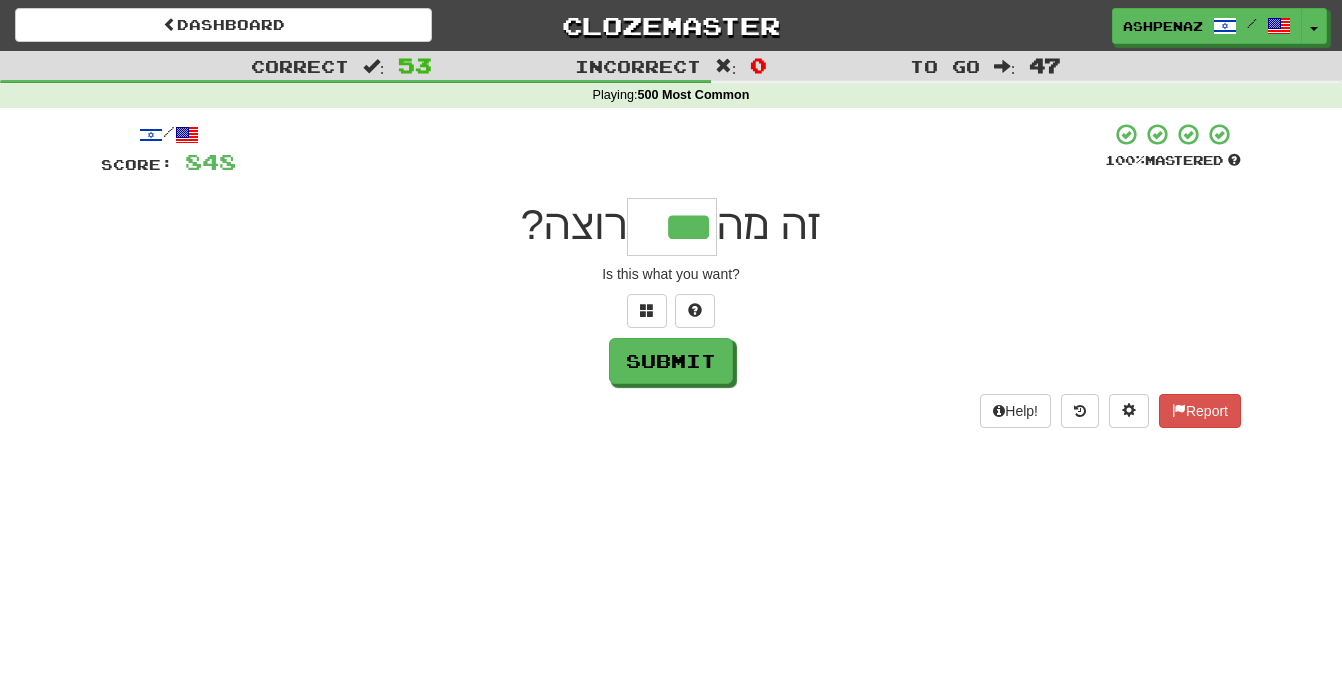 type on "***" 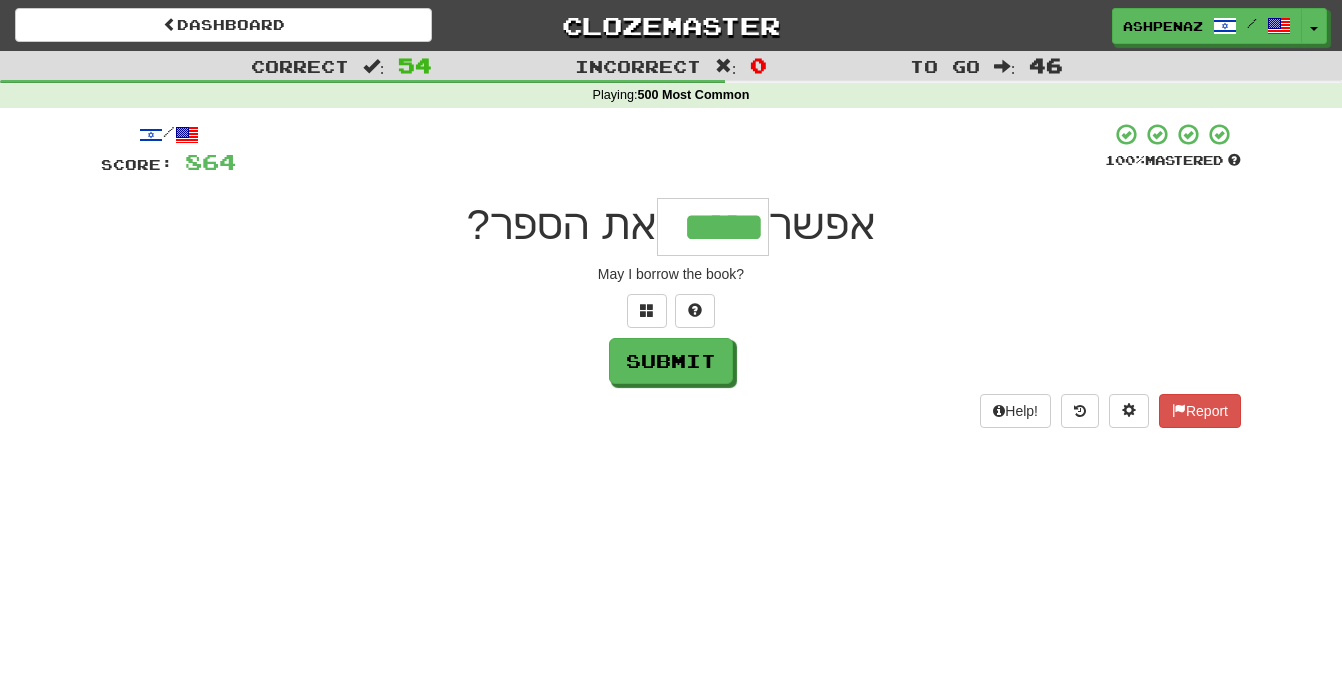 type on "*****" 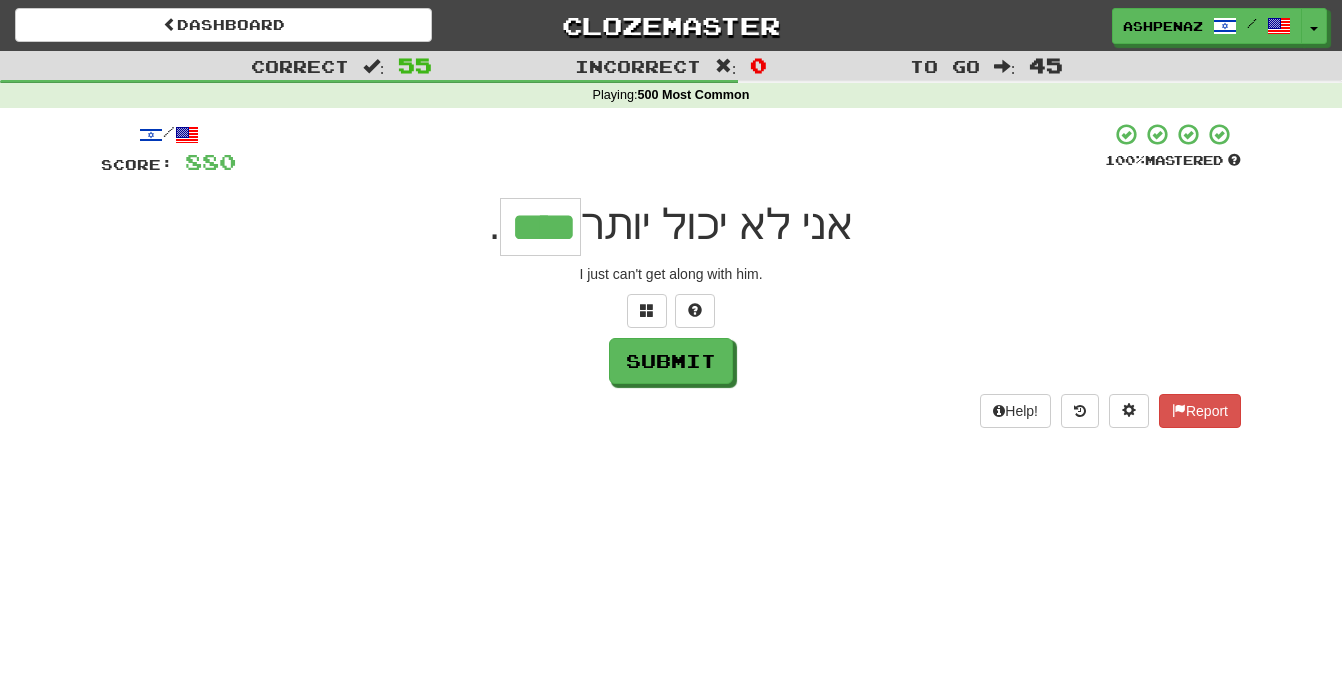 type on "****" 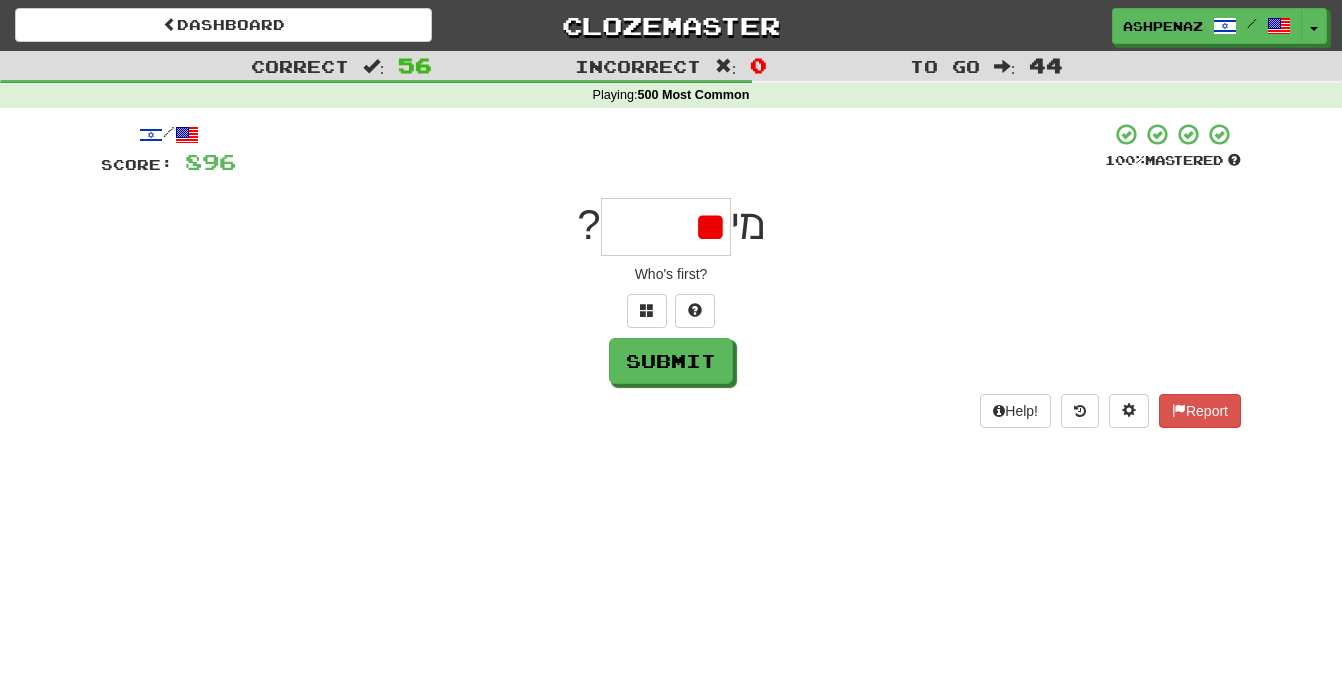 type on "*" 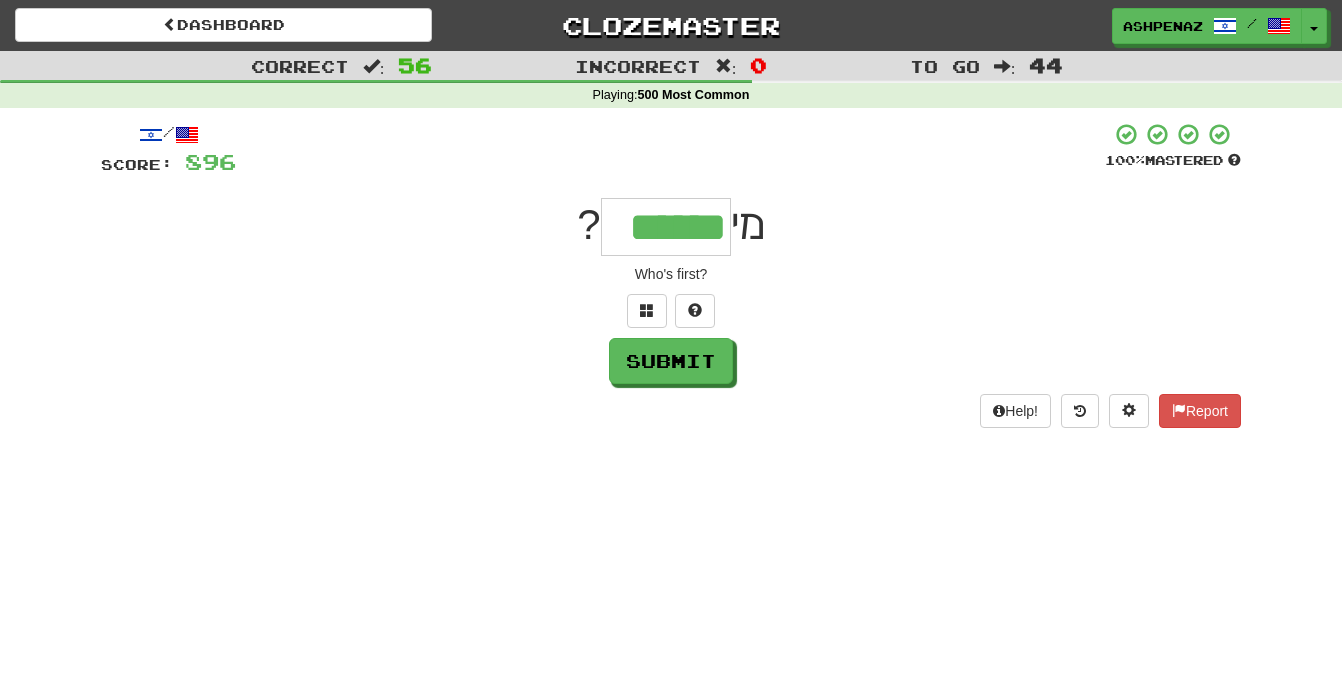 type on "******" 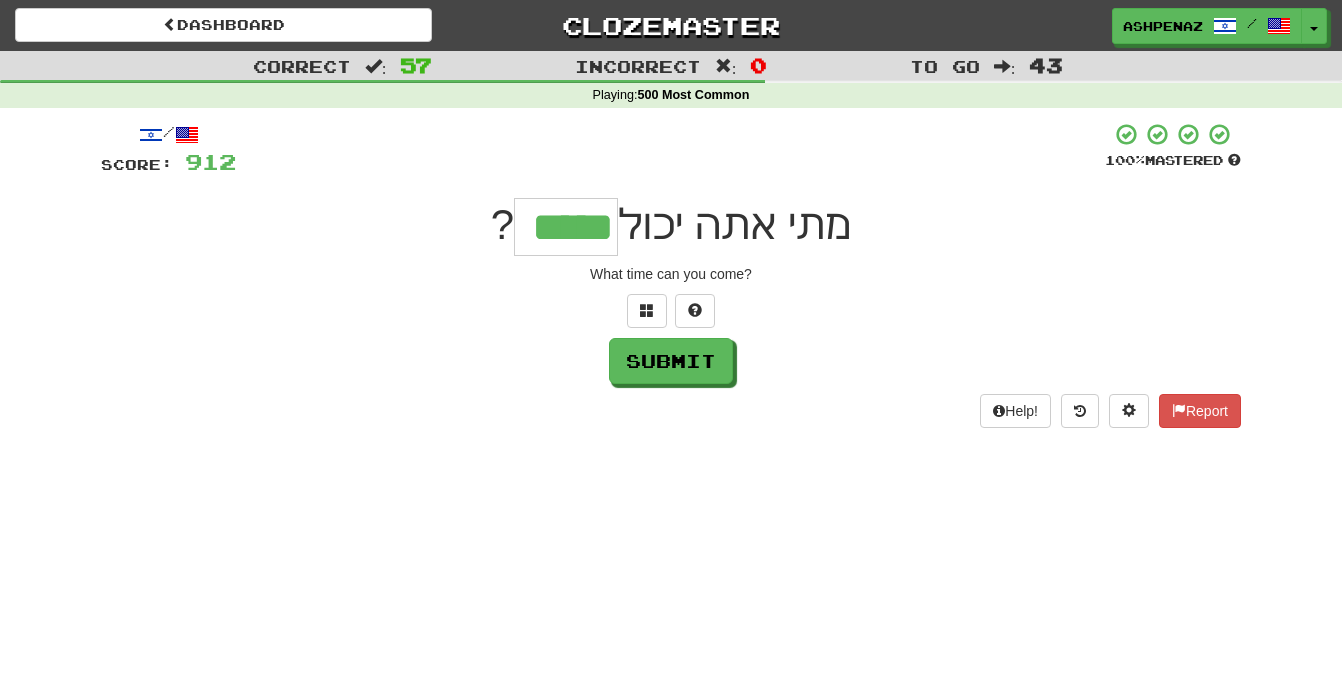 type on "*****" 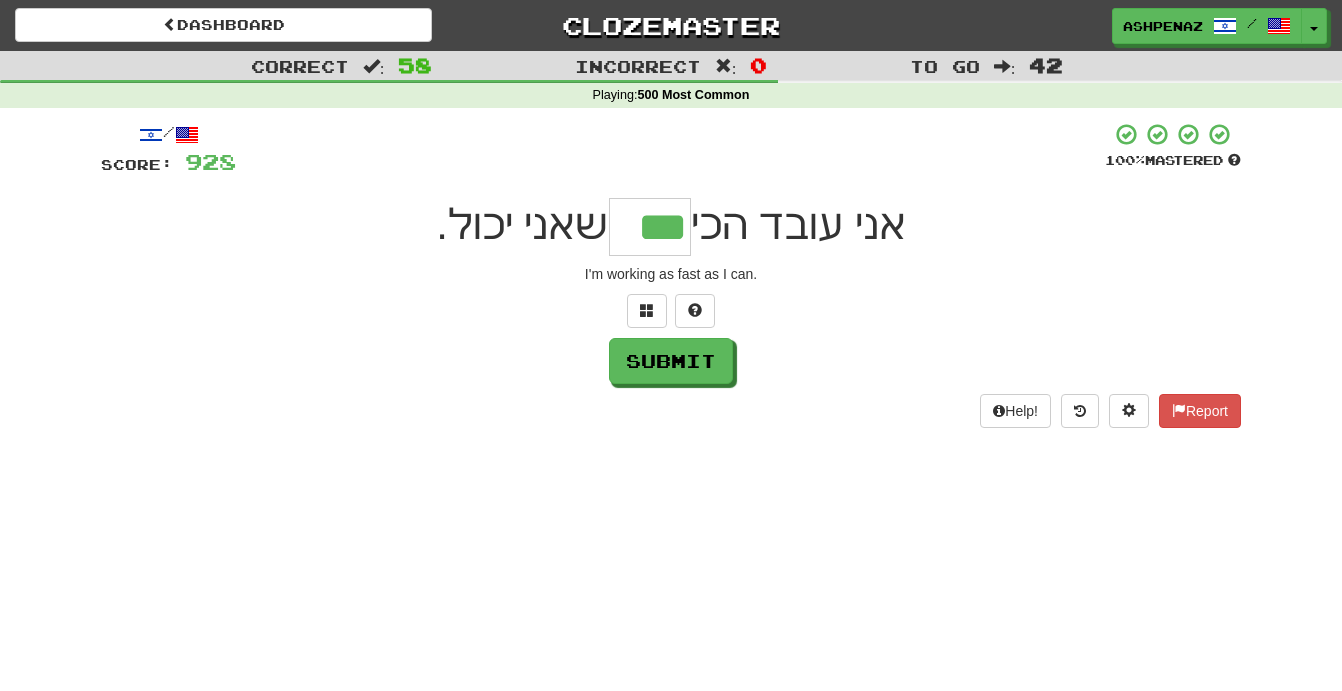 type on "***" 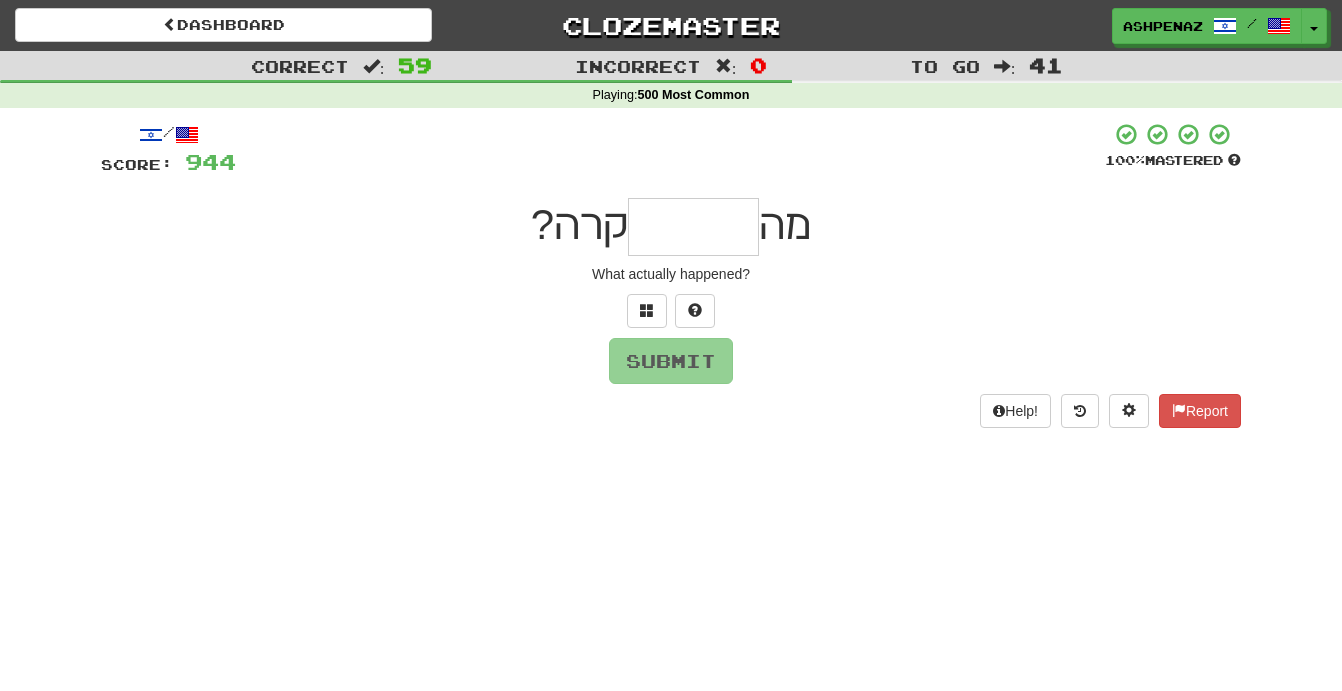 type on "*" 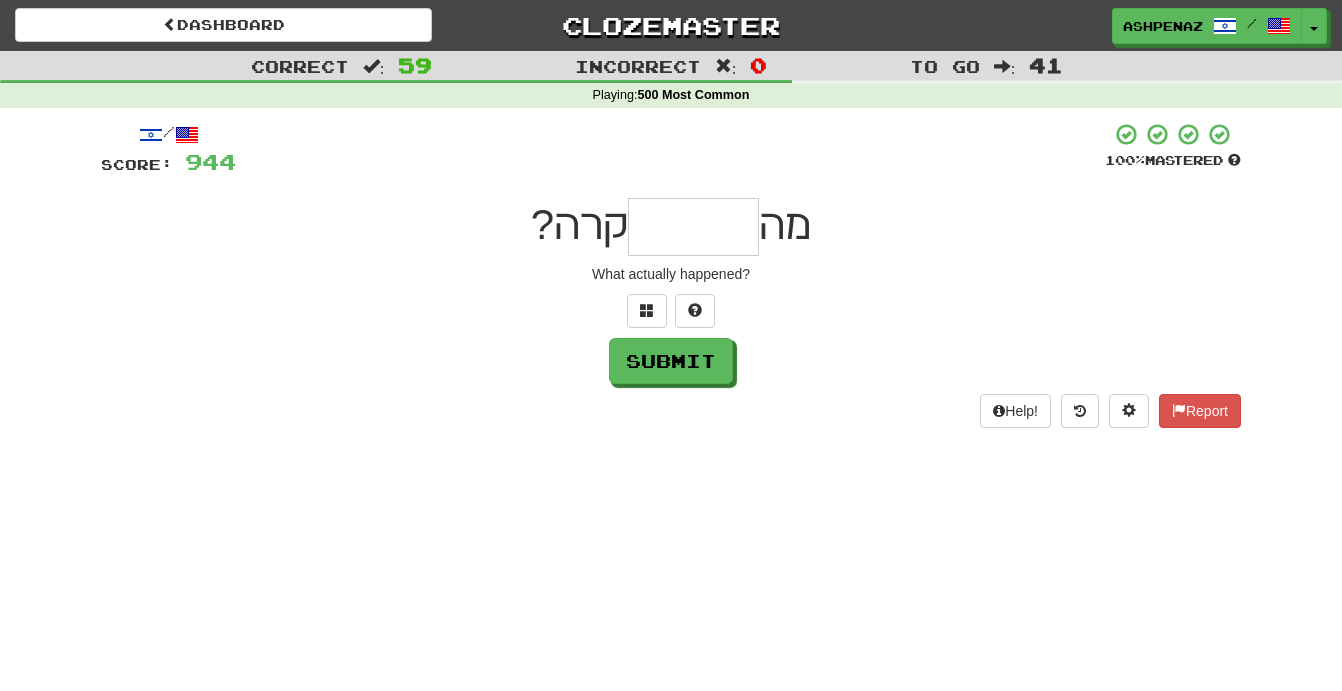 type on "*" 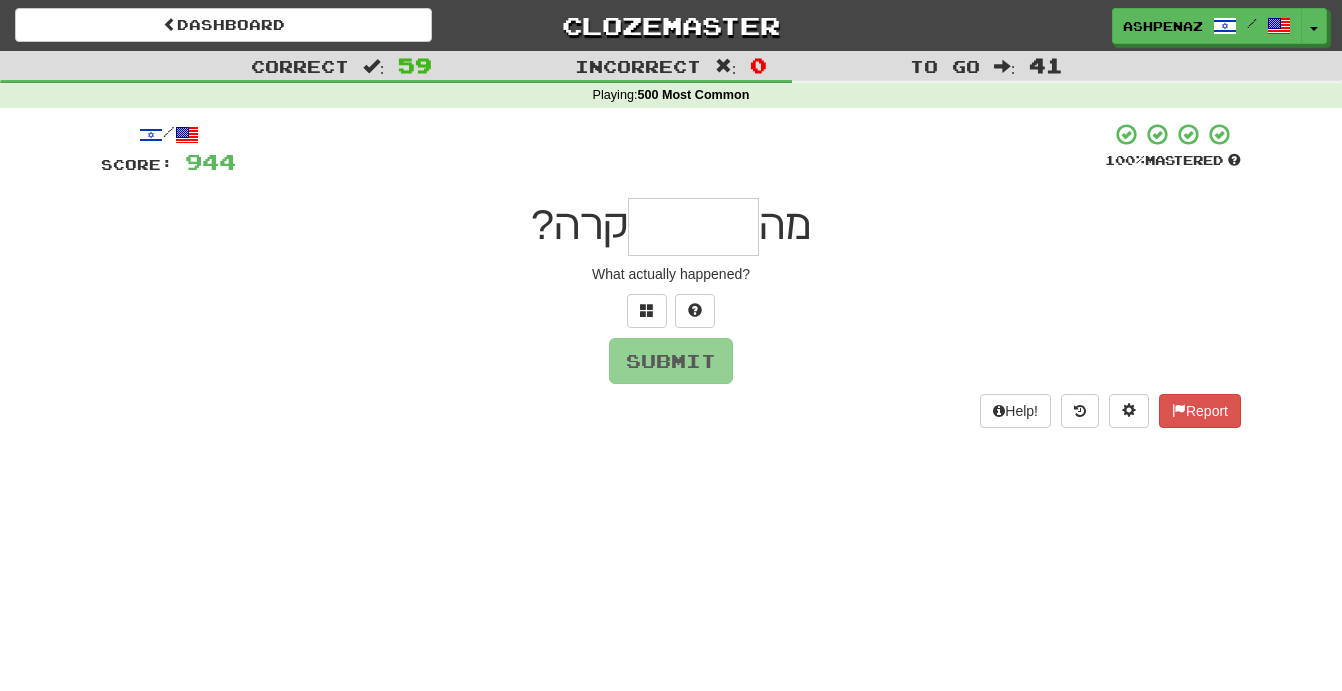 type on "*" 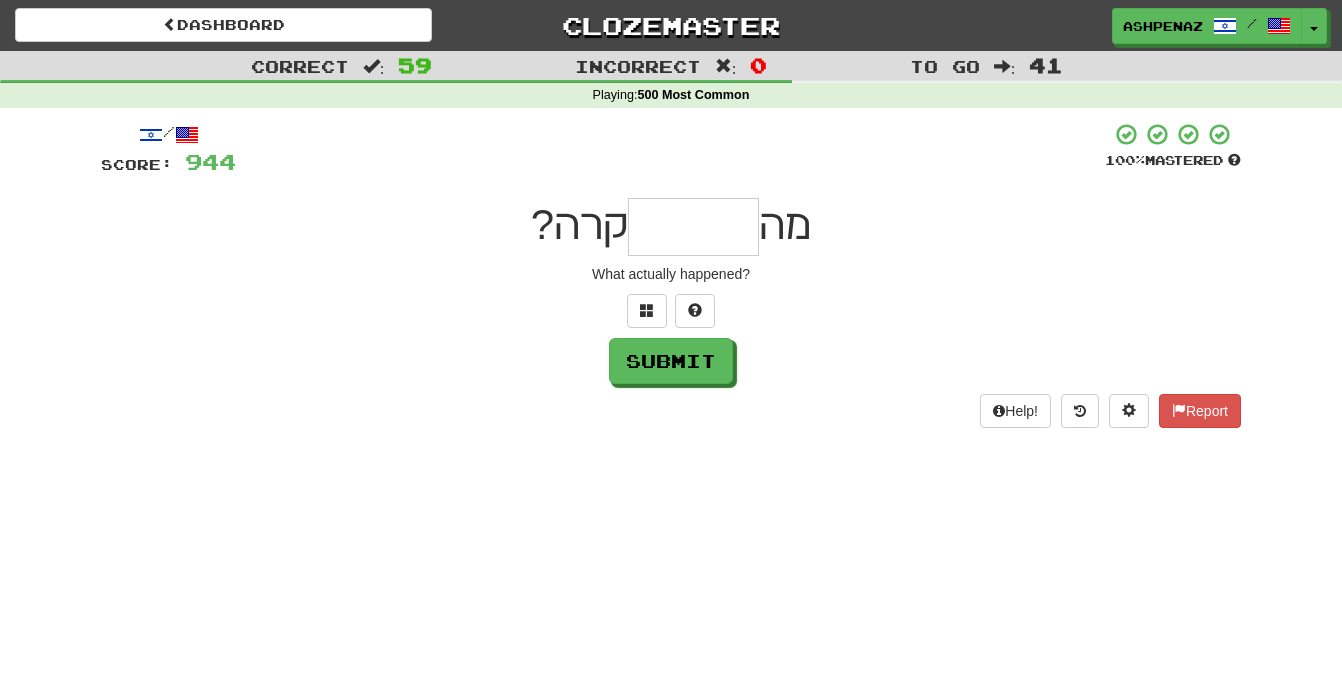type on "*" 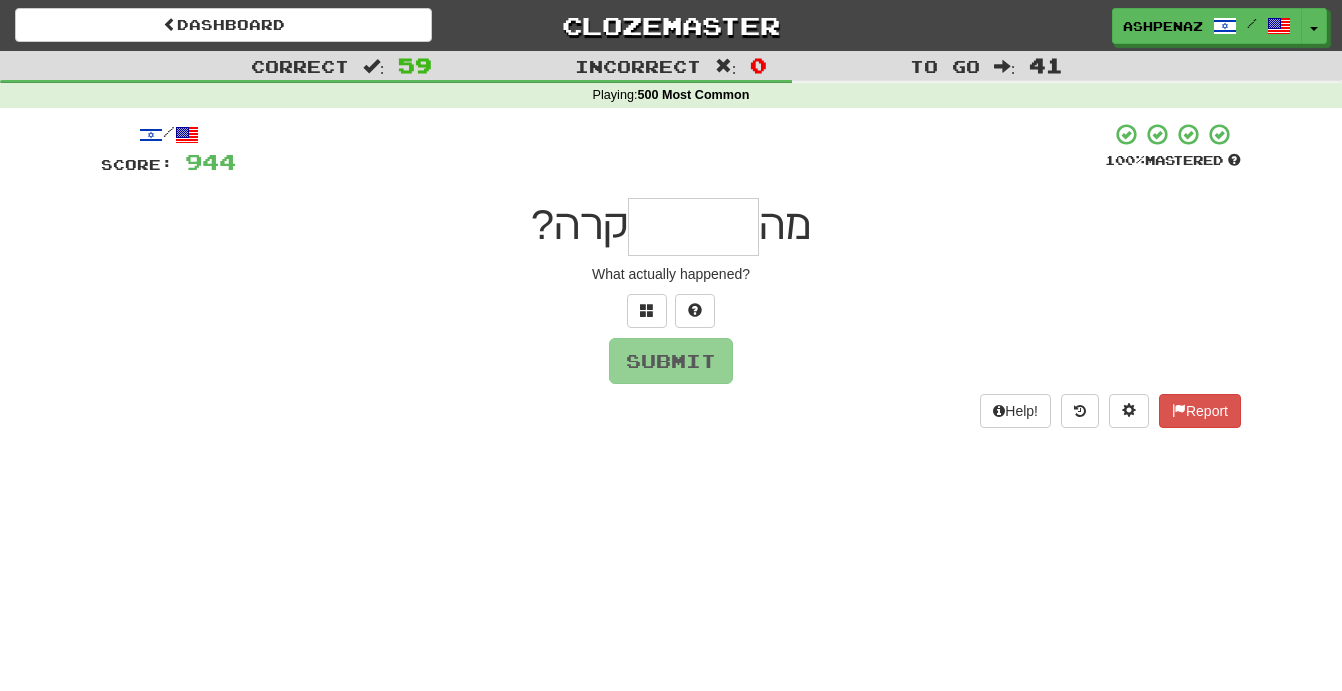 type on "*" 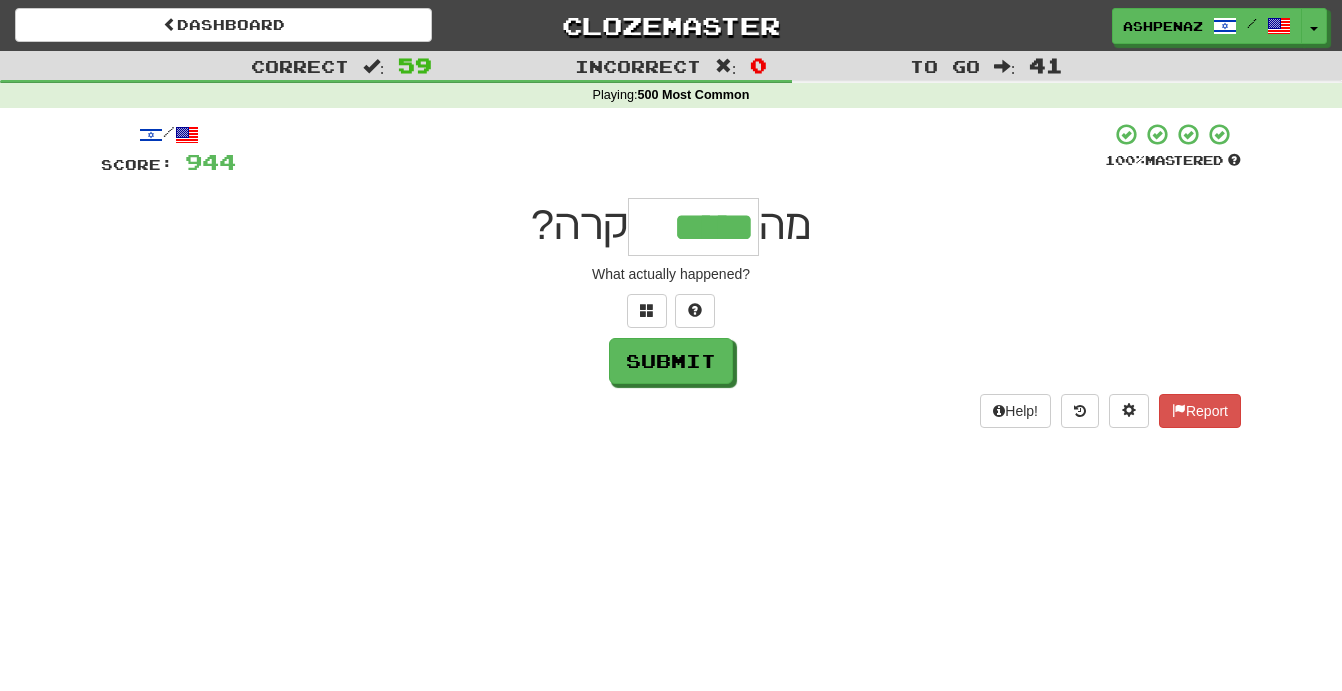 type on "*****" 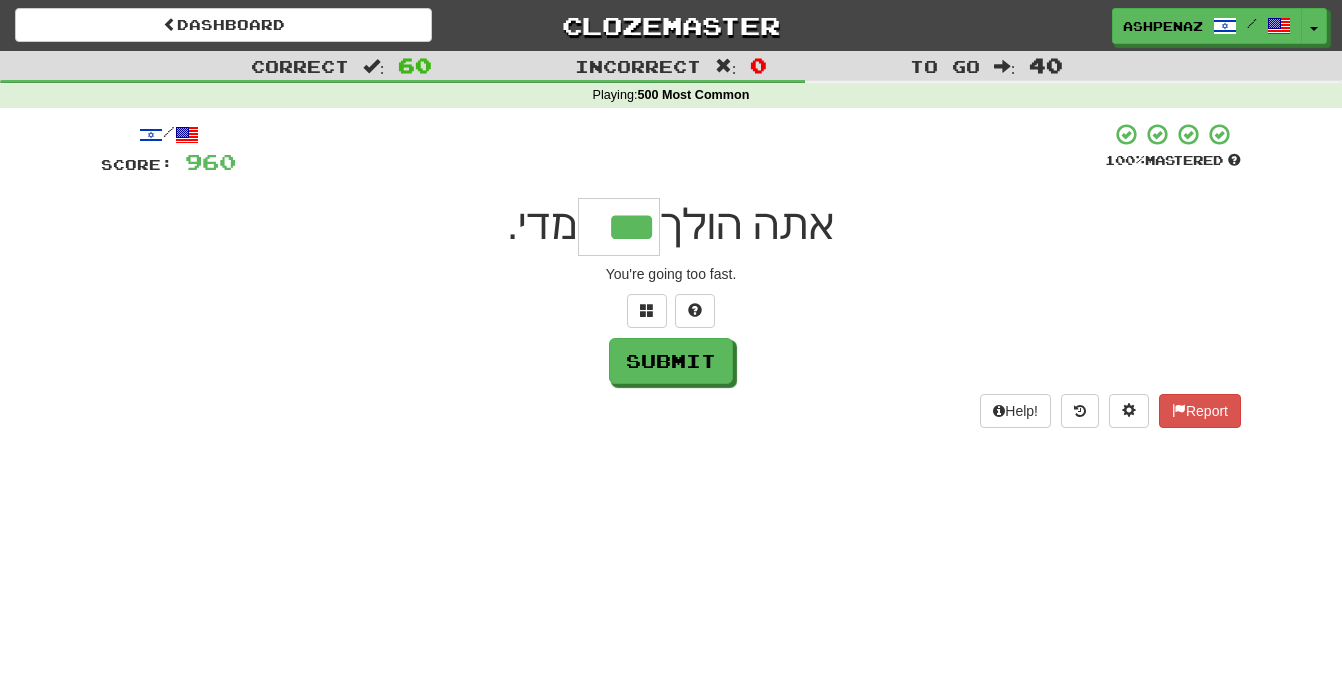 type on "***" 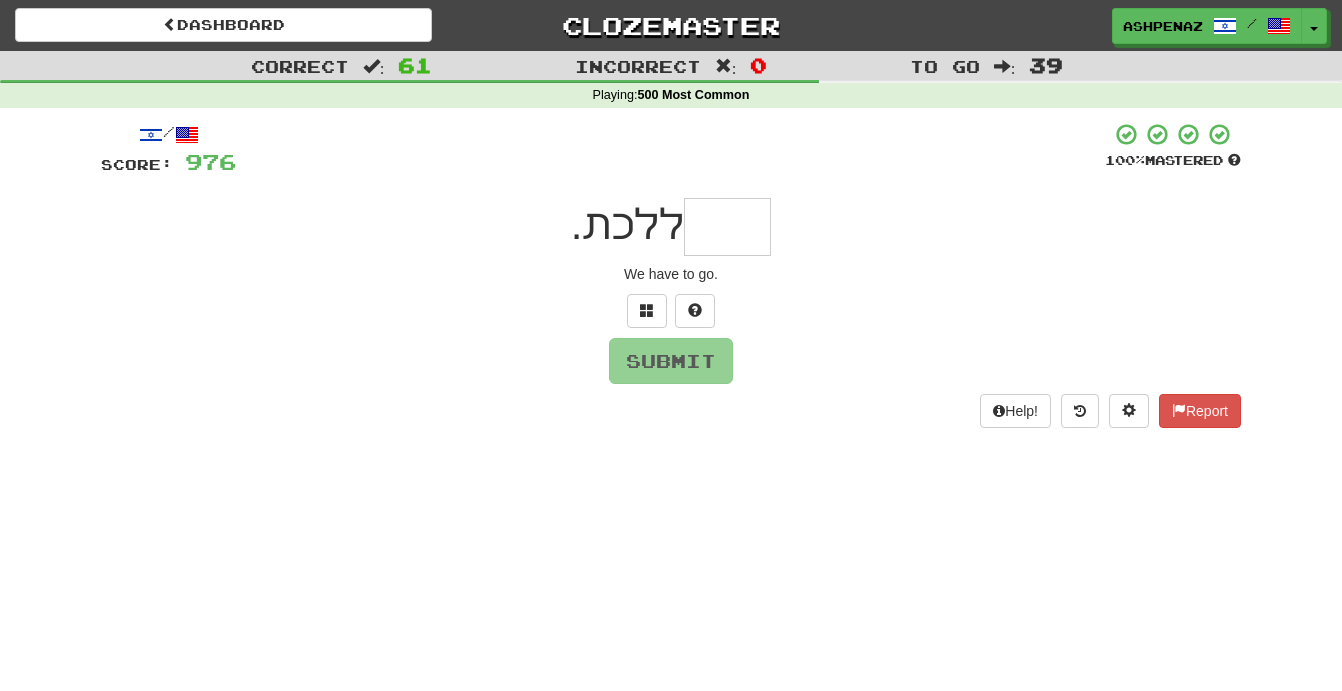 type on "*" 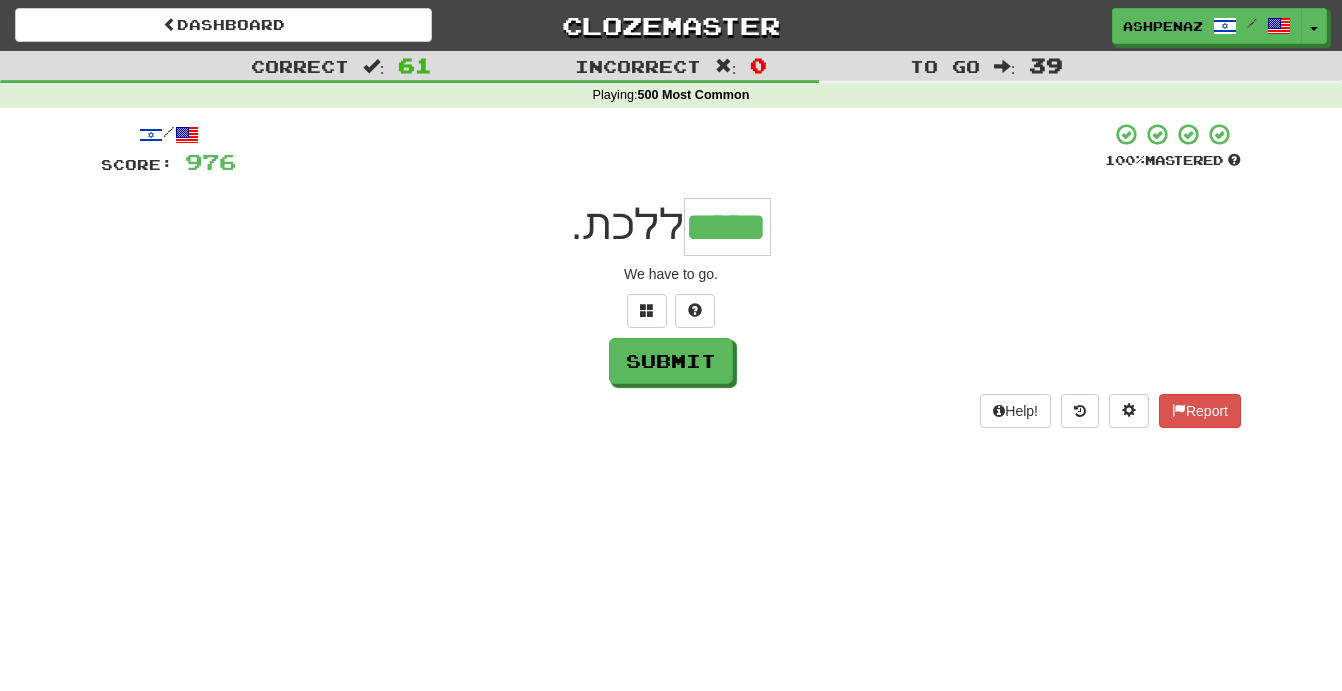 type on "*****" 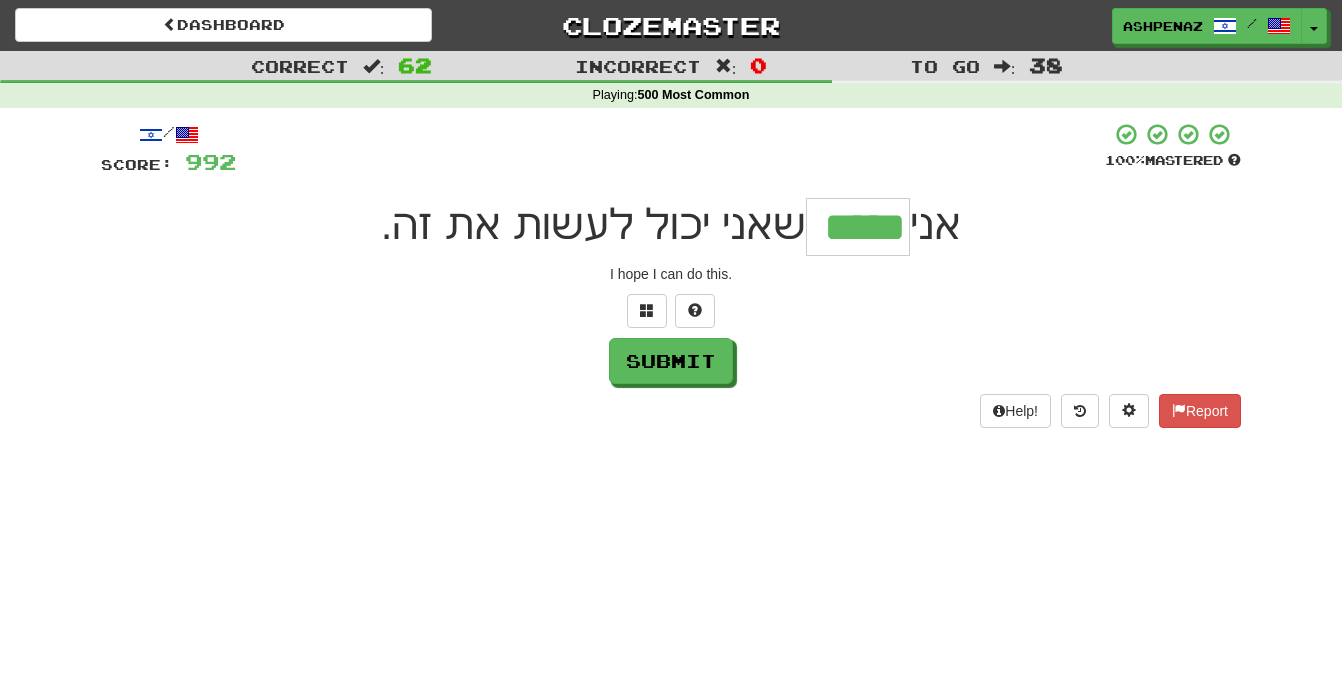 type on "*****" 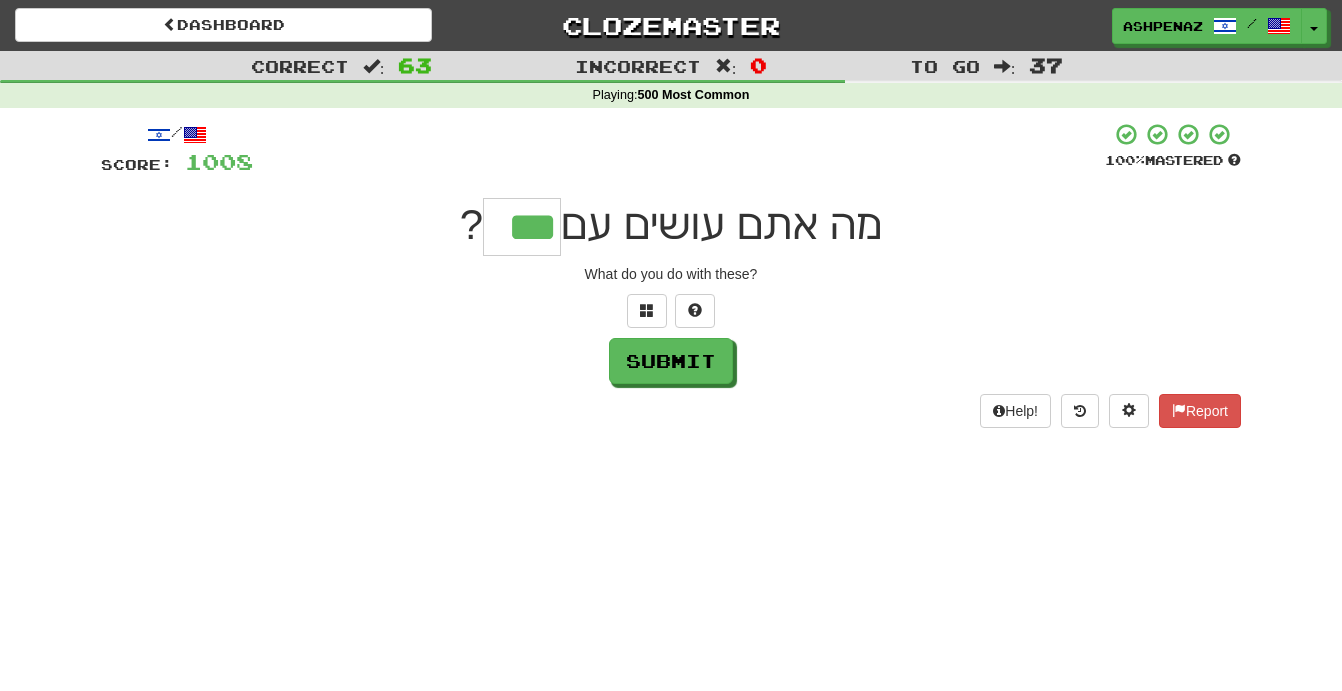 type on "***" 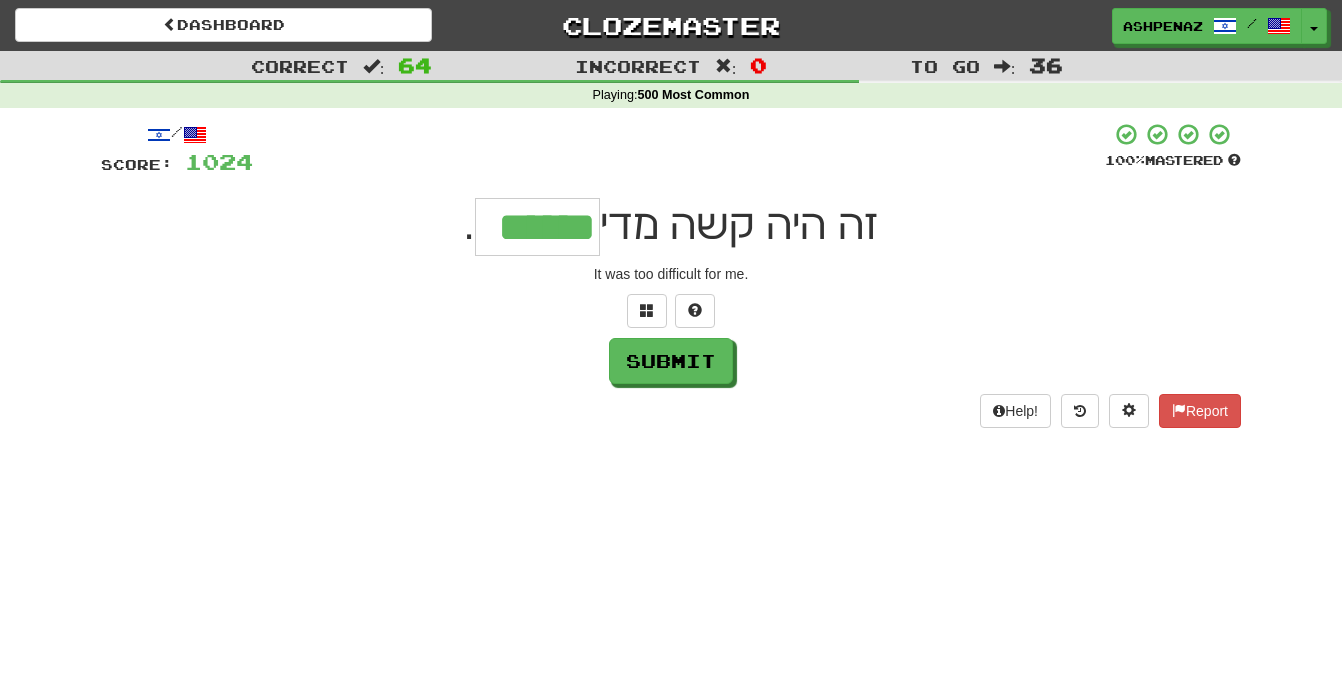 type on "******" 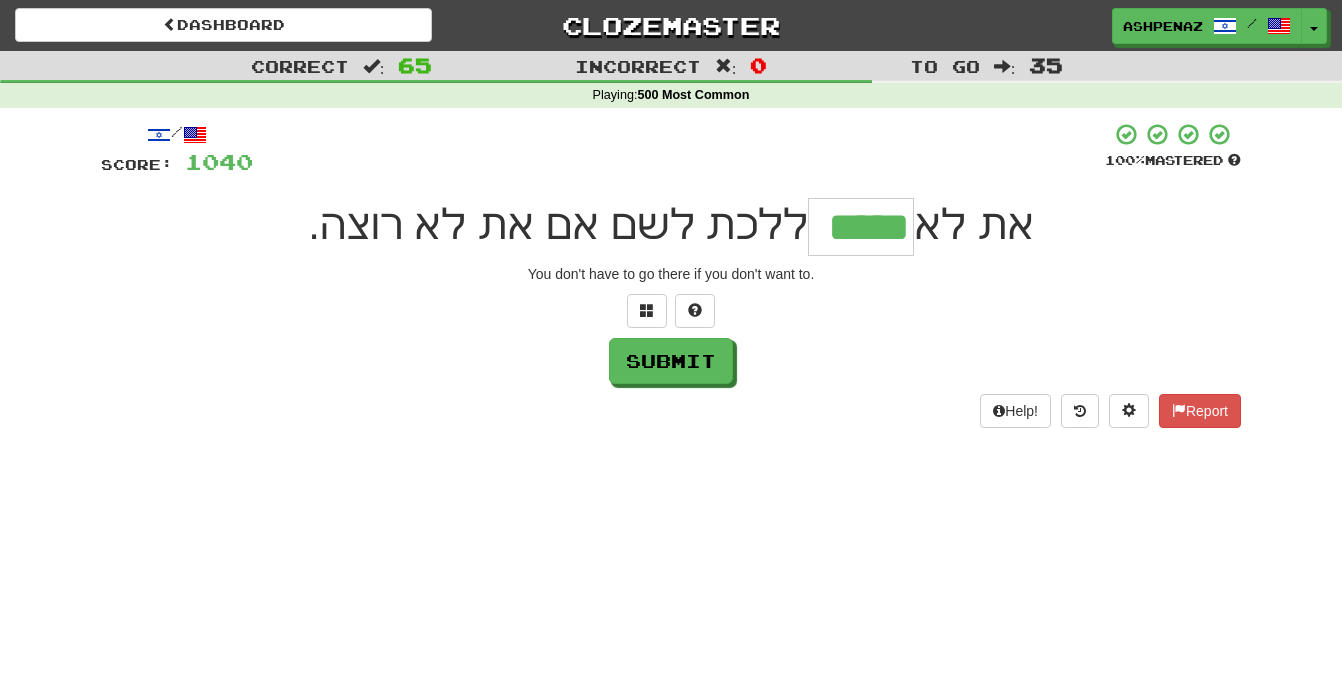 type on "*****" 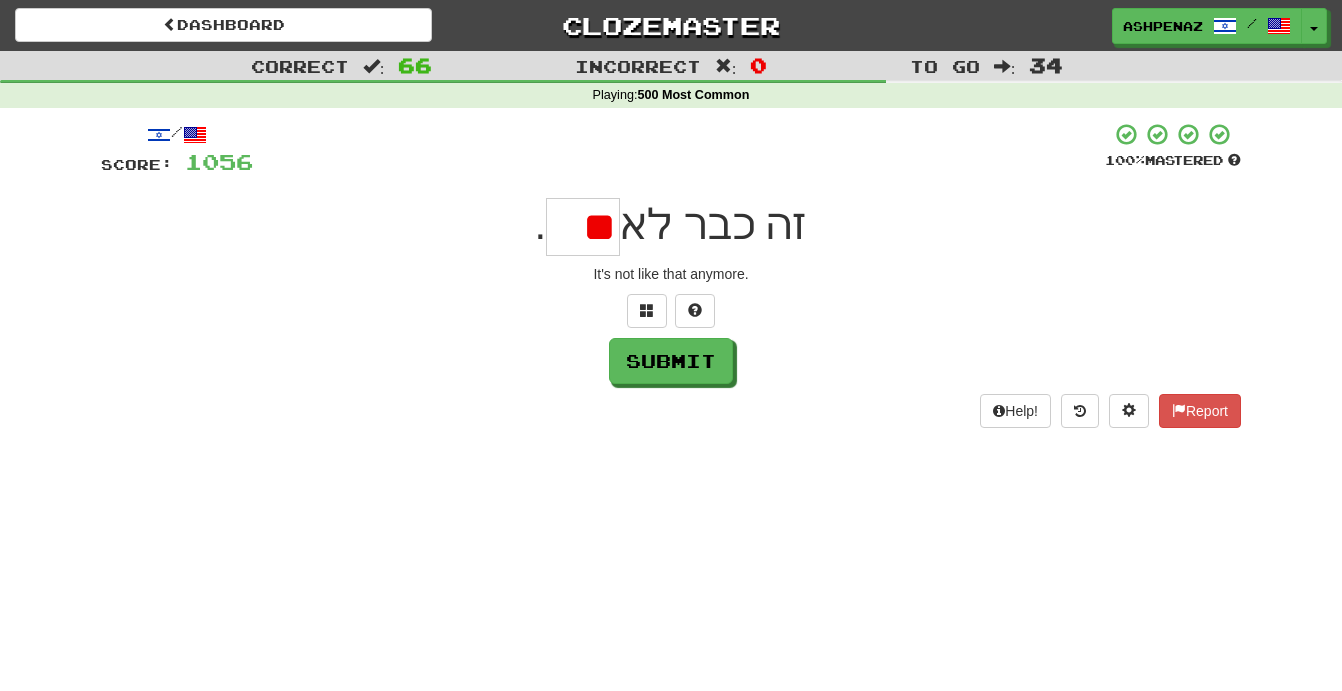 type on "*" 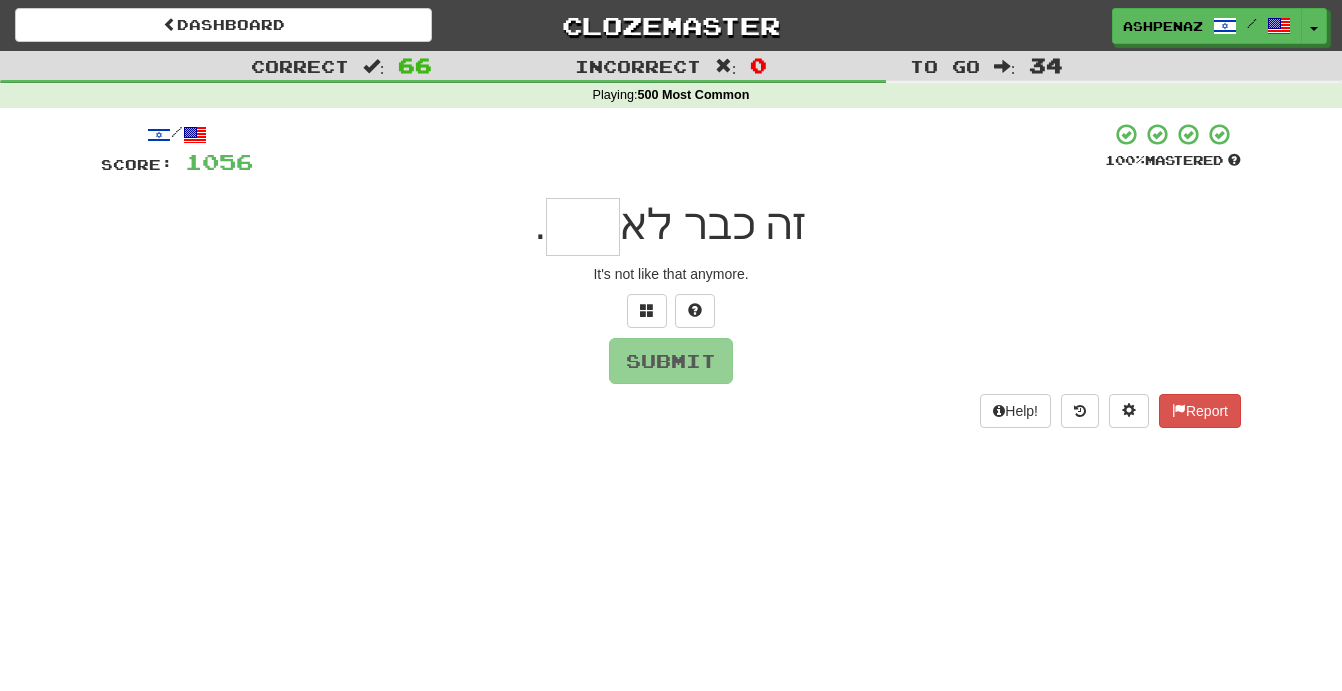 type on "*" 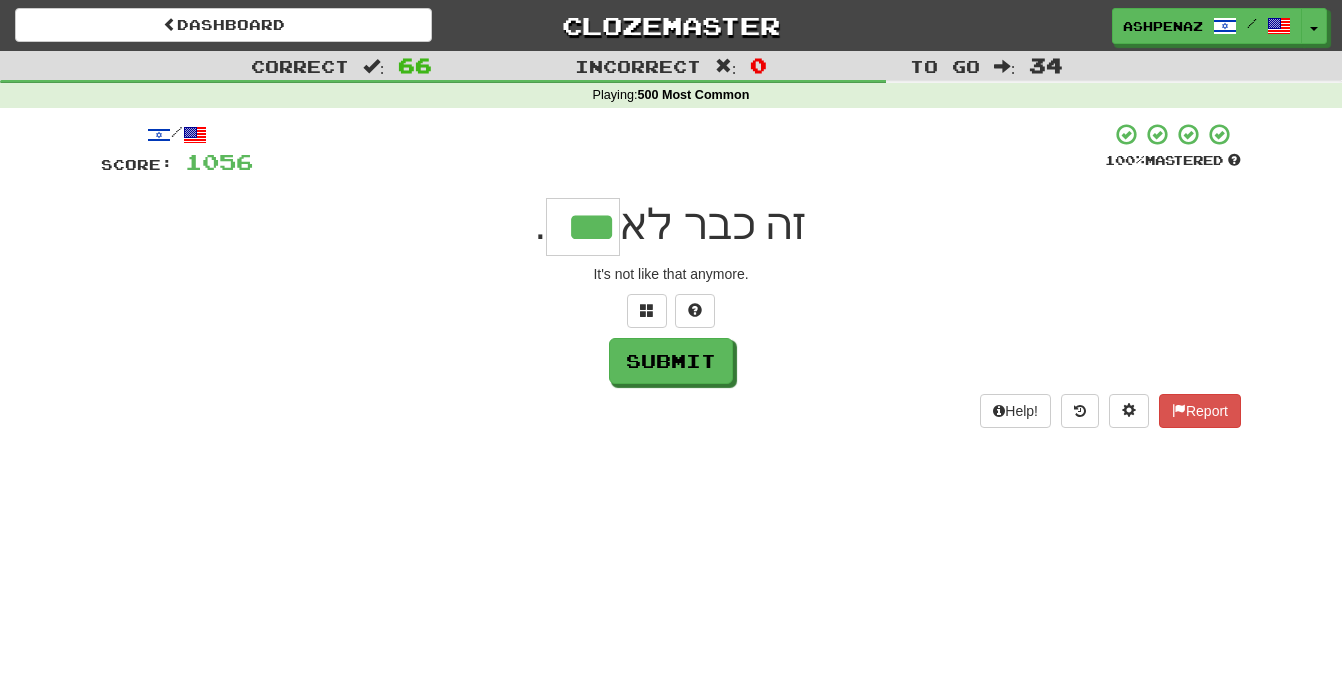 type on "***" 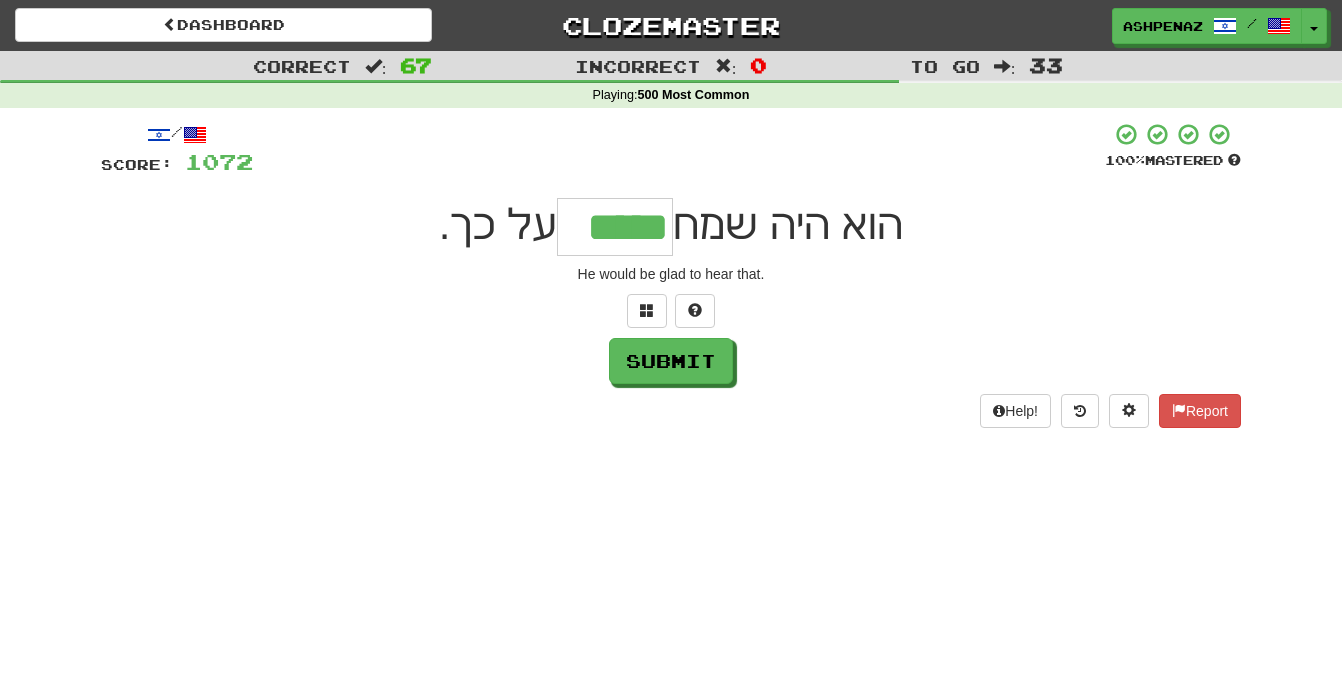 type on "*****" 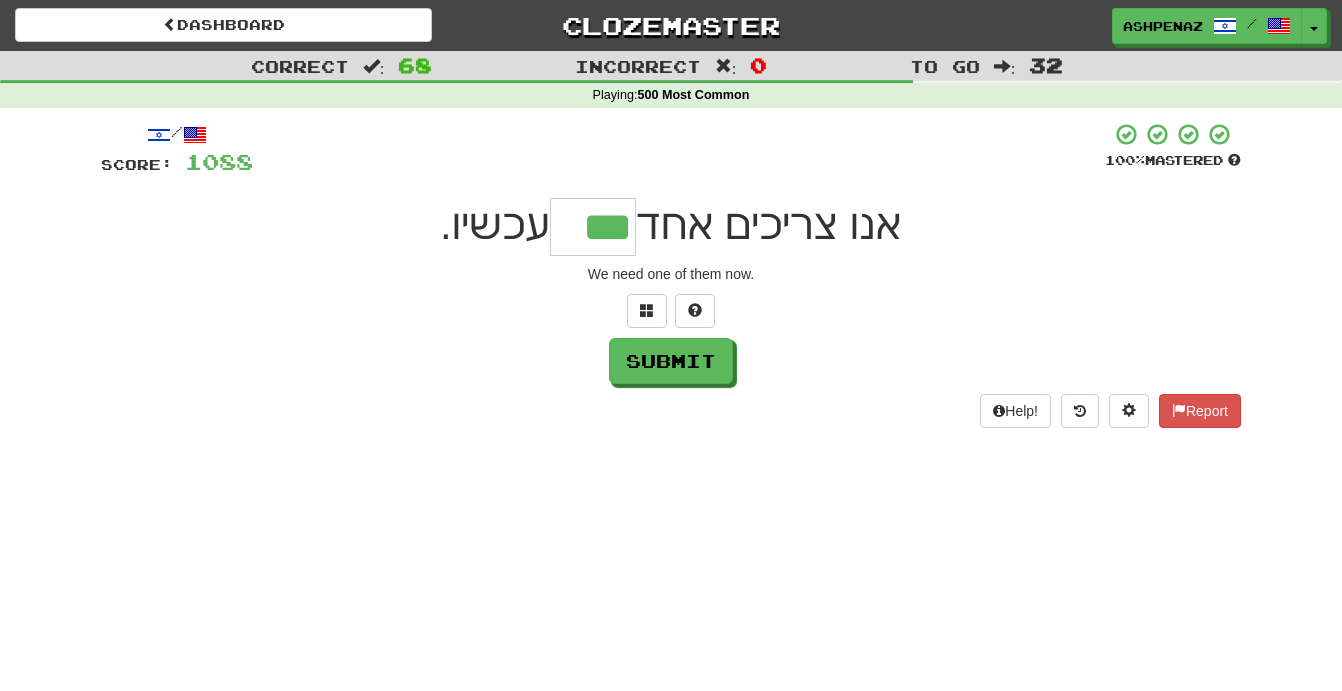 type on "***" 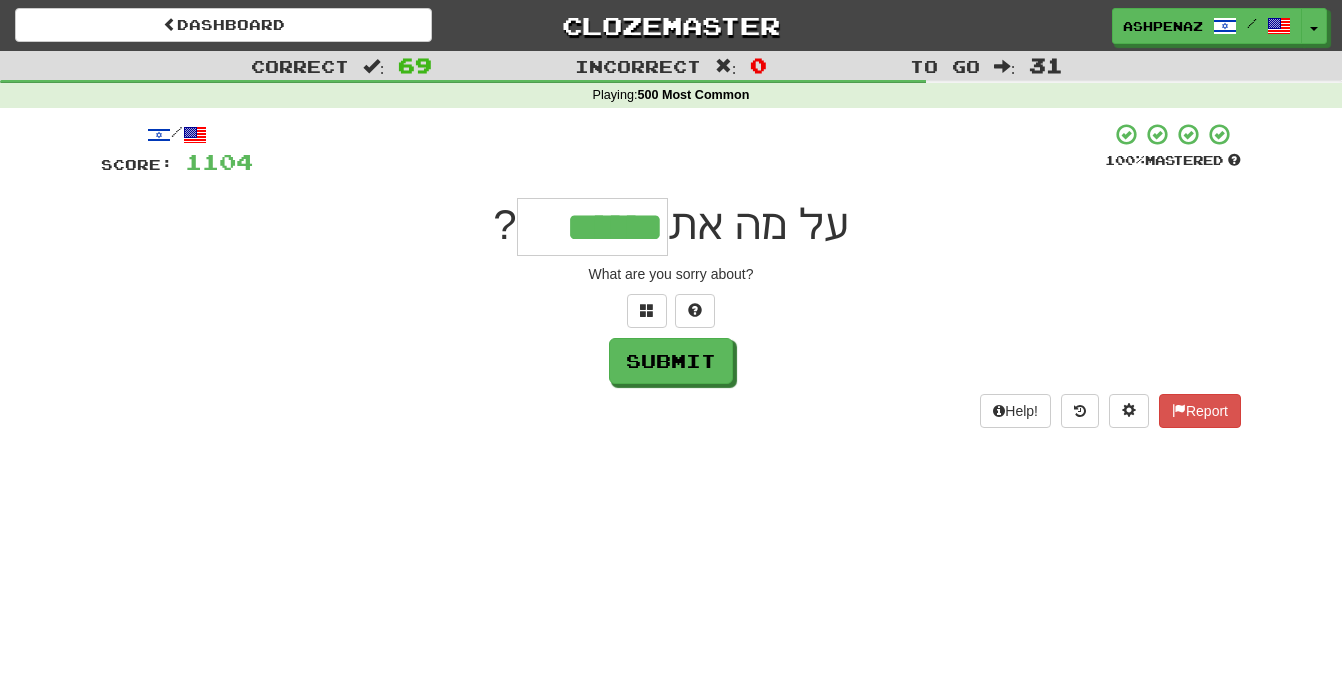 type on "******" 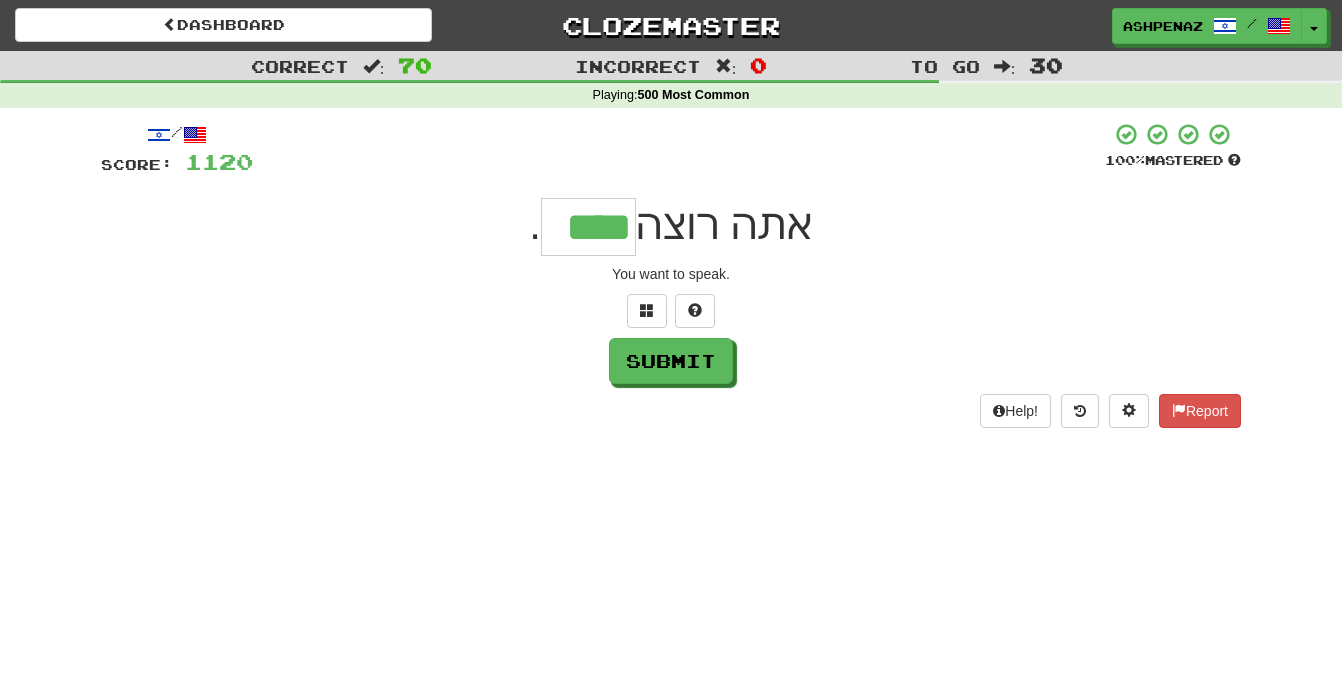type on "****" 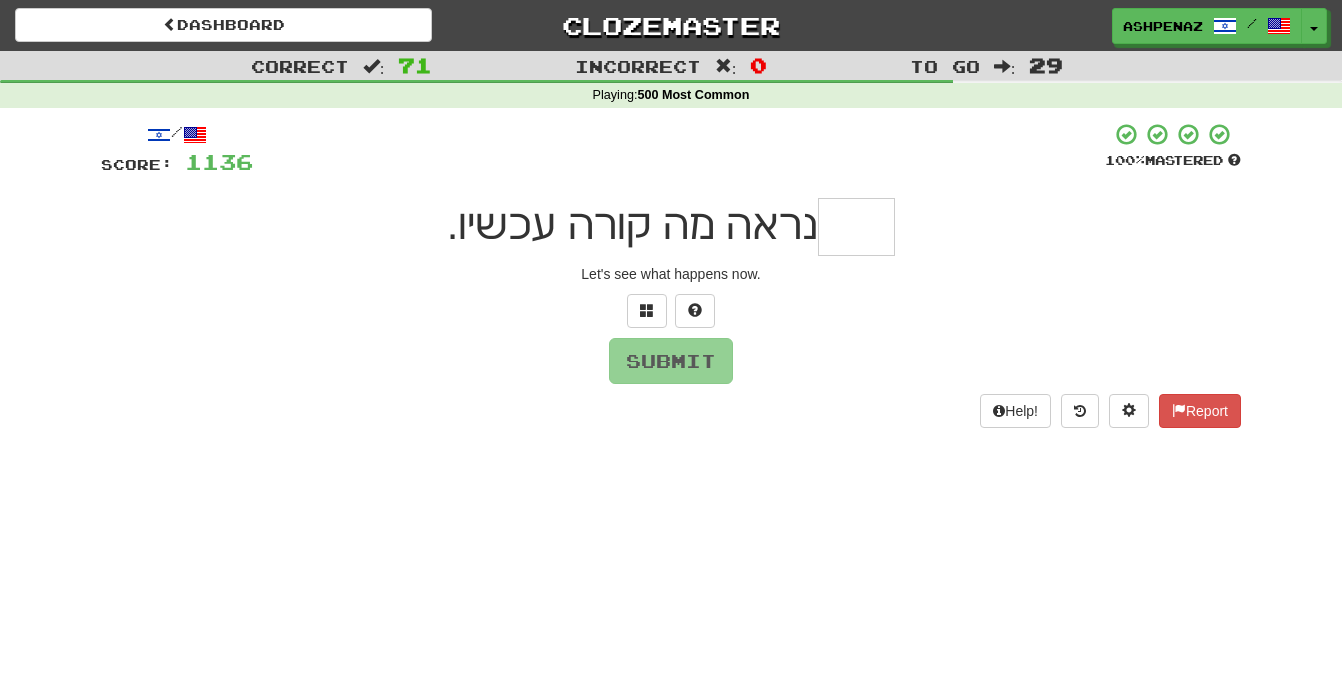 type on "*" 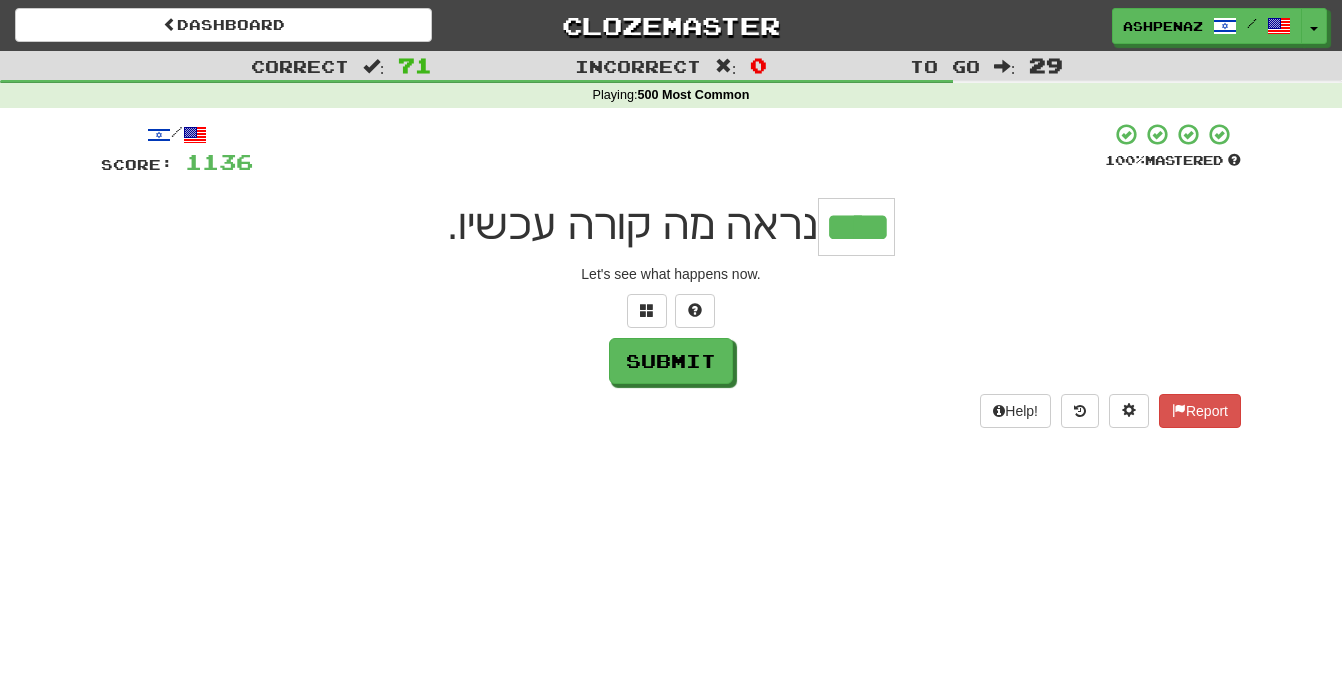 type on "****" 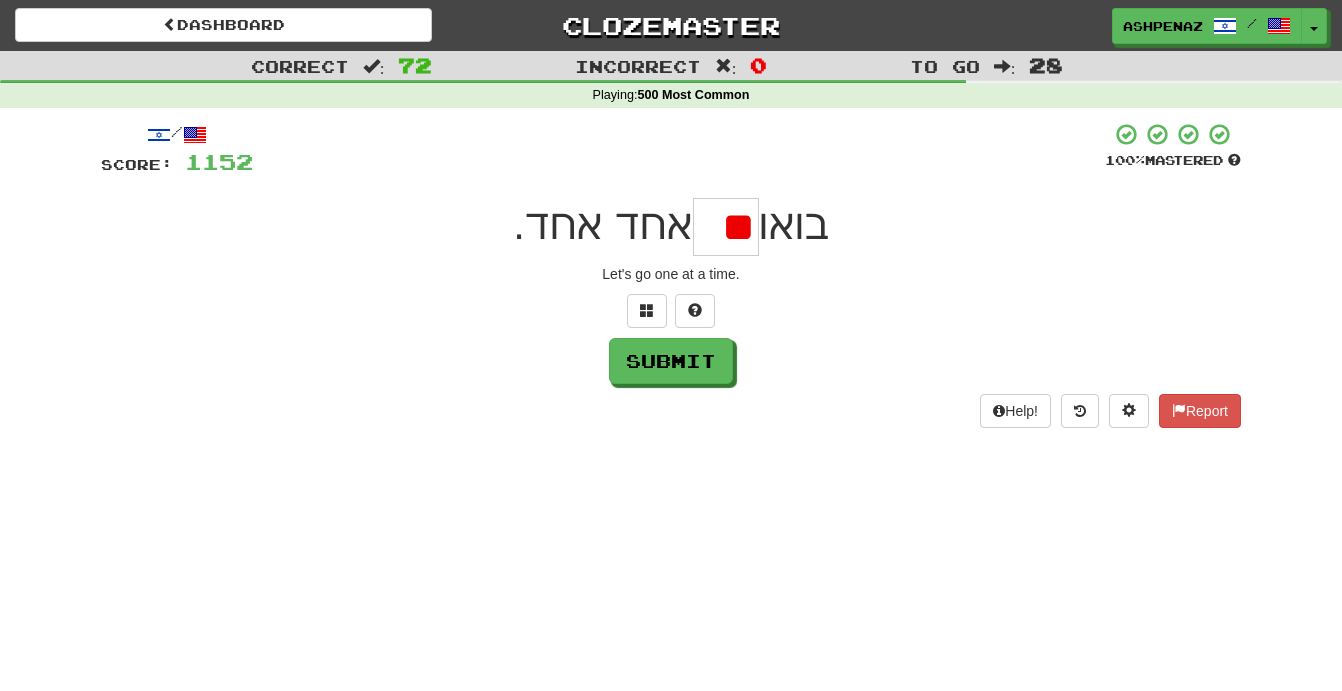 type on "*" 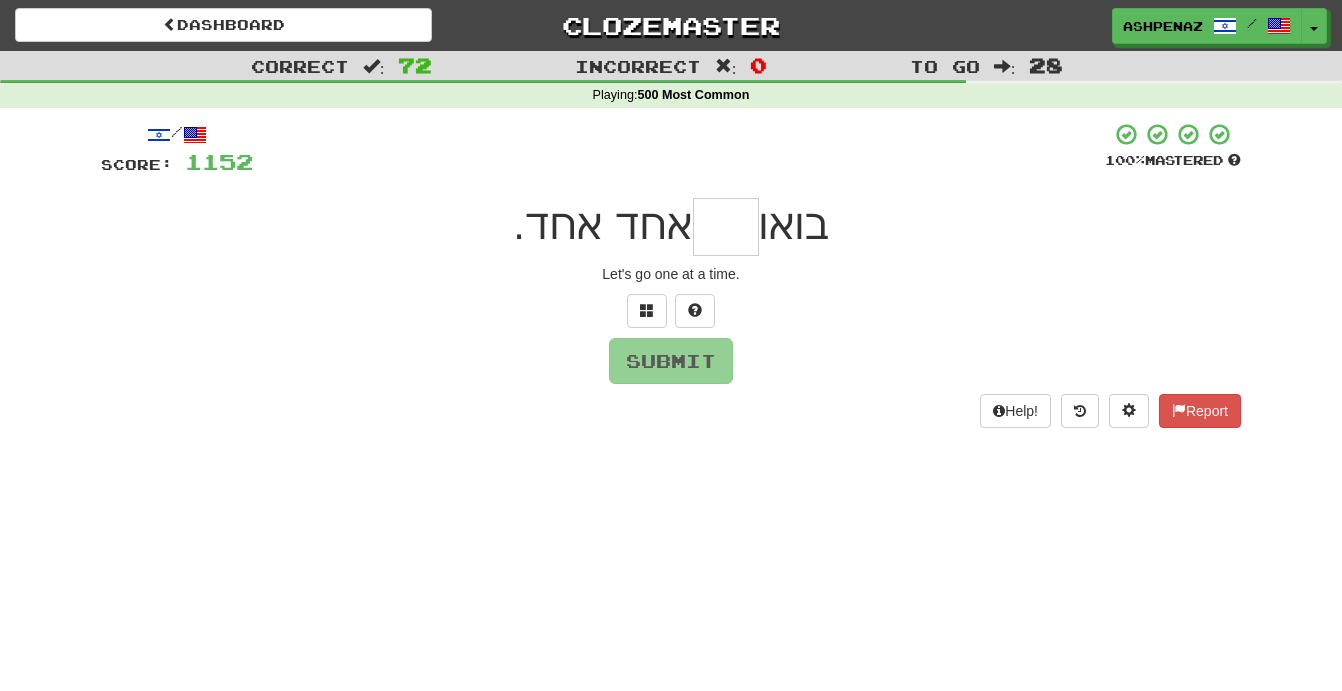 type on "*" 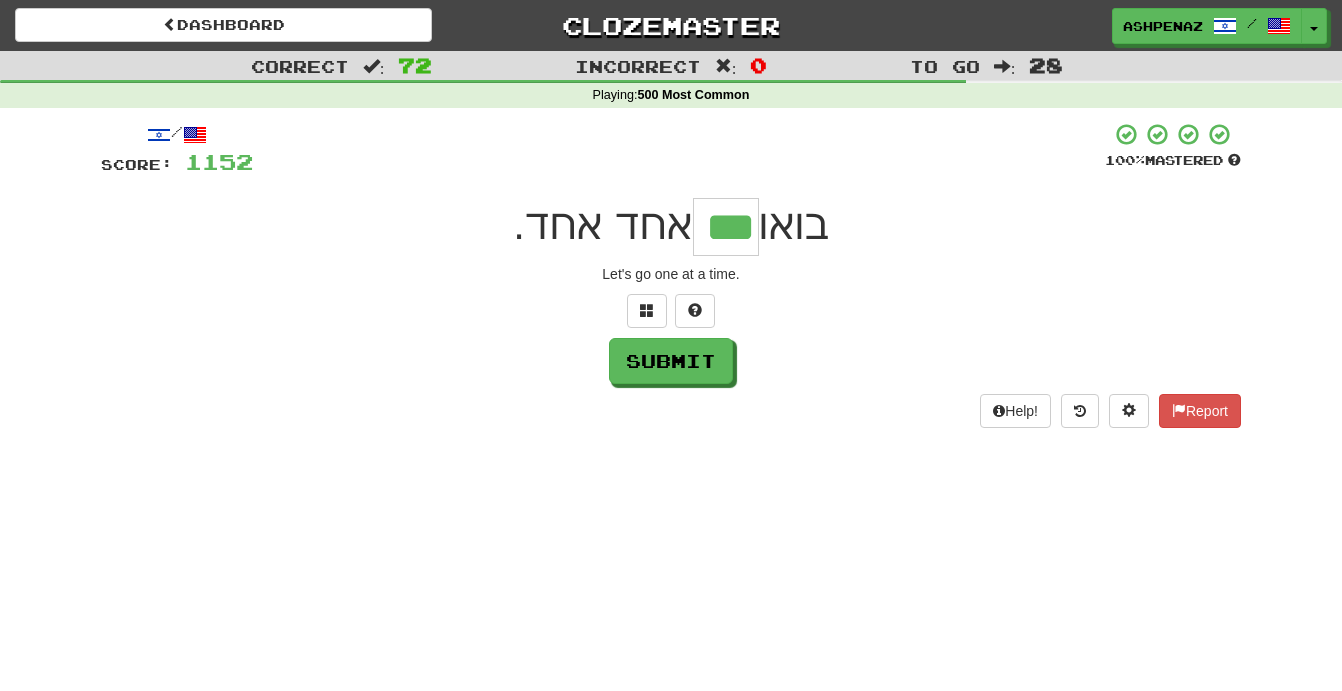 type on "***" 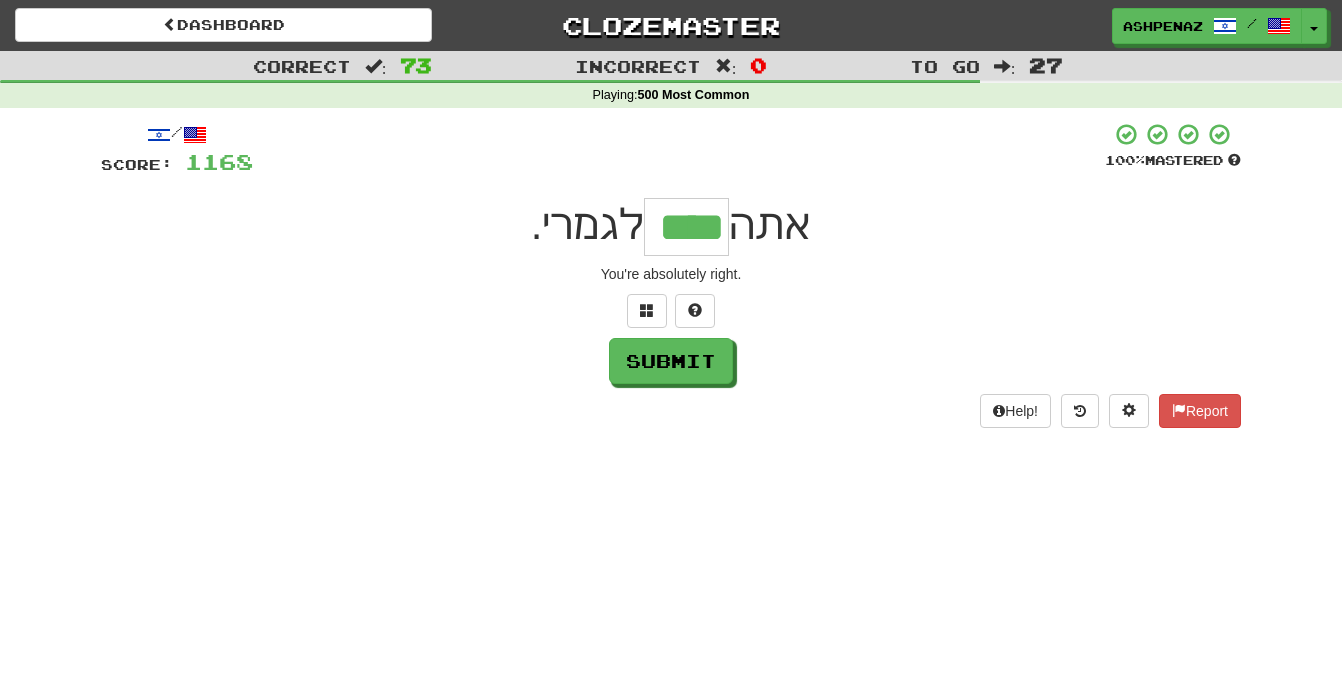type on "****" 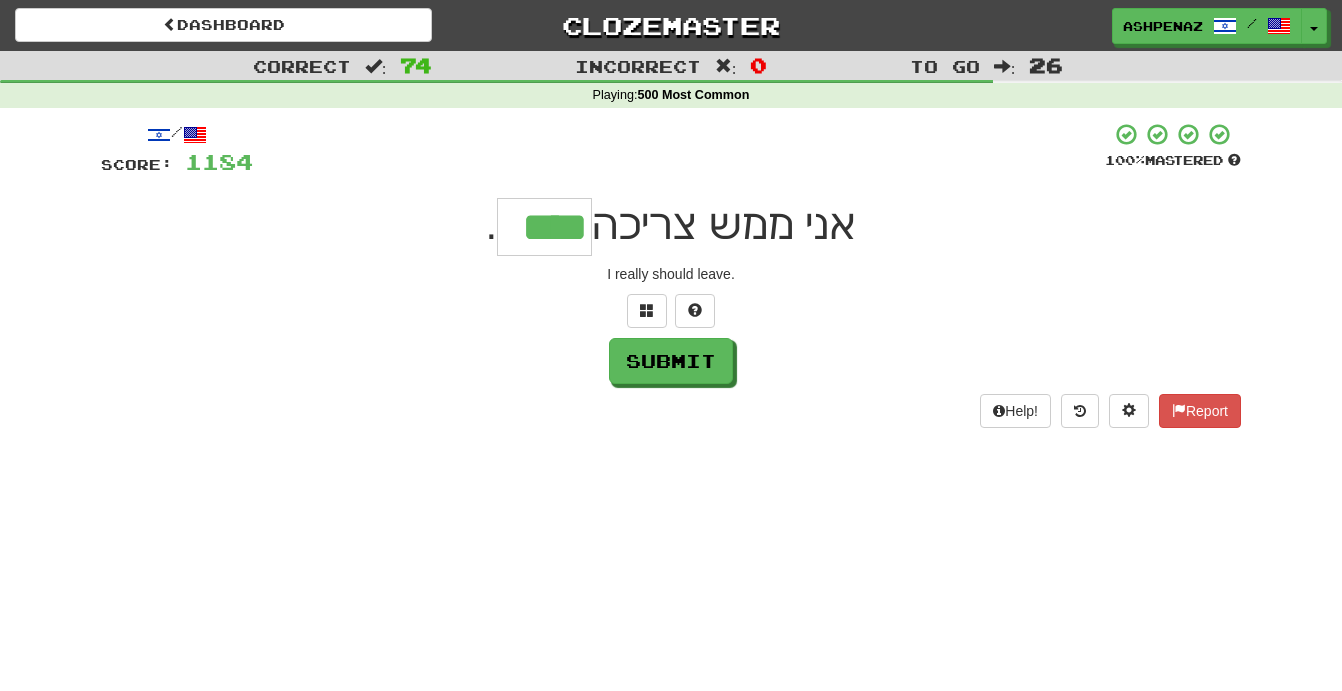 type on "****" 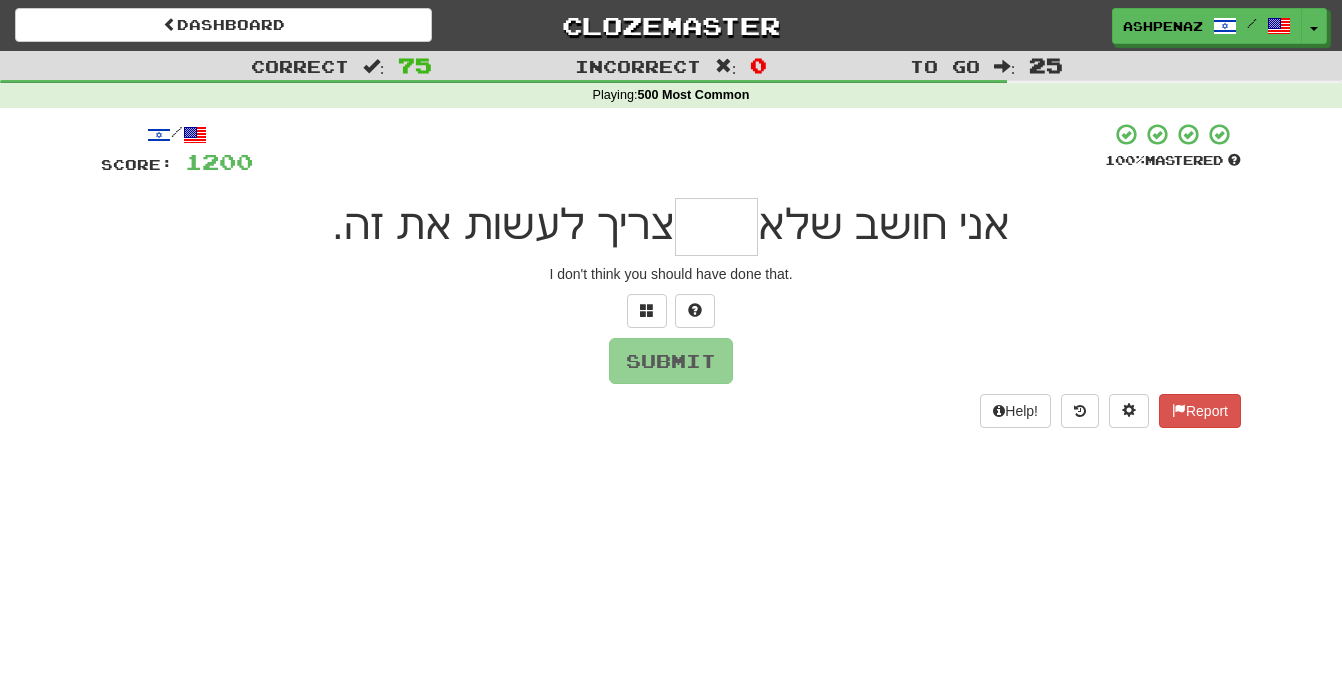 type on "*" 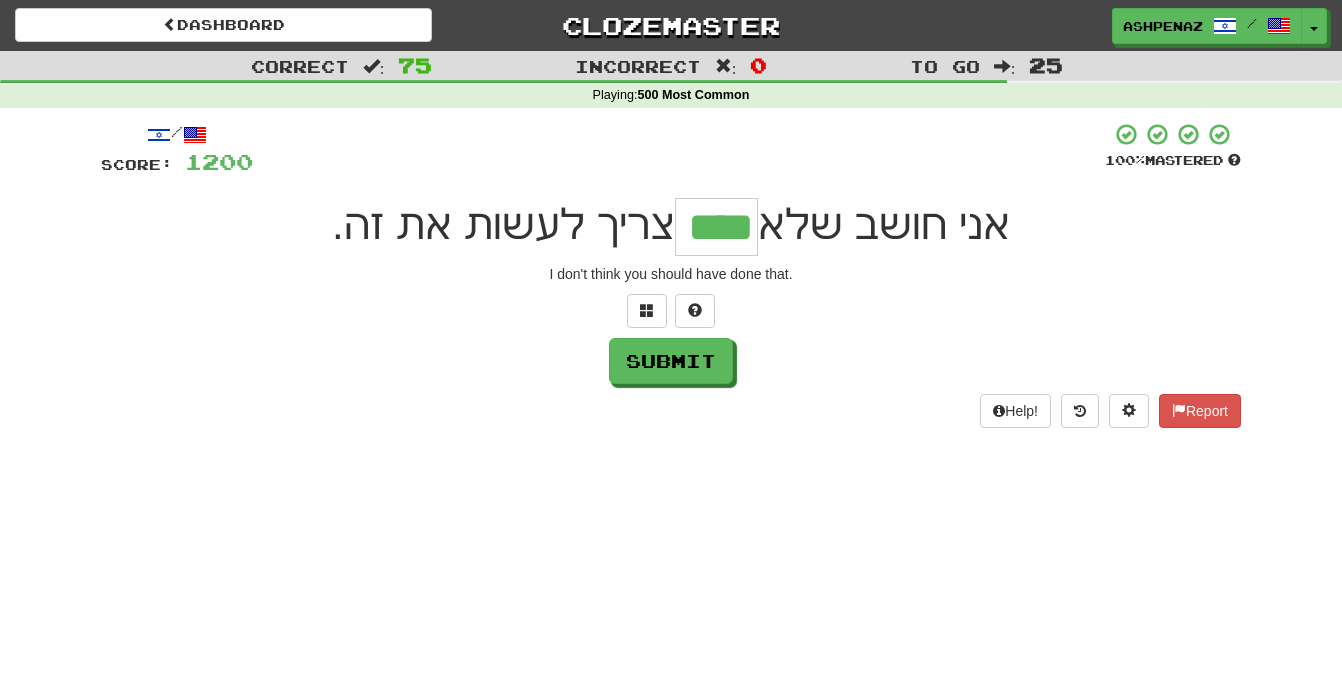 type on "****" 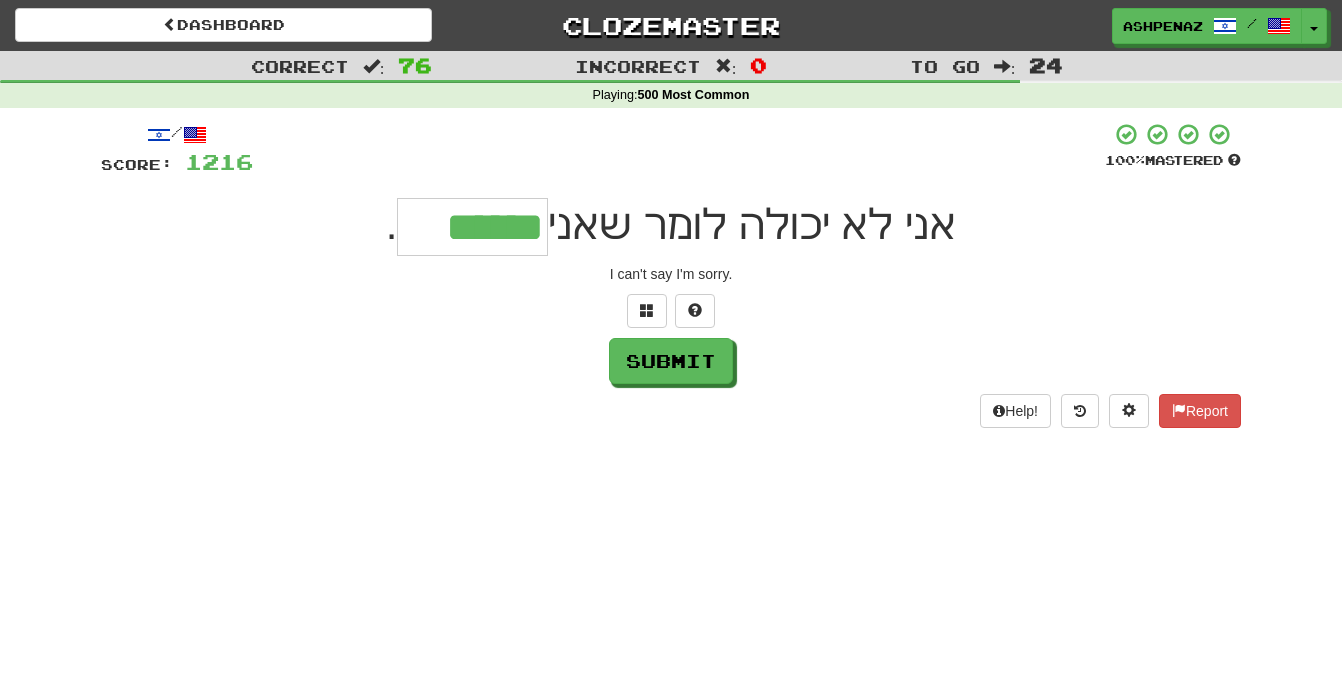 type on "******" 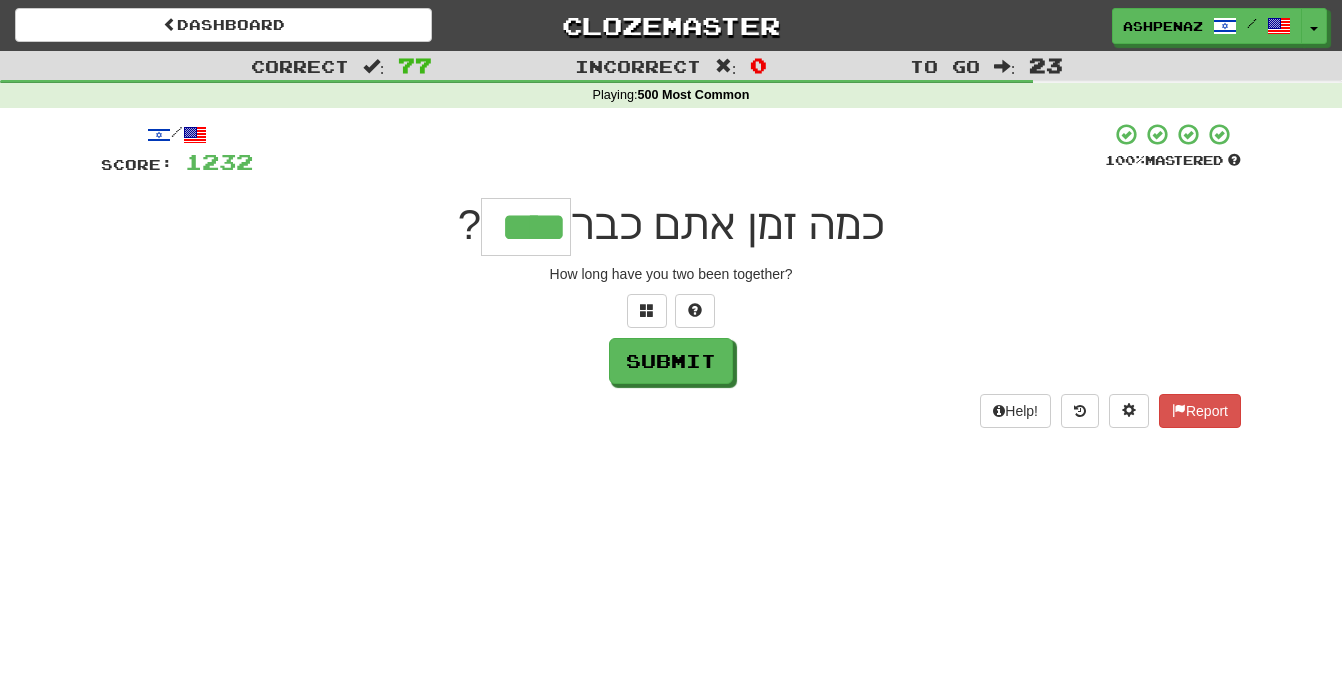 type on "****" 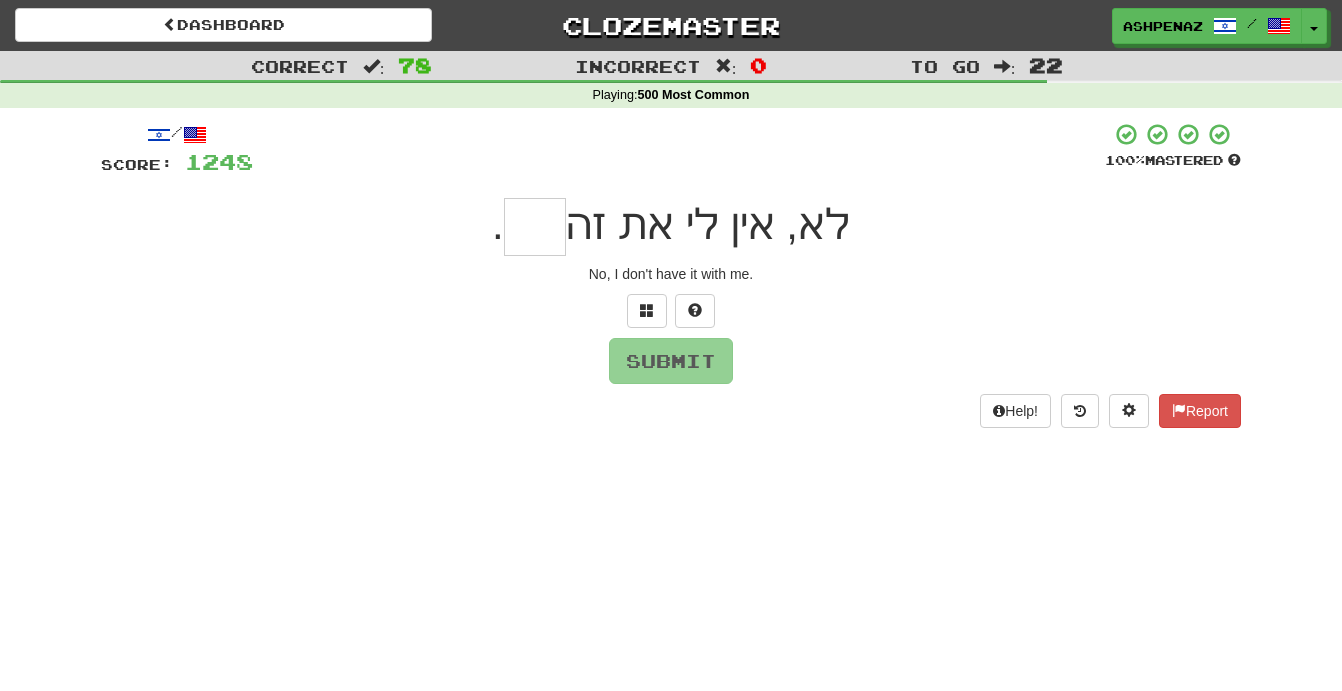 type on "*" 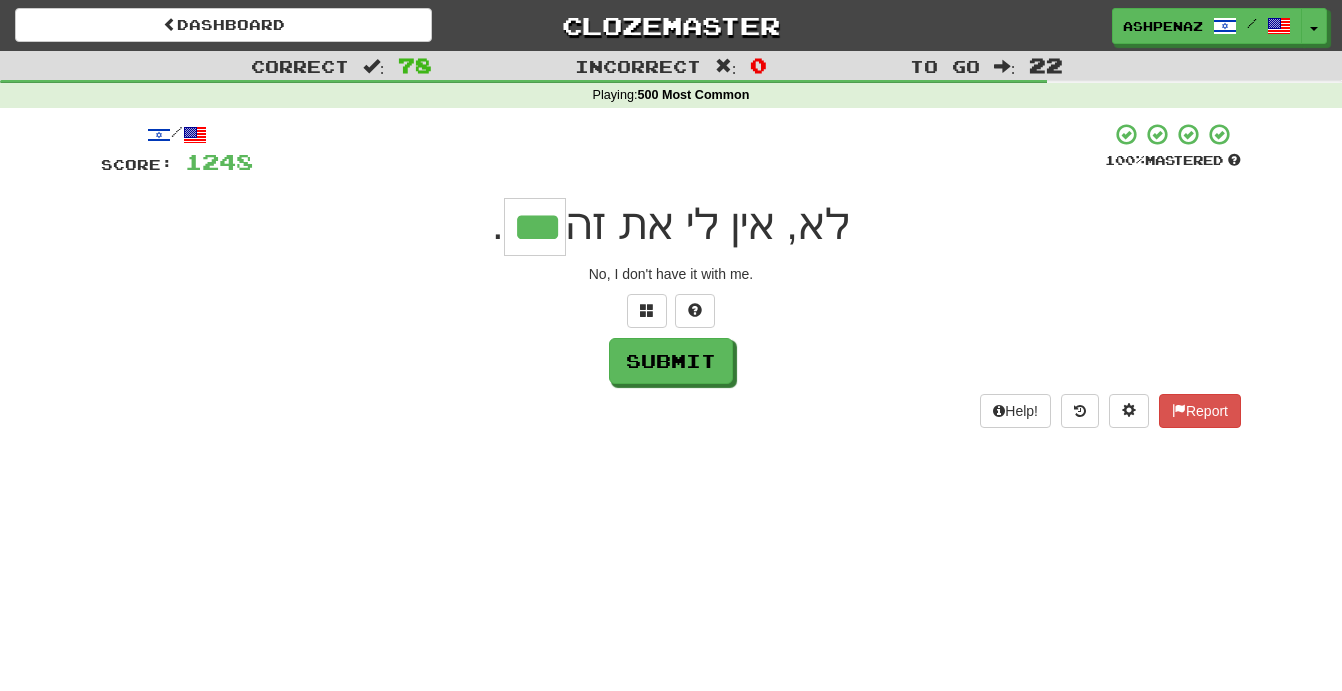 type on "***" 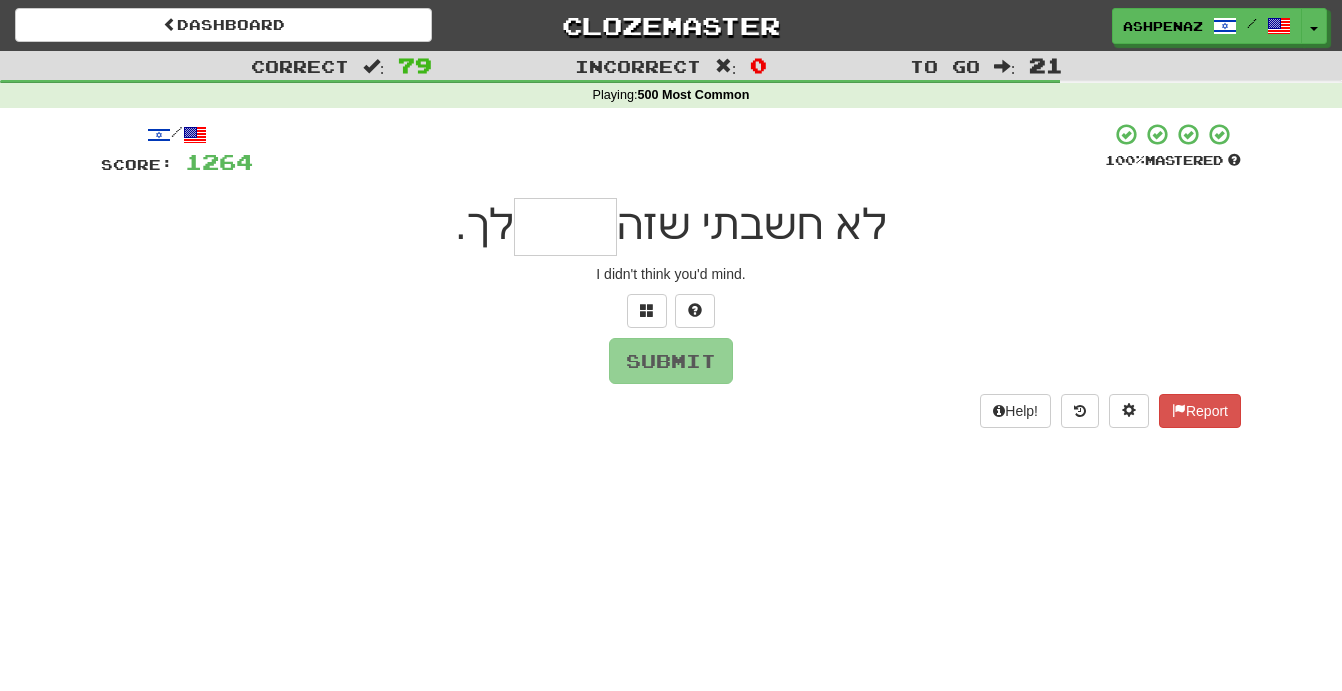 type on "*" 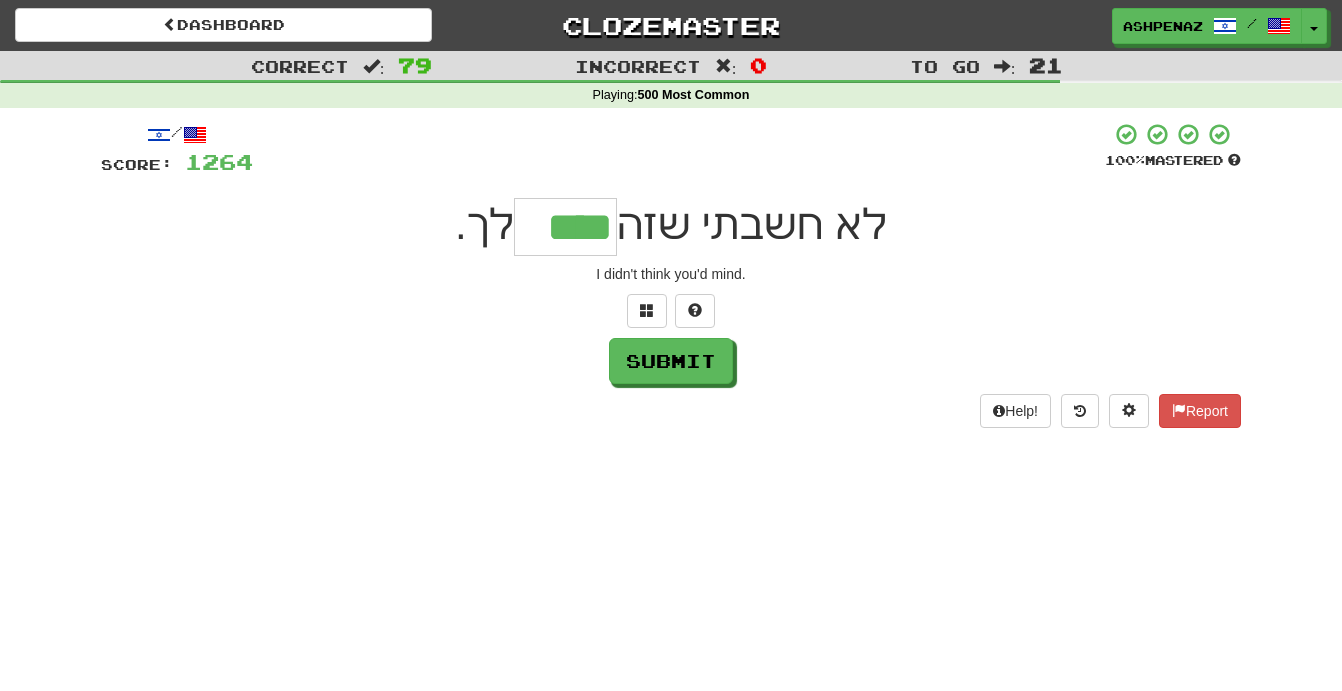 type on "****" 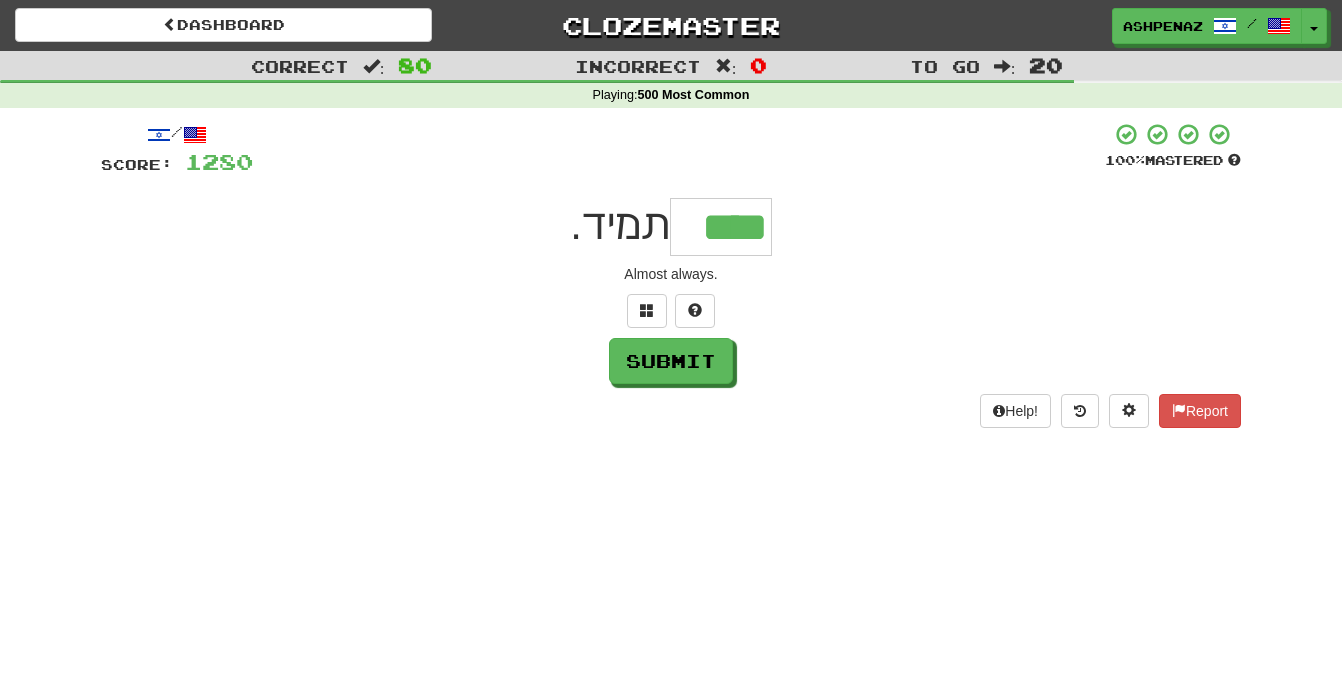 type on "****" 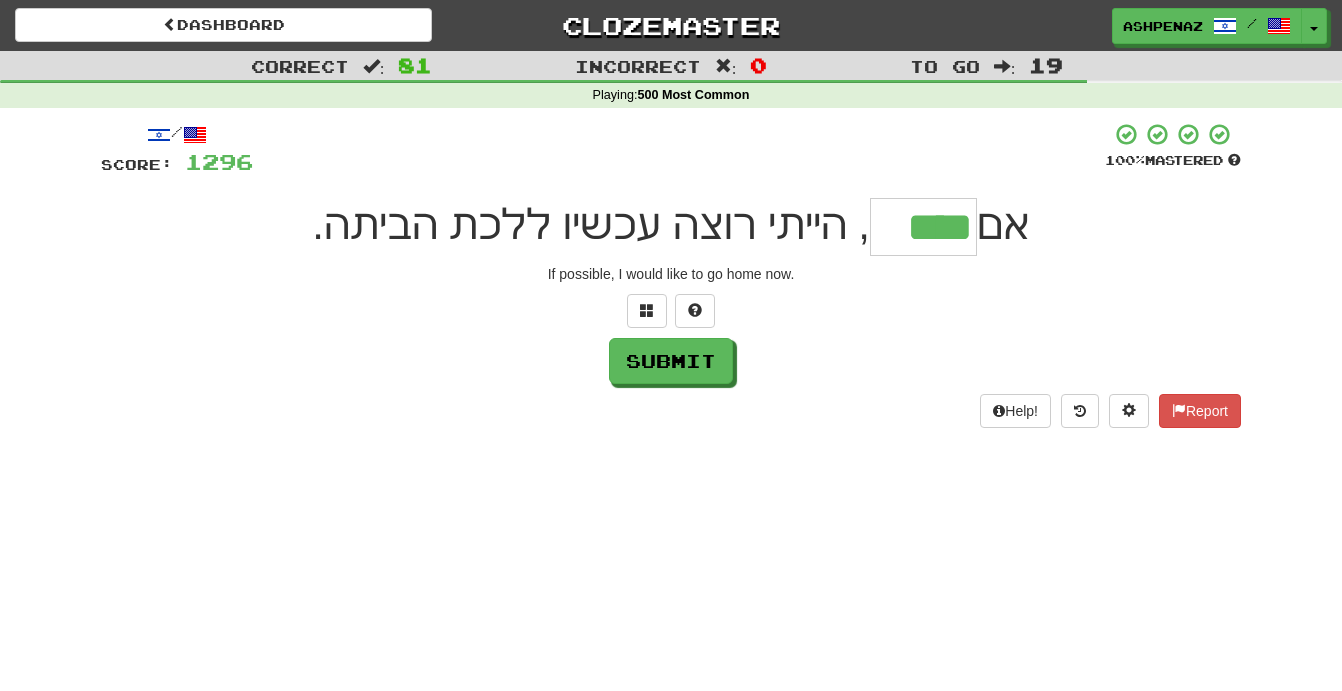 type on "****" 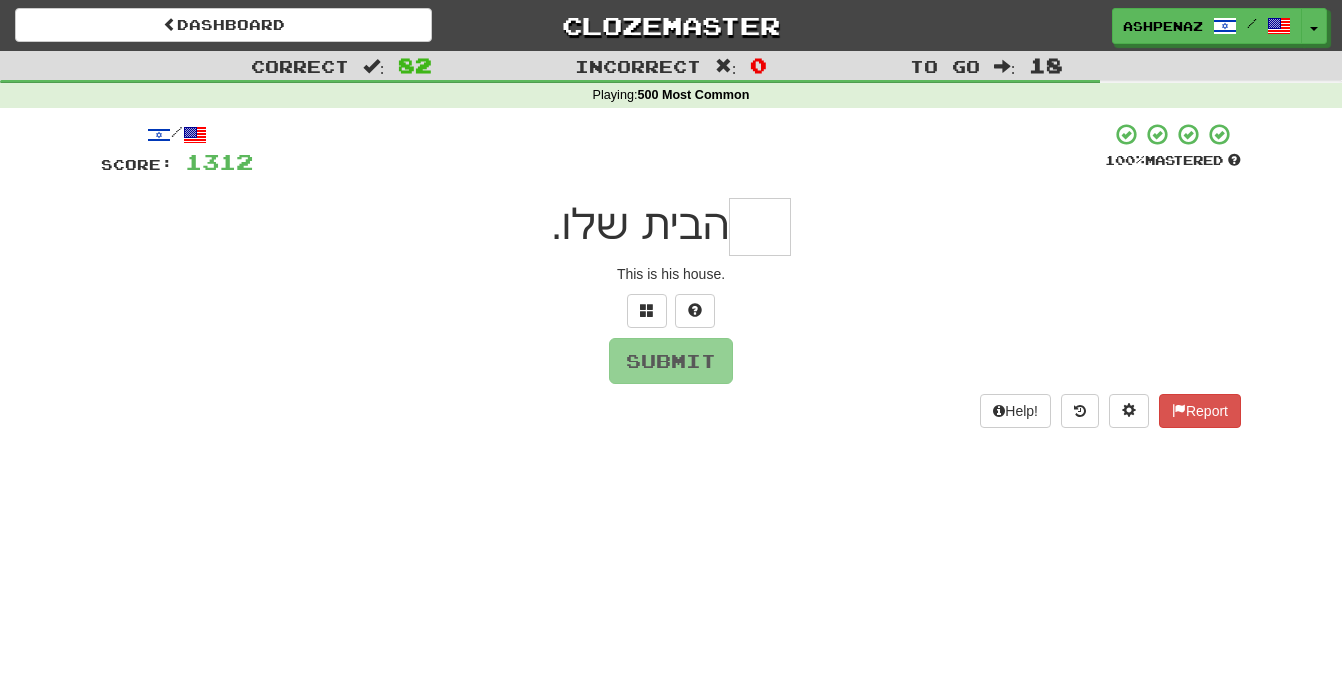 type on "*" 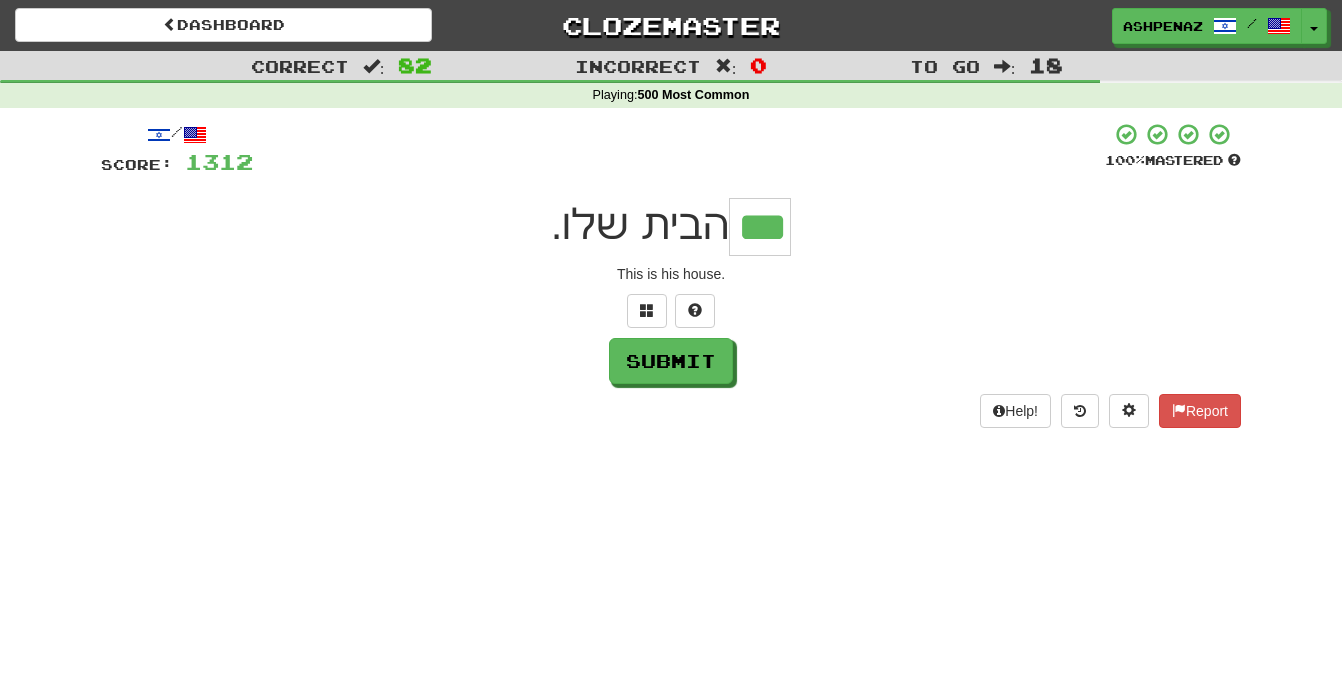 type on "***" 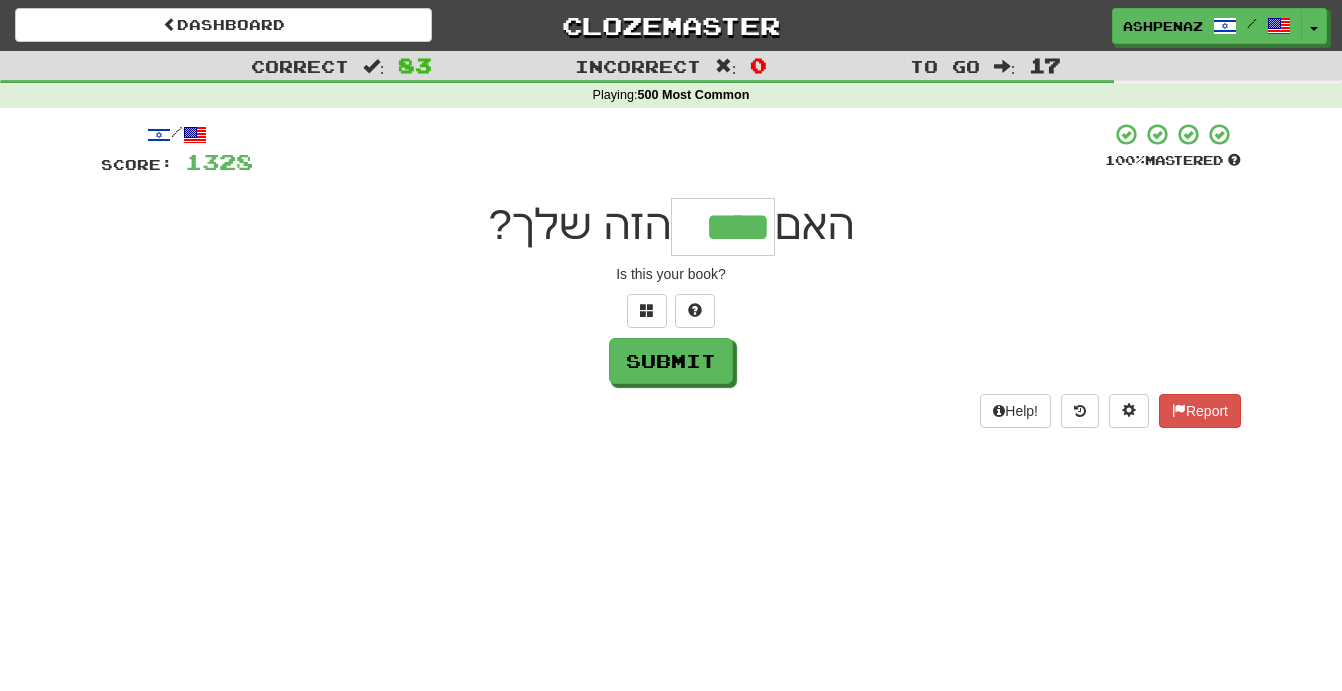 type on "****" 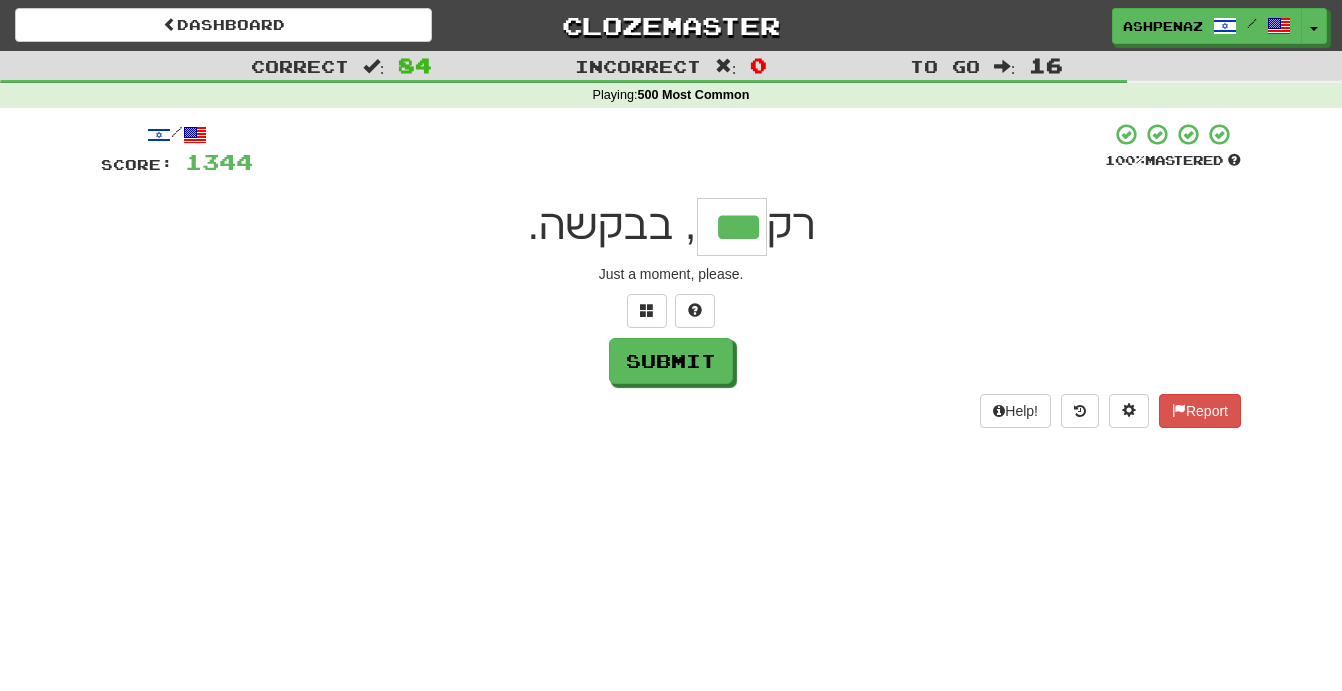 type on "***" 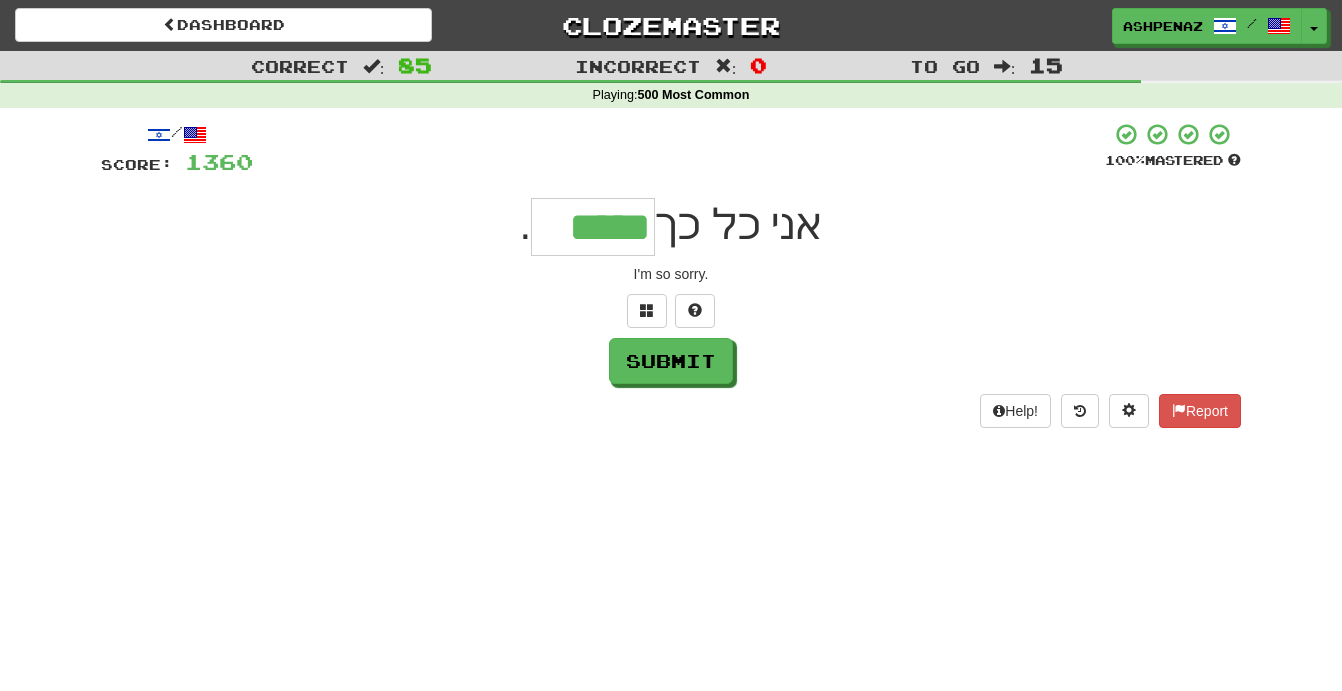 type on "*****" 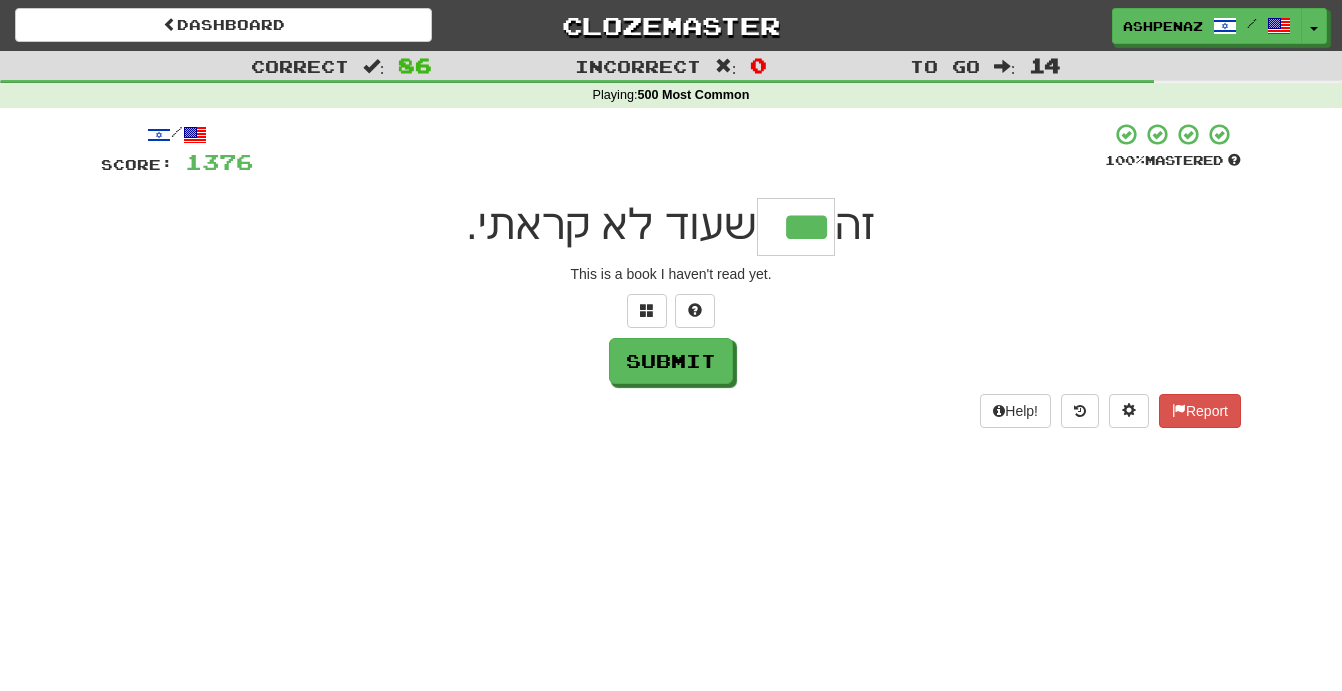 type on "***" 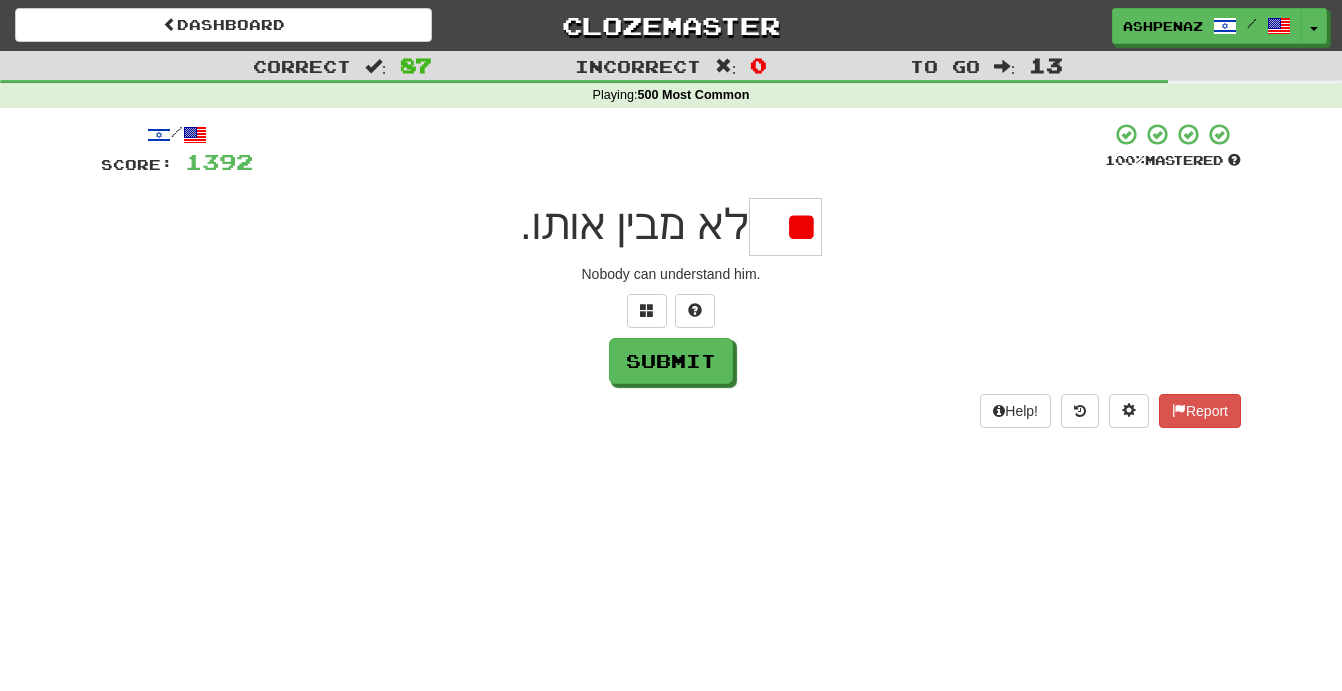 type on "*" 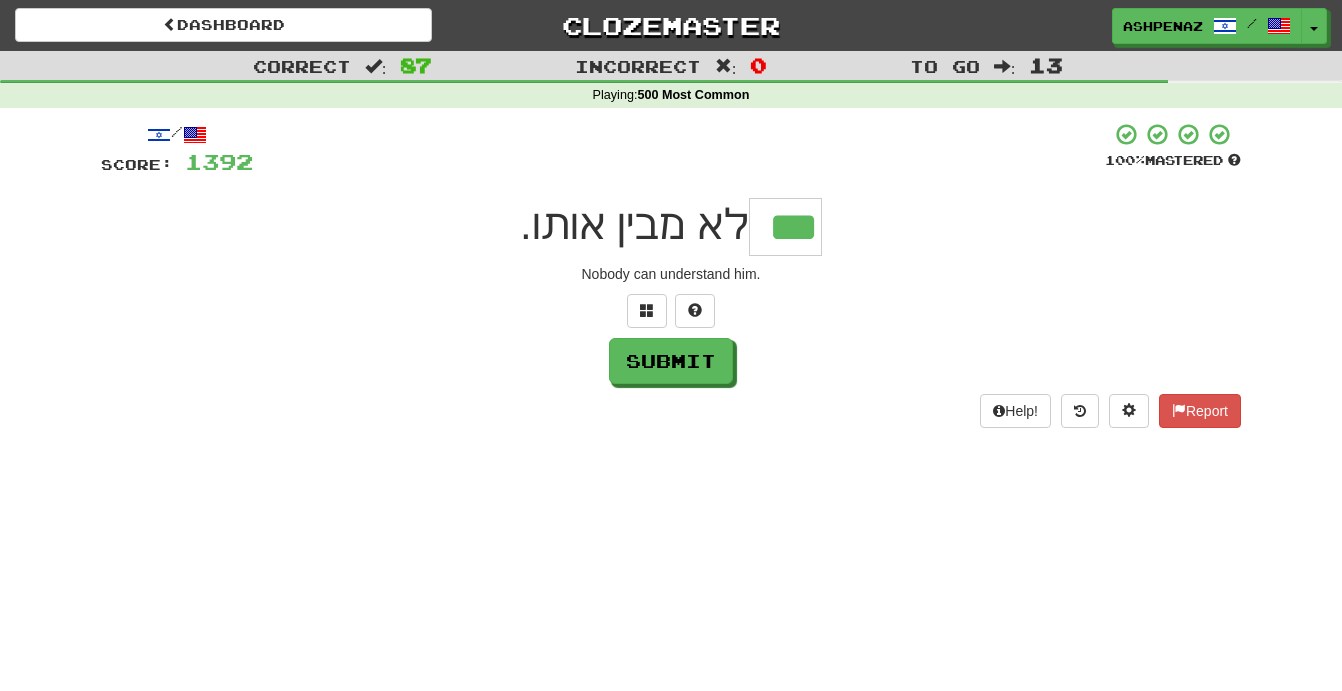 type on "***" 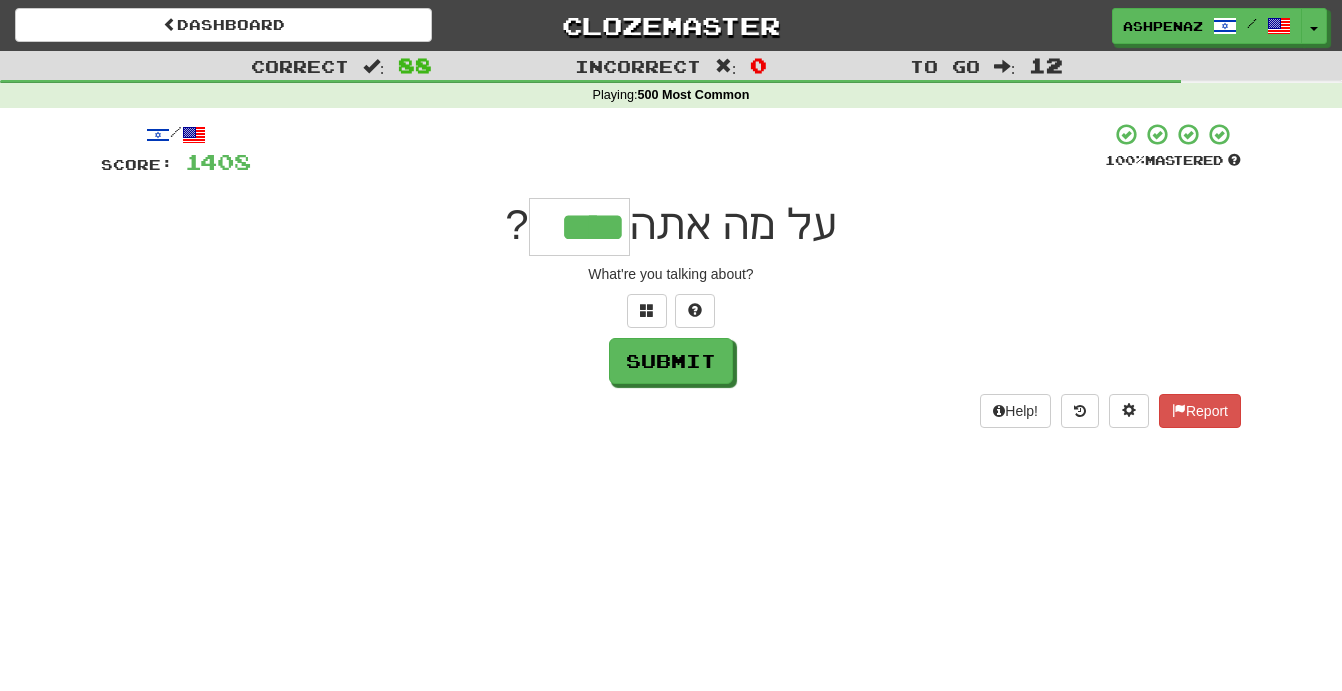 type on "****" 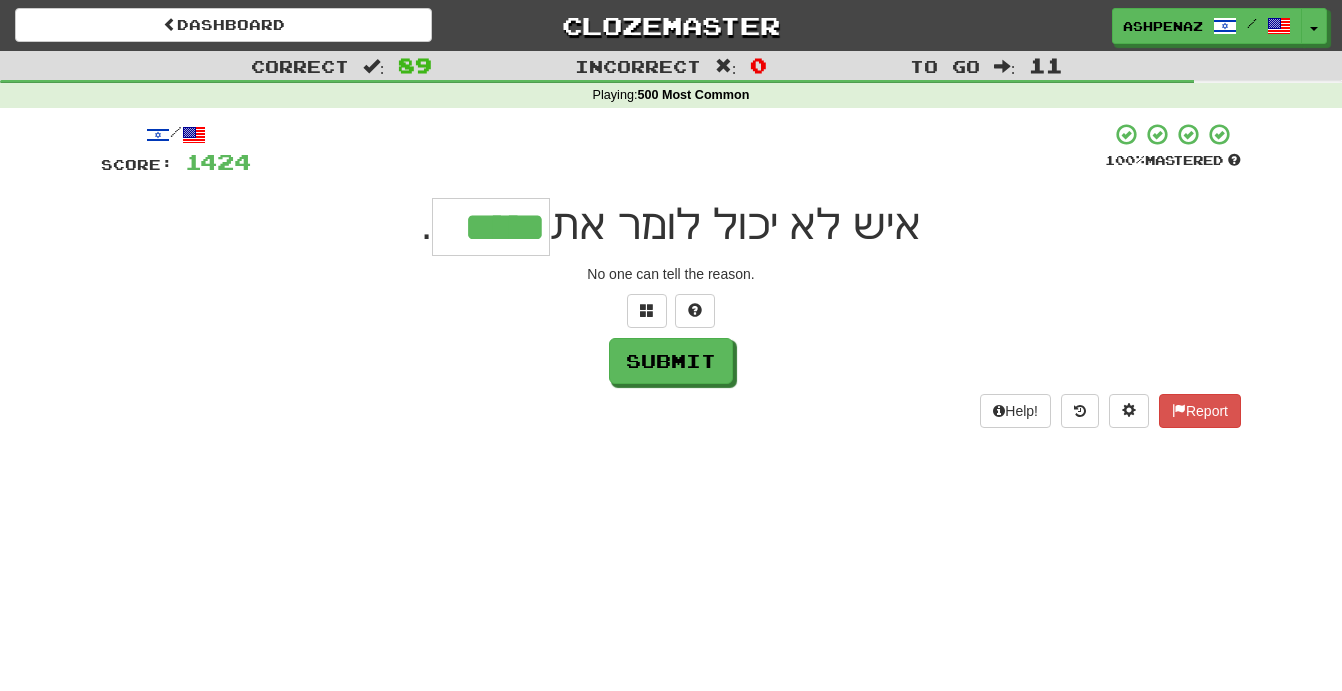 type on "*****" 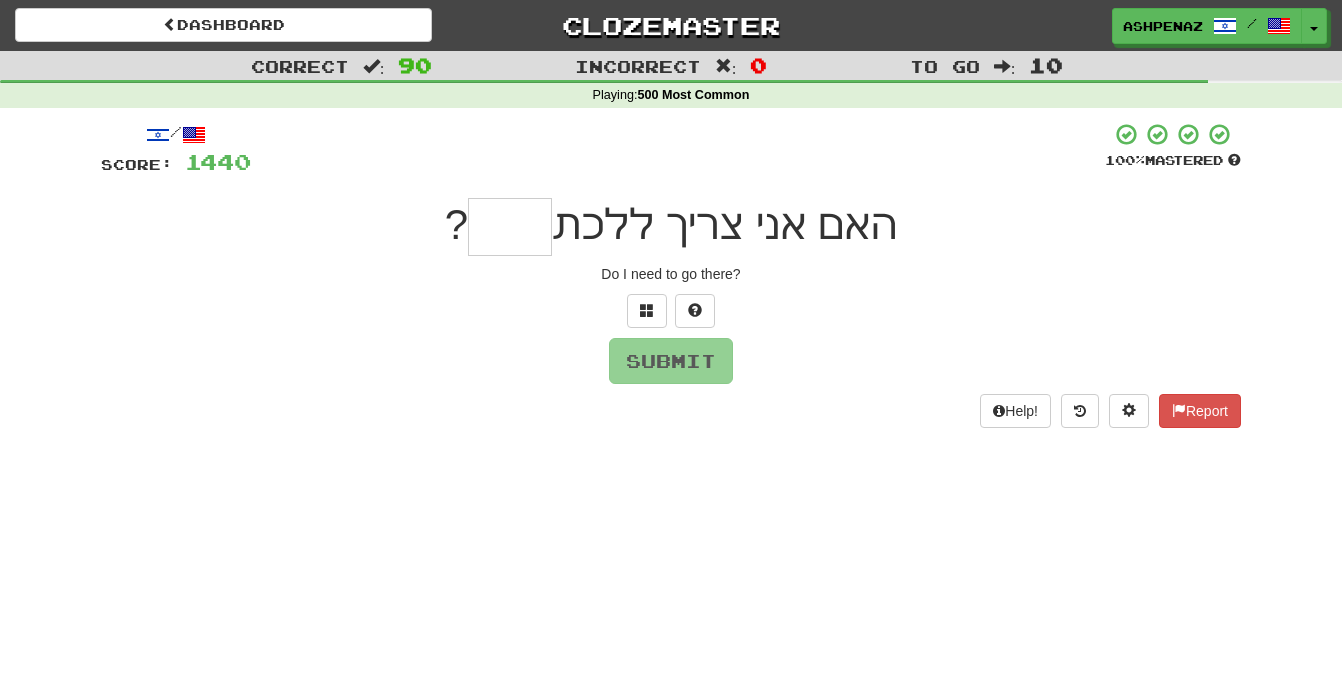 type on "*" 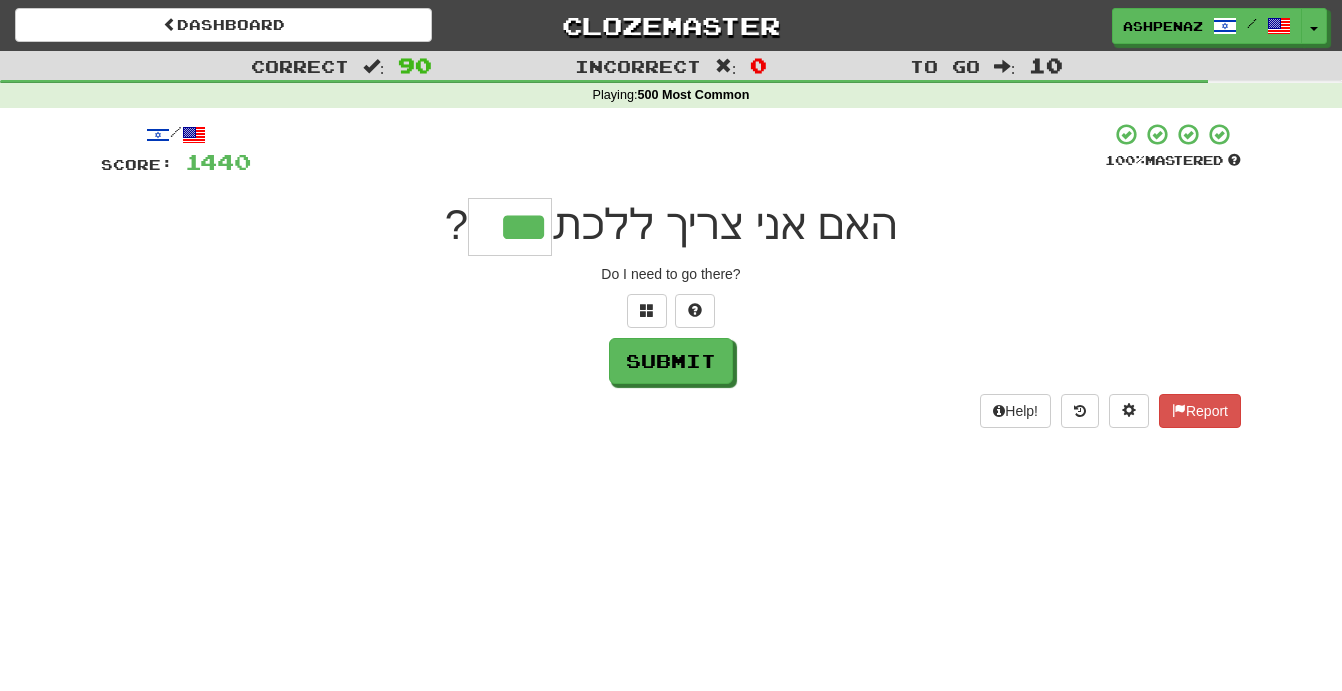type on "***" 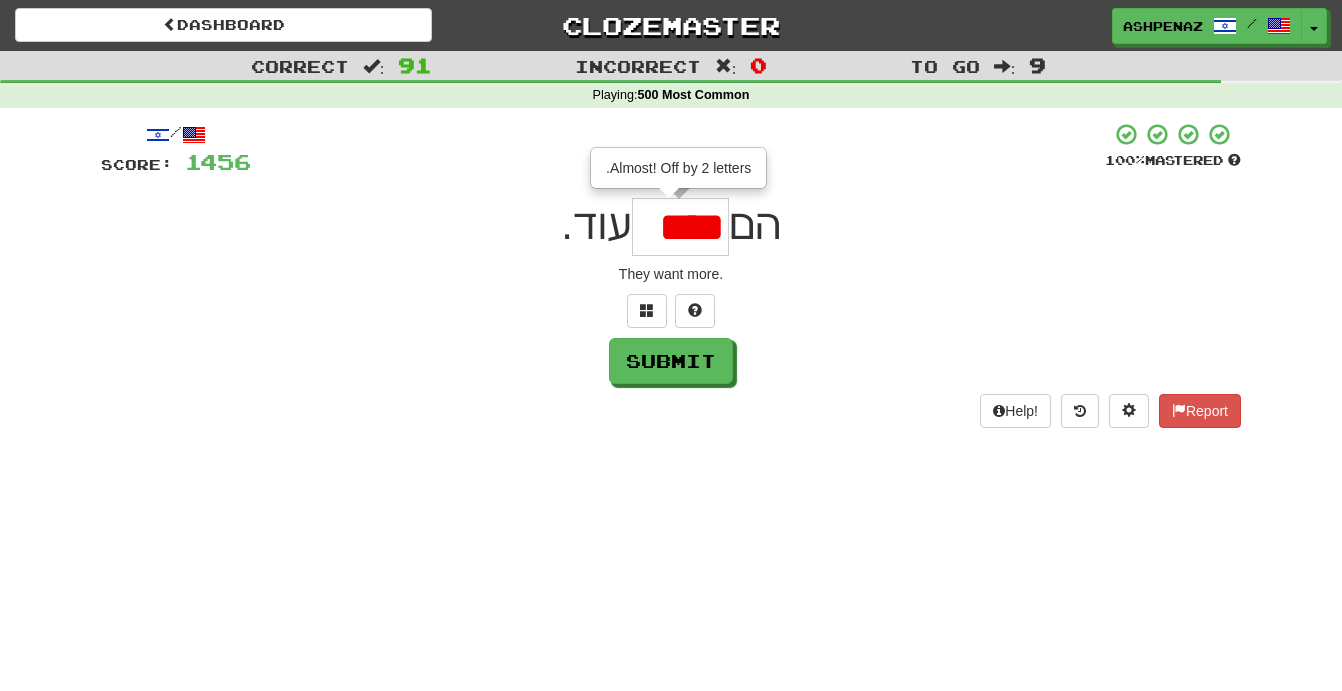 type on "*****" 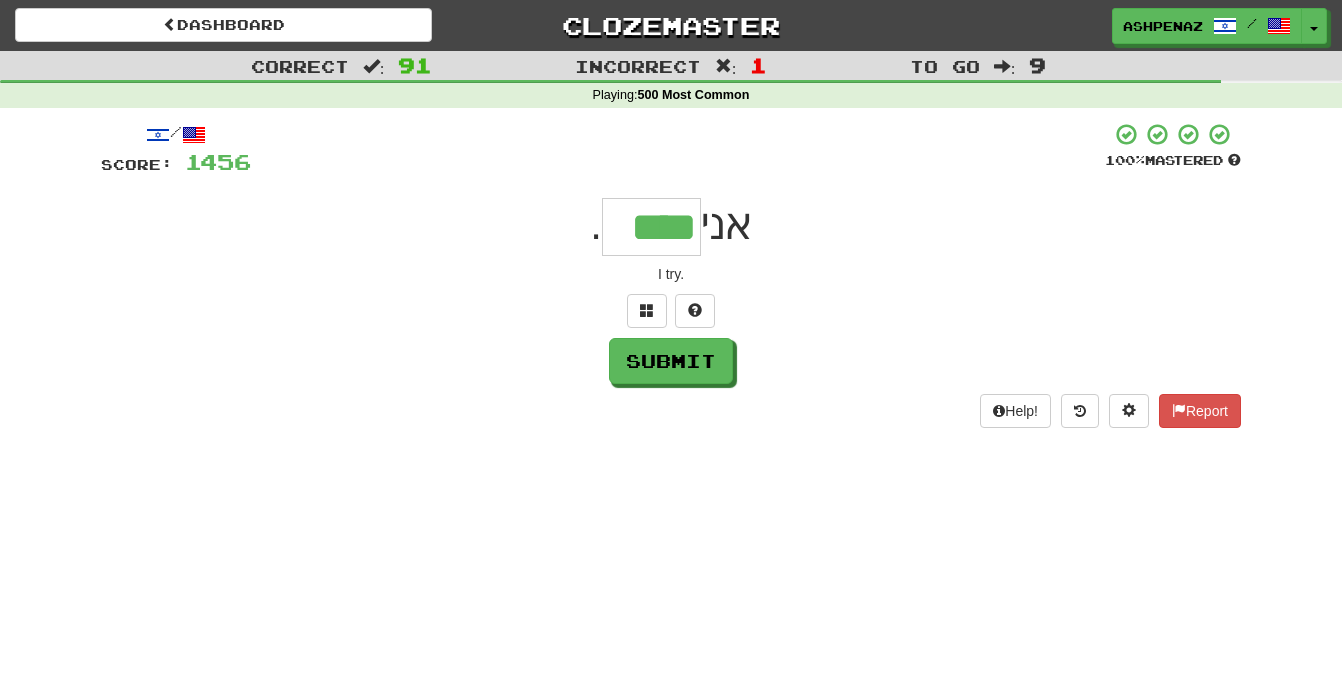type on "****" 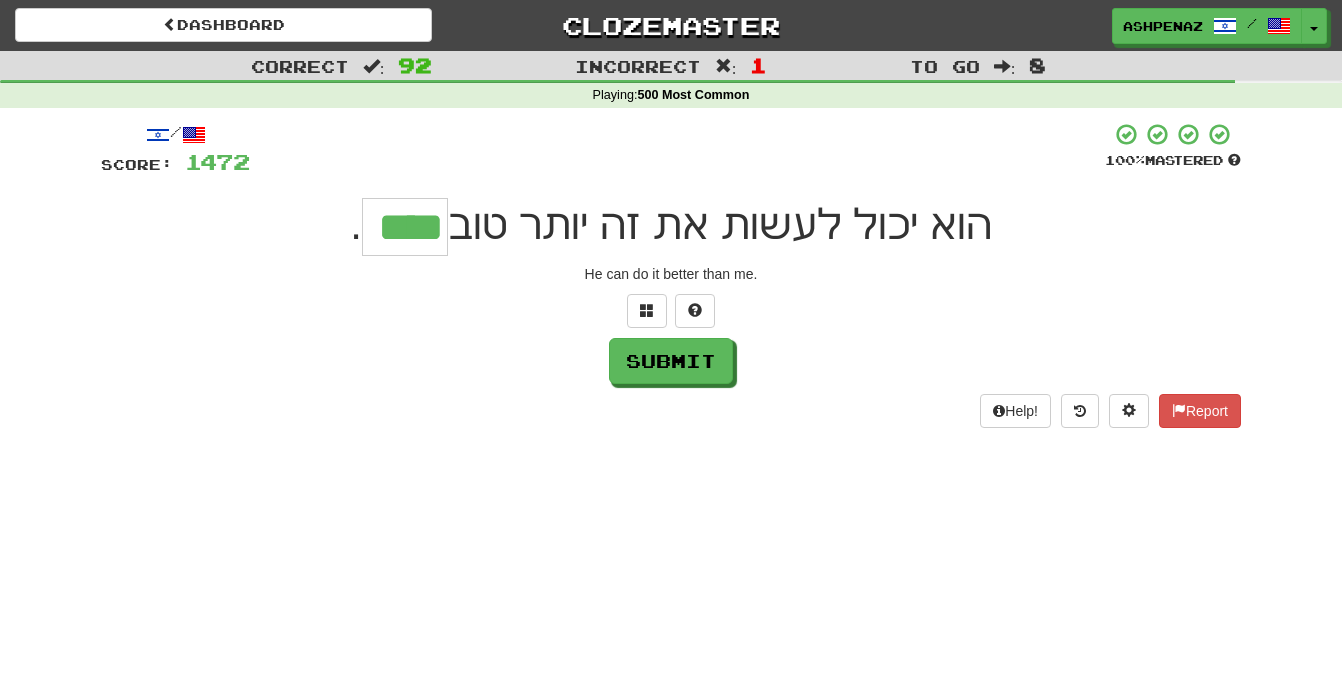 type on "****" 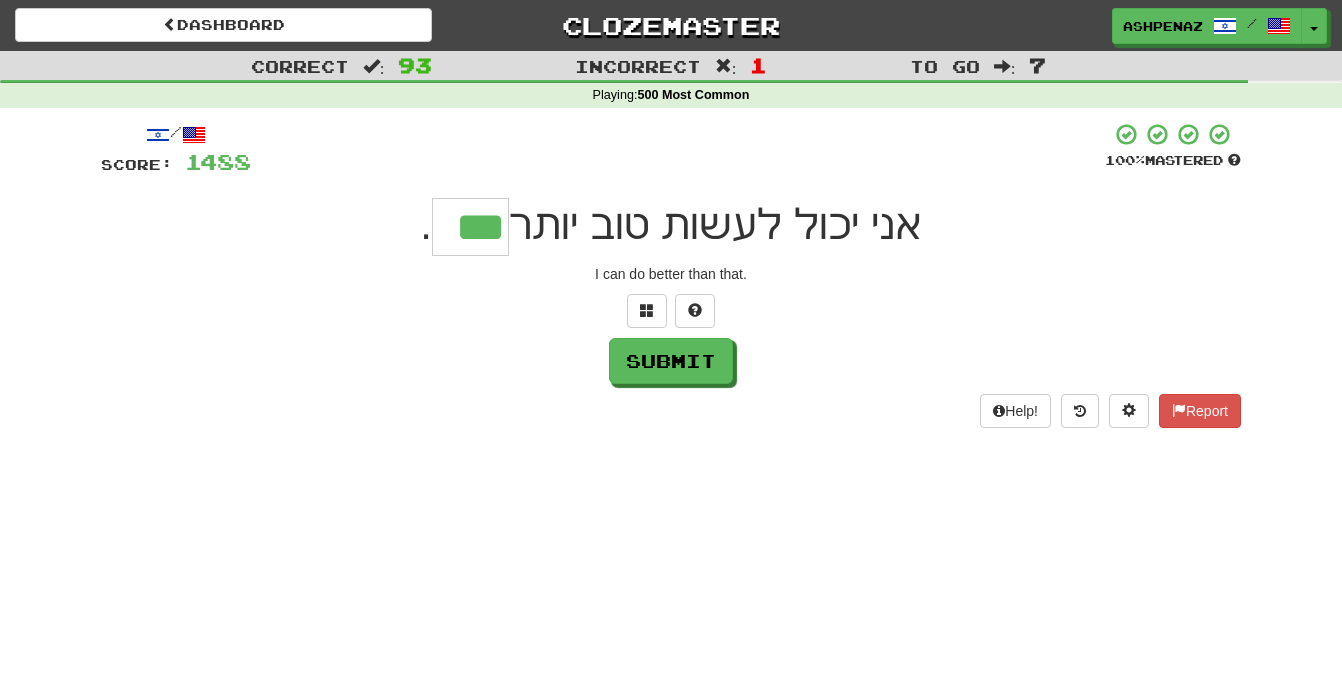 type on "***" 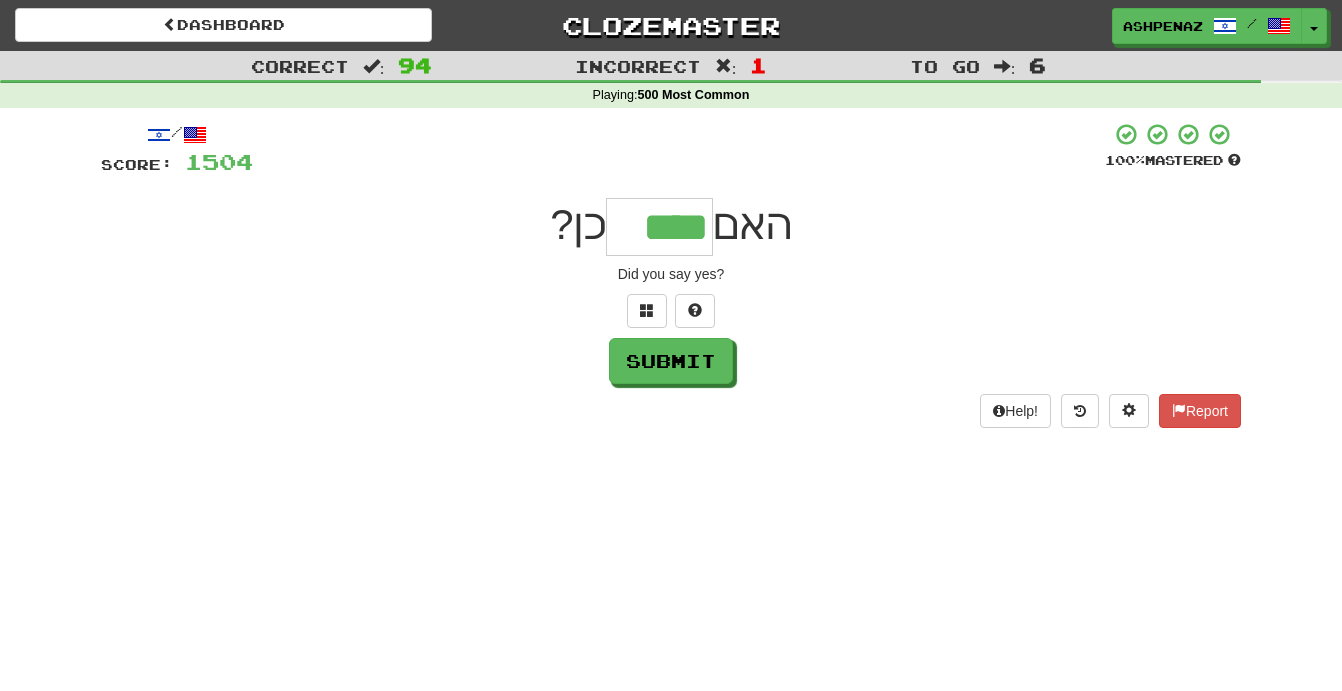 type on "****" 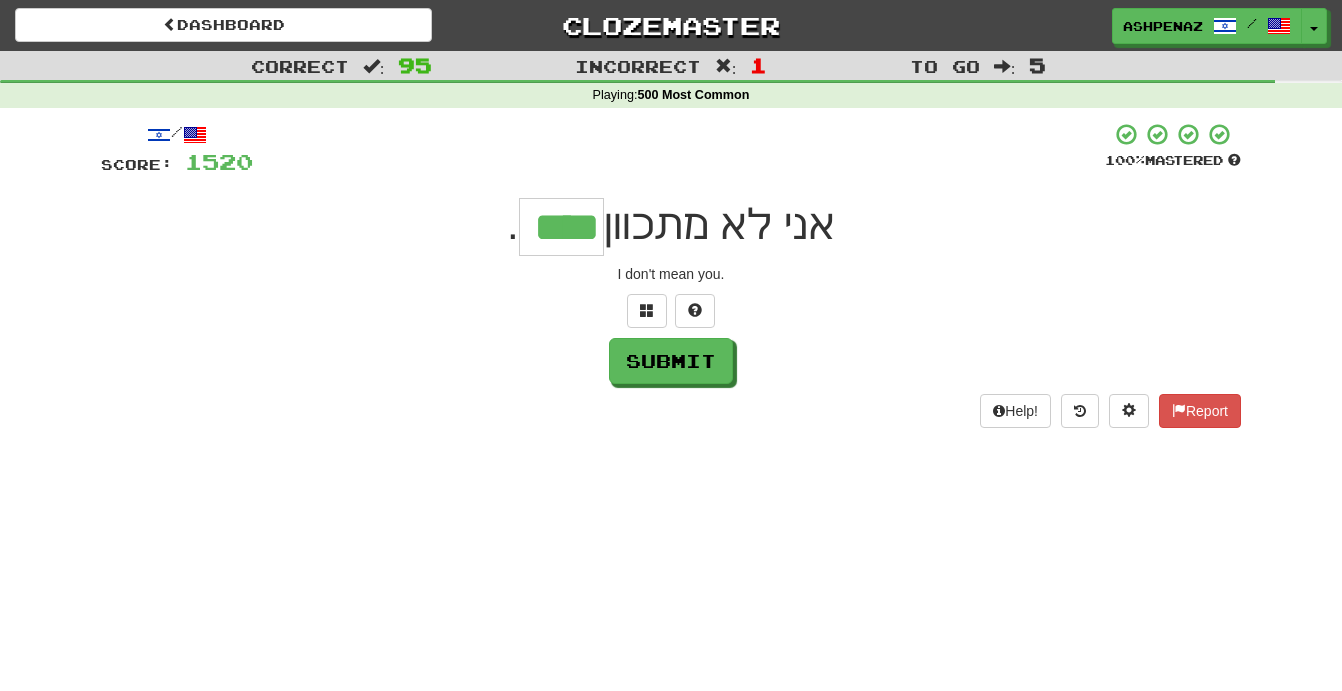 type on "****" 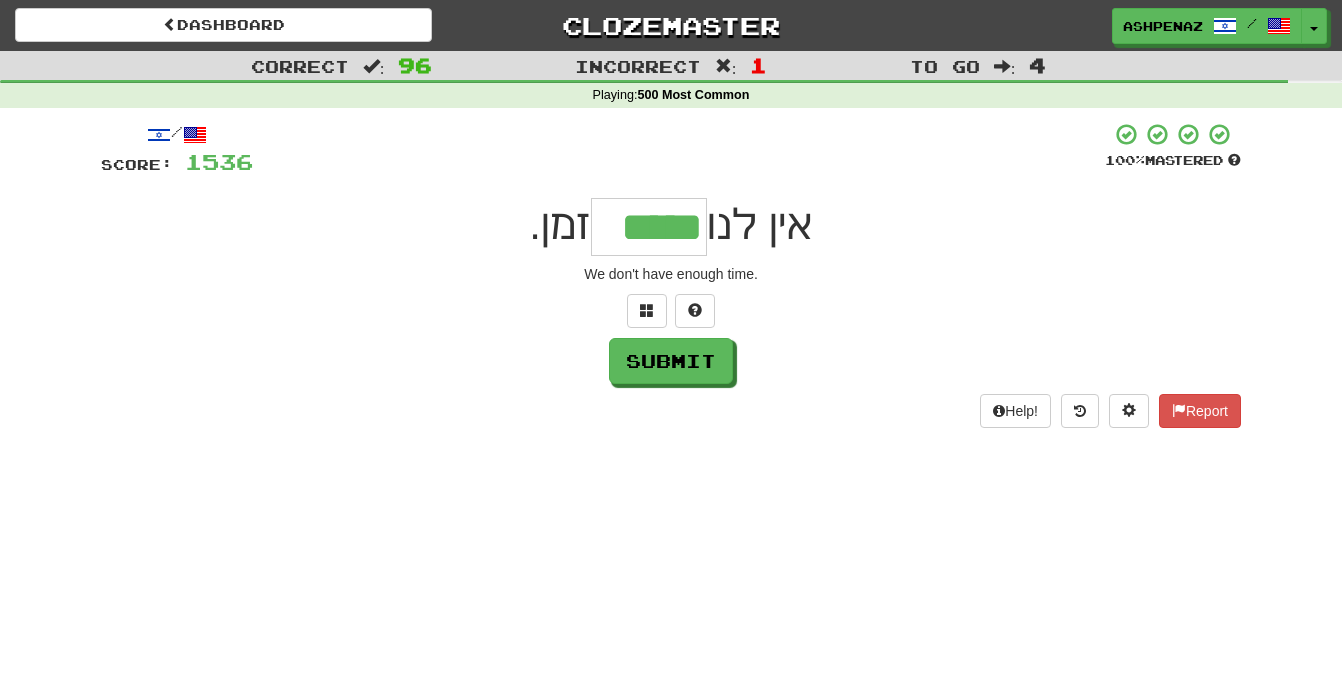 type on "*****" 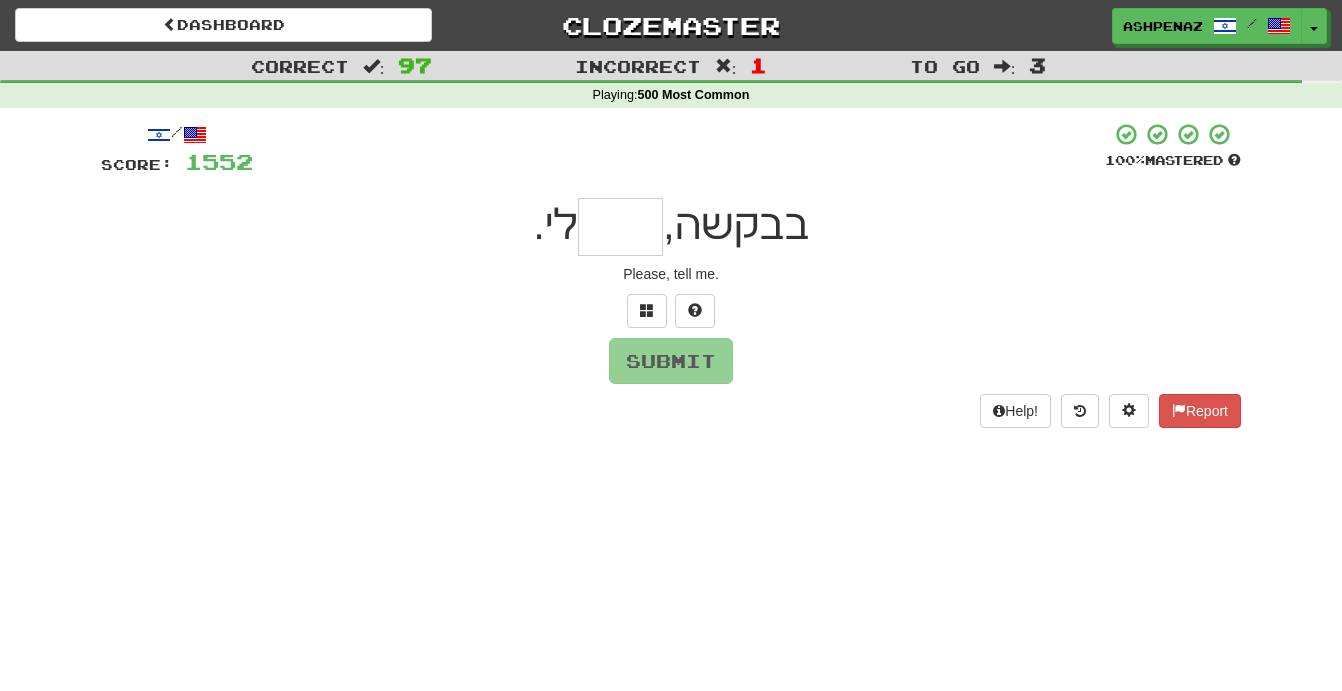type on "*" 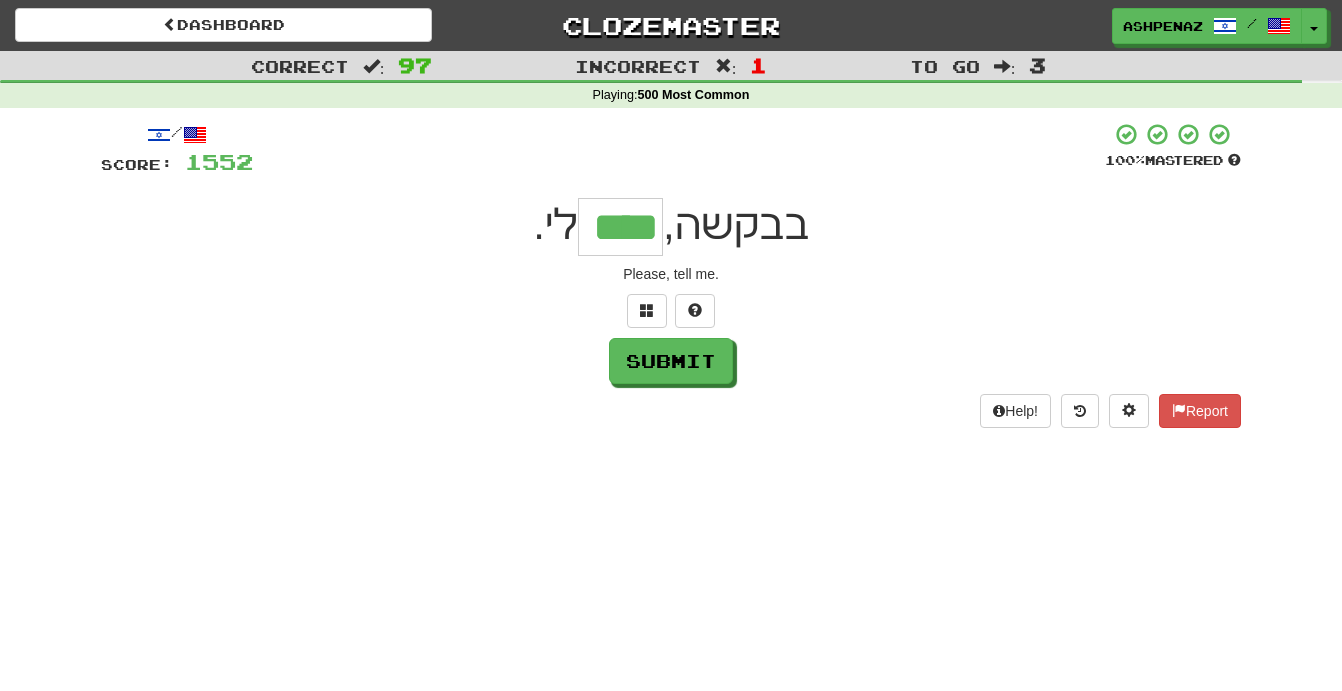 type on "****" 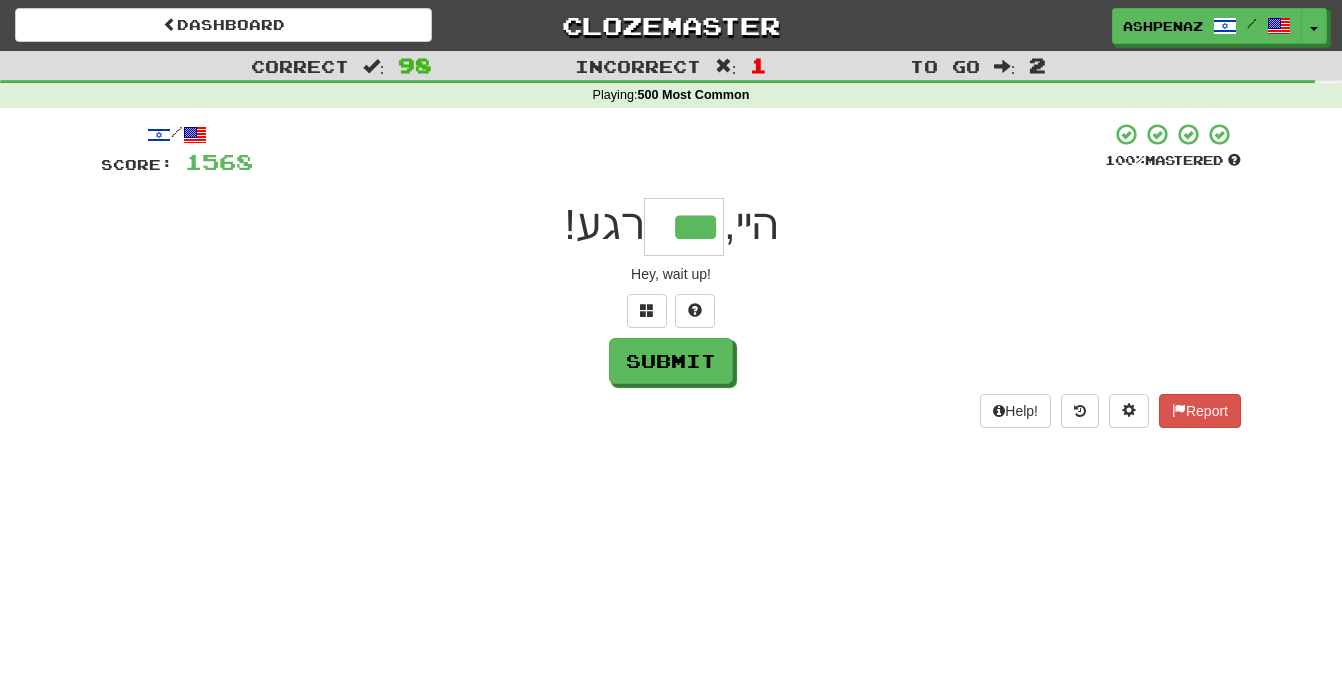 type on "***" 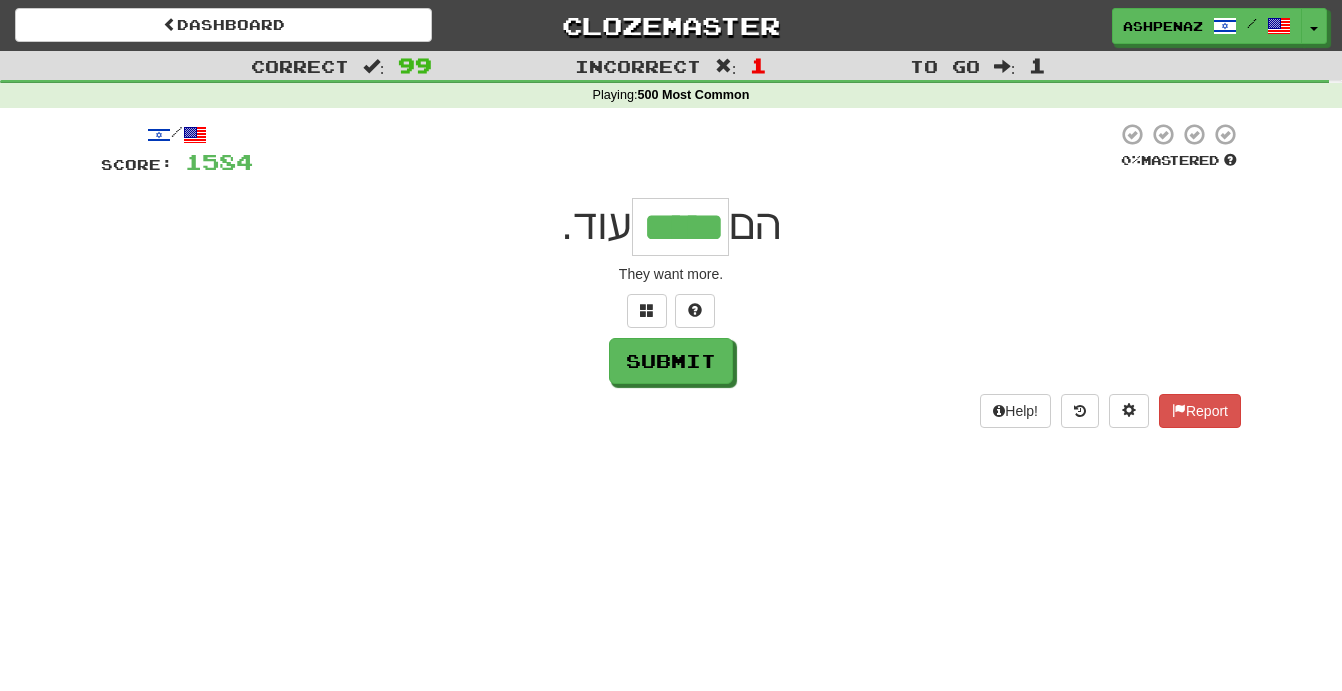 type on "*****" 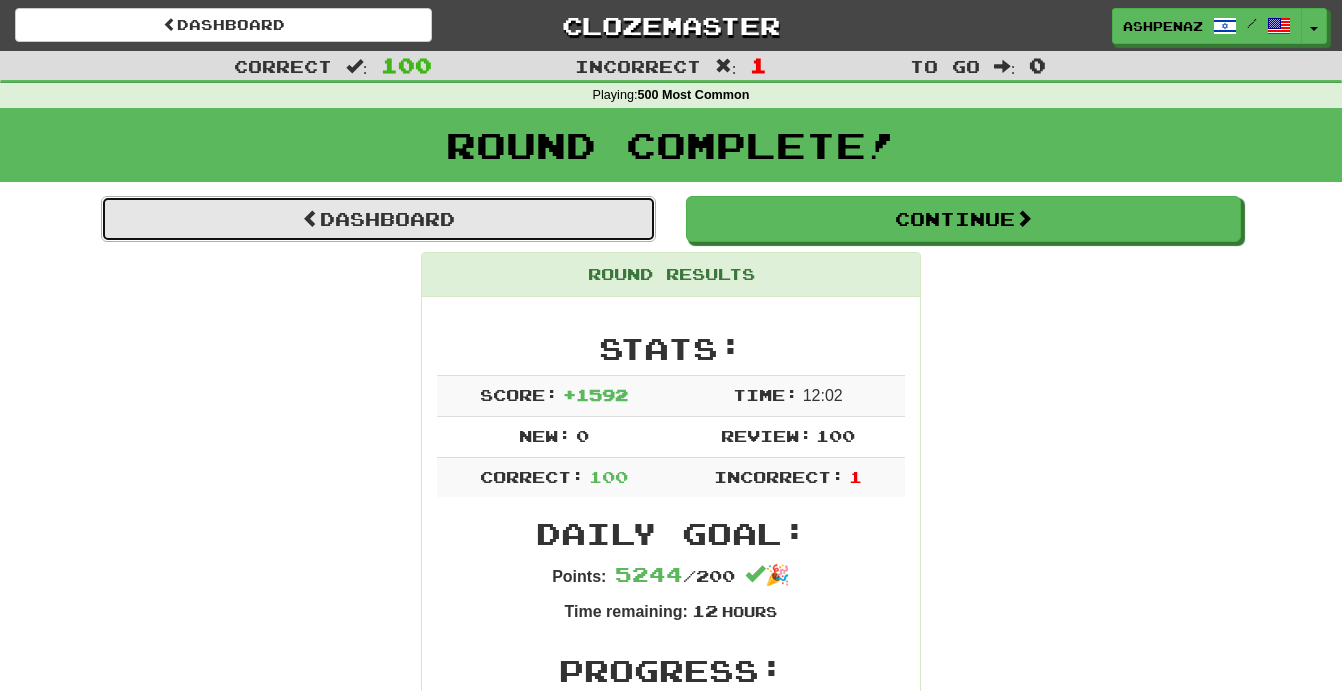click on "Dashboard" at bounding box center [378, 219] 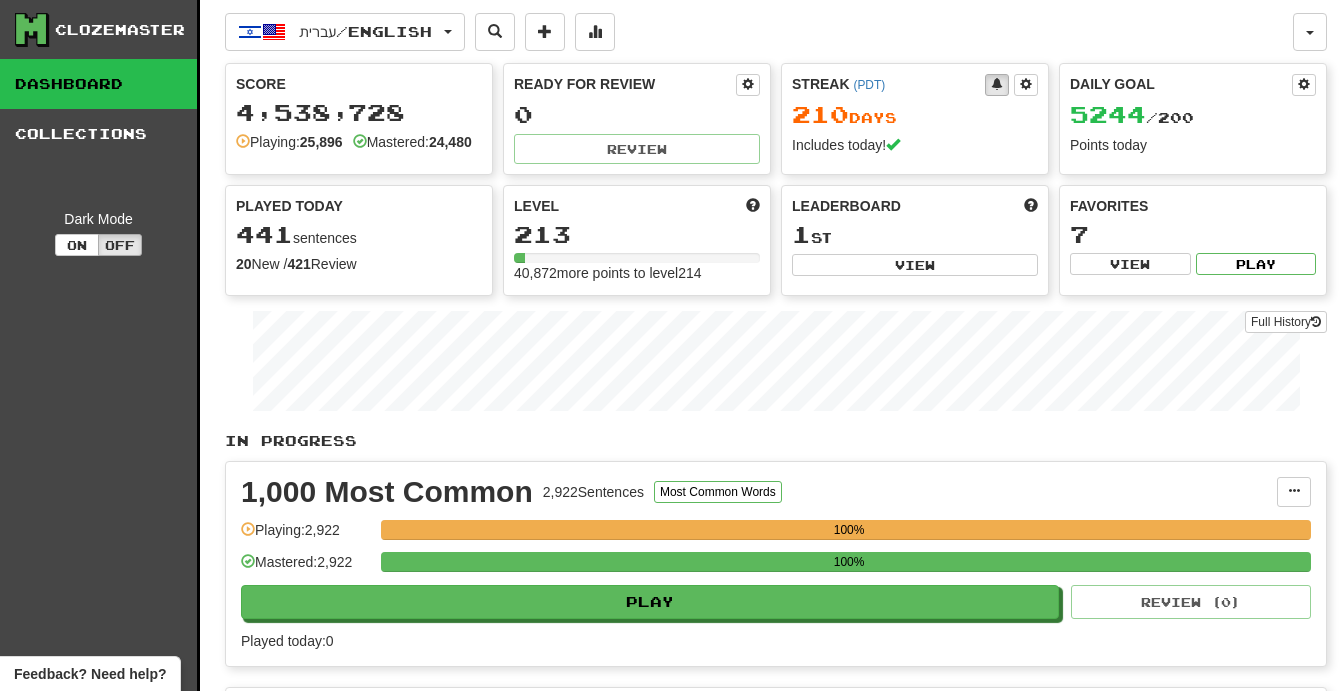 scroll, scrollTop: 0, scrollLeft: 0, axis: both 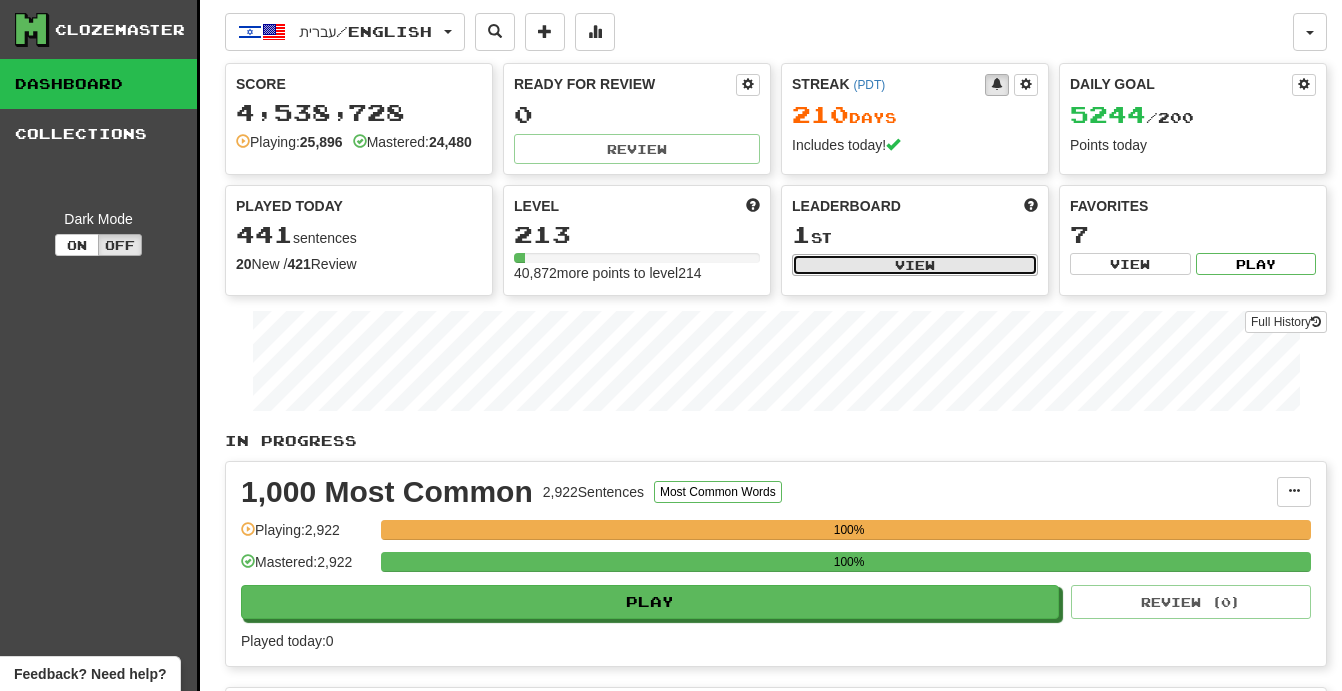 click on "View" at bounding box center (915, 265) 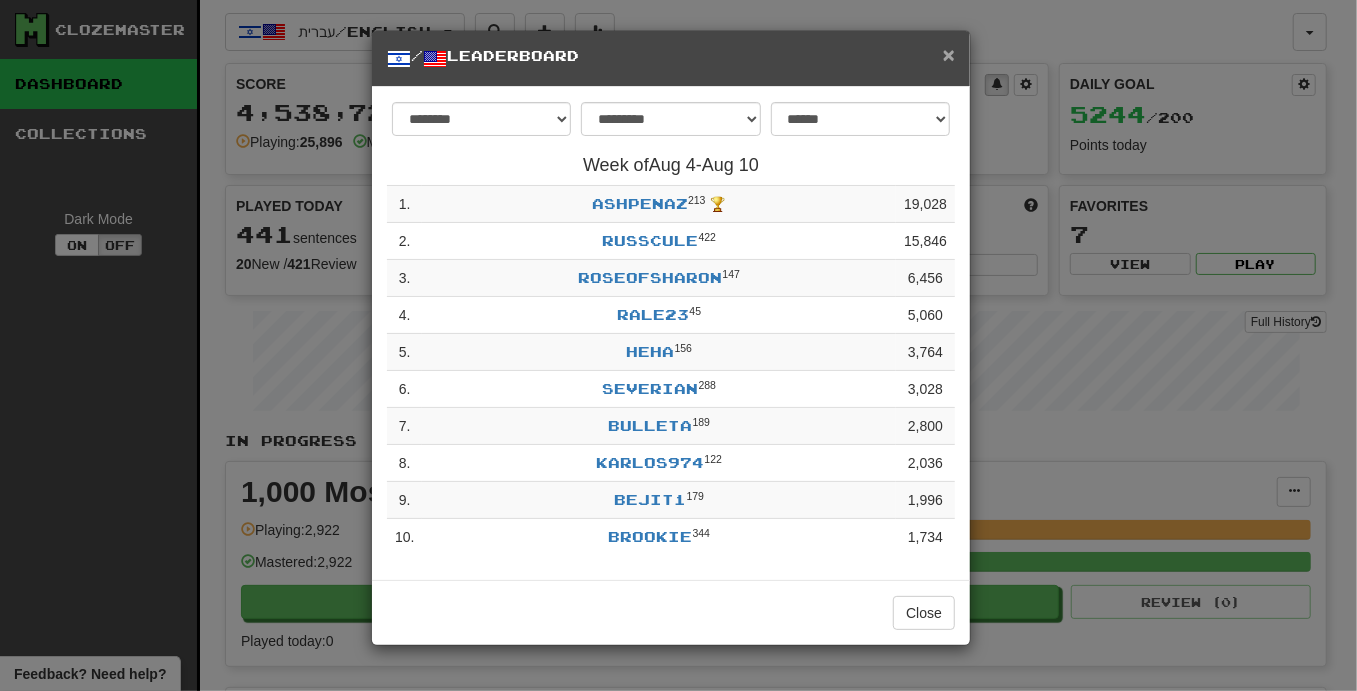 click on "×" at bounding box center [949, 54] 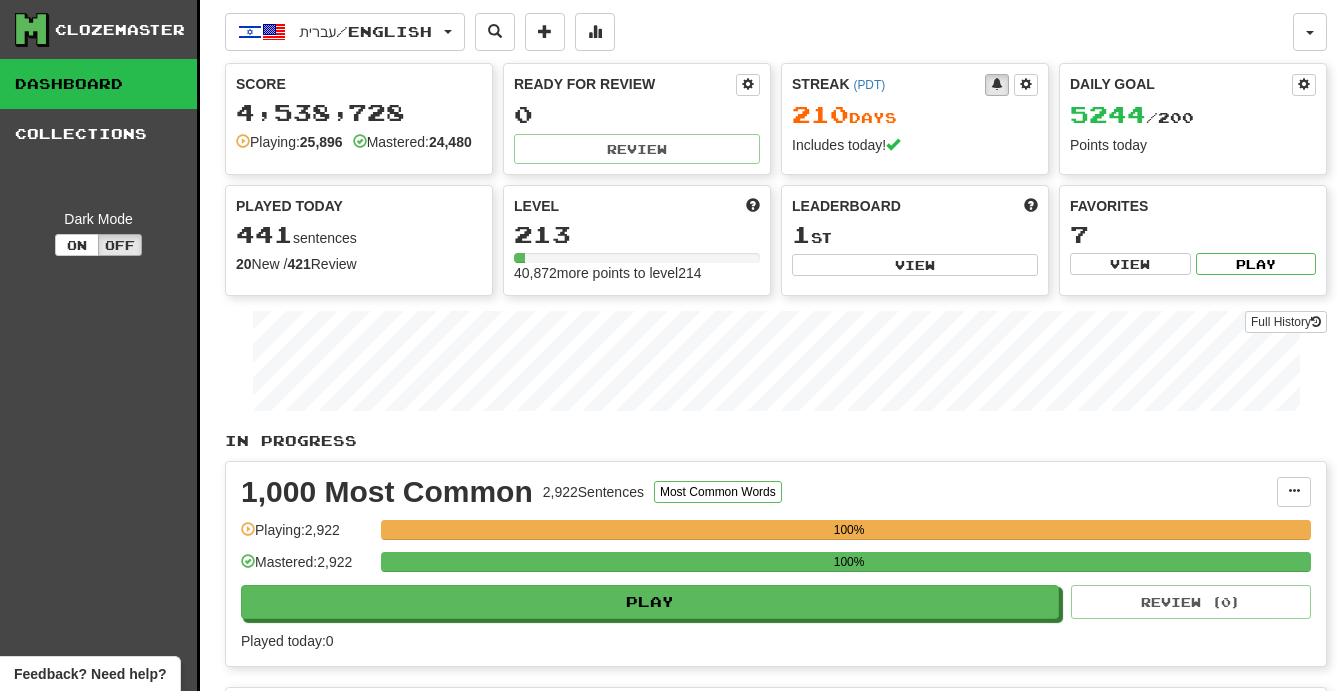 scroll, scrollTop: 0, scrollLeft: 0, axis: both 